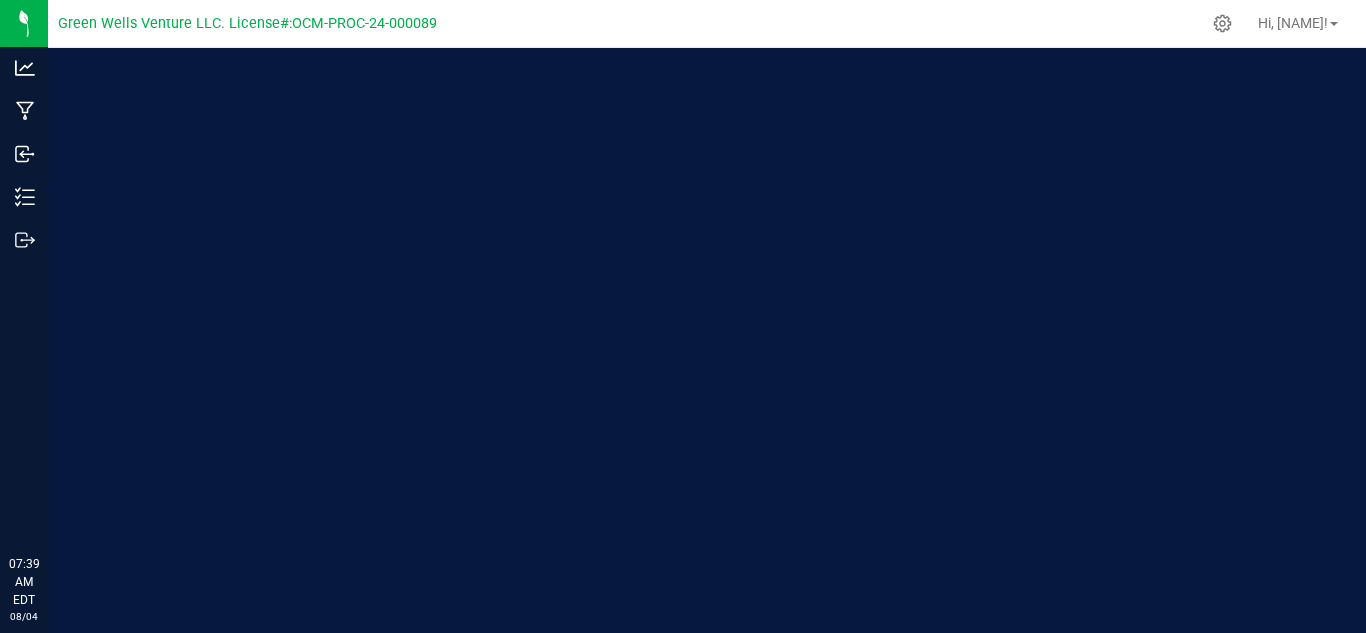 scroll, scrollTop: 0, scrollLeft: 0, axis: both 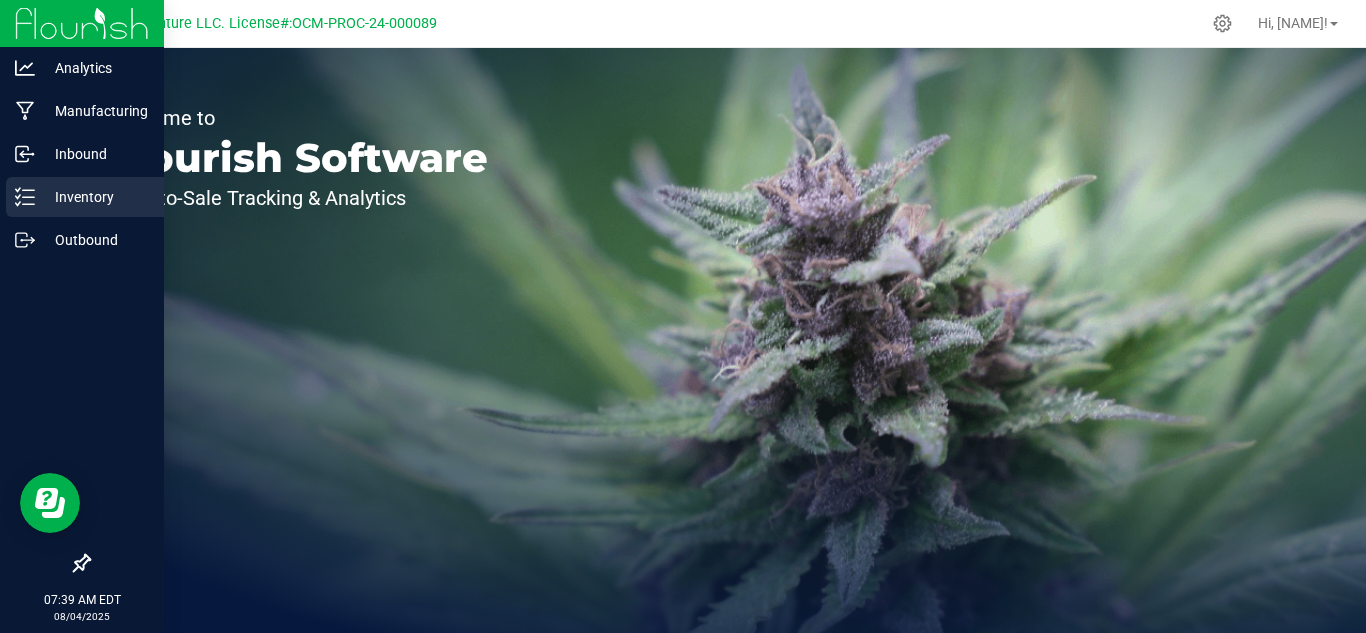 click 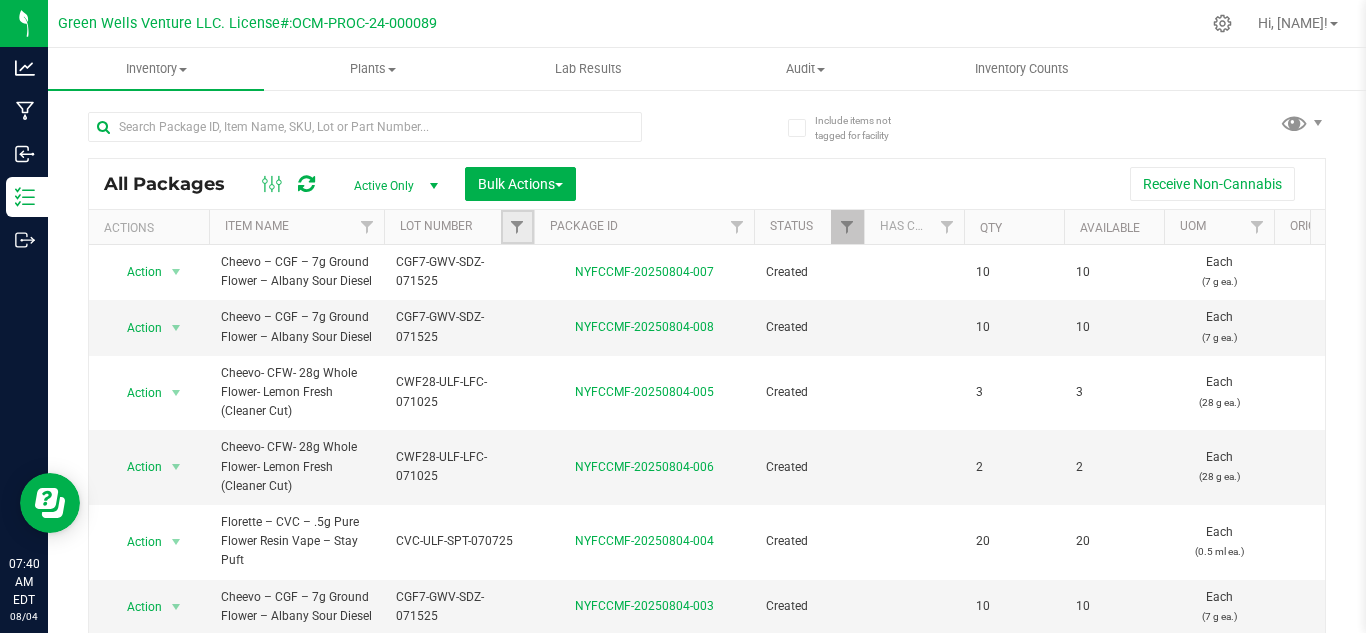 click at bounding box center [517, 227] 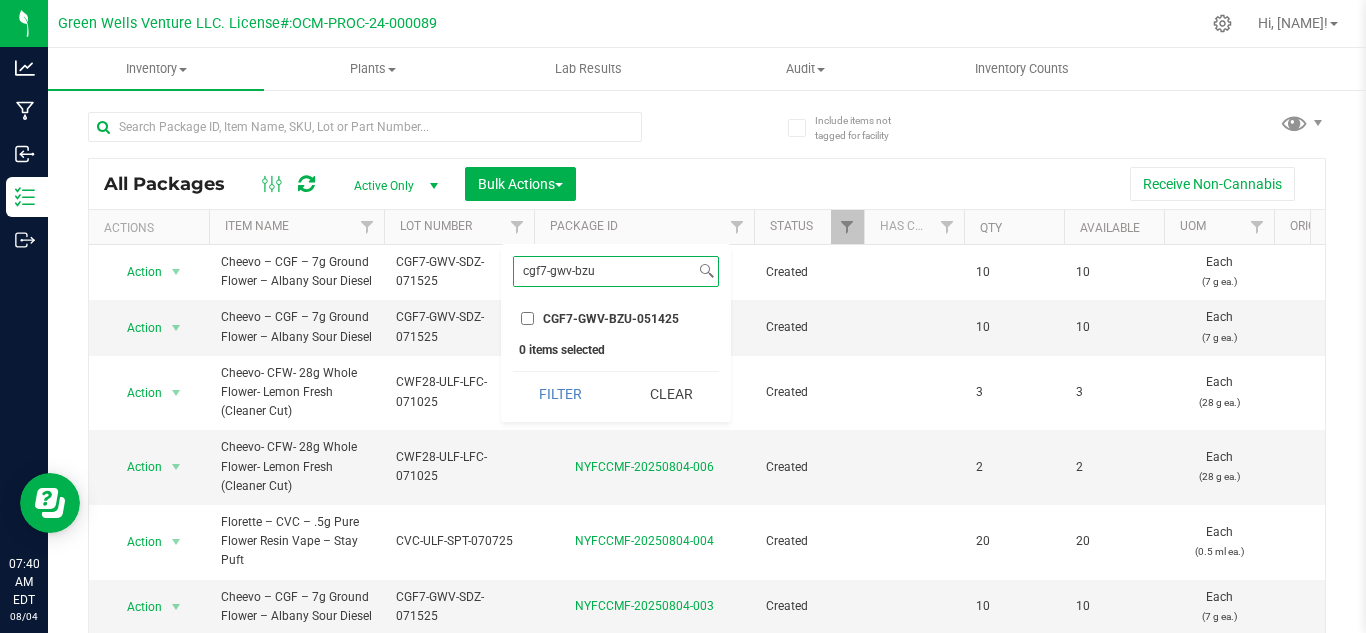 type on "cgf7-gwv-bzu" 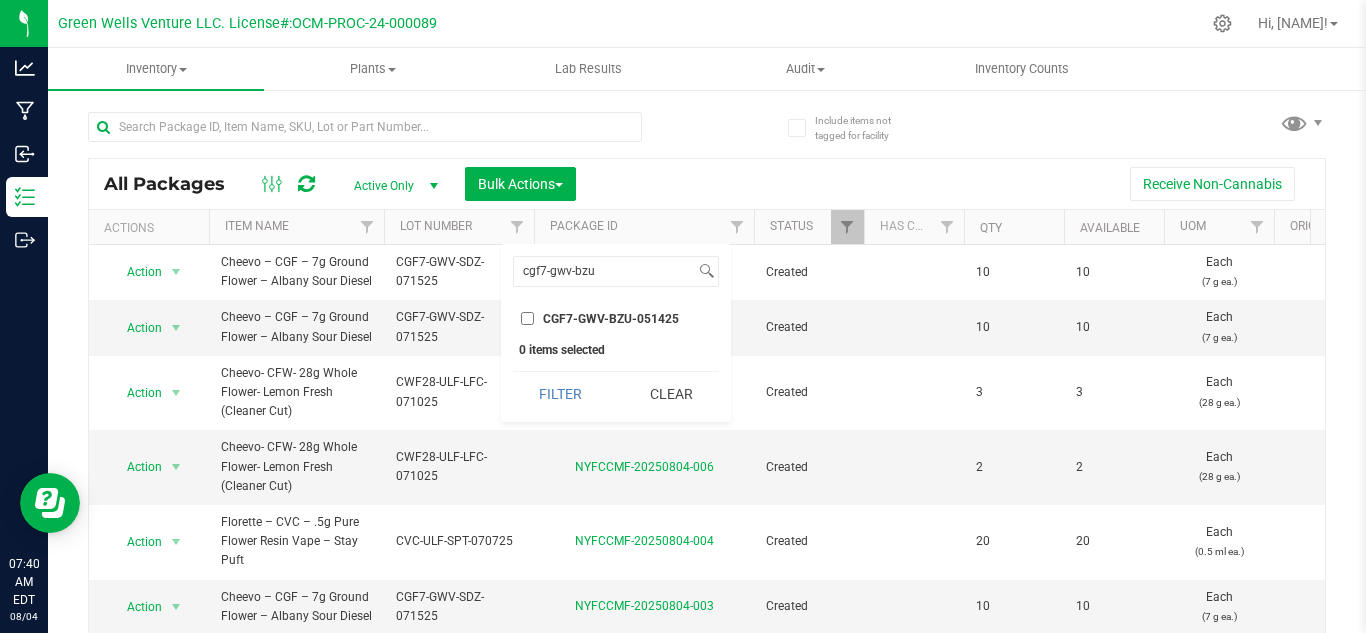 click on "CGF7-GWV-BZU-051425" at bounding box center [527, 318] 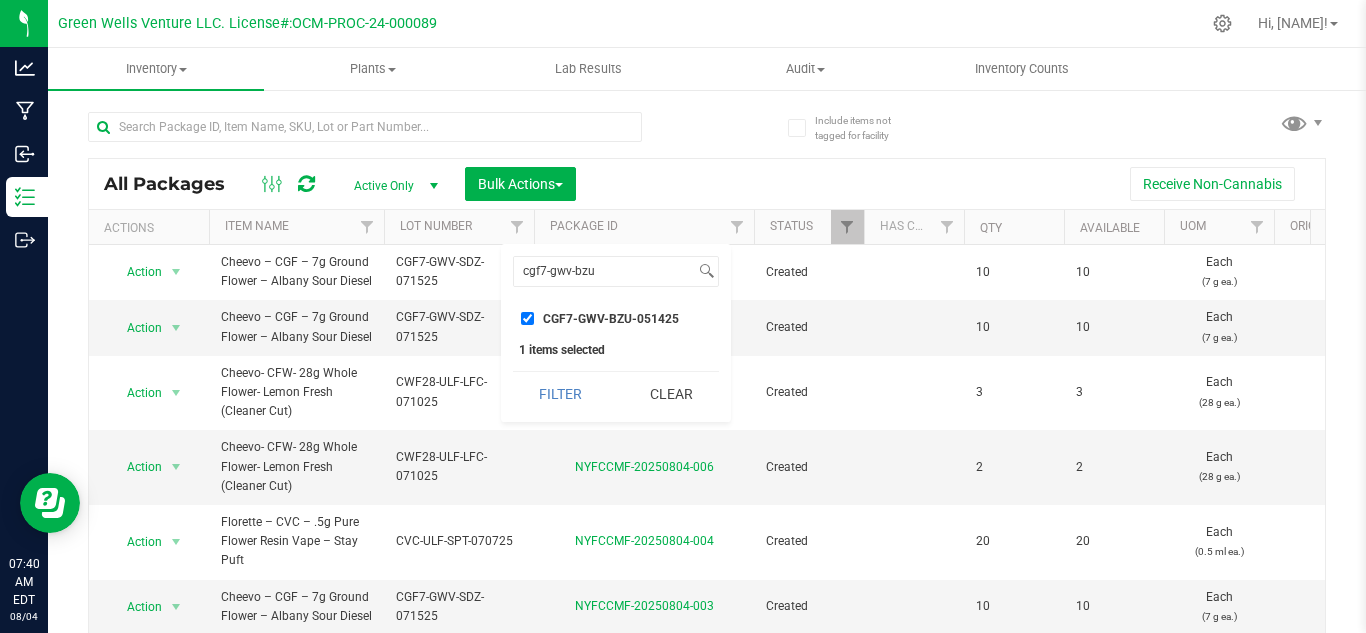 click on "cgf7-gwv-bzu Select All 012123-01THC-193FSD 0260557147654011 2022 Outdoor - LCD x Cherry 2022 Outdoor - Sploosh 2022 Outdoor - Sully 2023 Group 1- R&D 2023 Group 2- R&D 2023 Group 3- R&D 2023 Group 4- R&D 2023 Outdoor - Bubba Kush 2023 Outdoor - Cap Junky 2023 Outdoor - Chemdog 91' 2023 Outdoor - Deadhead OG 2023 Outdoor - Giesel 2023 Outdoor - Platinum GMO 2024 Afgooey 2024 Baby Yoda 2024 Blue Dream 2024 Brain Stain 2024 Forum Cookies 2024 GMO Rootbeer 2024 Hailey's Comet 2024 Headband 2024 Outdoor - Albany Sour 2024 Outdoor - BernieHana Butter 2024 Outdoor - Black Maple 2024 Outdoor - Blue Zushi 2024 Outdoor - Cap Junky 2024 Outdoor - Chemdog D 2024 Outdoor - GG#4 (Glue) 2024 Outdoor - Redline Haze 2024 Outdoor - Tahoe OG 2024 Outdoor - Zkittlez Marker #8 2024 Permanent Marker 2024 Rainbow Breath 2024 RS-11 2024 Triangle Kush 2412-MTG-089-DI1P 3428139658503225 5795164335876852 6271126629614453 6960753516679401 6985811293347298 9586581188230775 AIOC1-MTG-089-BKM-030325 B071100* B07110014 B0711002 B0711004" at bounding box center [616, 333] 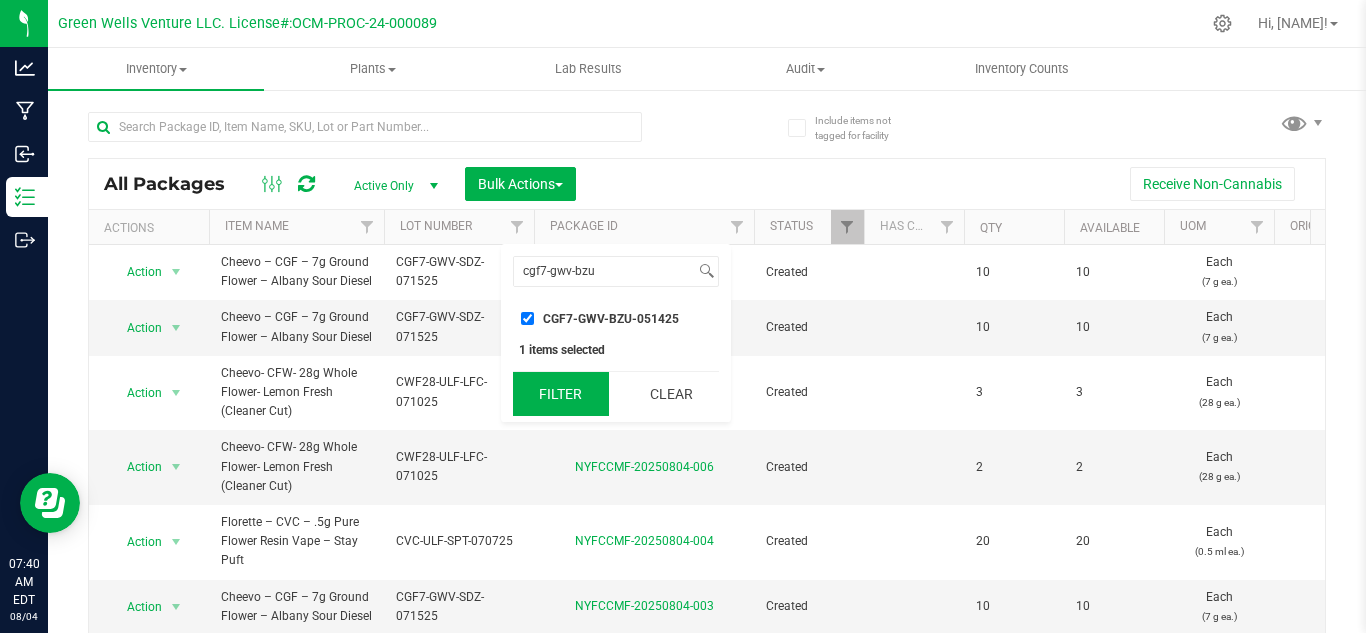 click on "Filter" at bounding box center (561, 394) 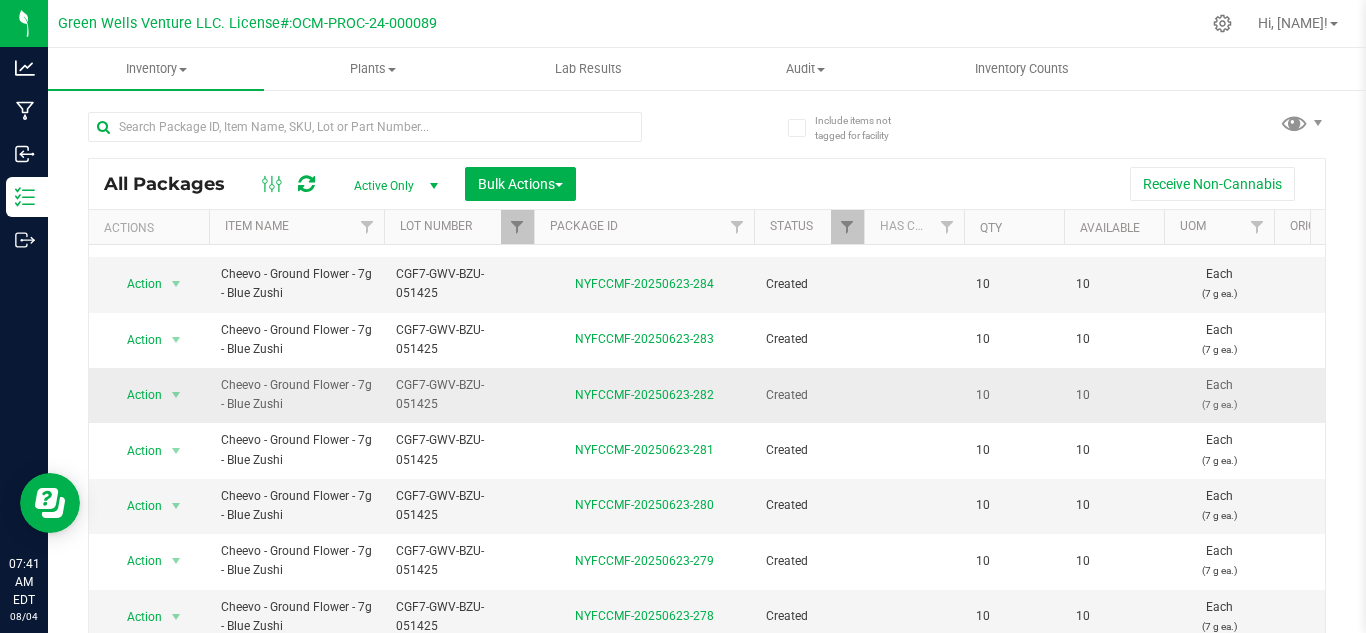 scroll, scrollTop: 724, scrollLeft: 0, axis: vertical 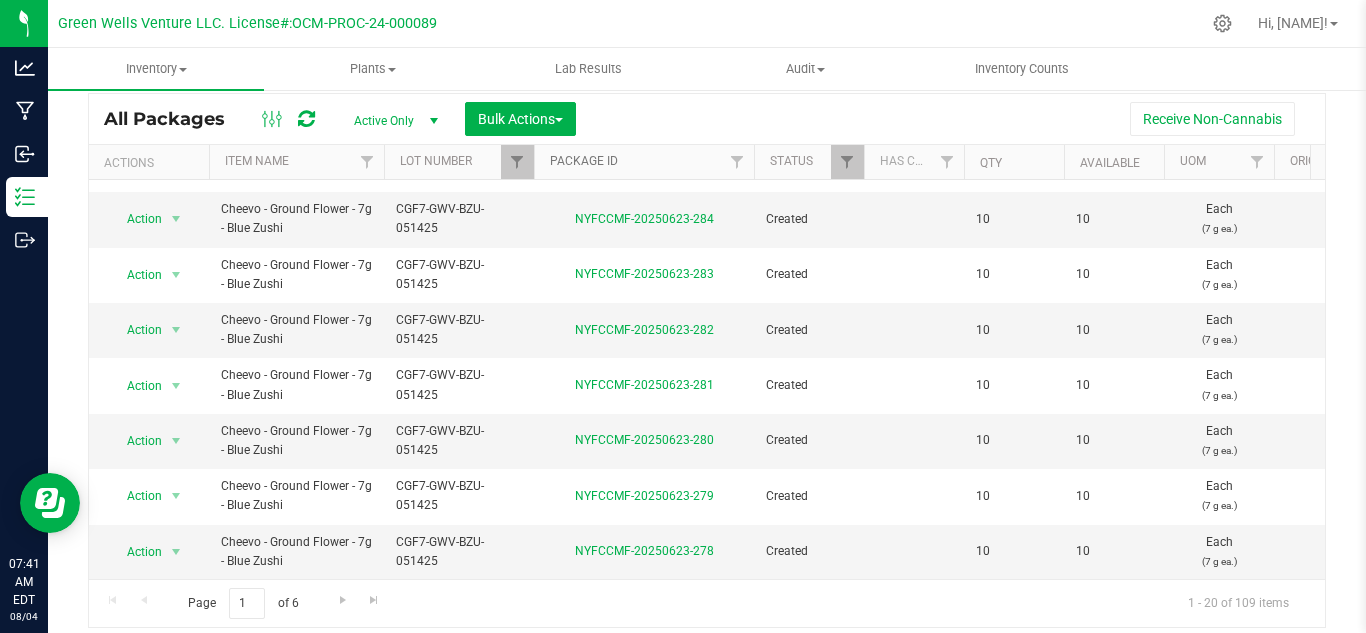 click on "Package ID" at bounding box center (584, 161) 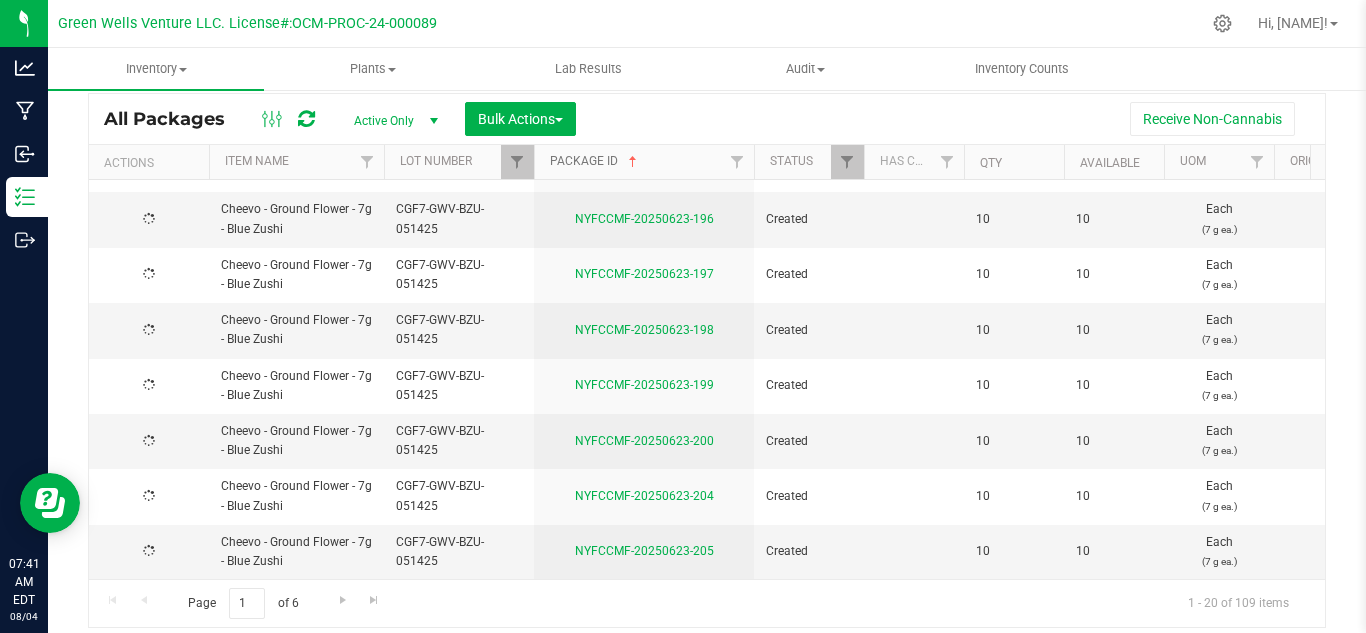scroll, scrollTop: 0, scrollLeft: 0, axis: both 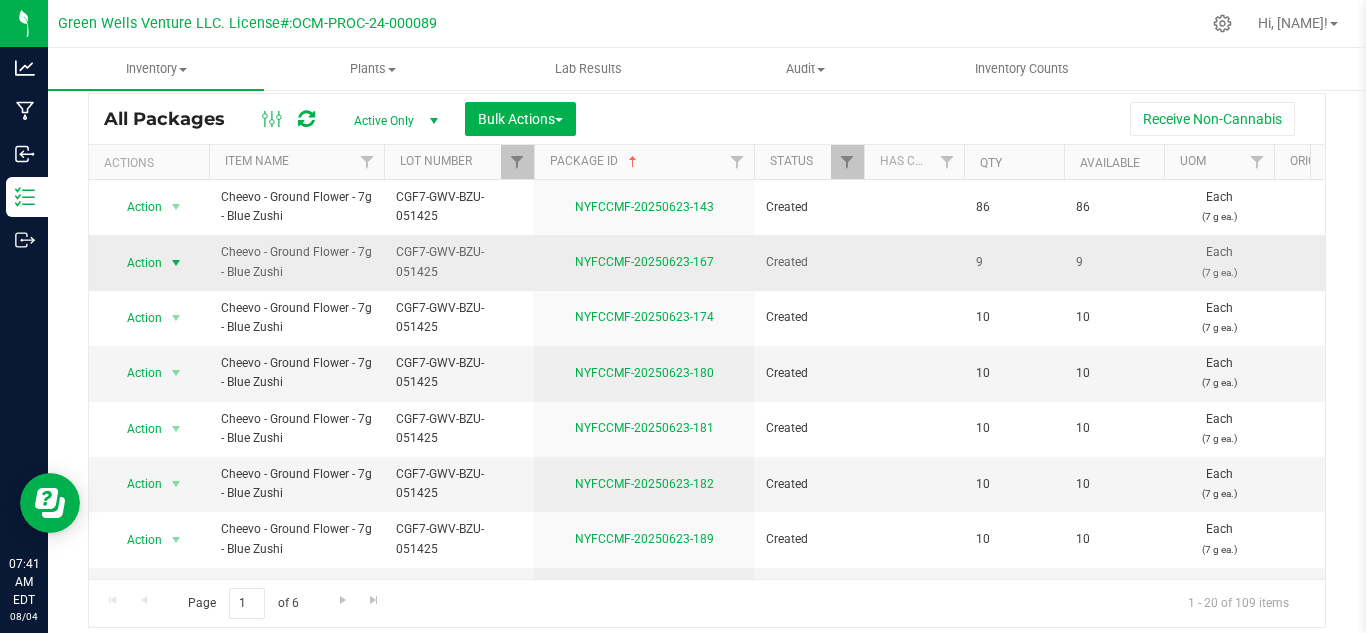 click at bounding box center [176, 263] 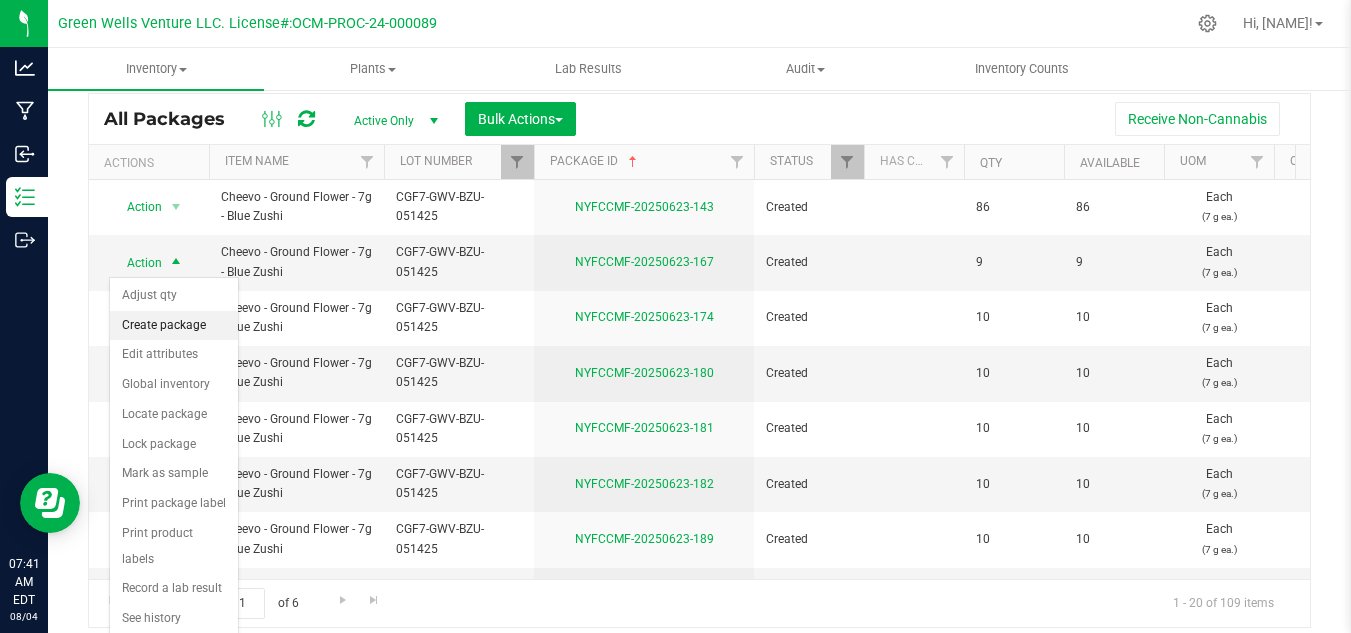 click on "Create package" at bounding box center [174, 326] 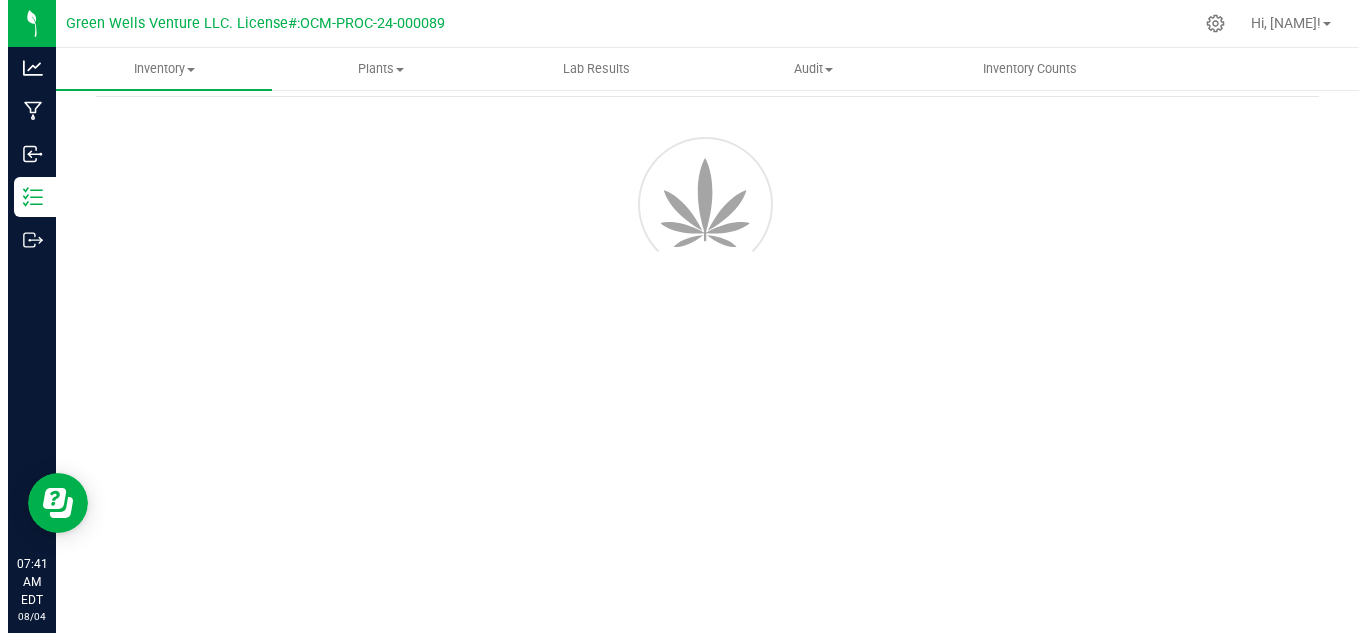 scroll, scrollTop: 80, scrollLeft: 0, axis: vertical 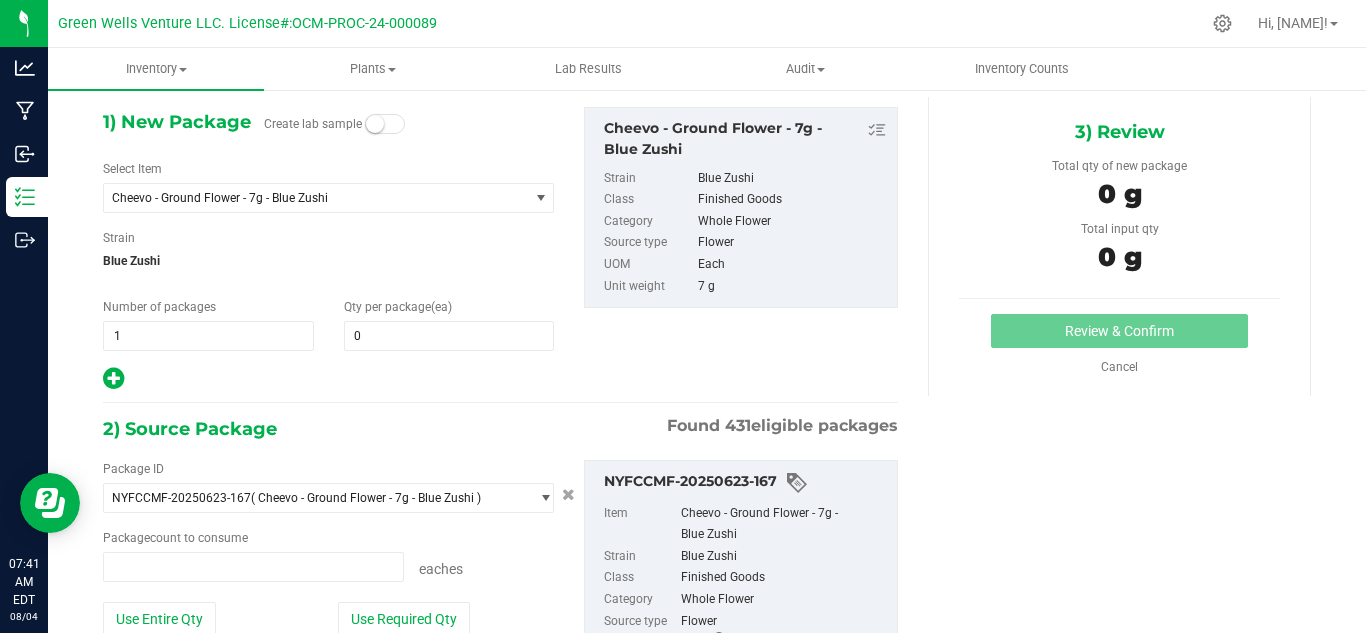 type on "0 ea" 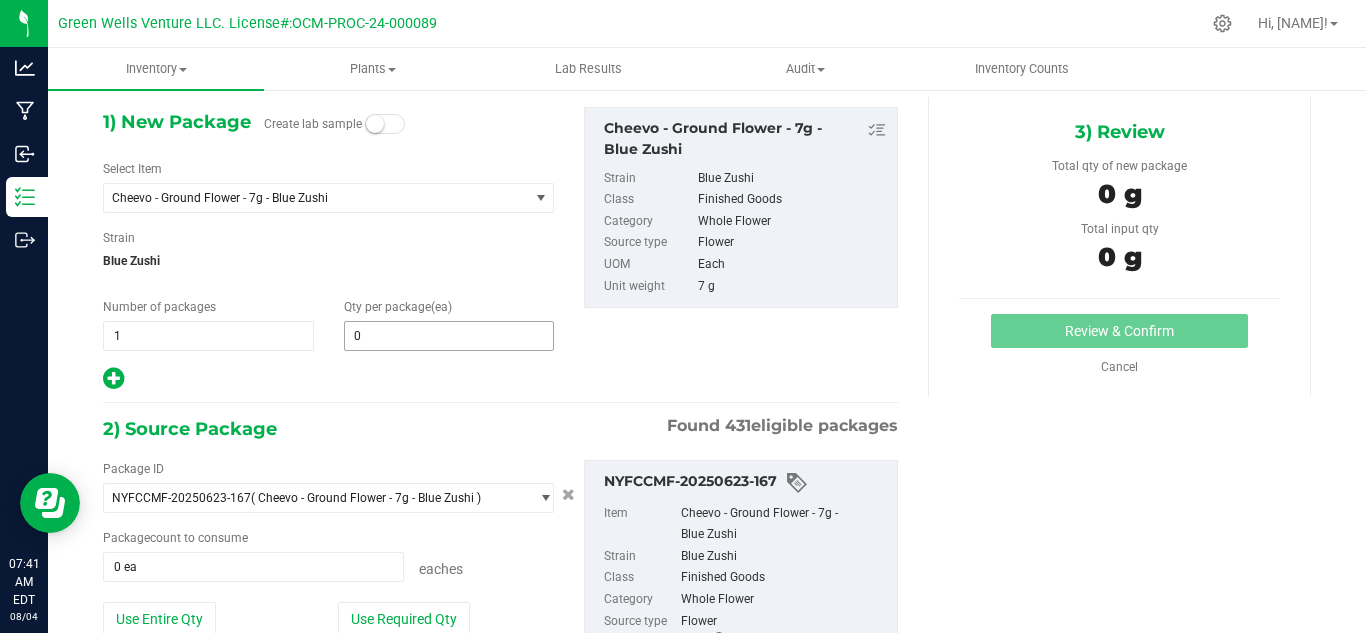 type 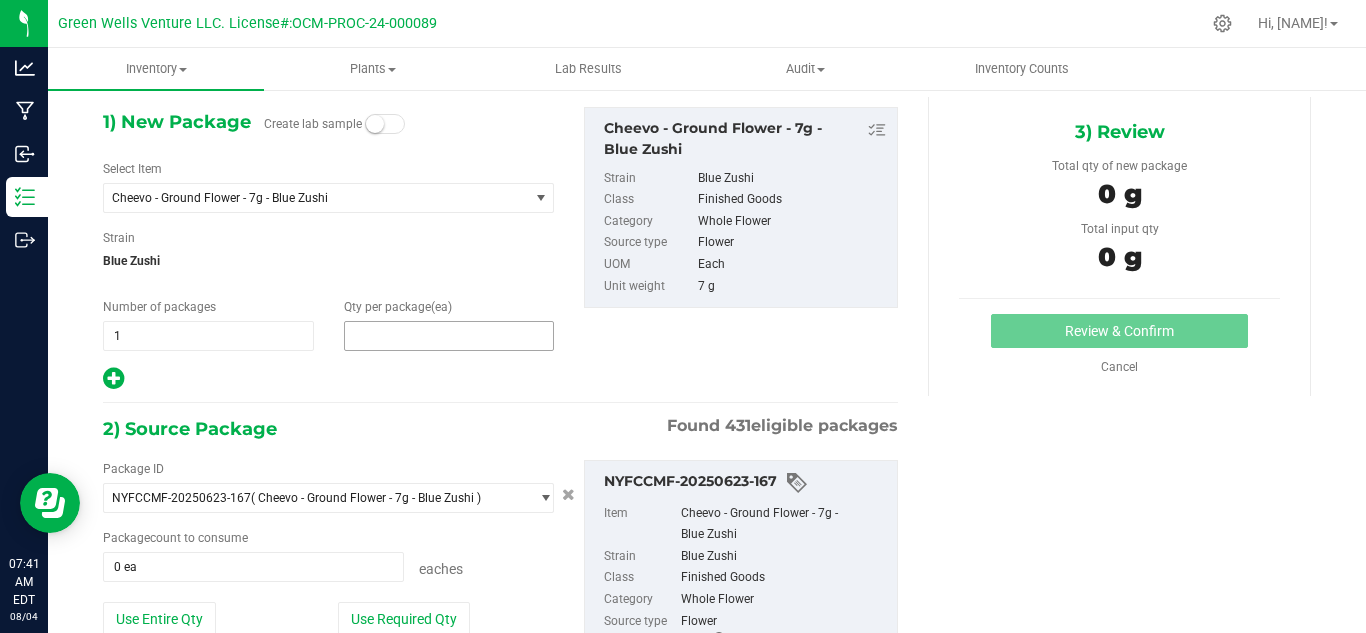 click at bounding box center [449, 336] 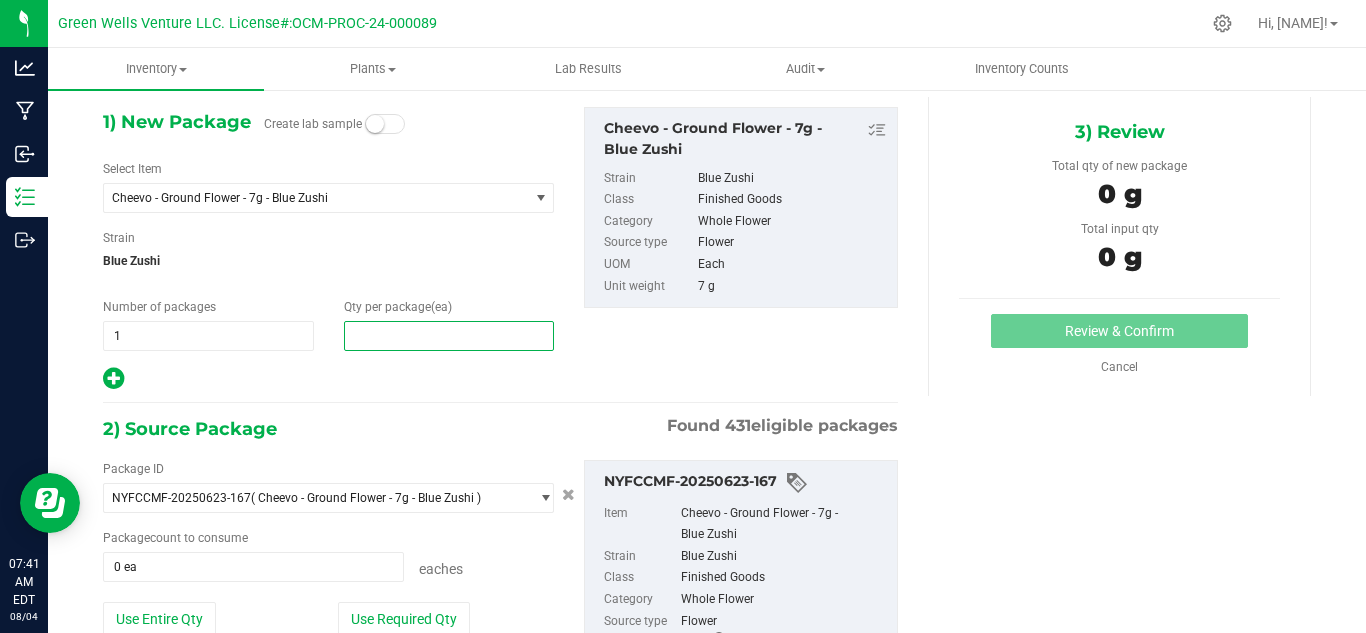 type on "1" 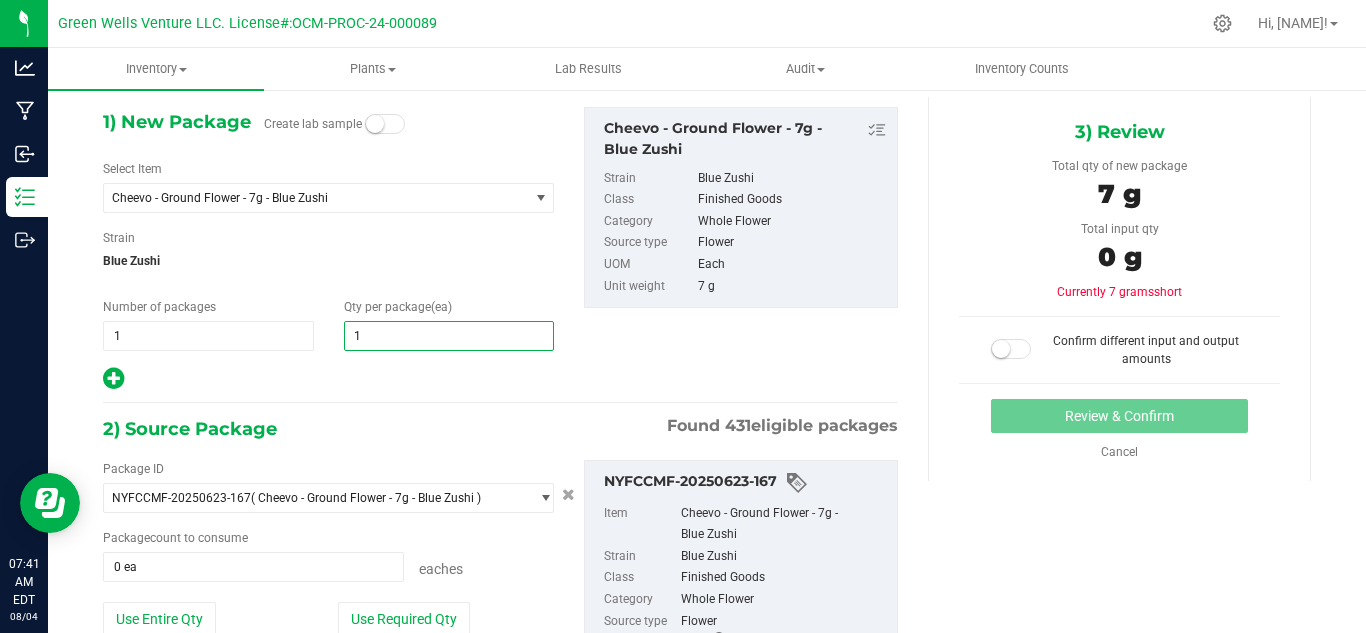 type on "1" 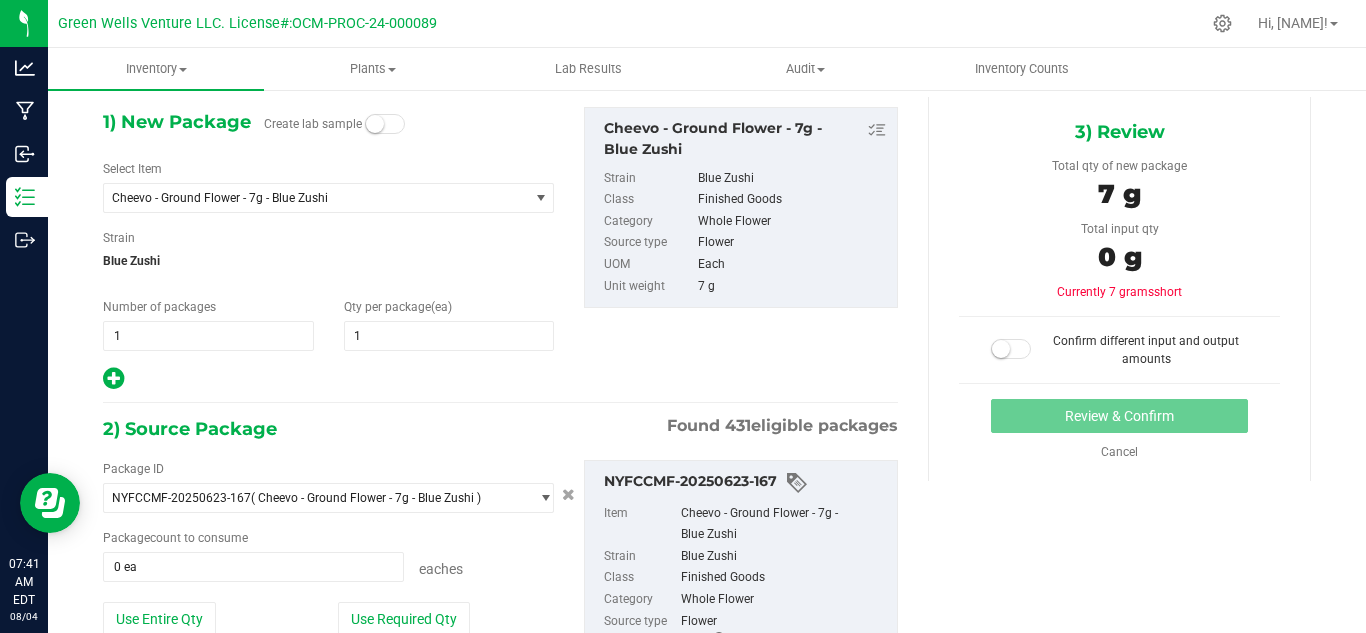 click on "2) Source Package
Found
431
eligible packages" at bounding box center [500, 429] 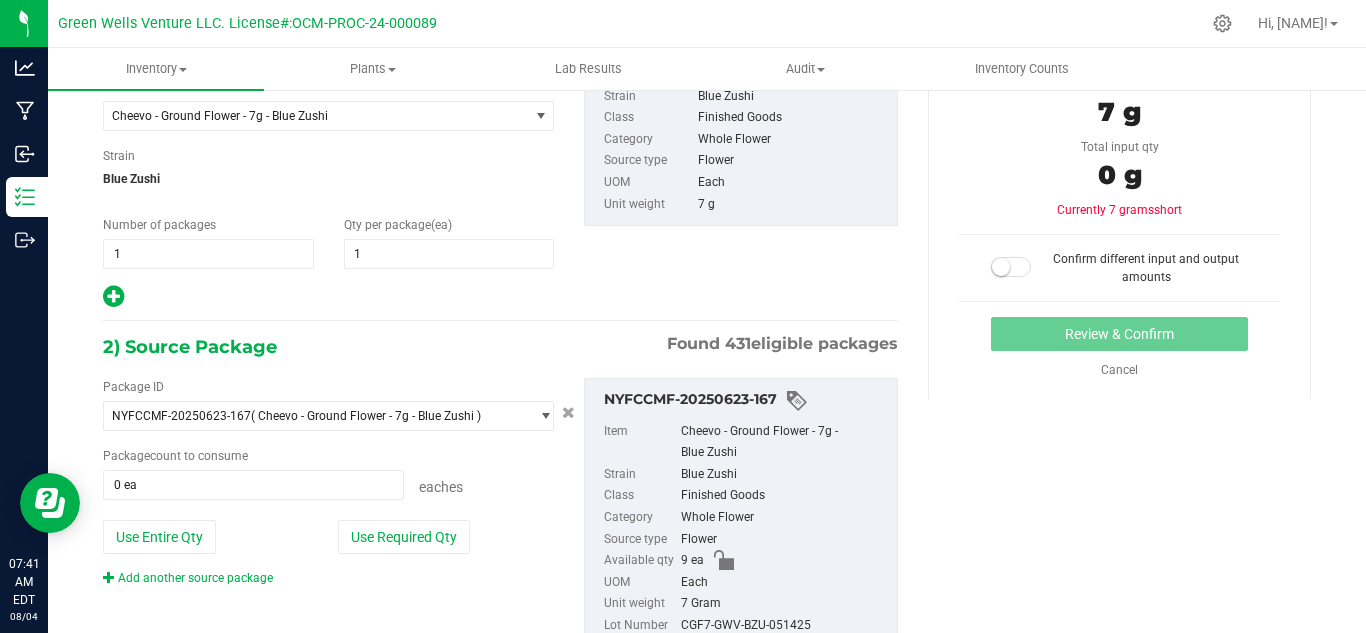 scroll, scrollTop: 234, scrollLeft: 0, axis: vertical 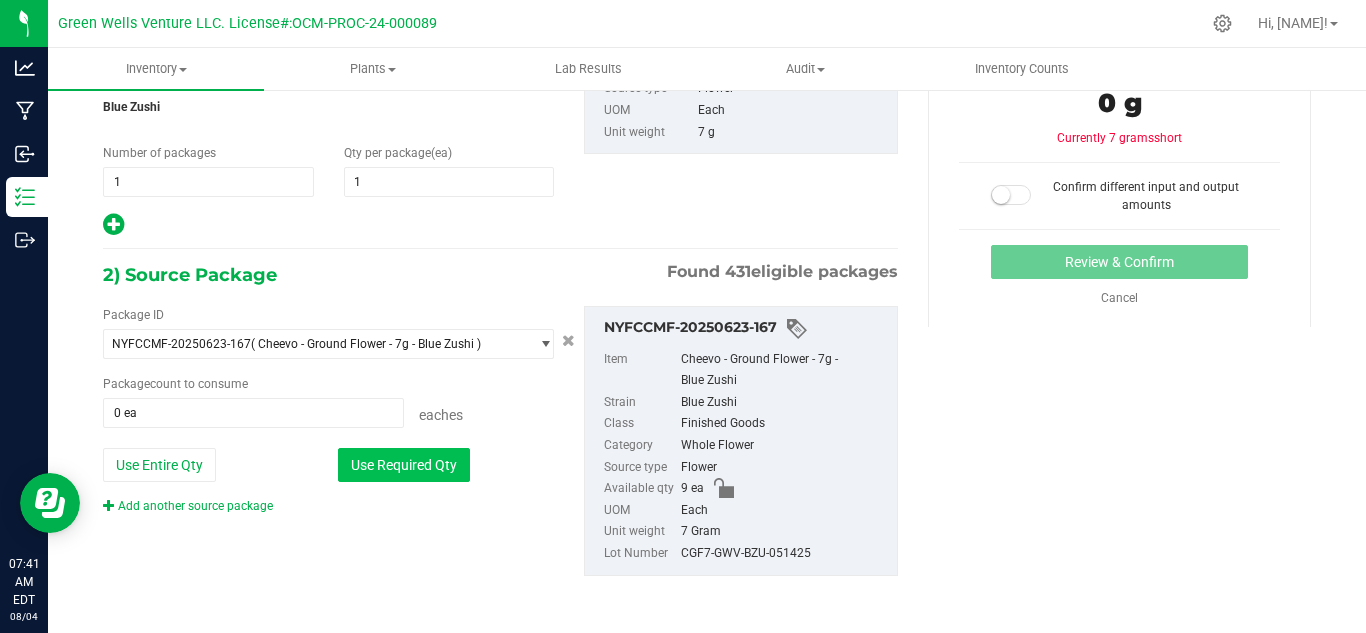 click on "Use Required Qty" at bounding box center (404, 465) 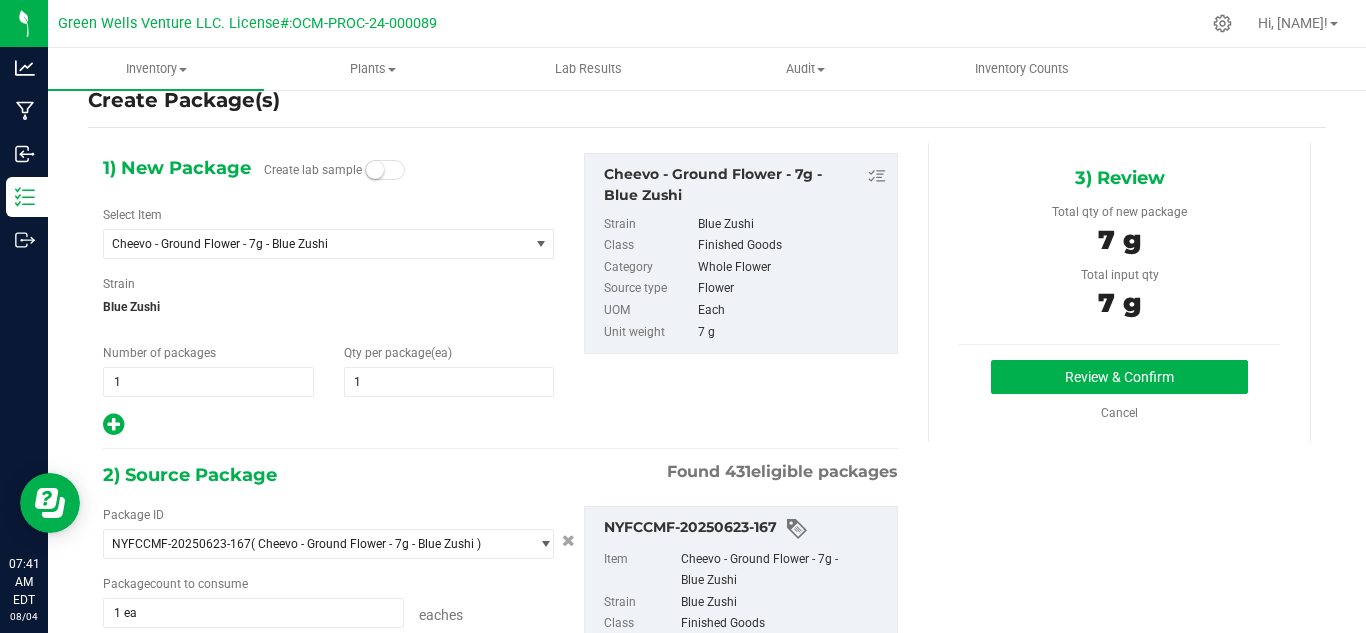 scroll, scrollTop: 0, scrollLeft: 0, axis: both 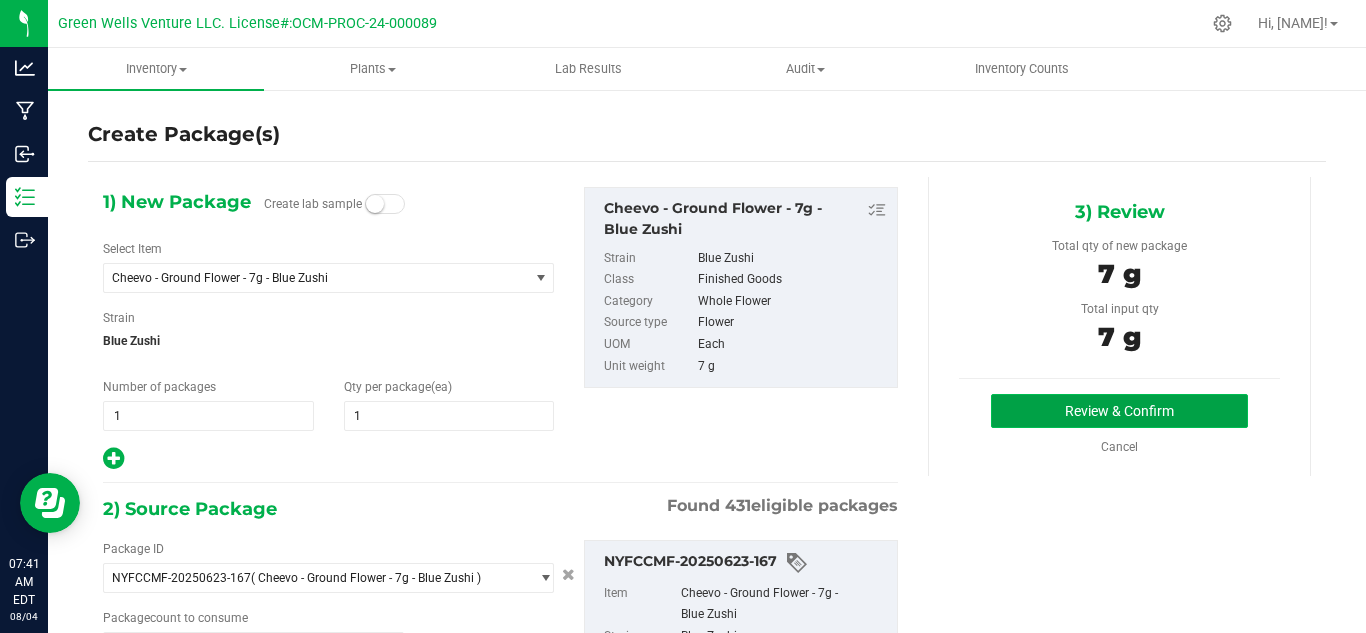 click on "Review & Confirm" at bounding box center [1119, 411] 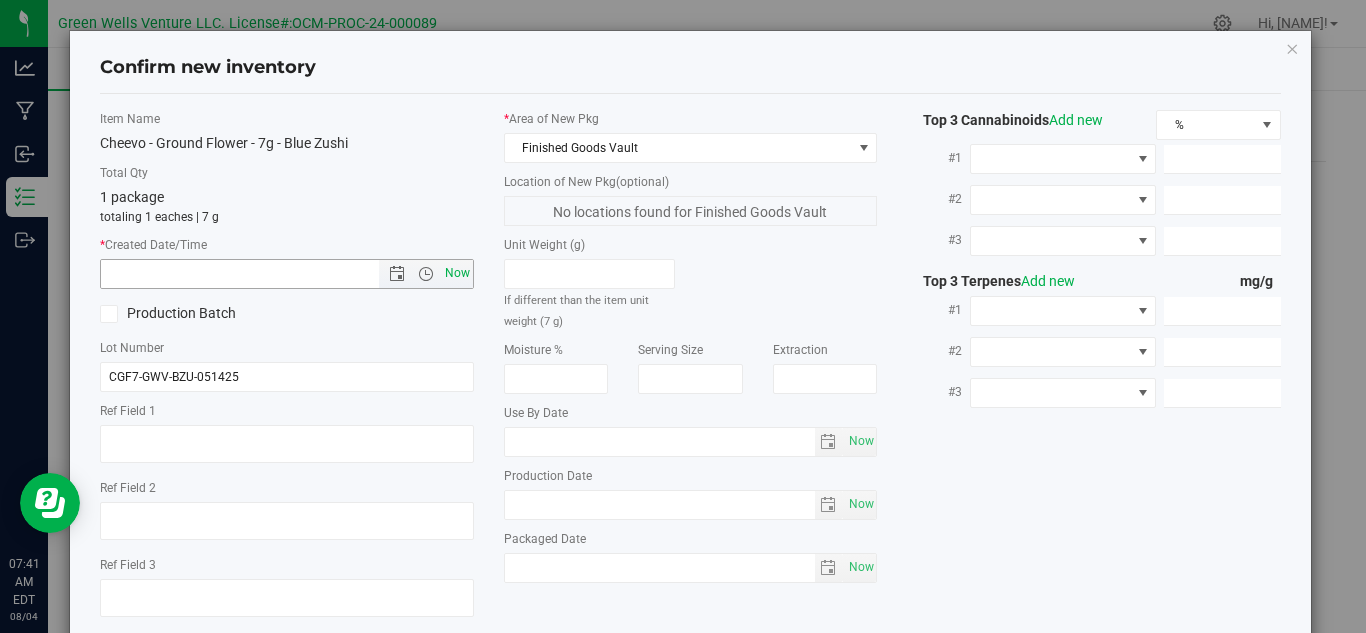click on "Now" at bounding box center [457, 273] 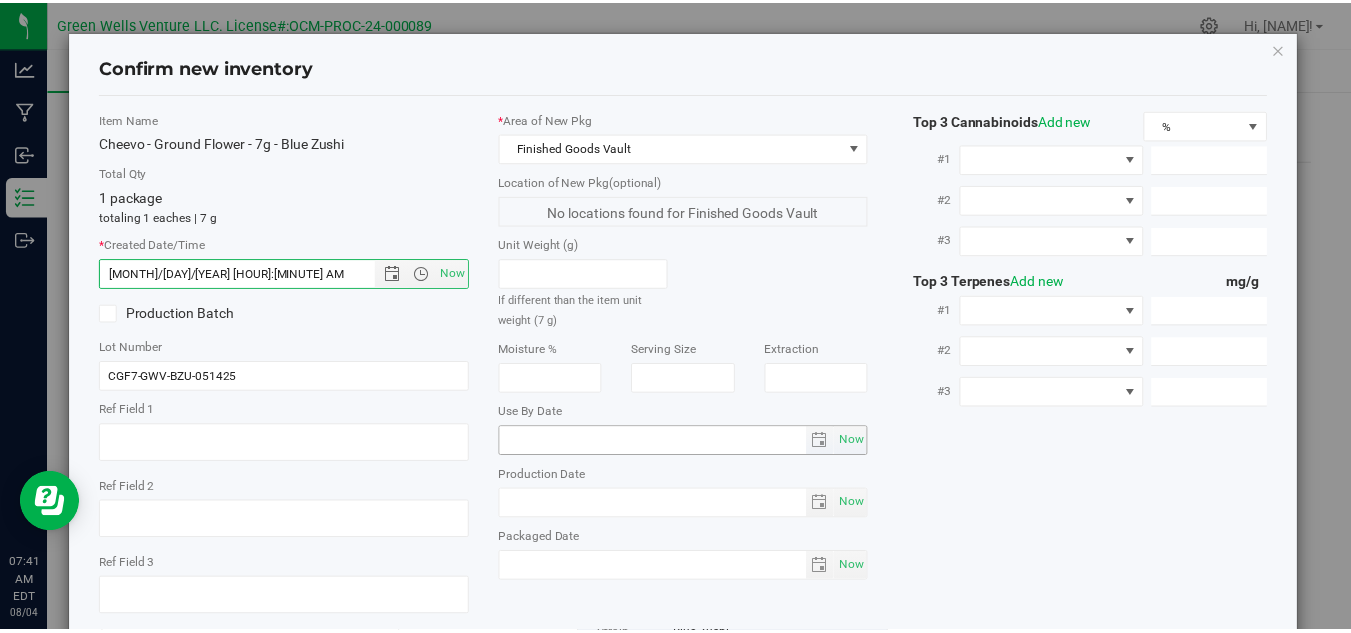 scroll, scrollTop: 114, scrollLeft: 0, axis: vertical 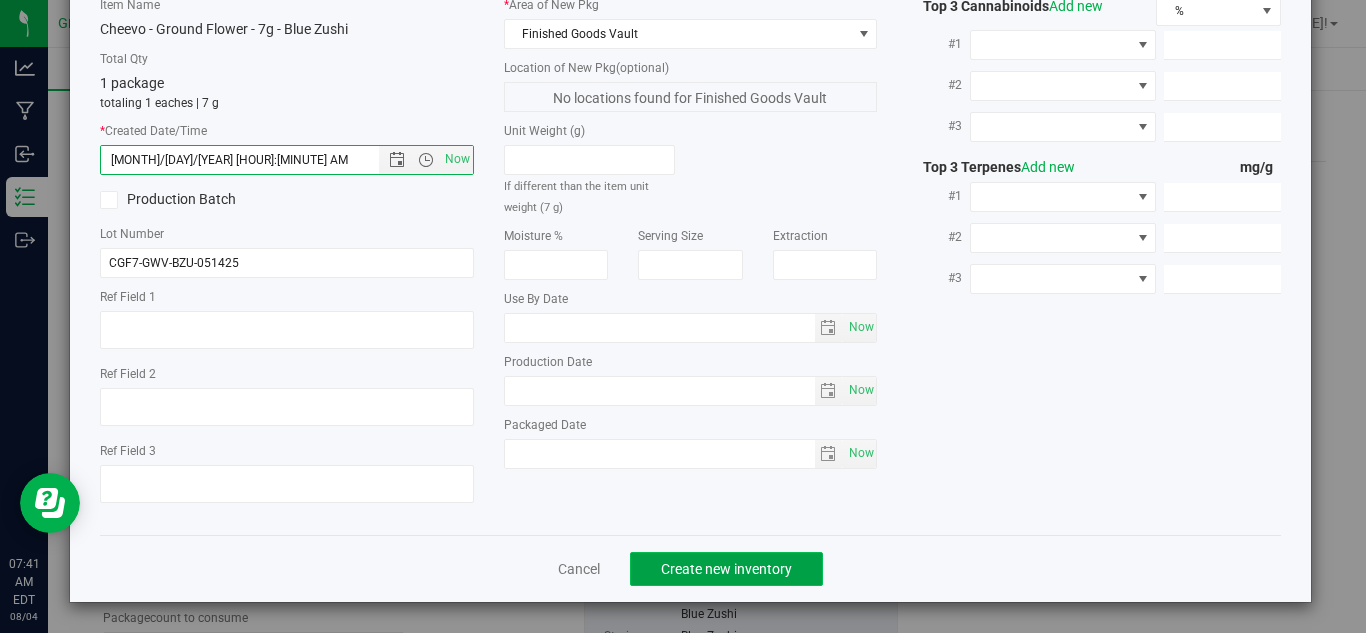 click on "Create new inventory" 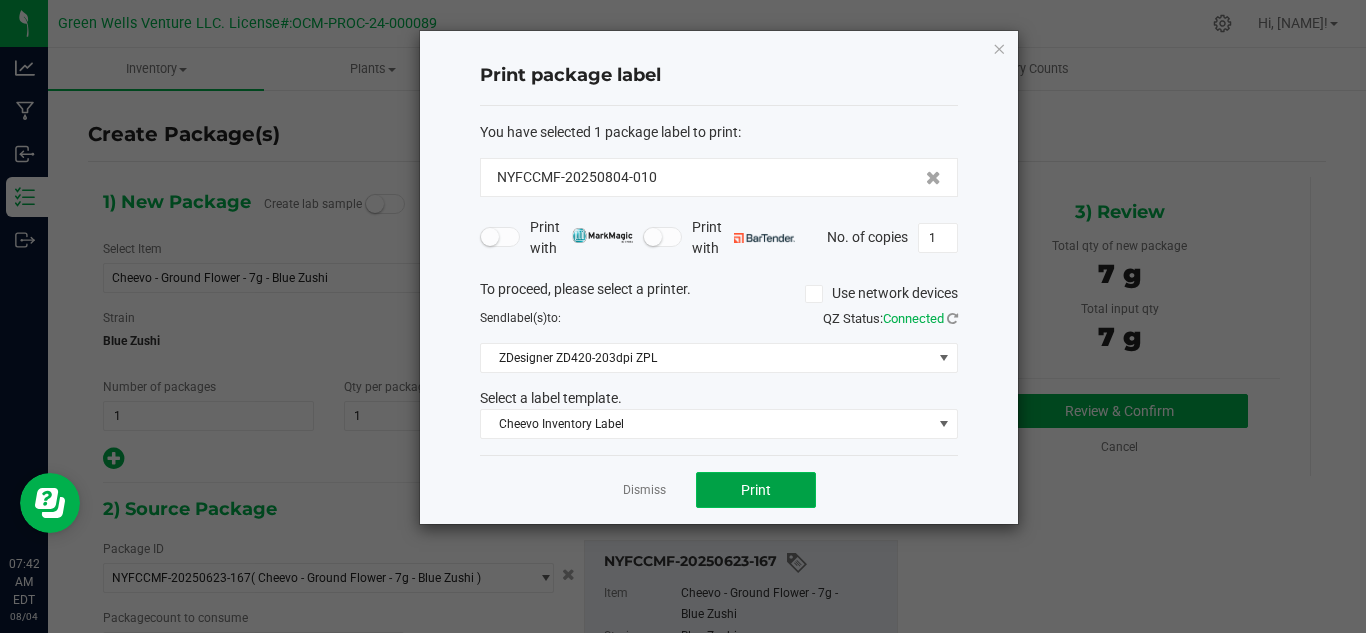click on "Print" 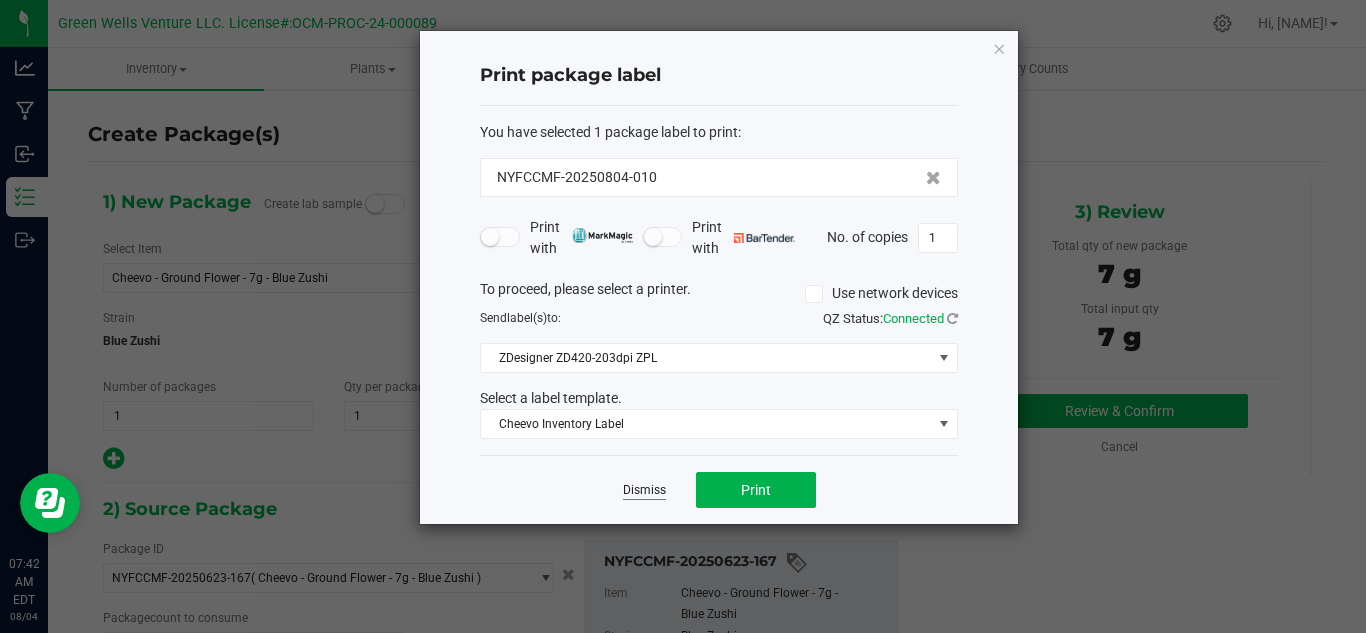 click on "Dismiss" 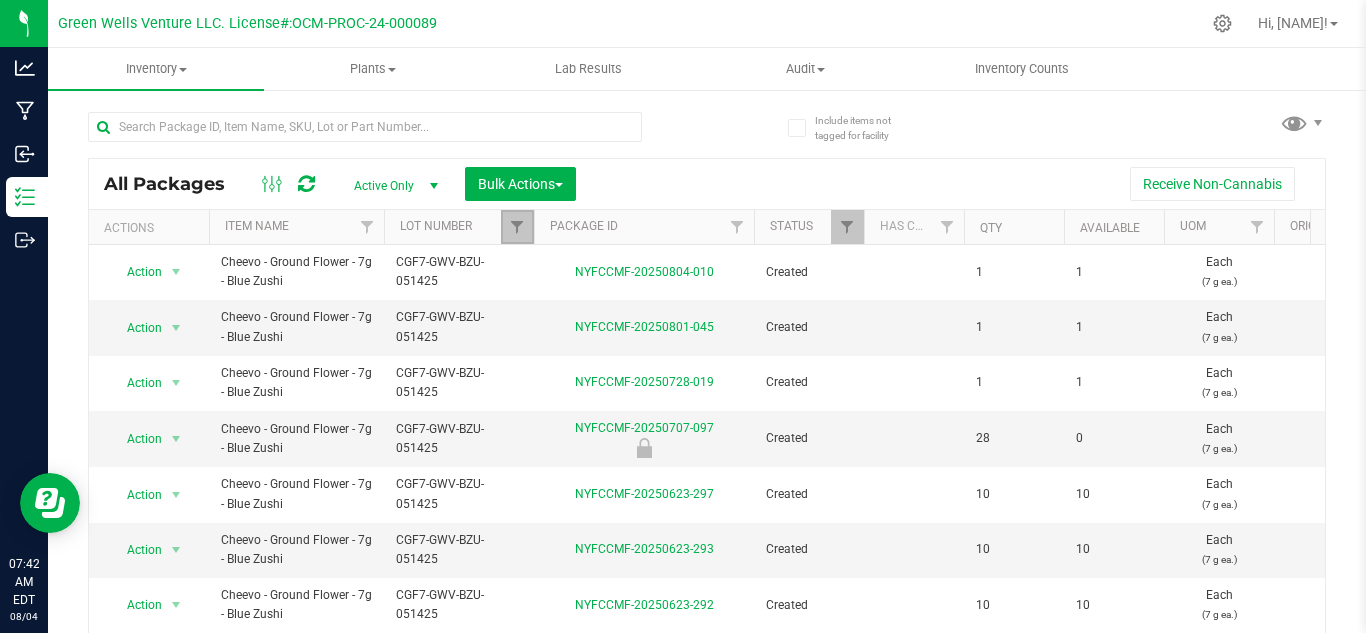 click at bounding box center (517, 227) 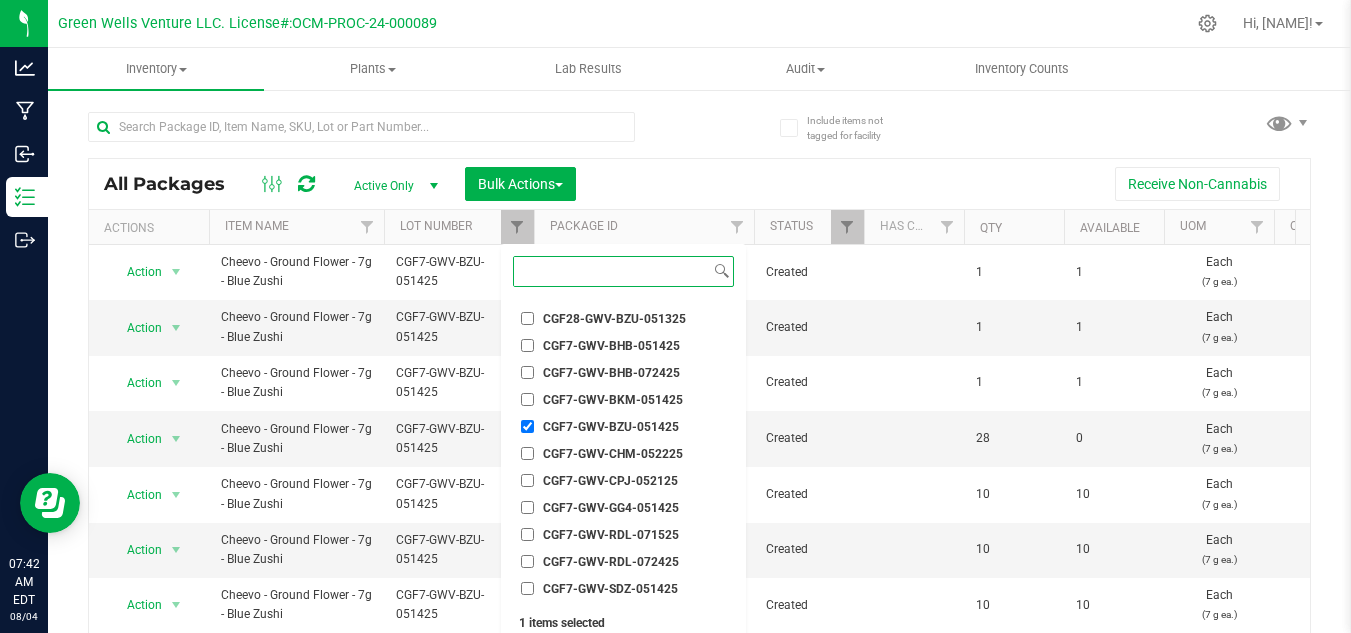 scroll, scrollTop: 1600, scrollLeft: 0, axis: vertical 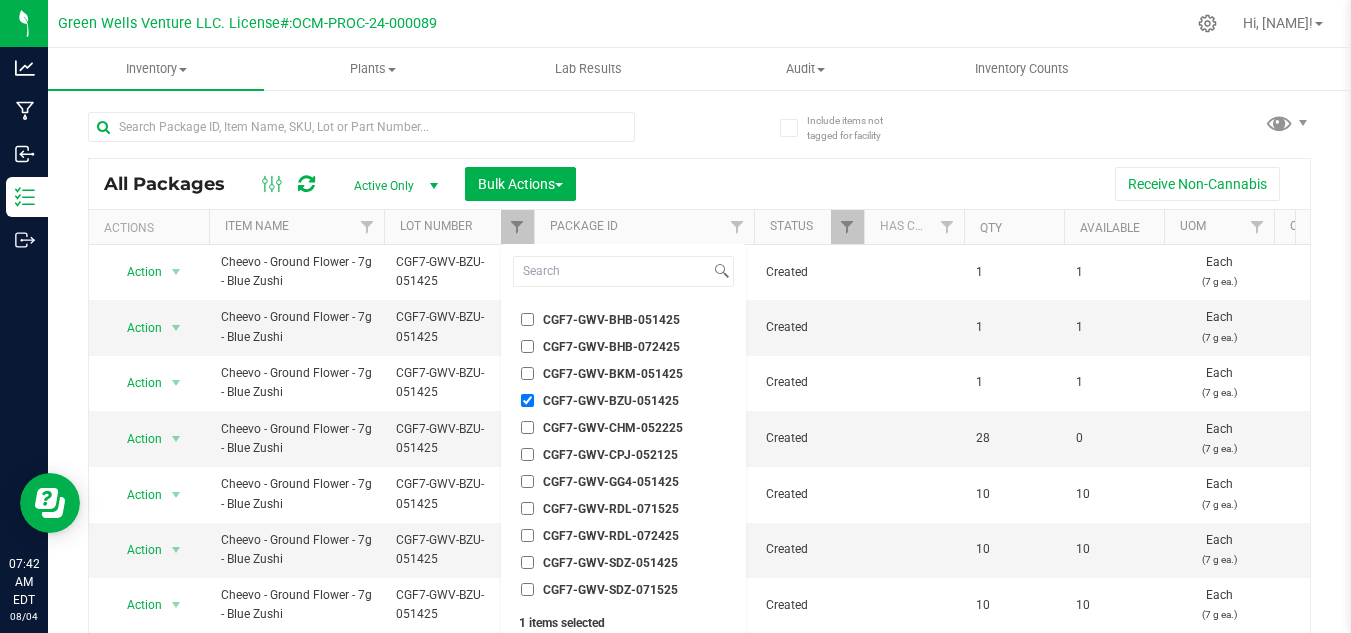 click on "CGF7-GWV-SDZ-051425" at bounding box center (527, 562) 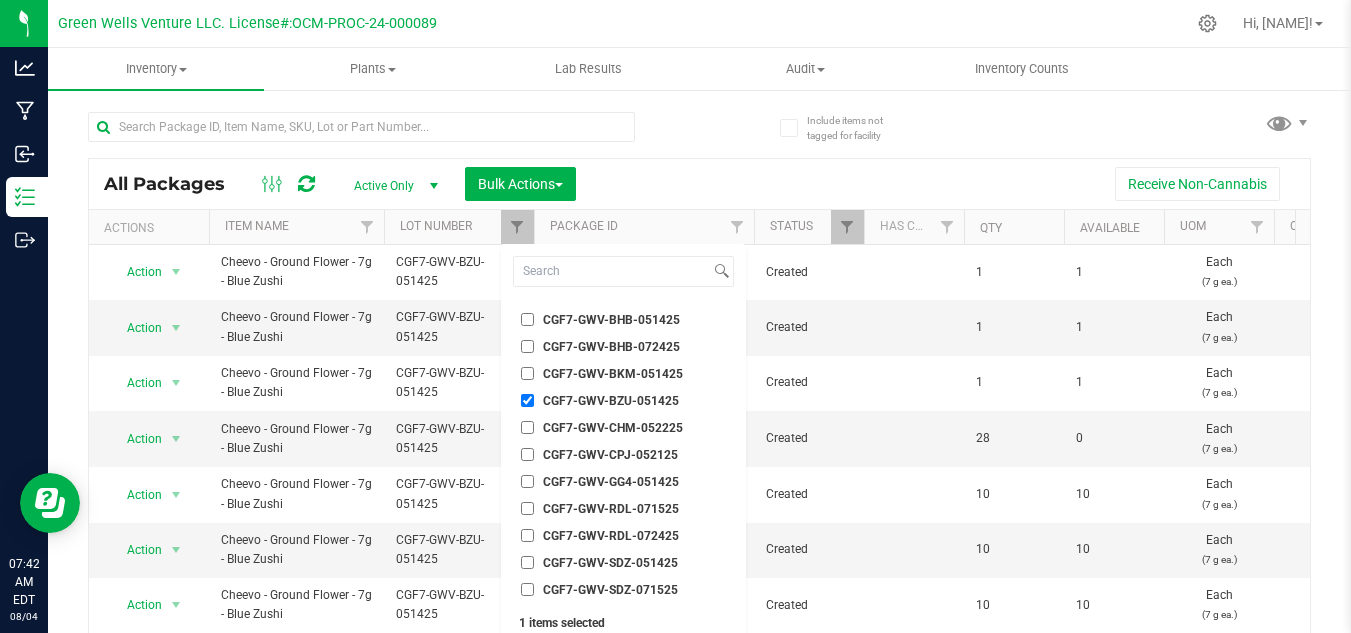 checkbox on "true" 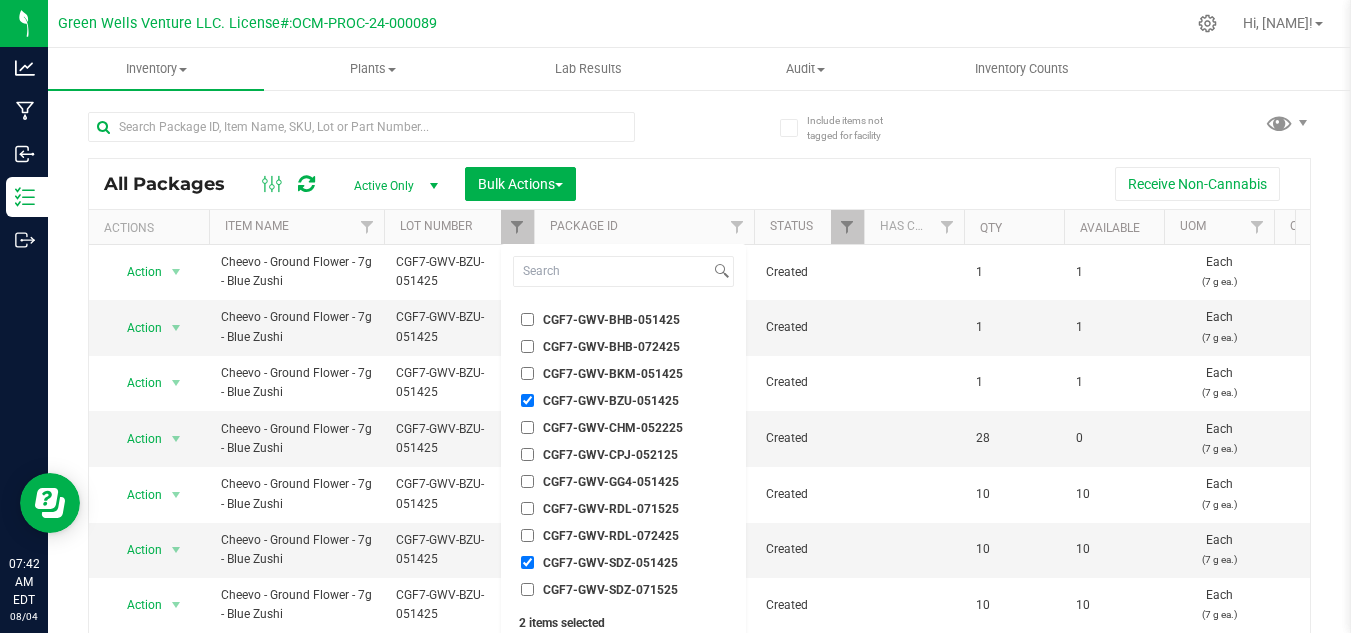 click on "CGF7-GWV-BZU-051425" at bounding box center [527, 400] 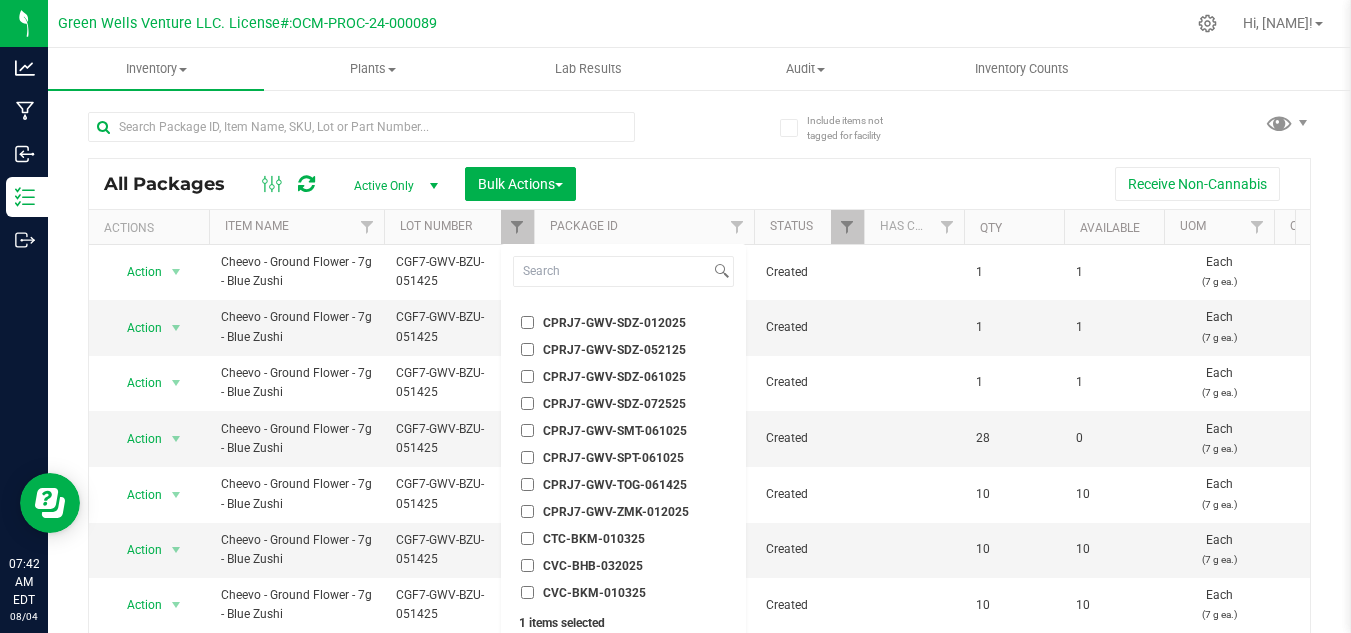 scroll, scrollTop: 2440, scrollLeft: 0, axis: vertical 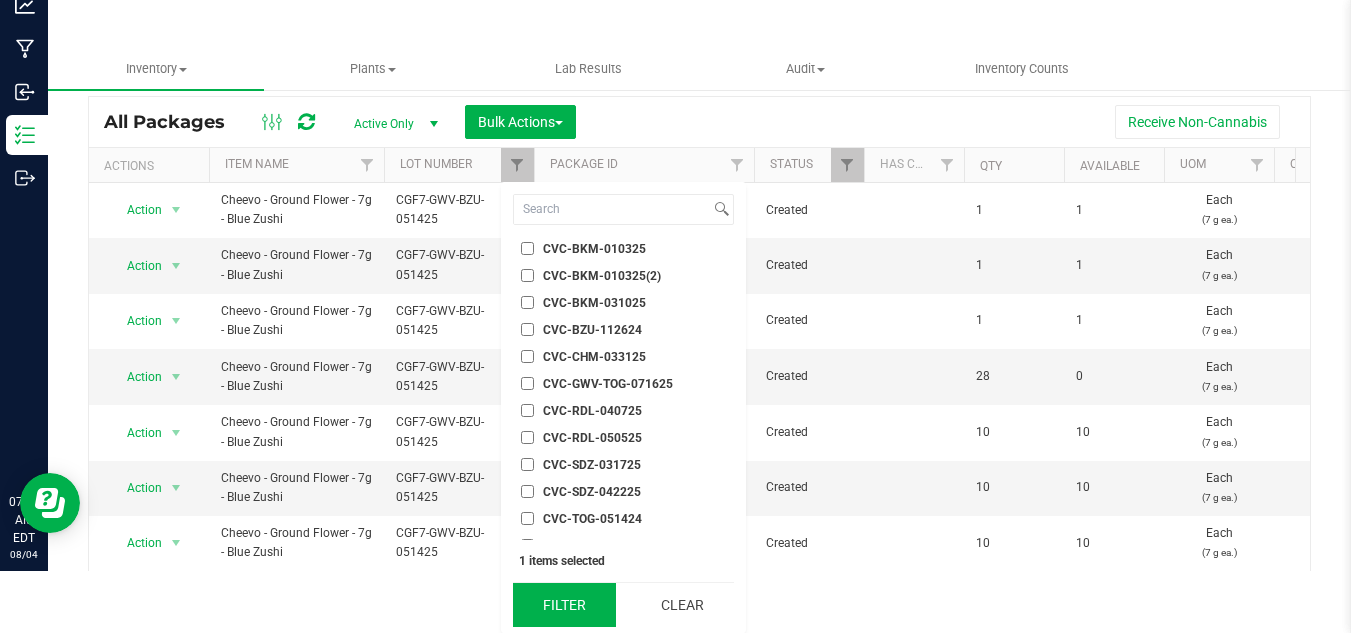 click on "Filter" at bounding box center [564, 605] 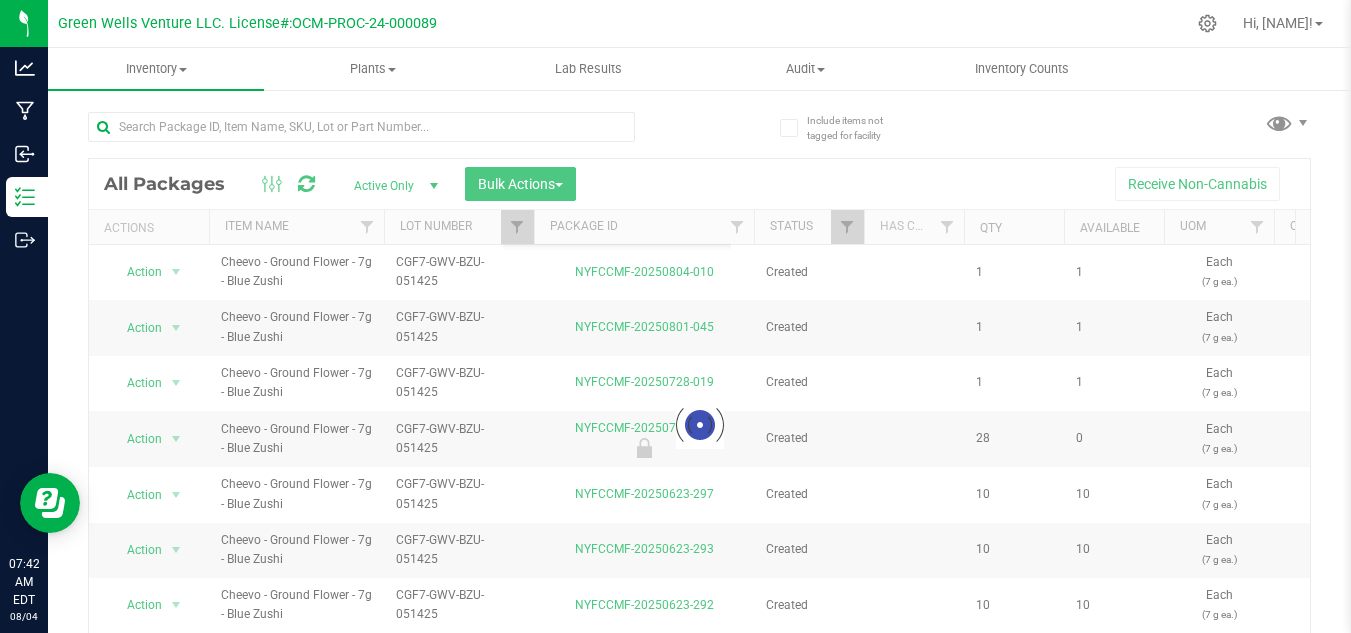 scroll, scrollTop: 0, scrollLeft: 0, axis: both 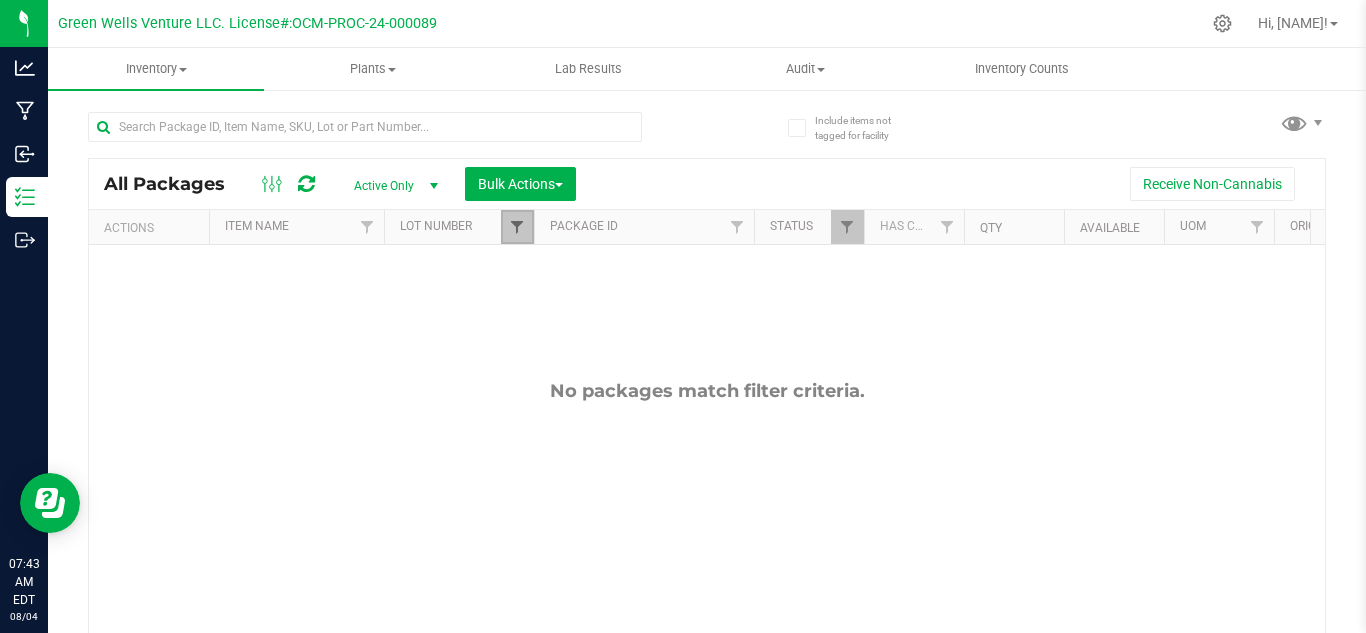 click at bounding box center [517, 227] 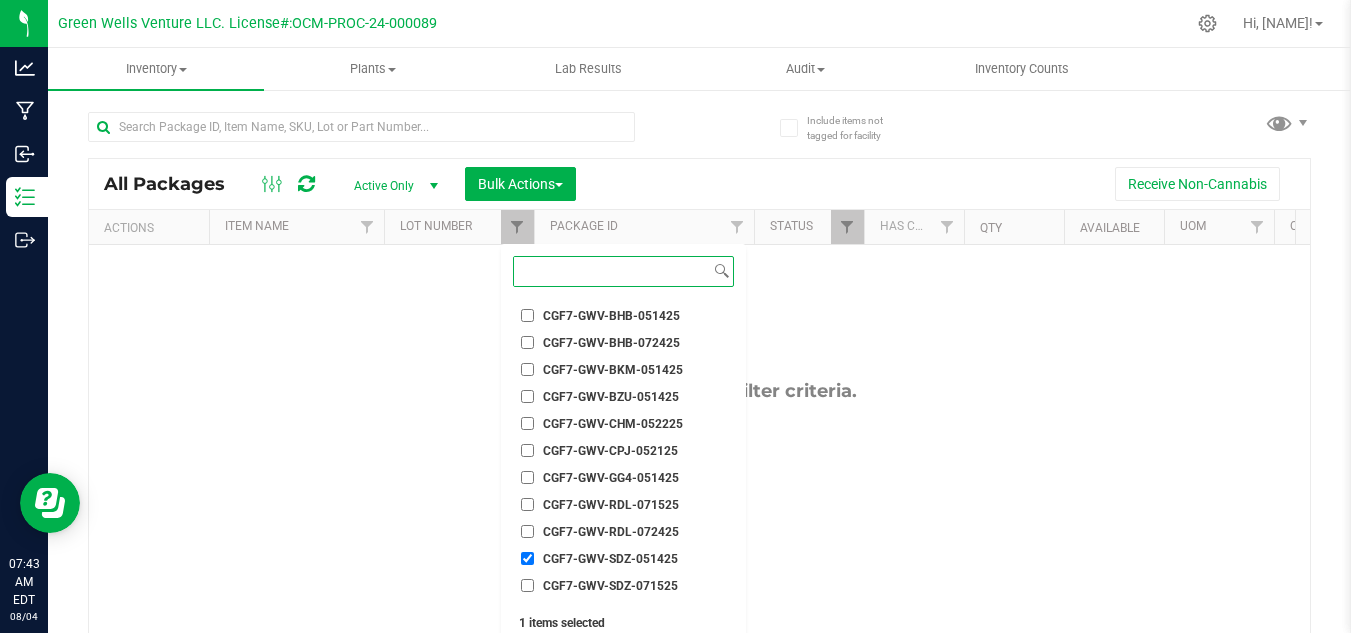 scroll, scrollTop: 1751, scrollLeft: 0, axis: vertical 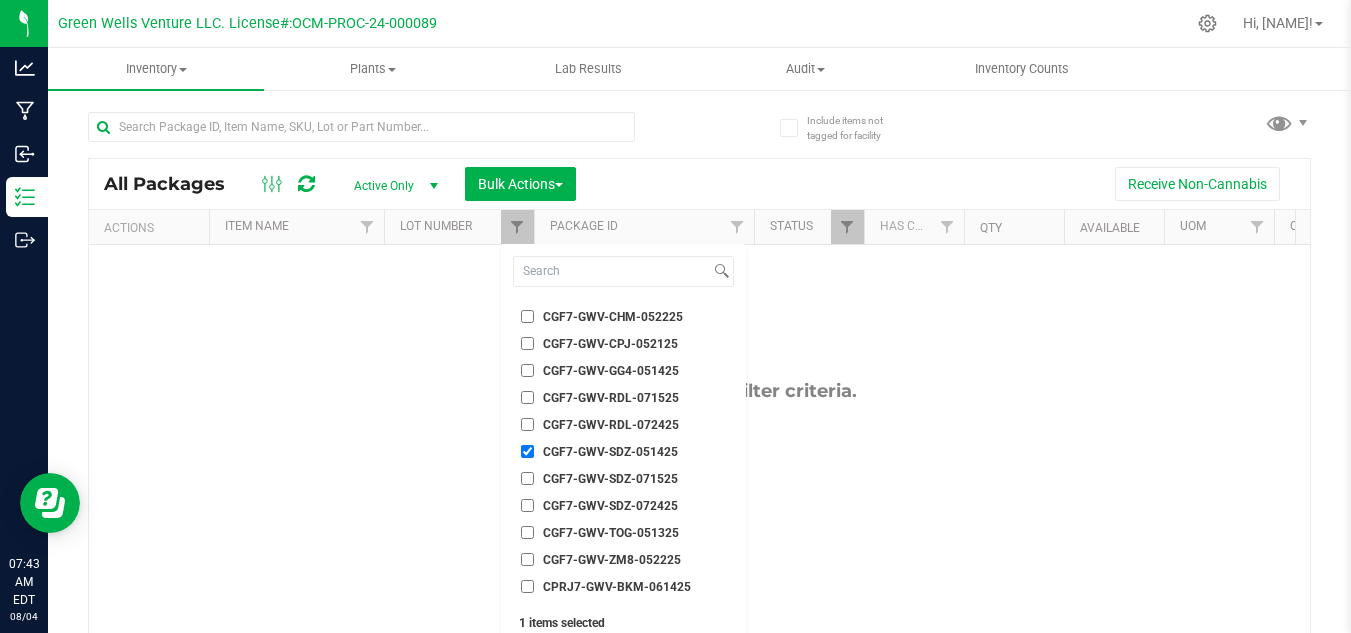 click on "CGF7-GWV-SDZ-051425" at bounding box center [527, 451] 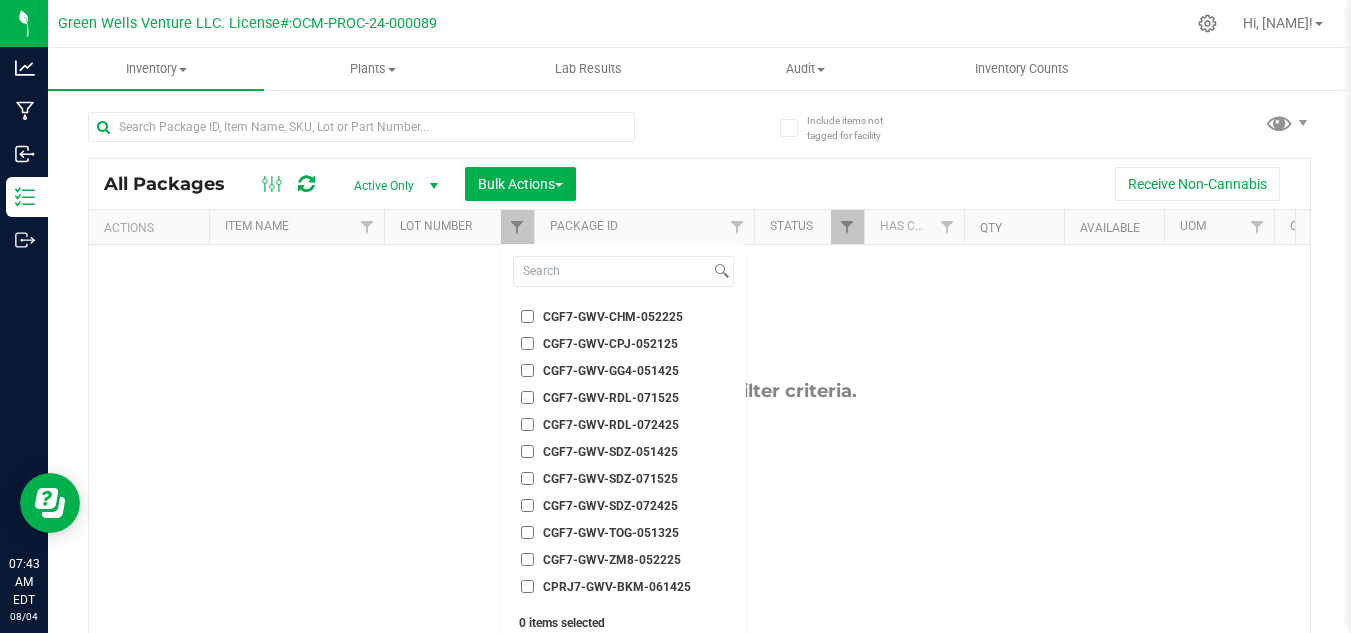 click on "CGF7-GWV-SDZ-071525" at bounding box center [527, 478] 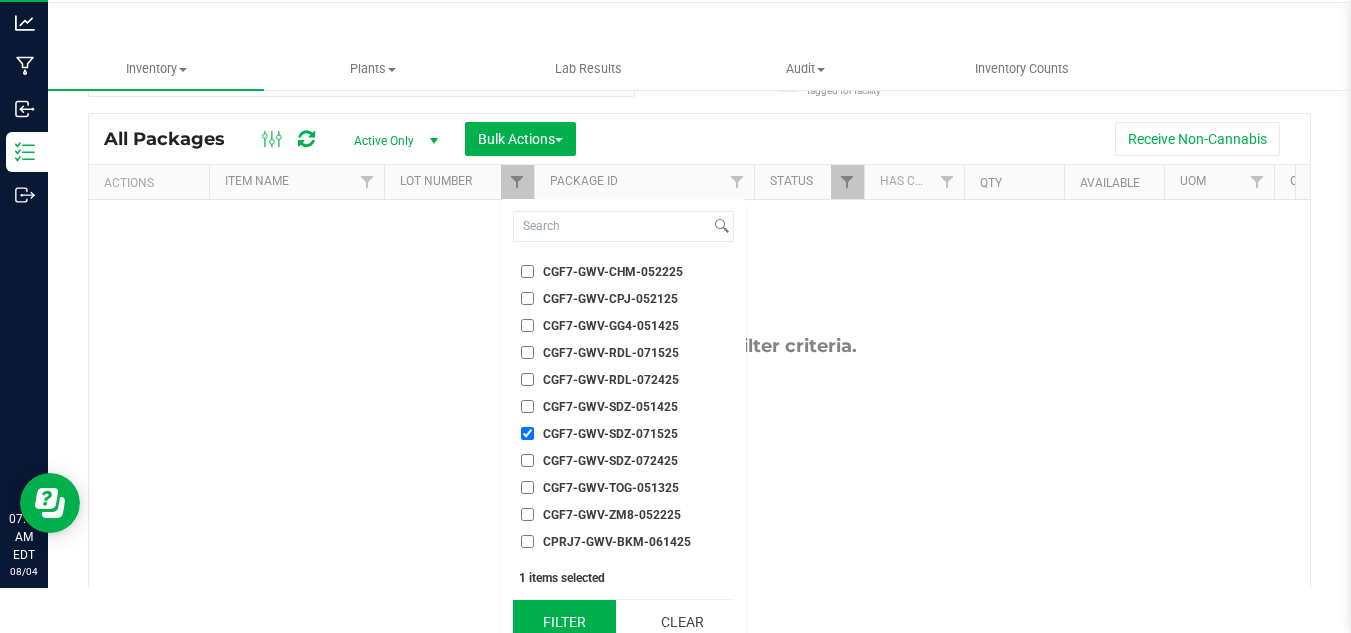 scroll, scrollTop: 62, scrollLeft: 0, axis: vertical 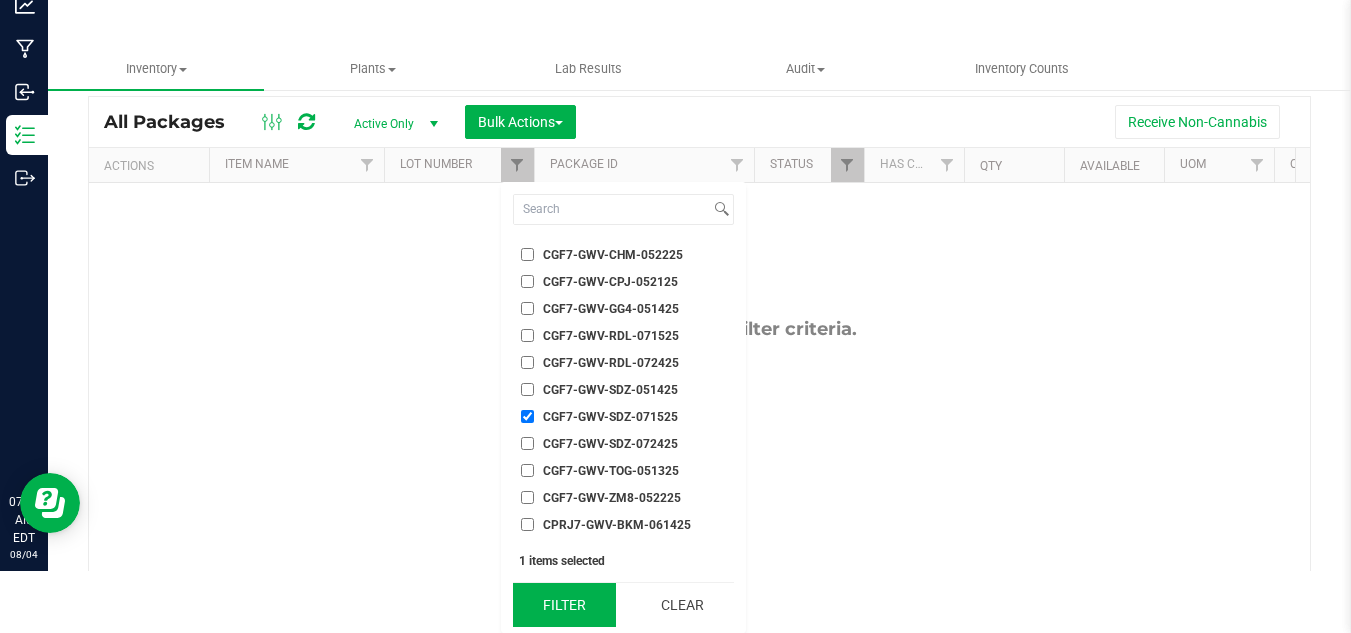 click on "Filter" at bounding box center (564, 605) 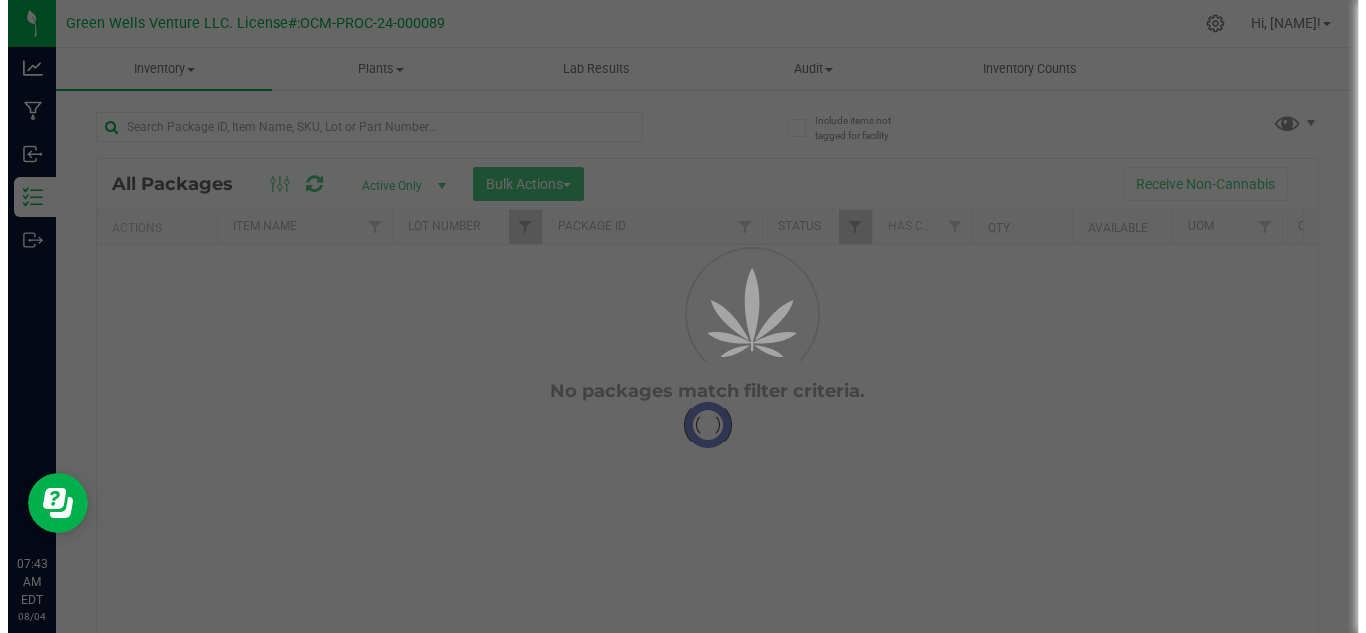 scroll, scrollTop: 0, scrollLeft: 0, axis: both 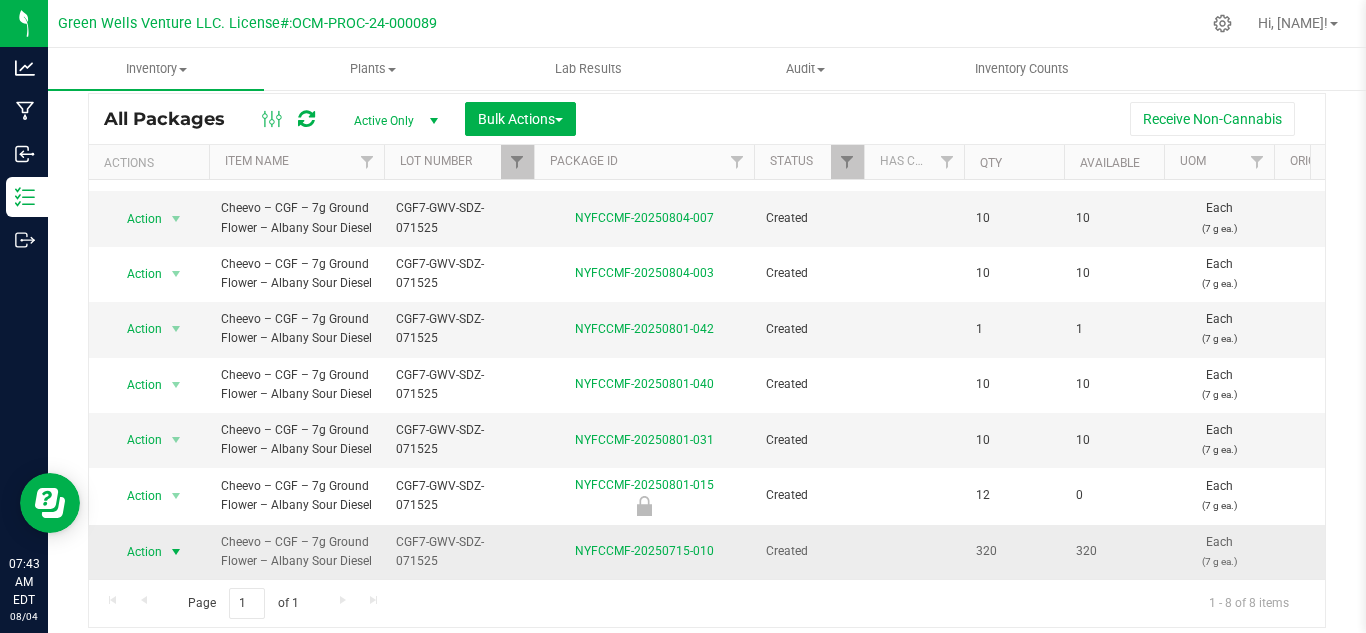 click on "Action" at bounding box center (136, 552) 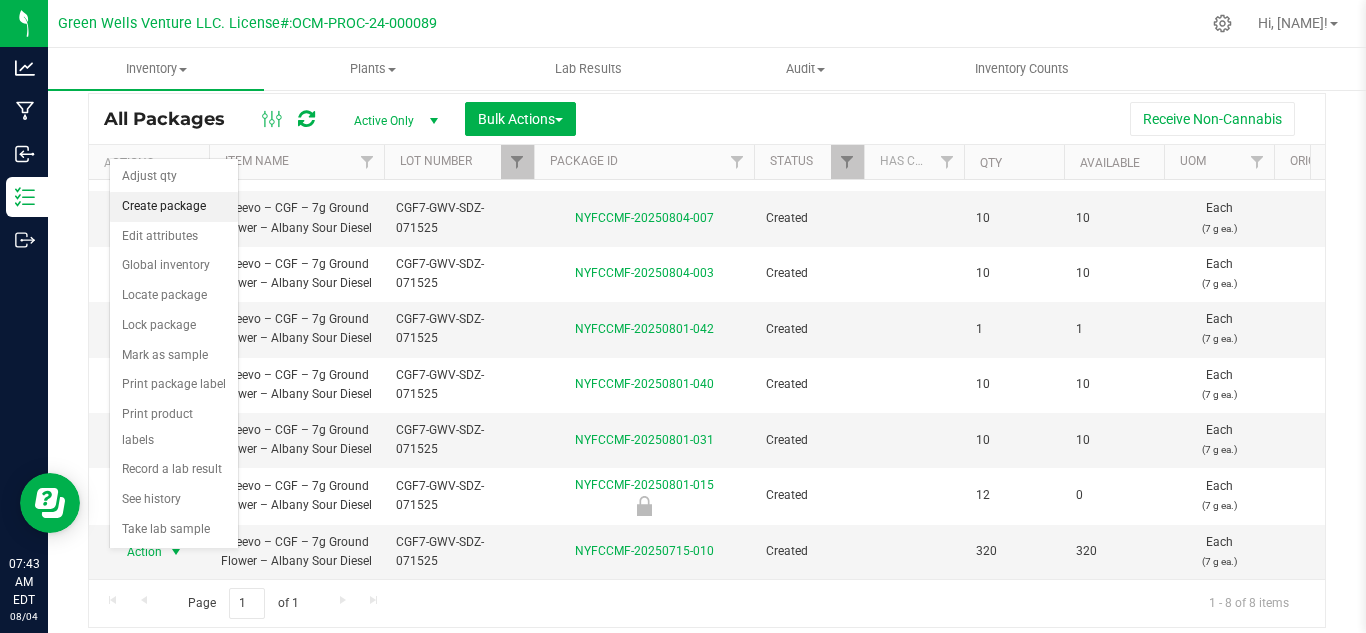click on "Create package" at bounding box center [174, 207] 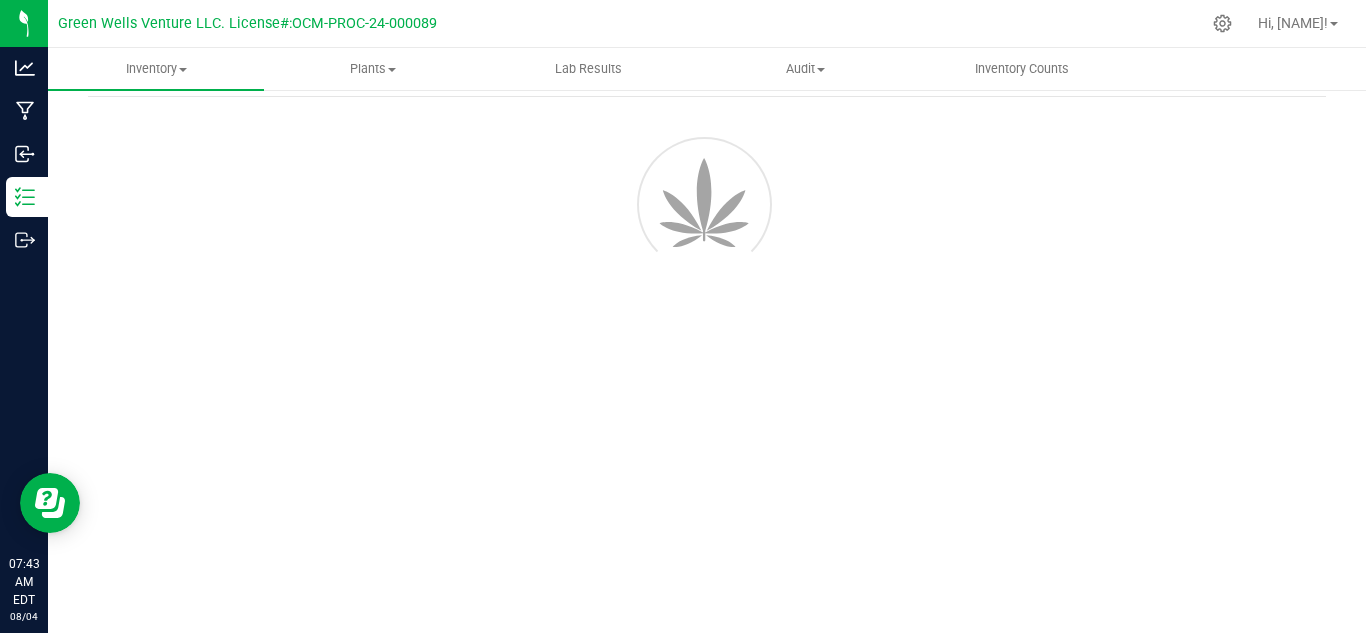 scroll, scrollTop: 80, scrollLeft: 0, axis: vertical 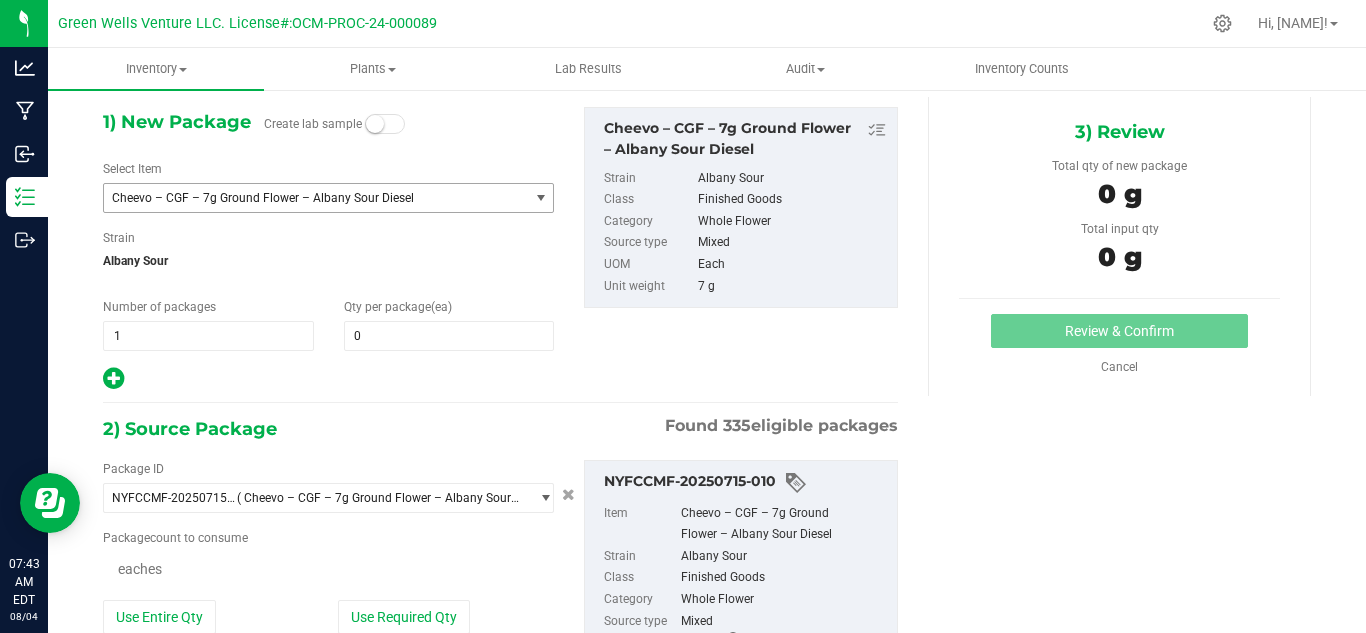 type on "0" 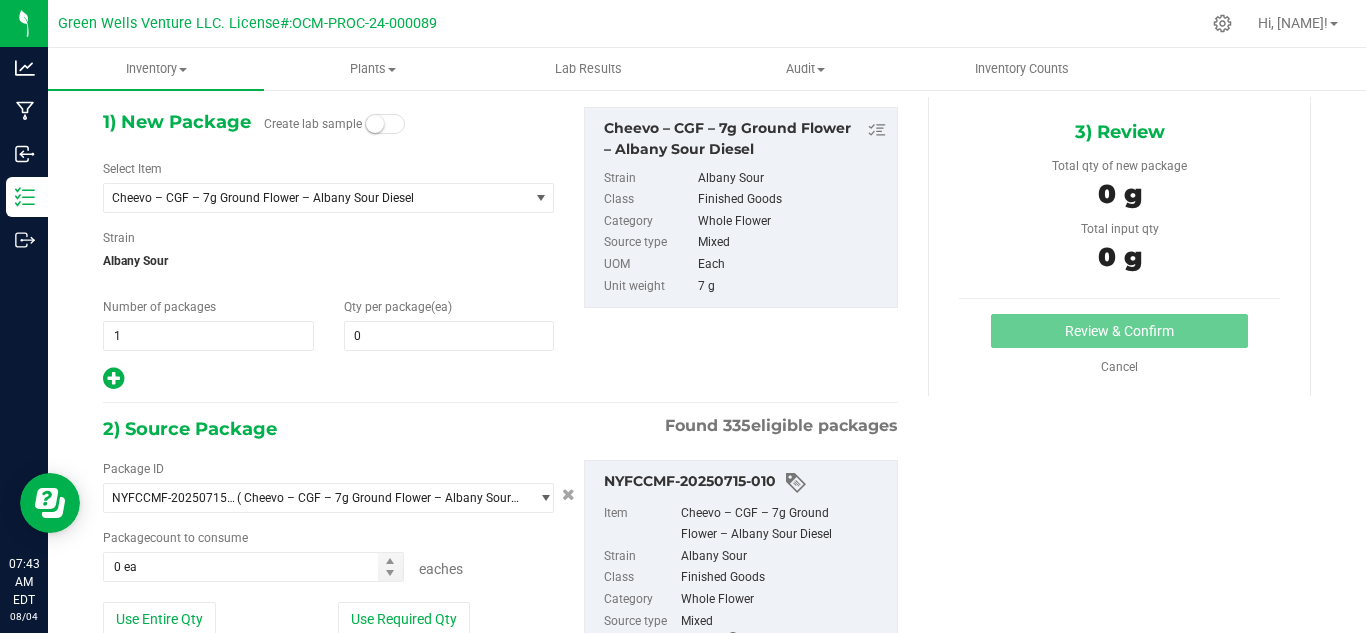 click on "1) New Package
Create lab sample
Select Item
Cheevo – CGF – 7g Ground Flower – [CITY] Sour Diesel
- PRJ - 1g Single - [CITY] Sour Diesel - PRJ - 1g Single - Bernie Hana Butter - PRJ - 1g Single - Black Maple - PRJ - 1g Single - Blue Zushi - PRJ - 1g Single - Chemdog D - PRJ - 1g Single - Redline Haze - PRJ - 1g Single - Tahoe OG .35g (5 Pack) Ice Cream Cake x Blueberry .35g (5 Pack) Jealousy .35g (5 Pack) Melon .5g (2 Pack) Ice Cream Cake x Blueberry .5g (5 Pack) Ice Cream Cake x Blueberry 0.35g (5 Pack) Headband GR Pheno 0.5g (2 Pack) Headband GR Pheno" at bounding box center [328, 249] 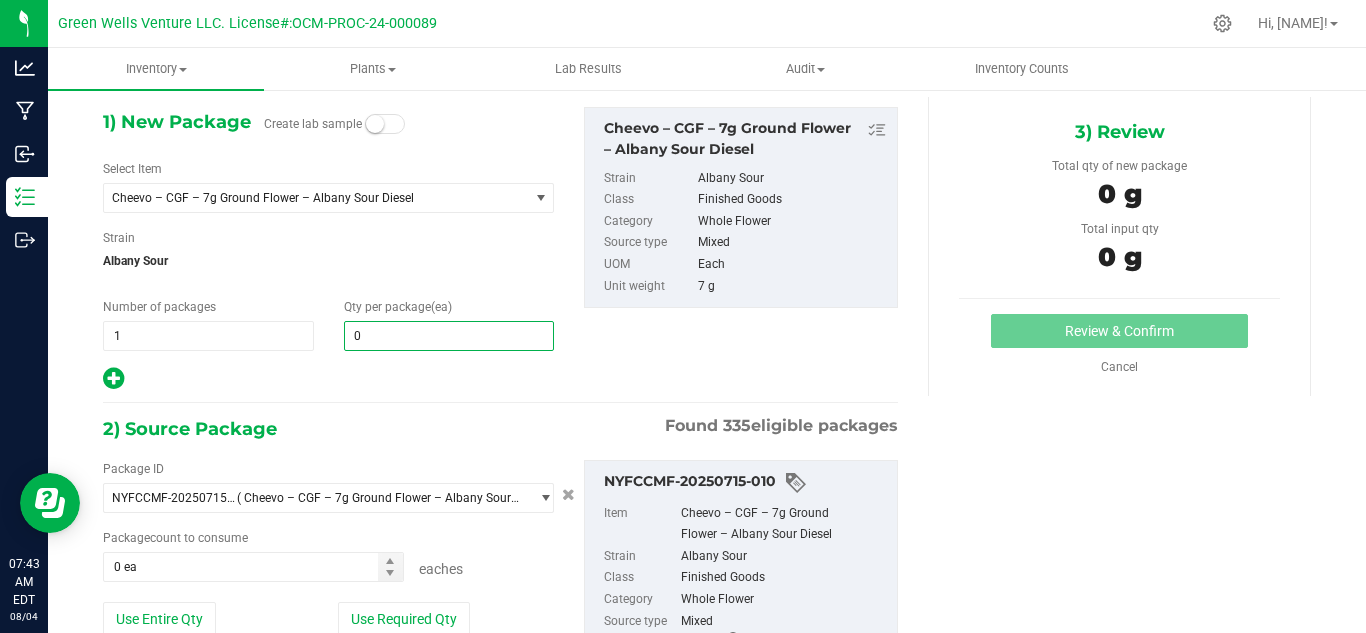 click on "0 0" at bounding box center (449, 336) 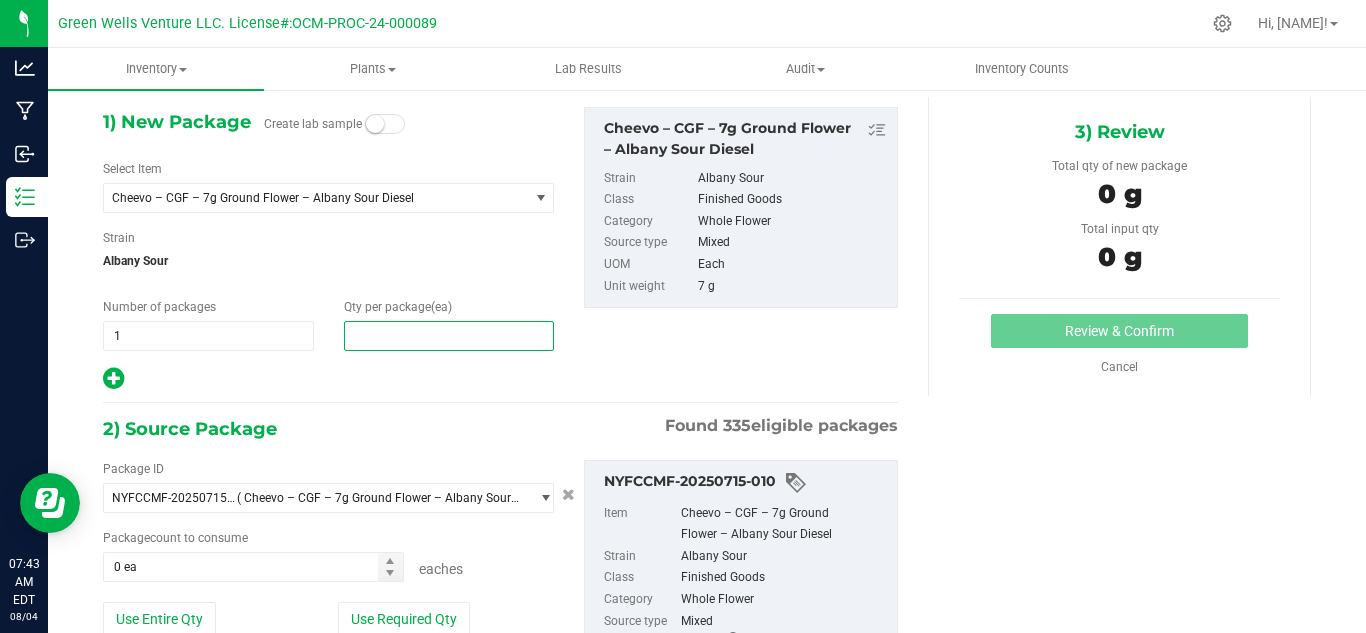 type on "1" 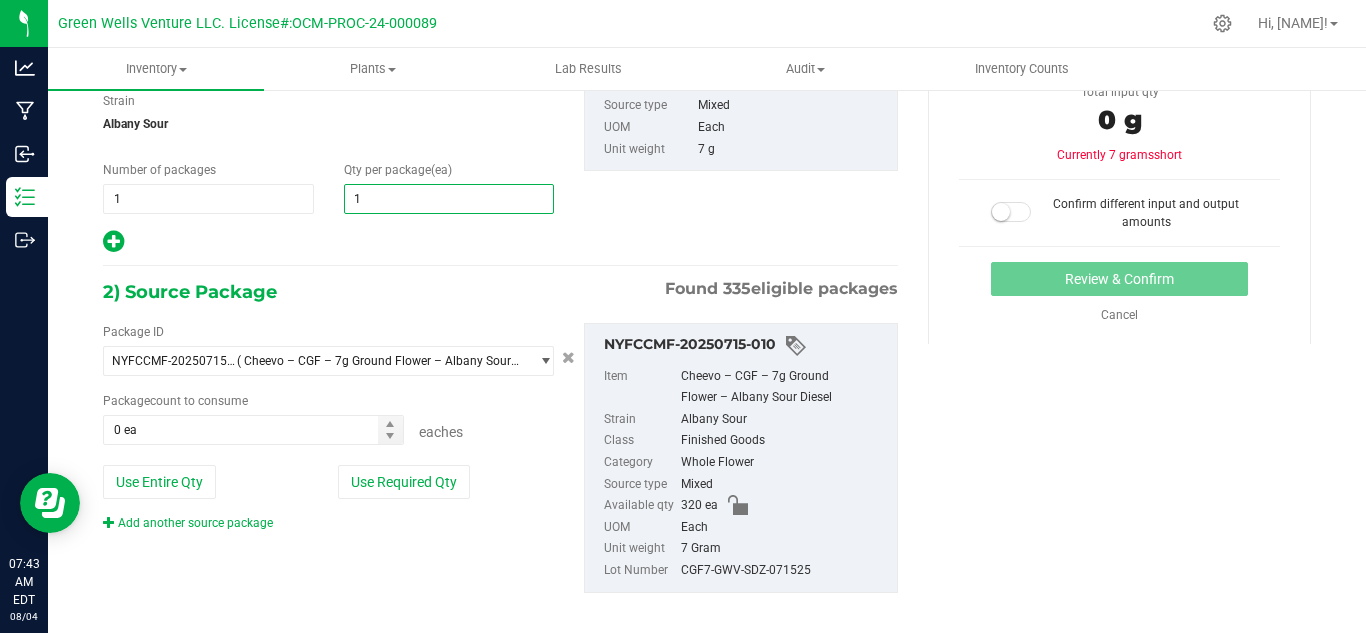 scroll, scrollTop: 234, scrollLeft: 0, axis: vertical 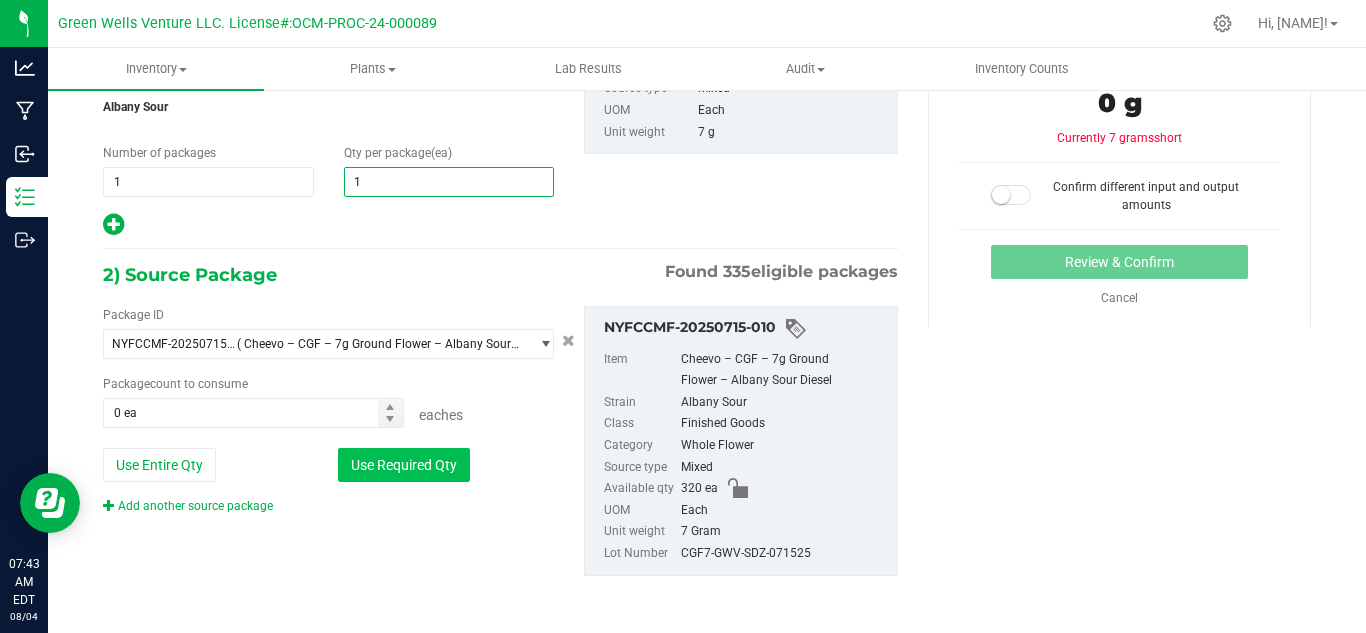 click on "Use Required Qty" at bounding box center (404, 465) 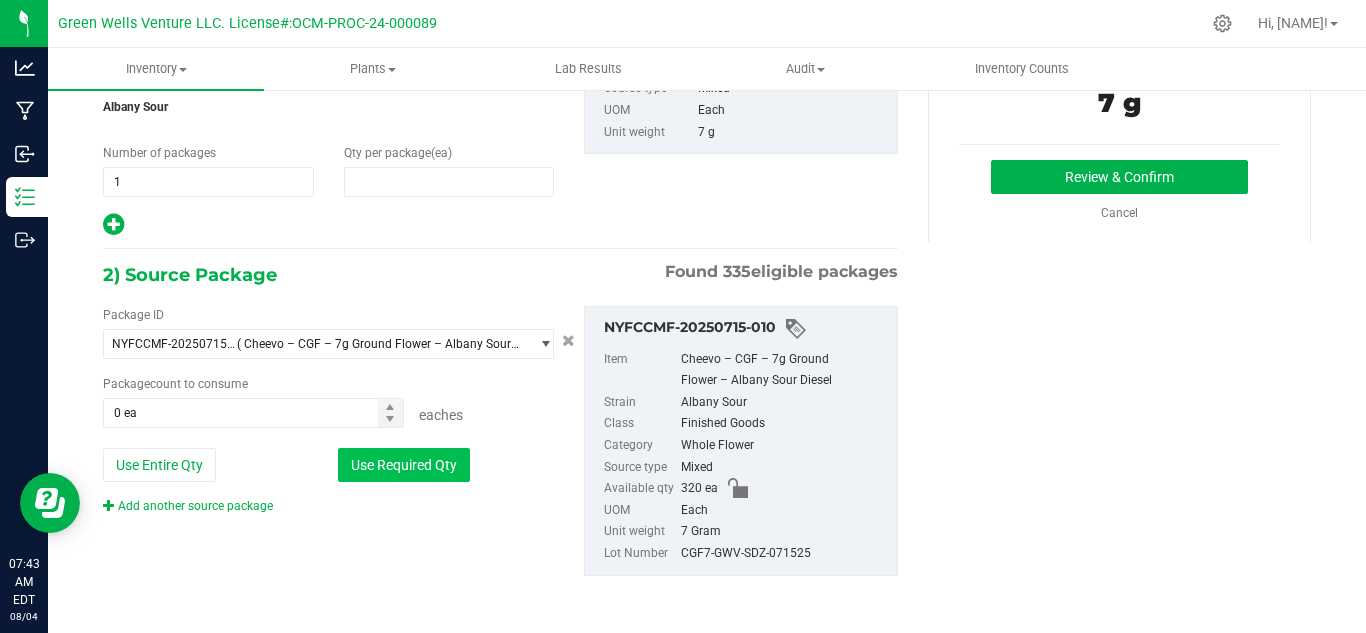 type on "1" 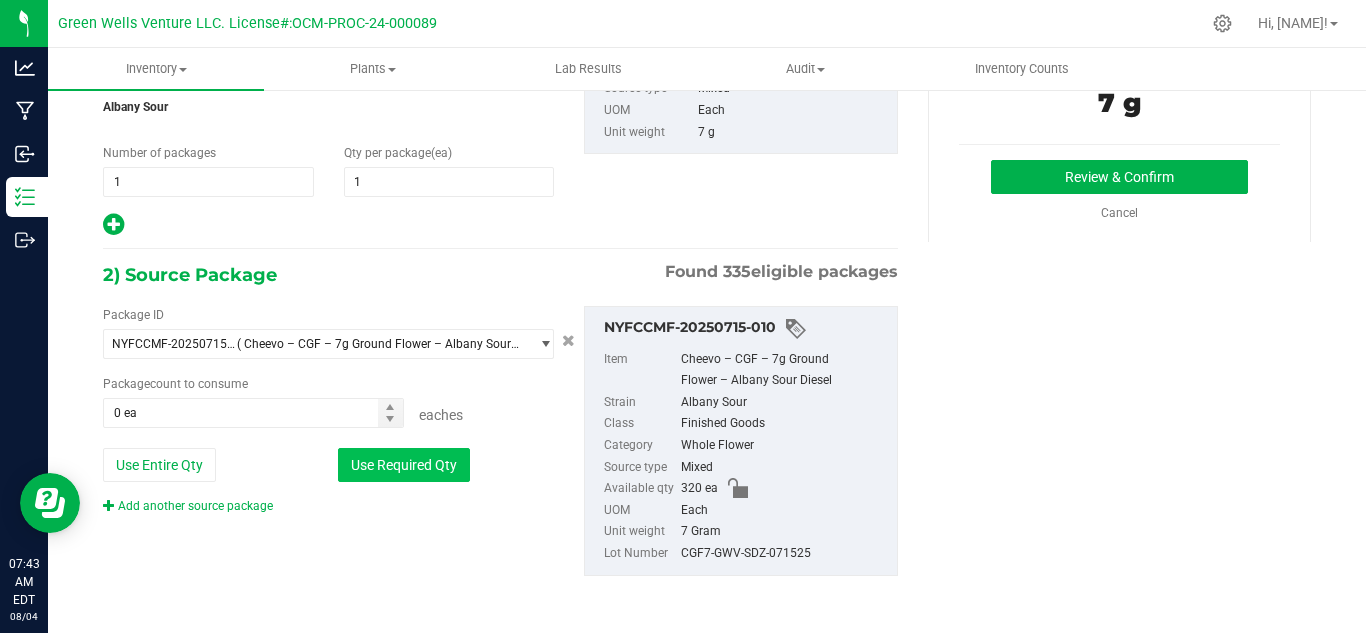 type on "1 ea" 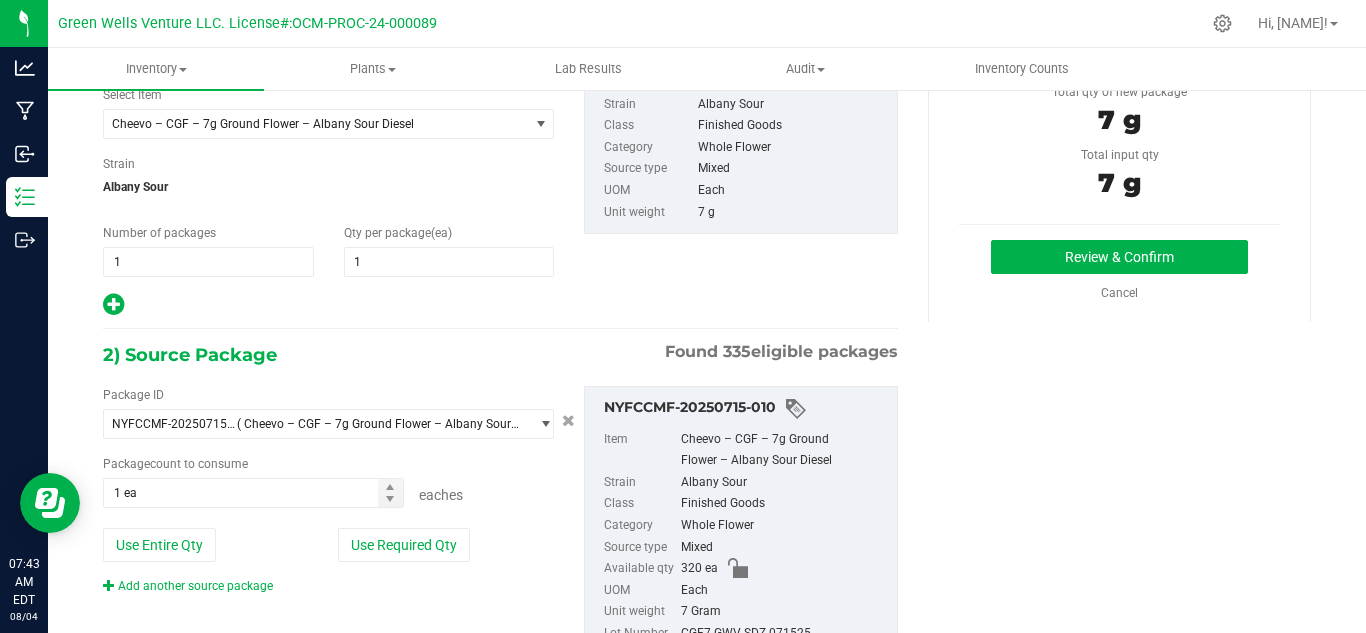 scroll, scrollTop: 0, scrollLeft: 0, axis: both 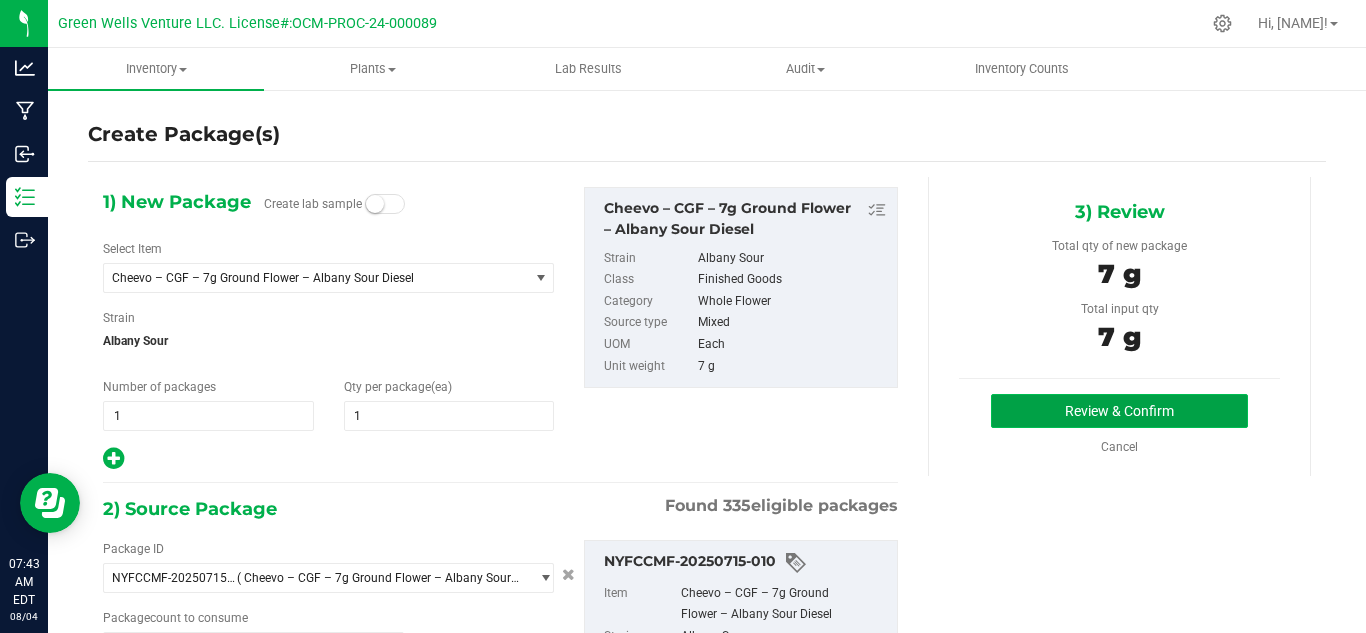 click on "Review & Confirm" at bounding box center [1119, 411] 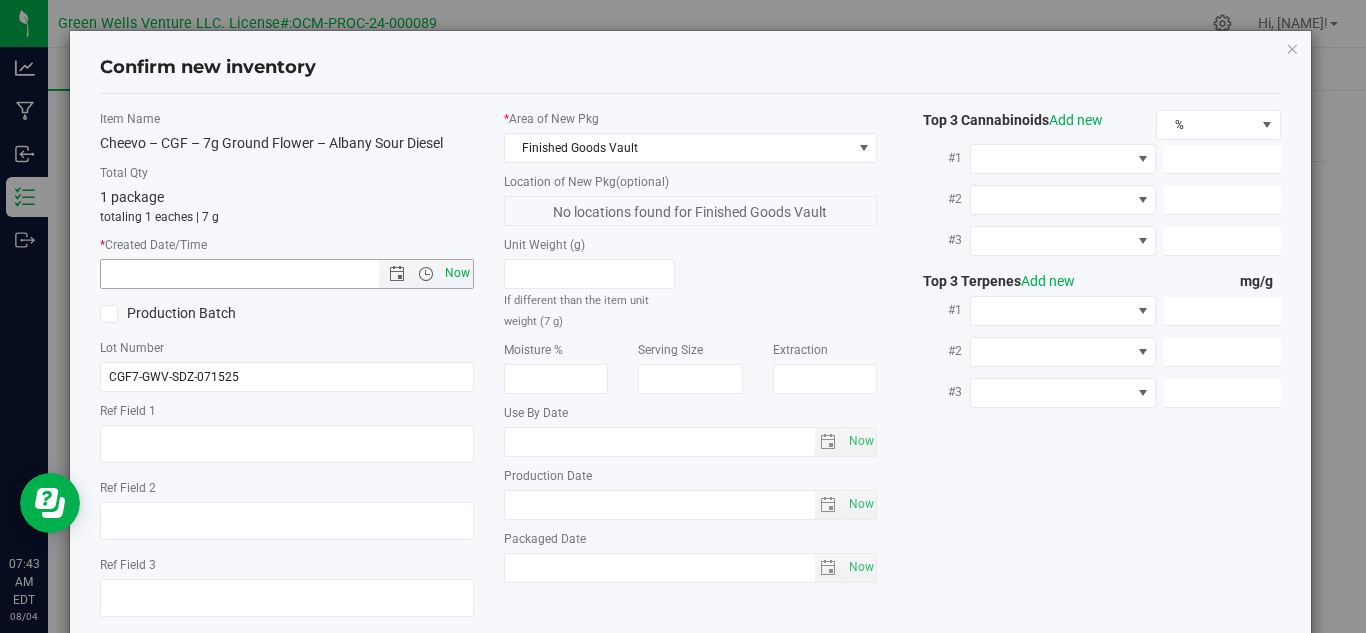 click on "Now" at bounding box center (457, 273) 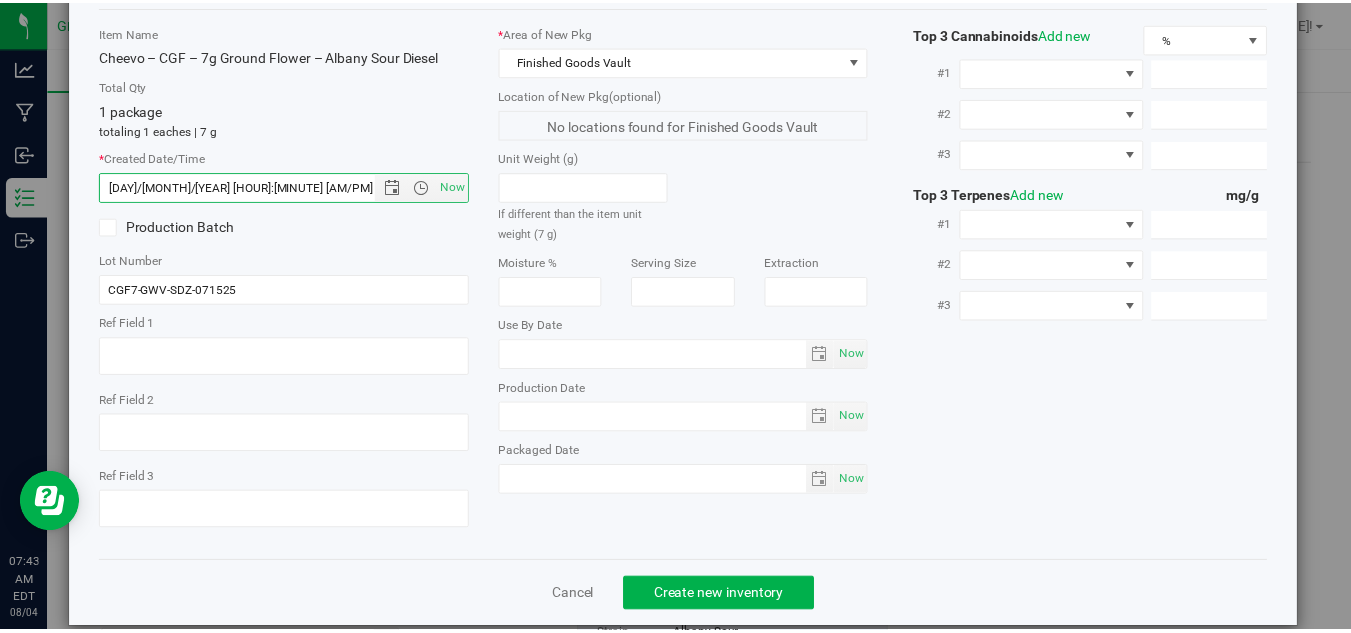 scroll, scrollTop: 114, scrollLeft: 0, axis: vertical 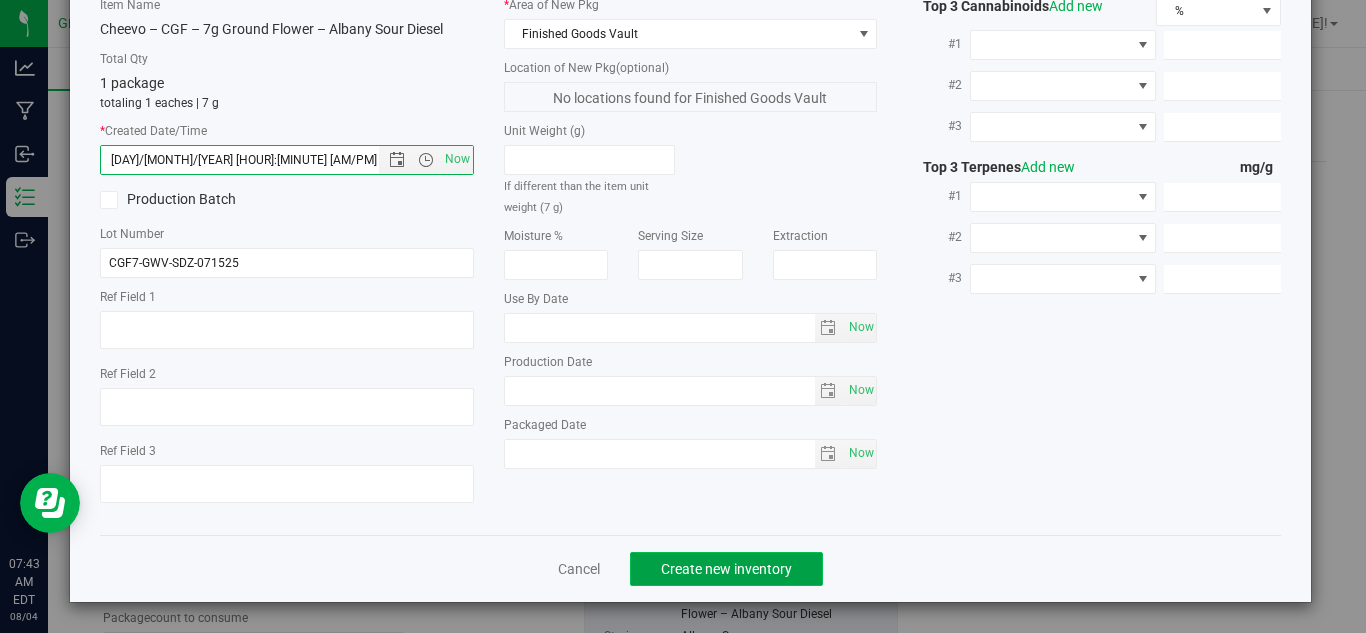 click on "Create new inventory" 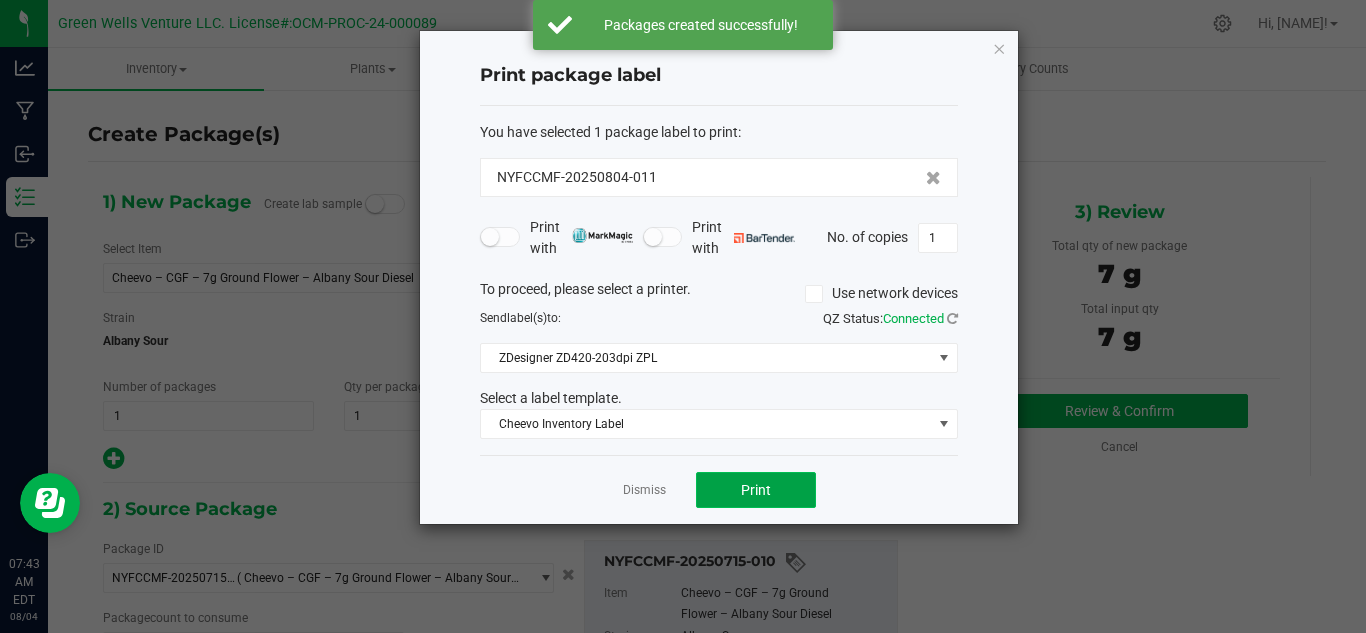 click on "Print" 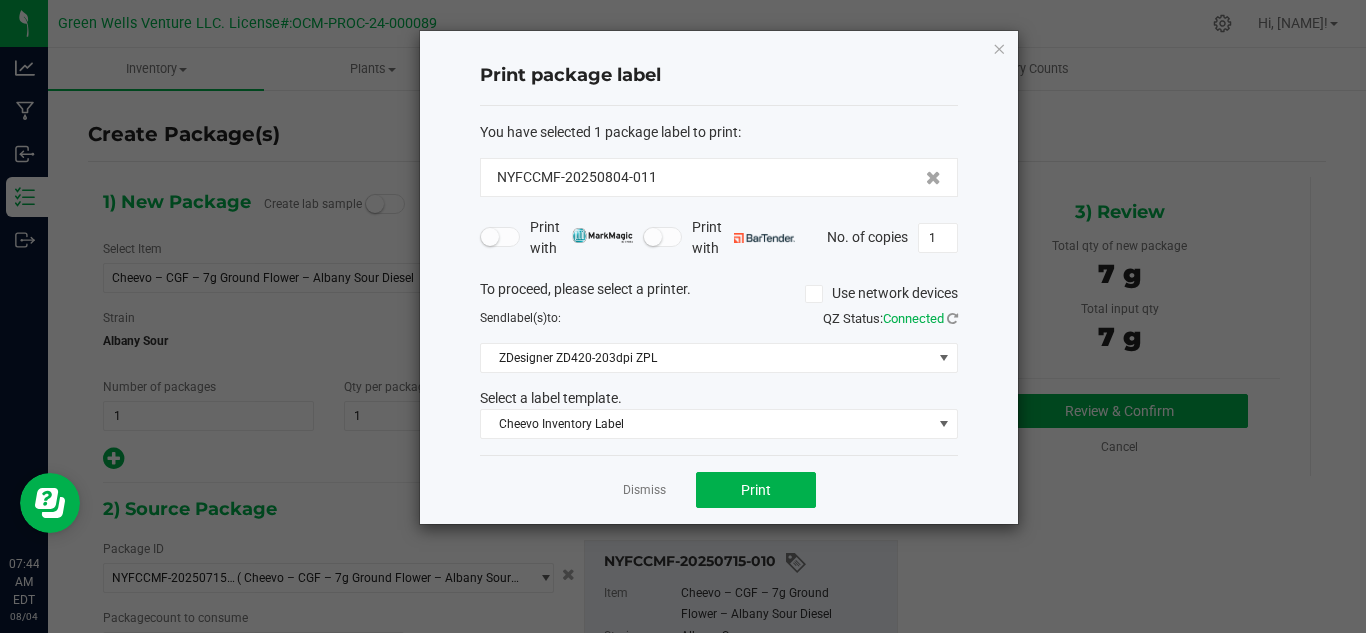 click on "Dismiss   Print" 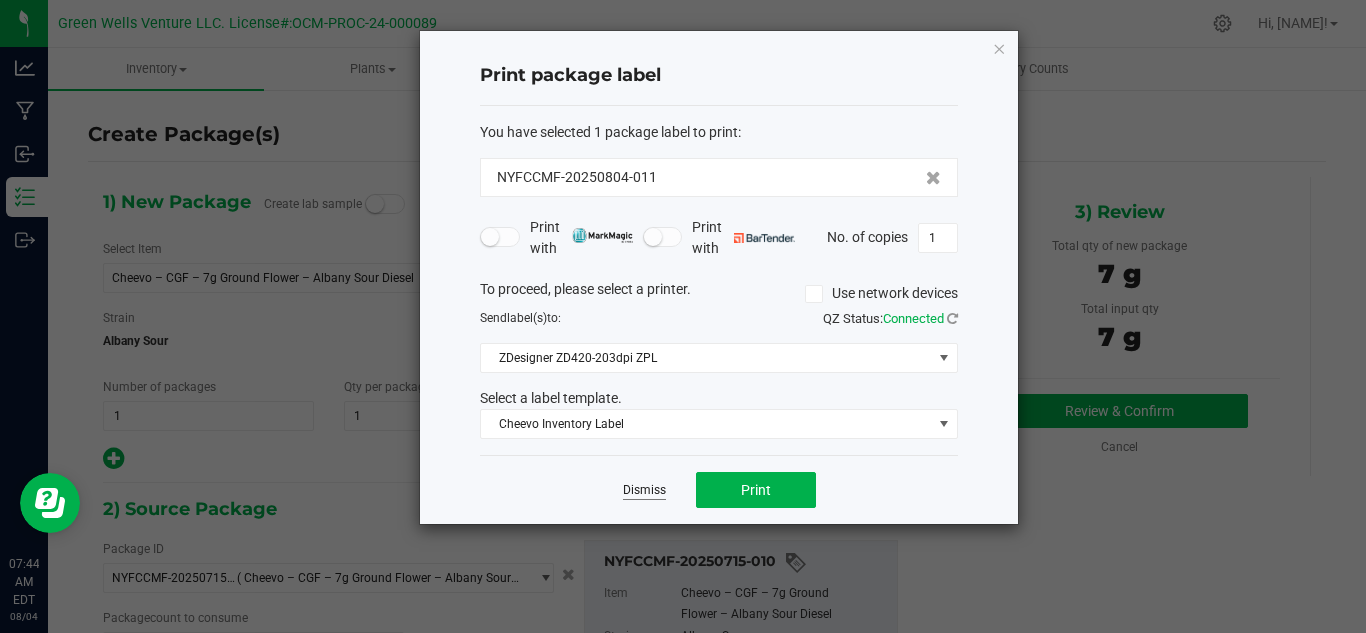 click on "Dismiss" 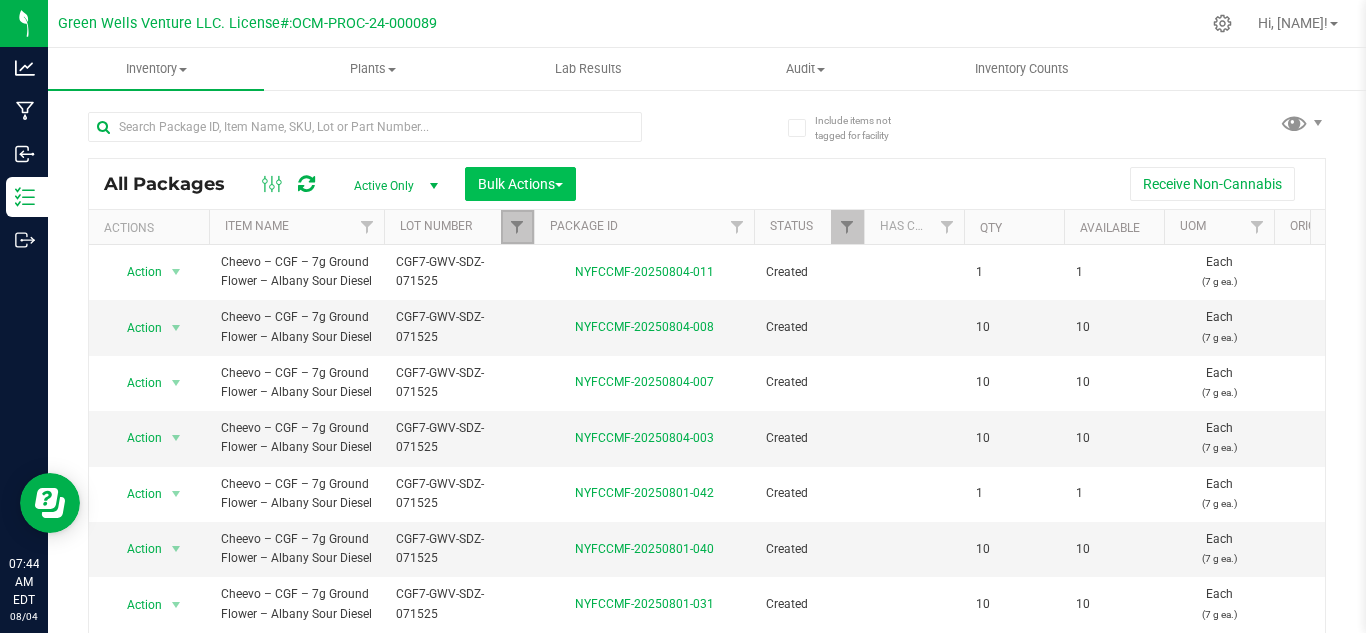 click at bounding box center (517, 227) 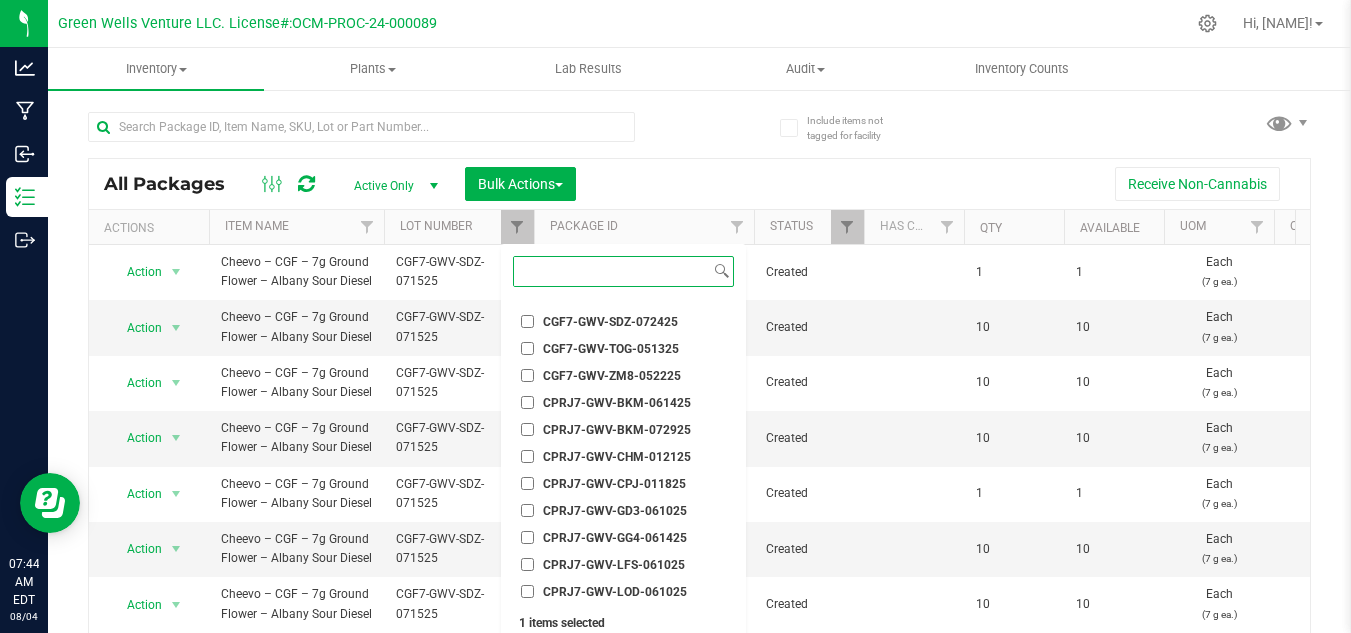 scroll, scrollTop: 1900, scrollLeft: 0, axis: vertical 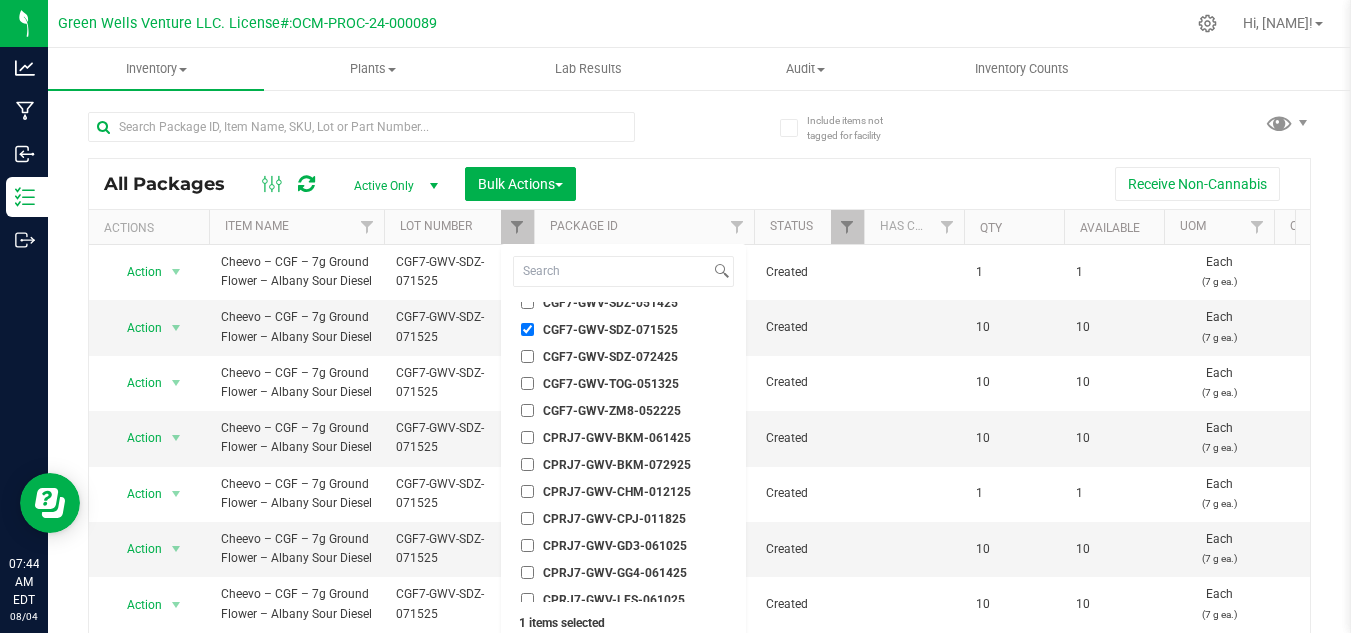 click on "Select All 012123-01THC-193FSD 0260557147654011 2022 Outdoor - LCD x Cherry 2022 Outdoor - Sploosh 2022 Outdoor - Sully 2023 Group 1- R&D 2023 Group 2- R&D 2023 Group 3- R&D 2023 Group 4- R&D 2023 Outdoor - Bubba Kush 2023 Outdoor - Cap Junky 2023 Outdoor - Chemdog 91' 2023 Outdoor - Deadhead OG 2023 Outdoor - Giesel 2023 Outdoor - Platinum GMO 2024 Afgooey 2024 Baby Yoda 2024 Blue Dream 2024 Brain Stain 2024 Forum Cookies 2024 GMO Rootbeer 2024 Hailey's Comet 2024 Headband 2024 Outdoor - Albany Sour 2024 Outdoor - BernieHana Butter 2024 Outdoor - Black Maple 2024 Outdoor - Blue Zushi 2024 Outdoor - Cap Junky 2024 Outdoor - Chemdog D 2024 Outdoor - GG#4 (Glue) 2024 Outdoor - Redline Haze 2024 Outdoor - Tahoe OG 2024 Outdoor - Zkittlez Marker #8 2024 Permanent Marker 2024 Rainbow Breath 2024 RS-11 2024 Triangle Kush 2412-MTG-089-DI1P 3428139658503225 5795164335876852 6271126629614453 6960753516679401 6985811293347298 9586581188230775 AIOC1-MTG-089-BKM-030325 B071100* B07110014 B0711002 B0711004 B0711005 H-115" at bounding box center [623, 452] 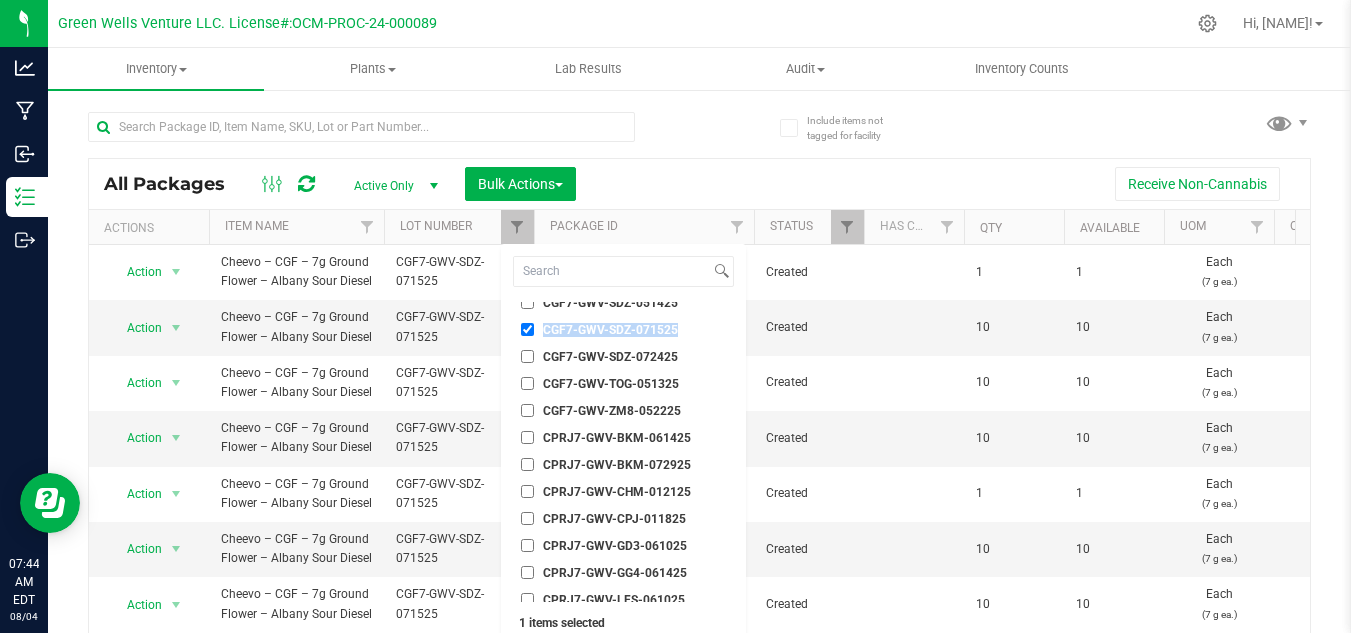 click on "CGF7-GWV-SDZ-071525" at bounding box center (527, 329) 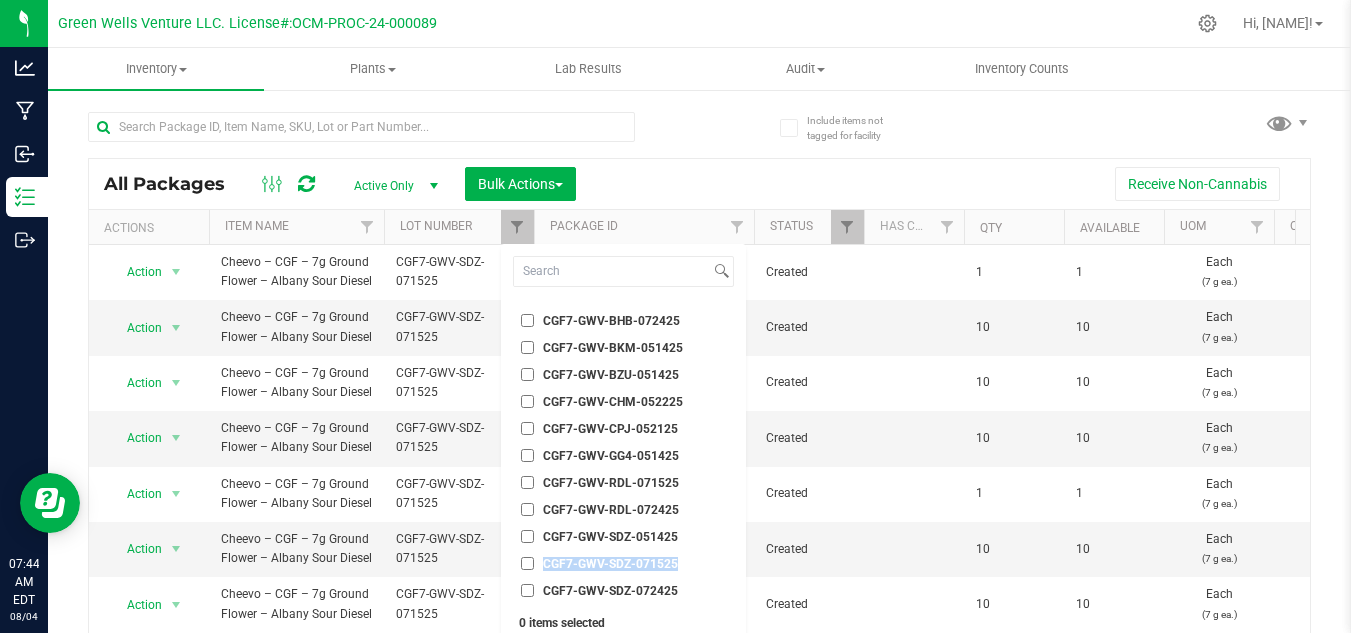 scroll, scrollTop: 1700, scrollLeft: 0, axis: vertical 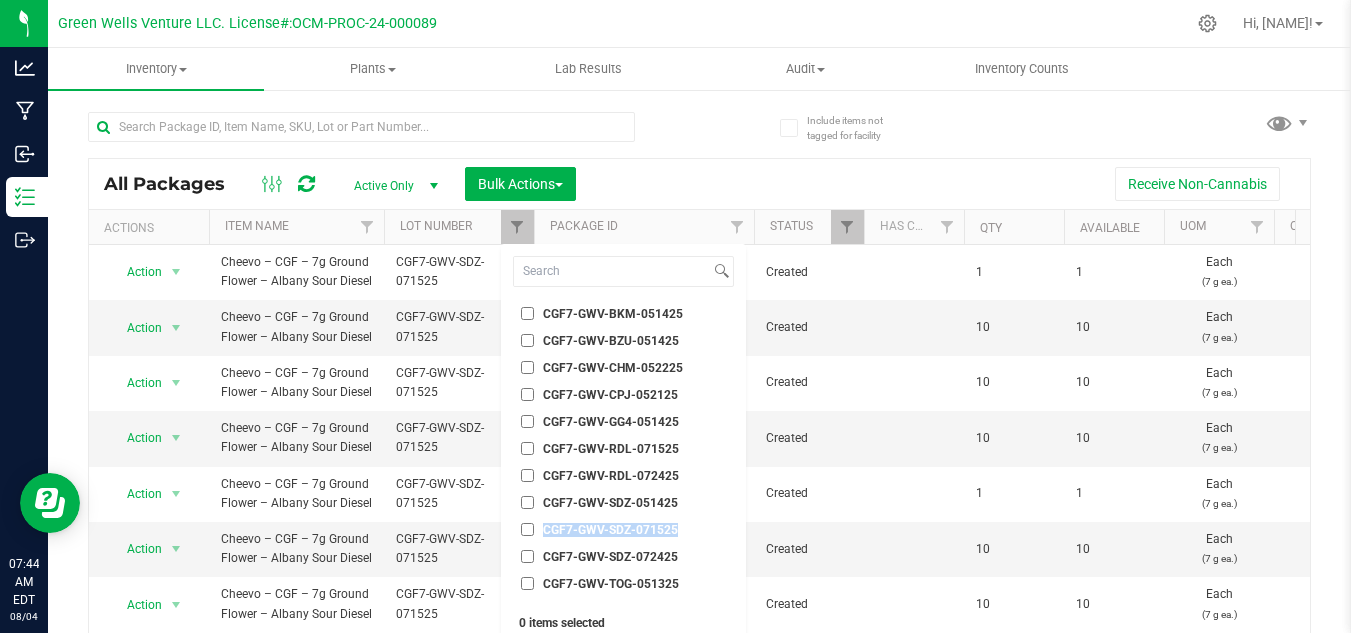 click on "CGF7-GWV-RDL-072425" at bounding box center [527, 475] 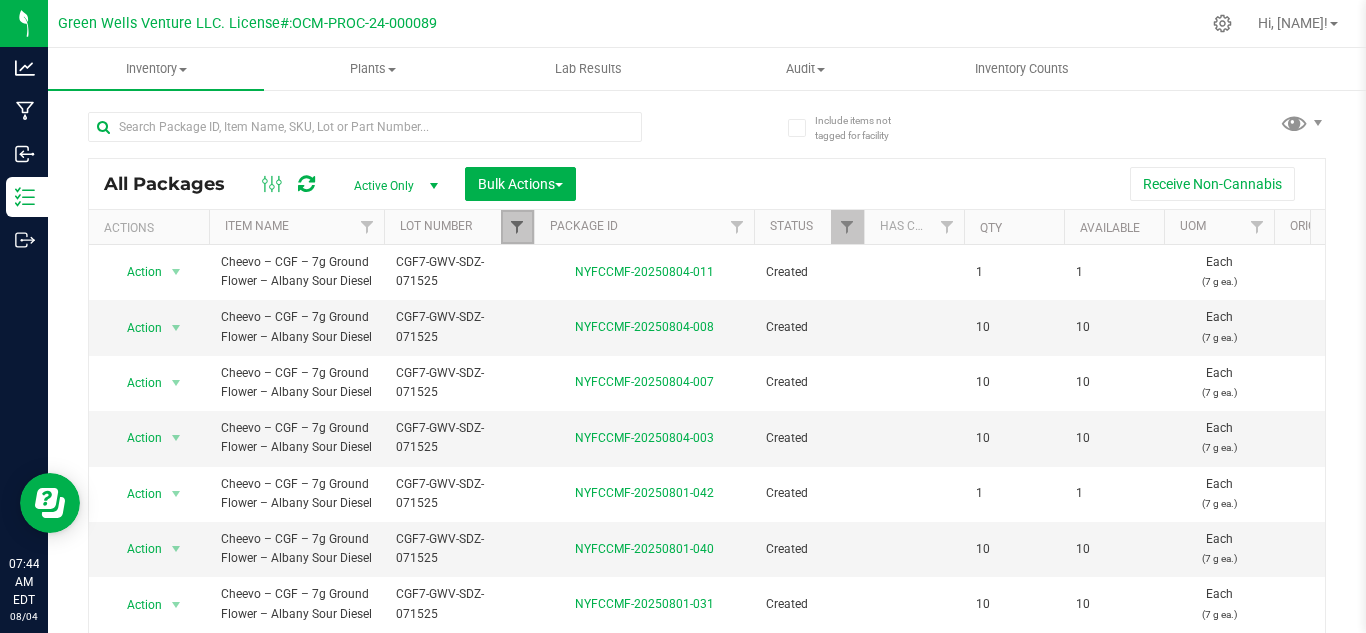 click at bounding box center [517, 227] 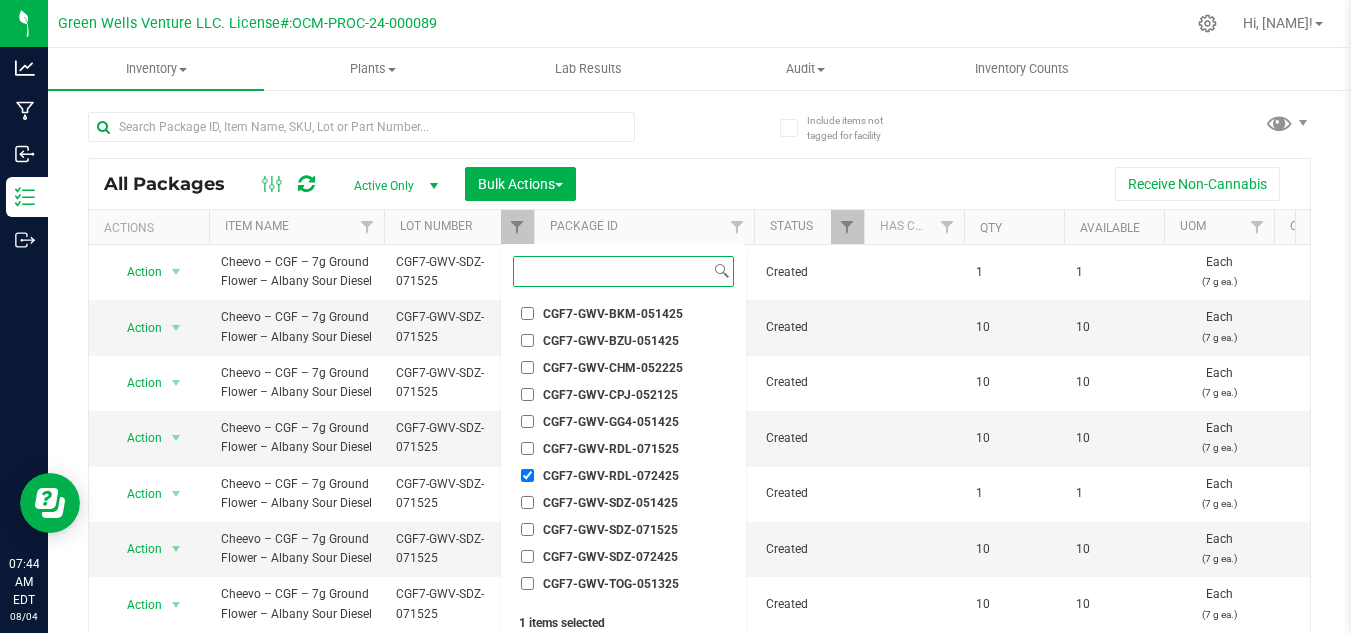 scroll, scrollTop: 62, scrollLeft: 0, axis: vertical 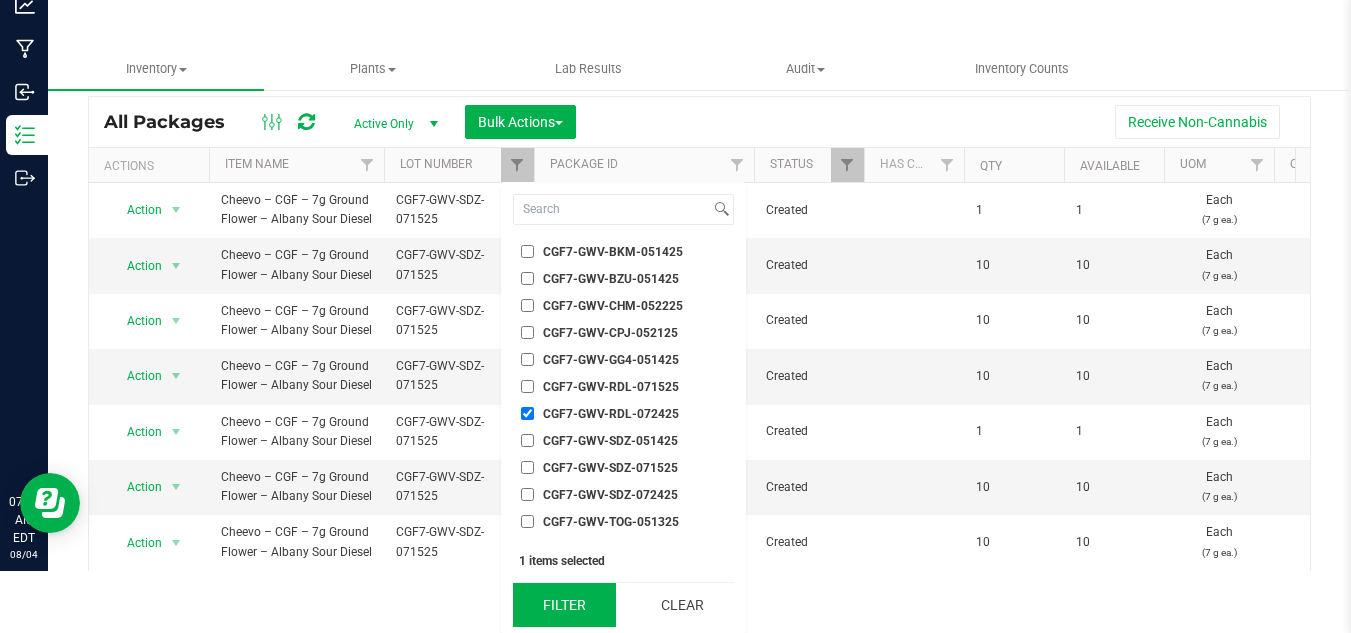 click on "Filter" at bounding box center (564, 605) 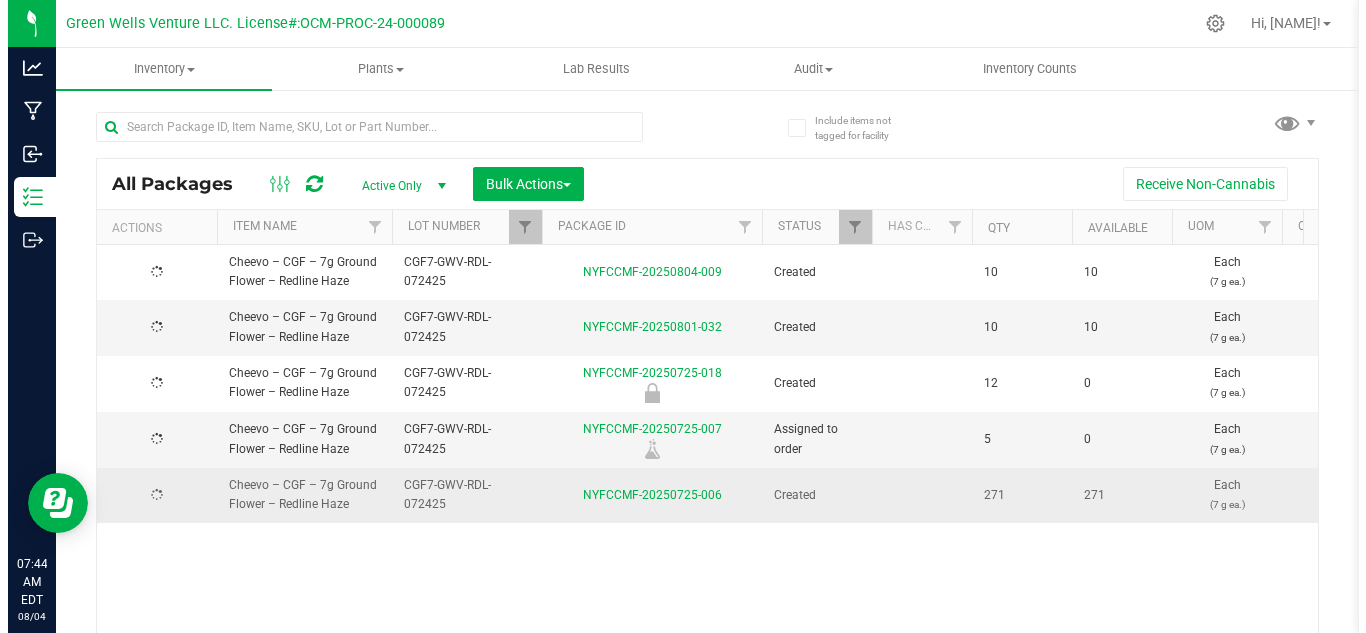 scroll, scrollTop: 0, scrollLeft: 0, axis: both 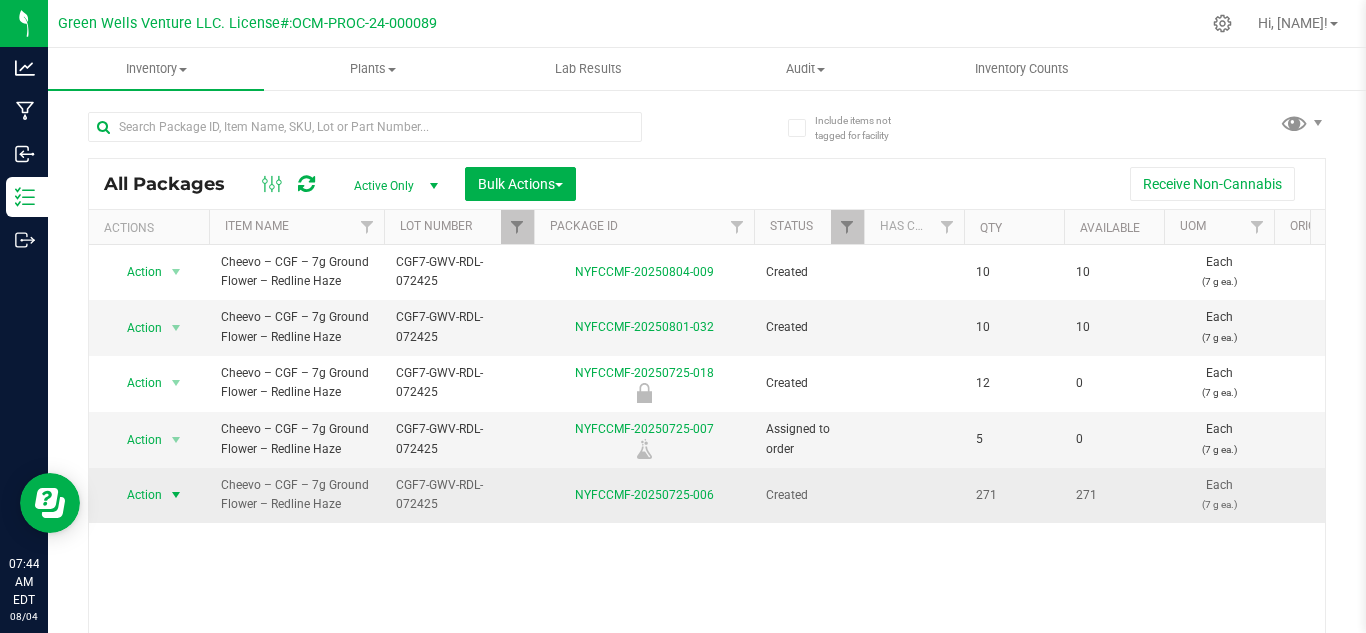 click on "Action" at bounding box center (136, 495) 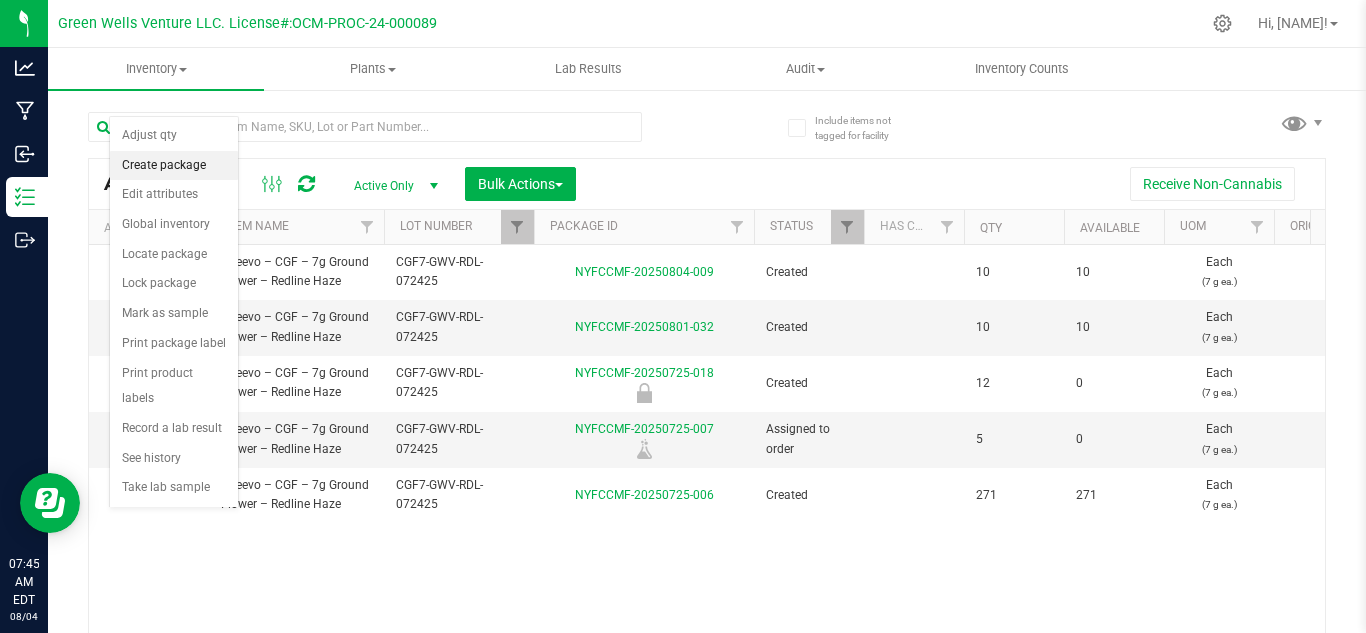 click on "Create package" at bounding box center (174, 166) 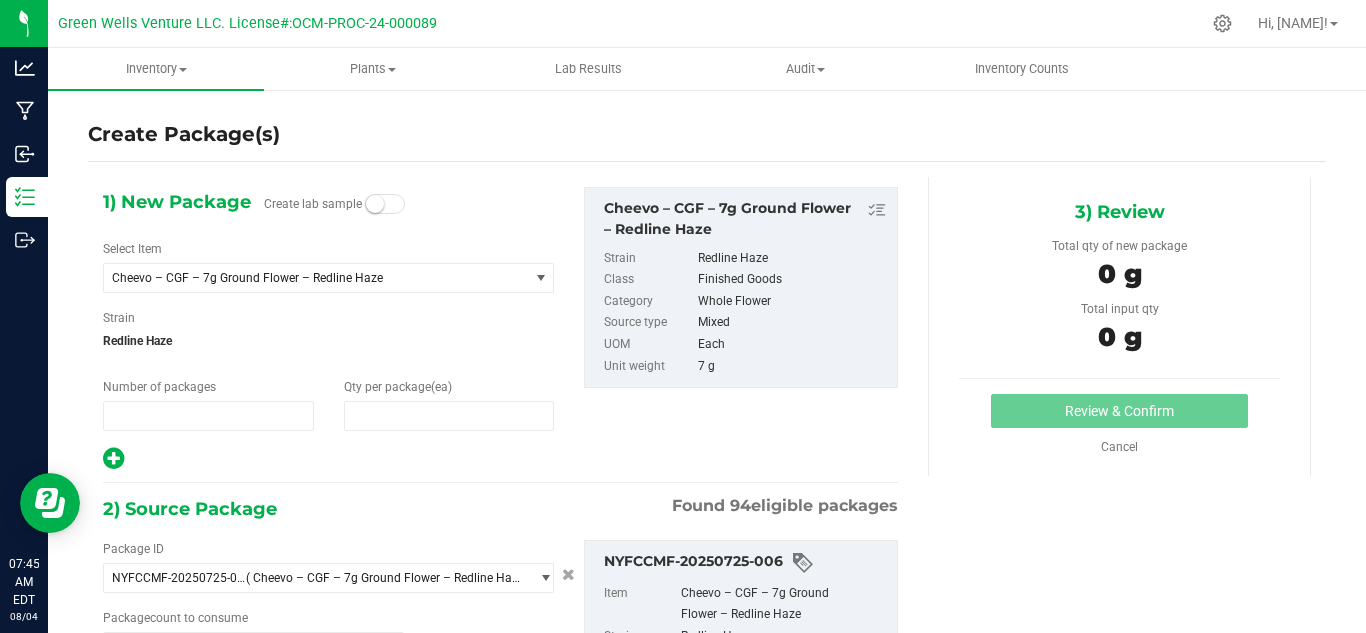 type on "1" 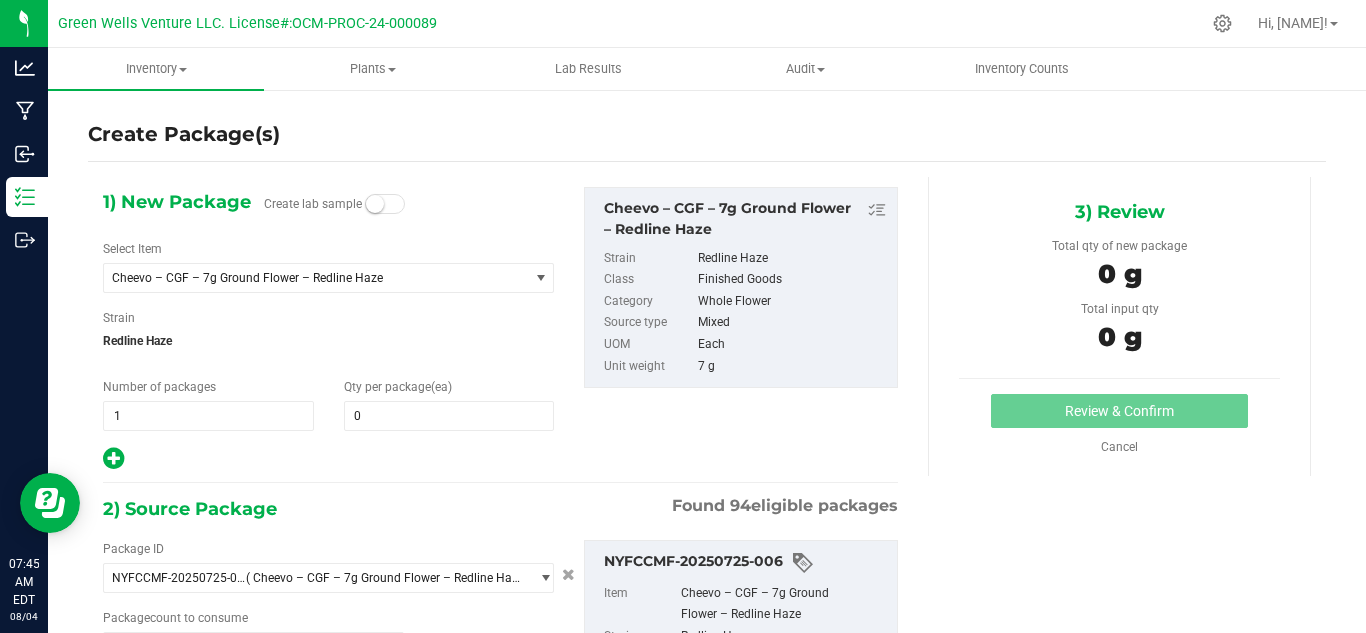 type on "0 ea" 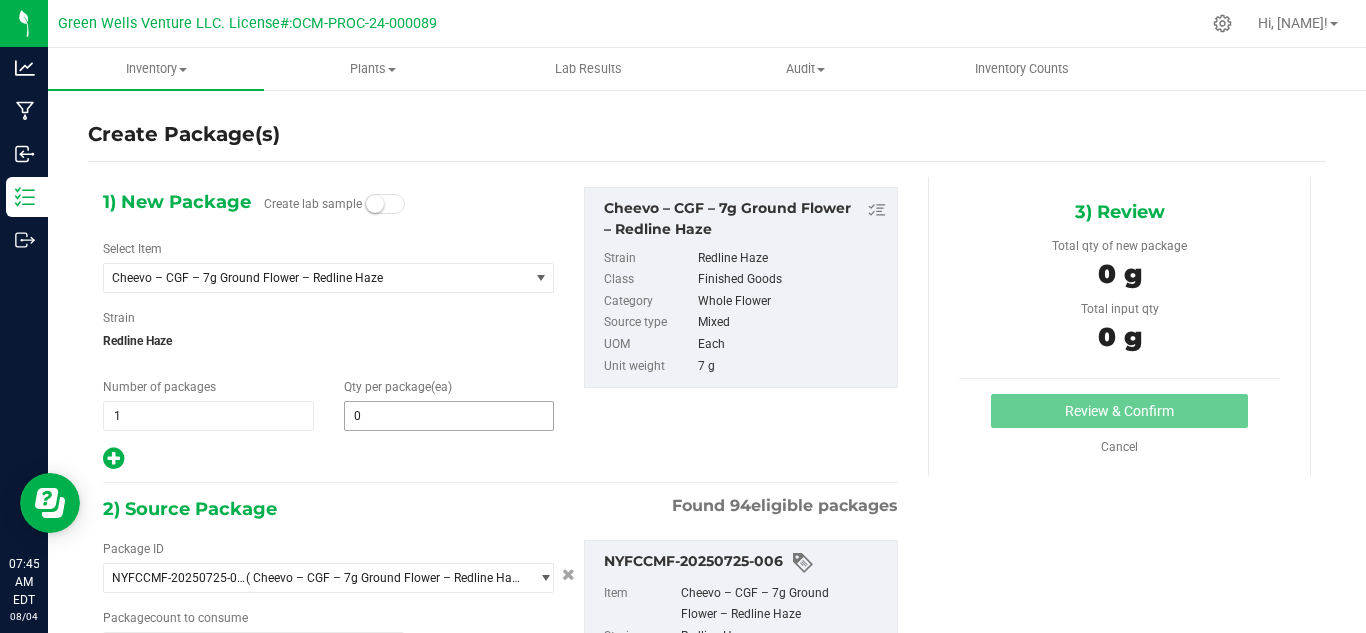 click on "0 0" at bounding box center [449, 416] 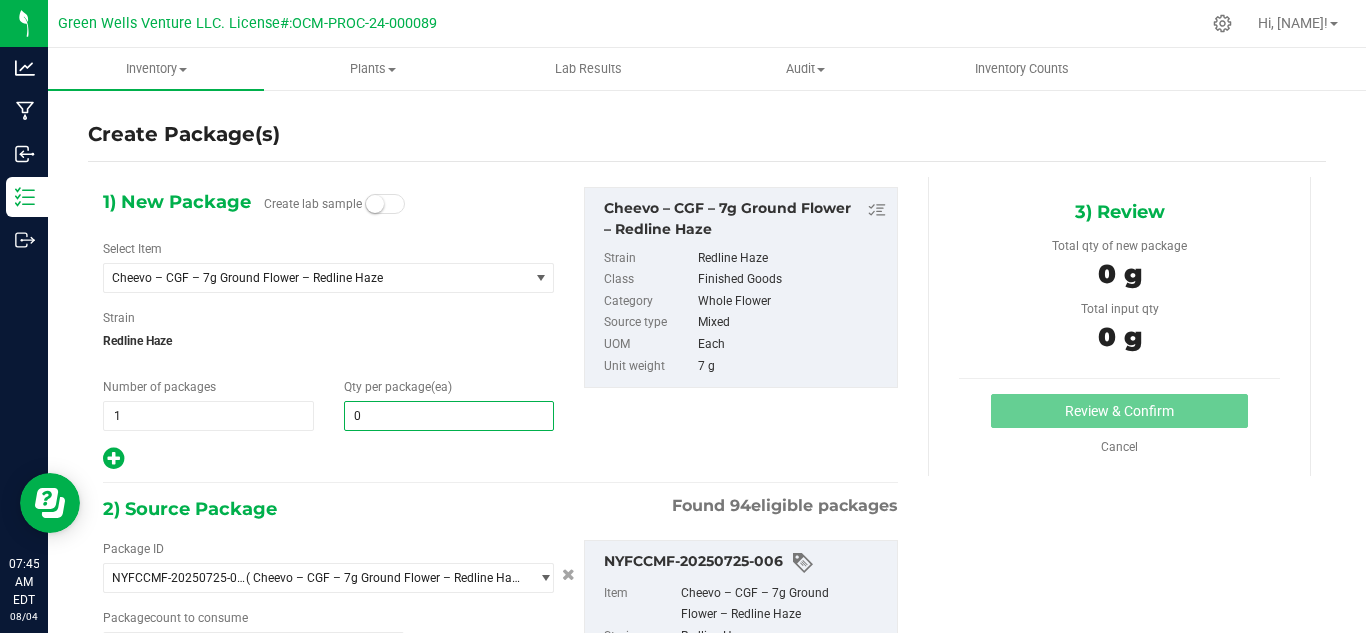 type 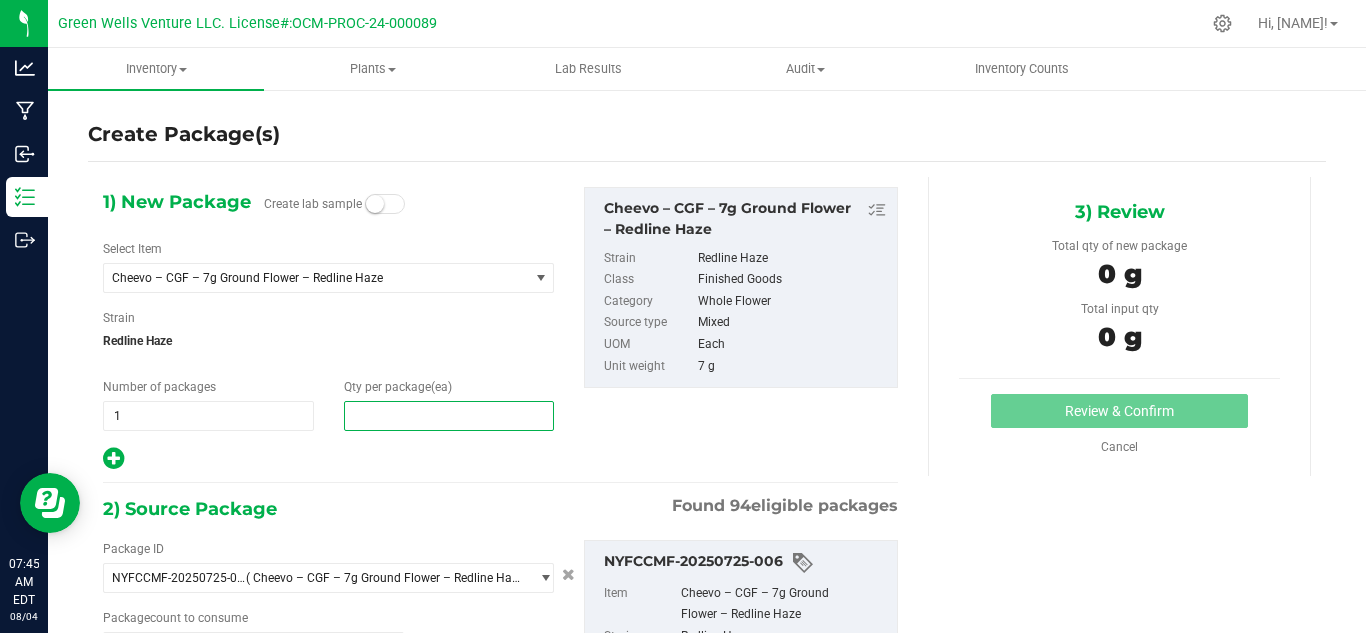type on "1" 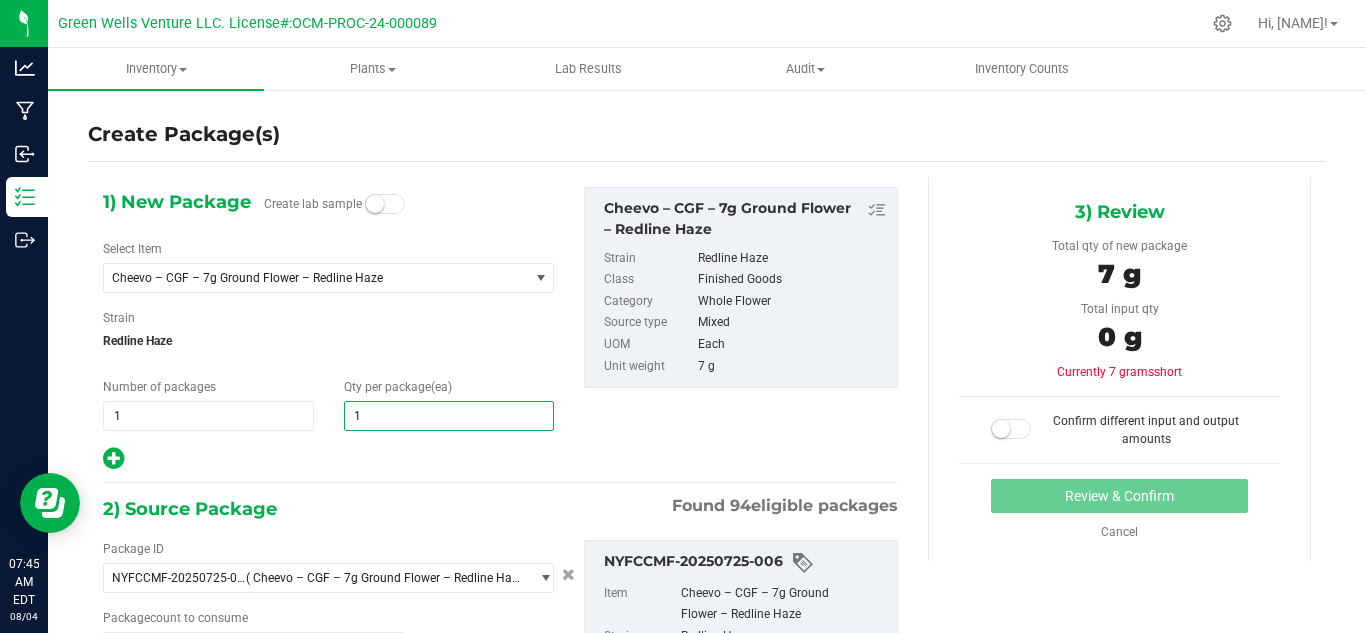 click at bounding box center (328, 459) 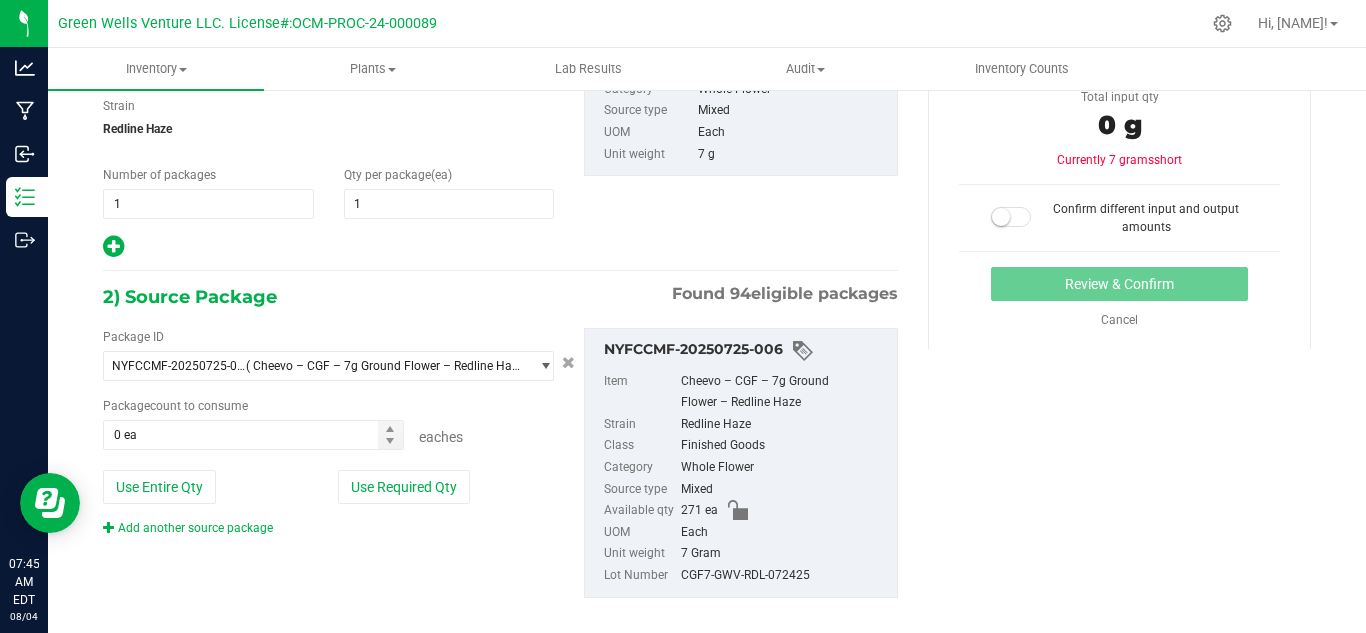 scroll, scrollTop: 234, scrollLeft: 0, axis: vertical 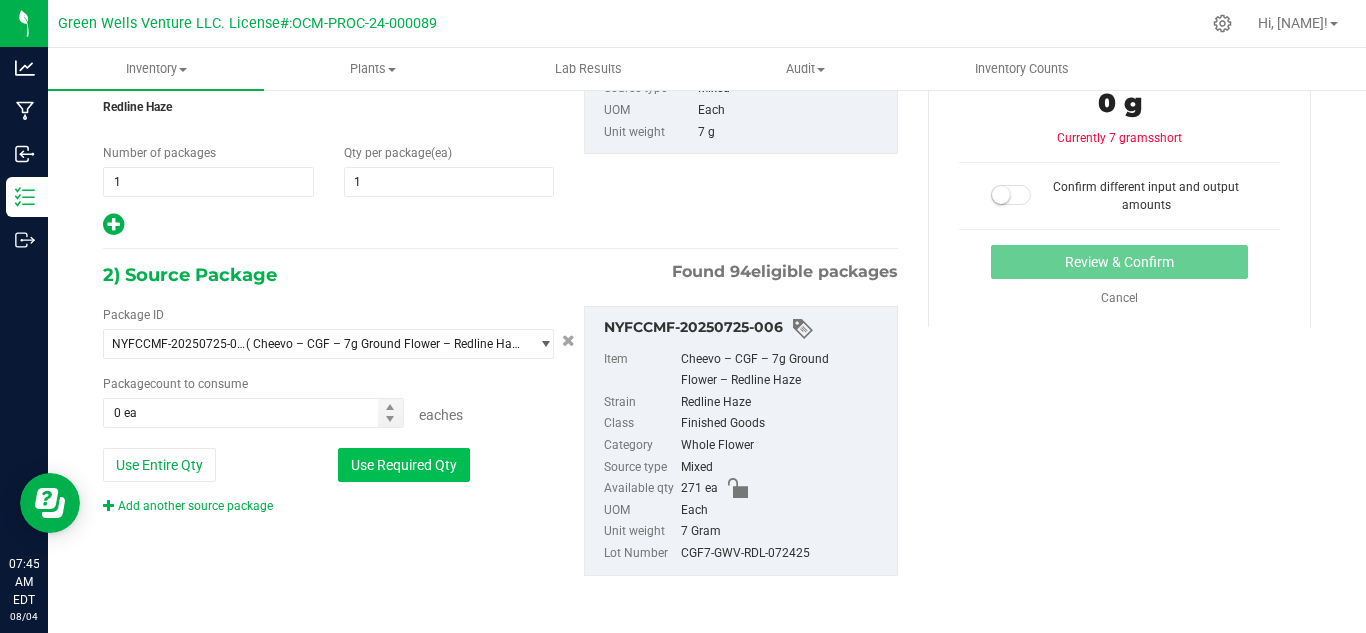 click on "Use Required Qty" at bounding box center [404, 465] 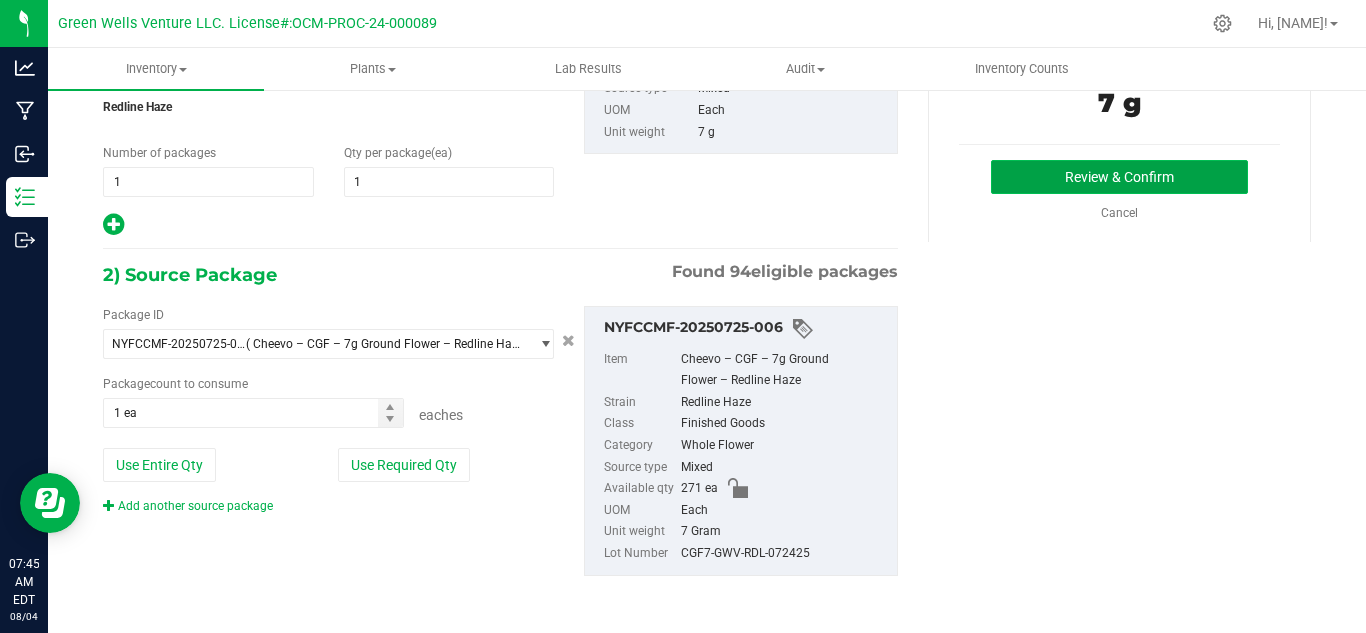 click on "Review & Confirm" at bounding box center (1119, 177) 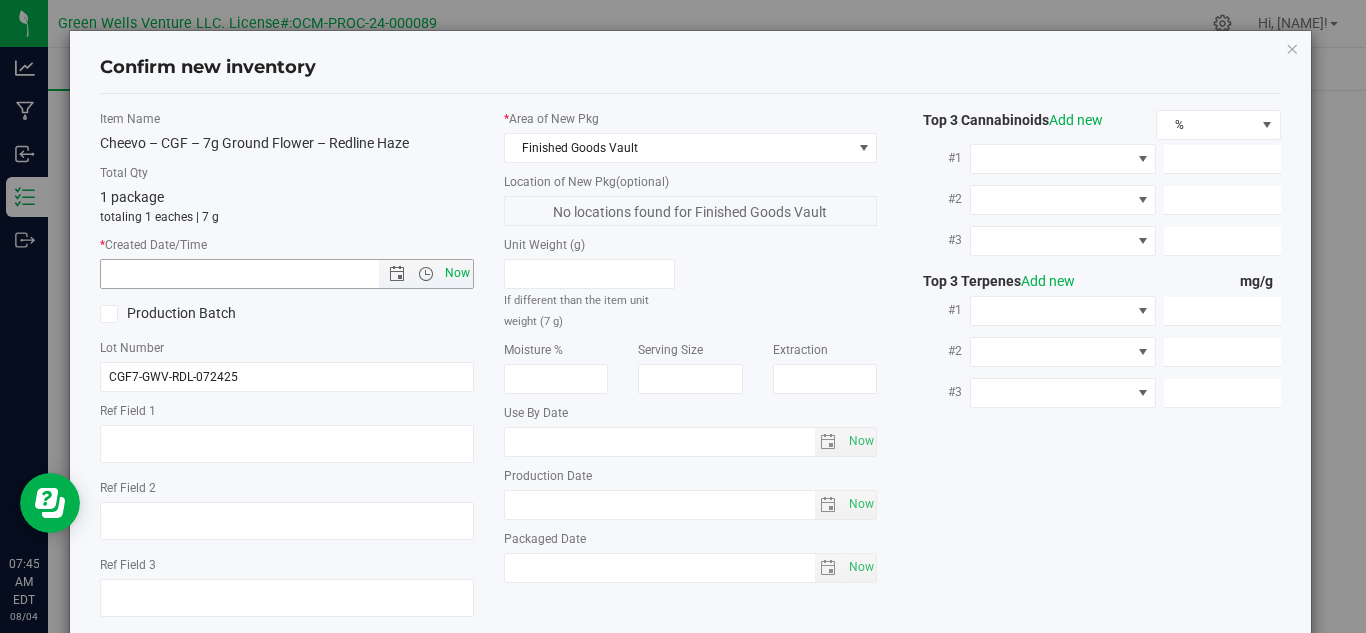 click on "Now" at bounding box center [457, 273] 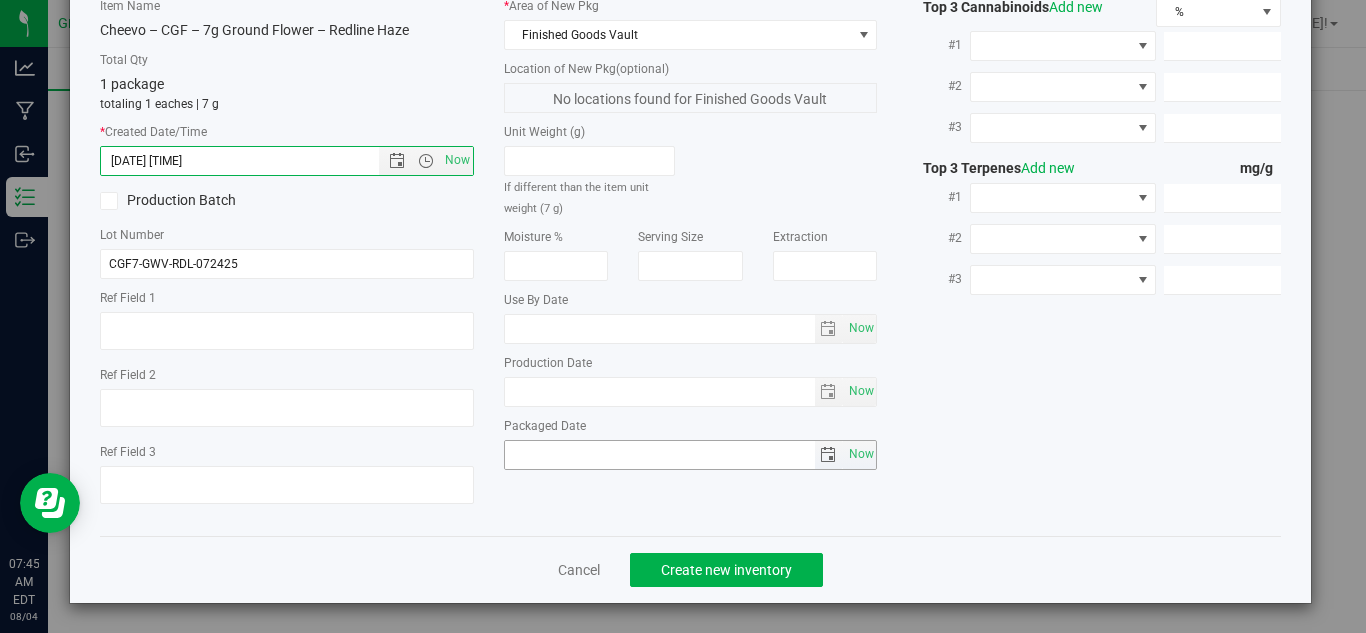 scroll, scrollTop: 114, scrollLeft: 0, axis: vertical 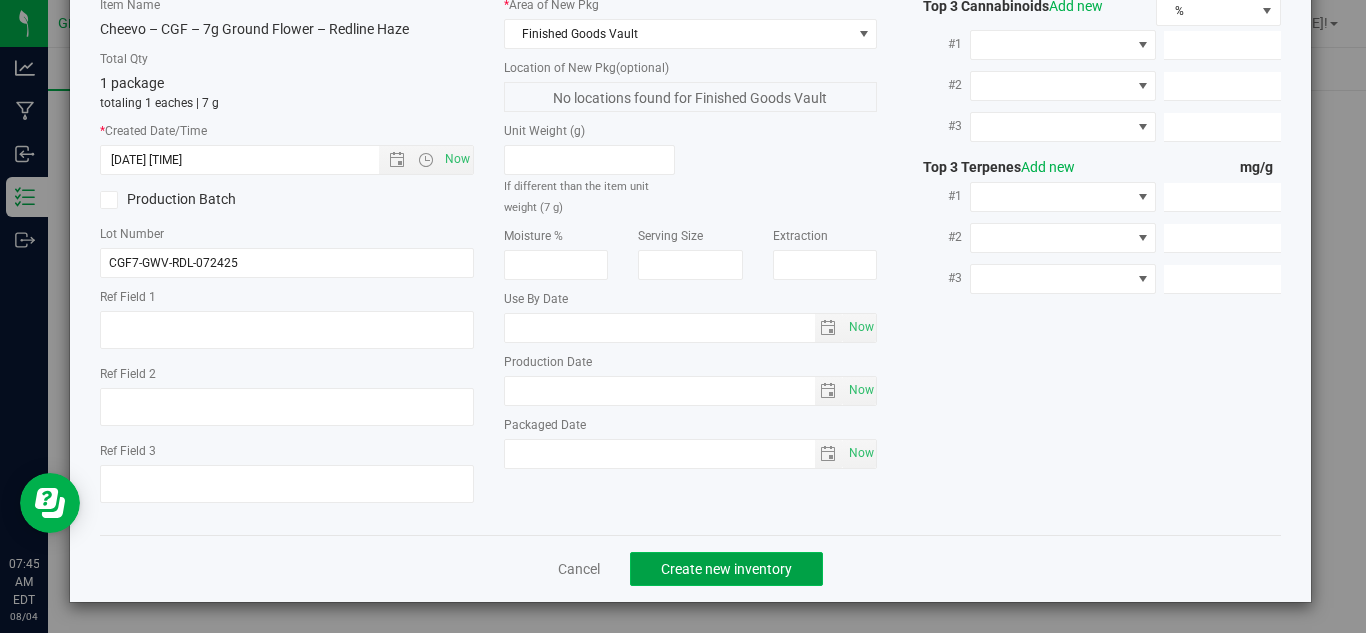 click on "Create new inventory" 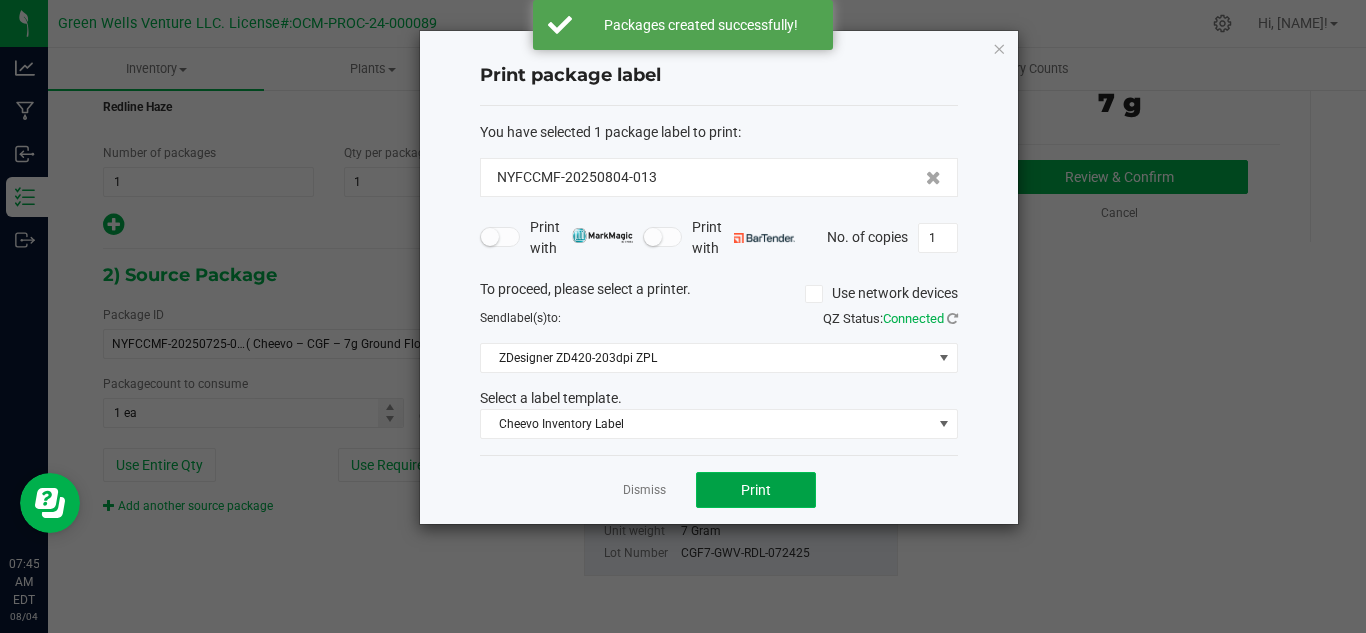 click on "Print" 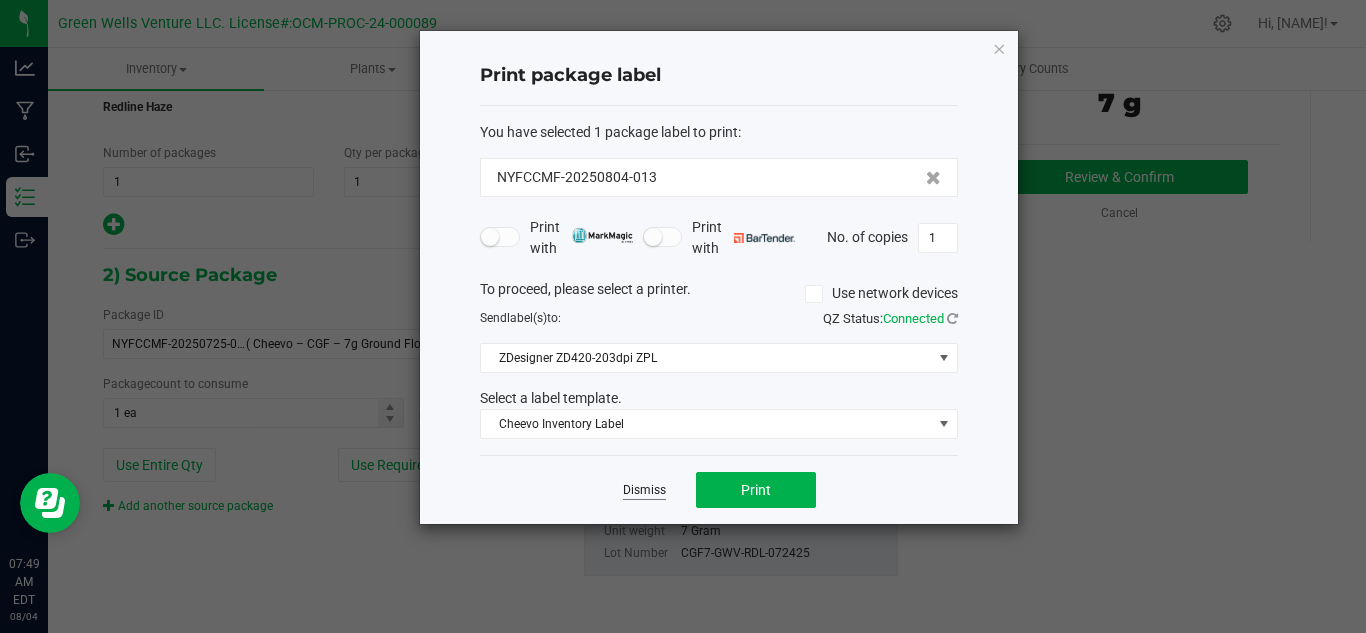 click on "Dismiss" 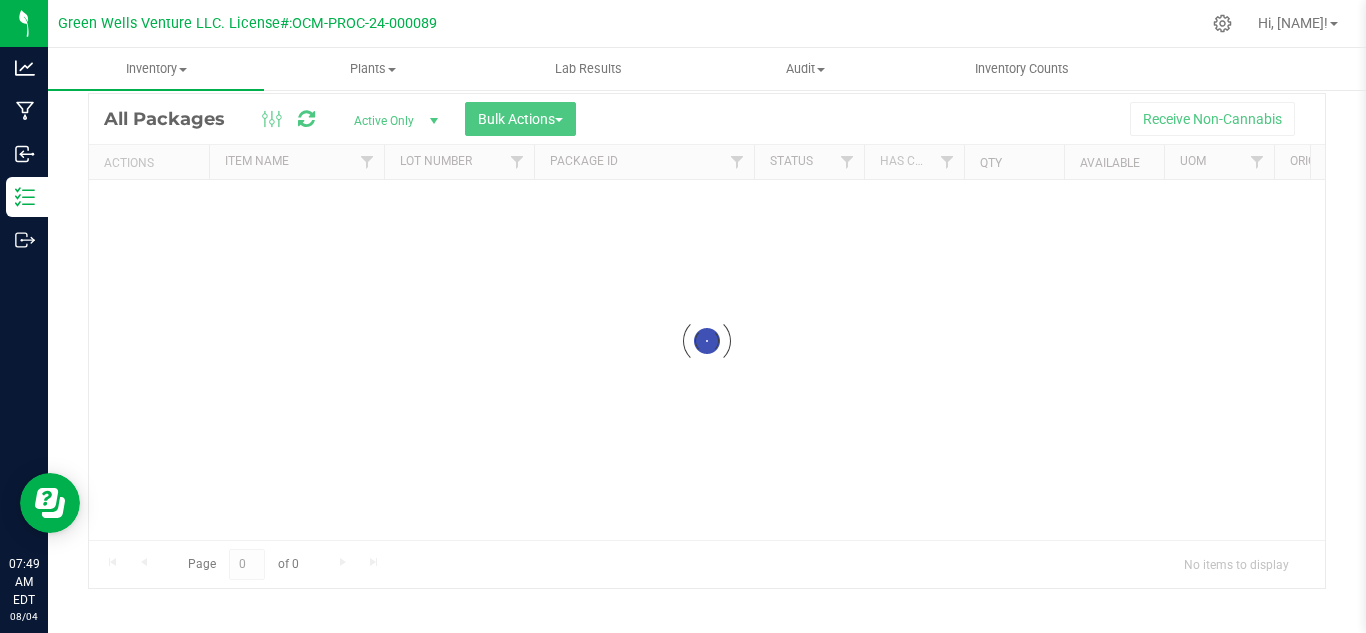 scroll, scrollTop: 65, scrollLeft: 0, axis: vertical 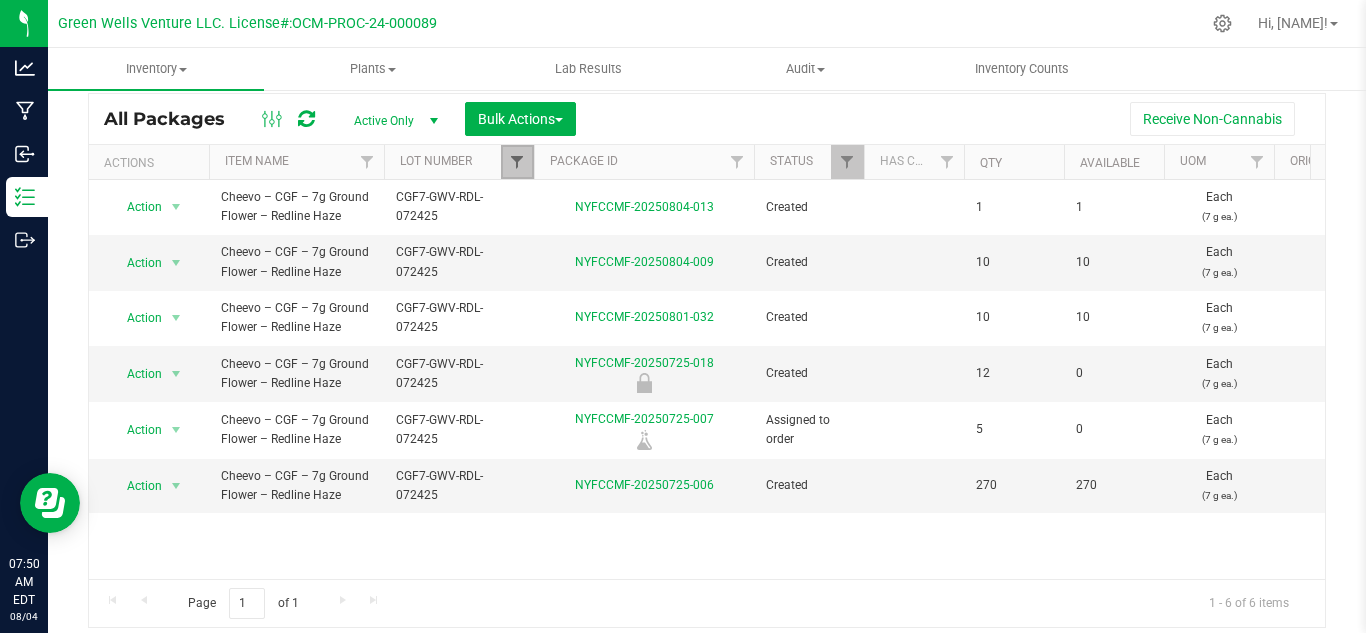 click at bounding box center [517, 162] 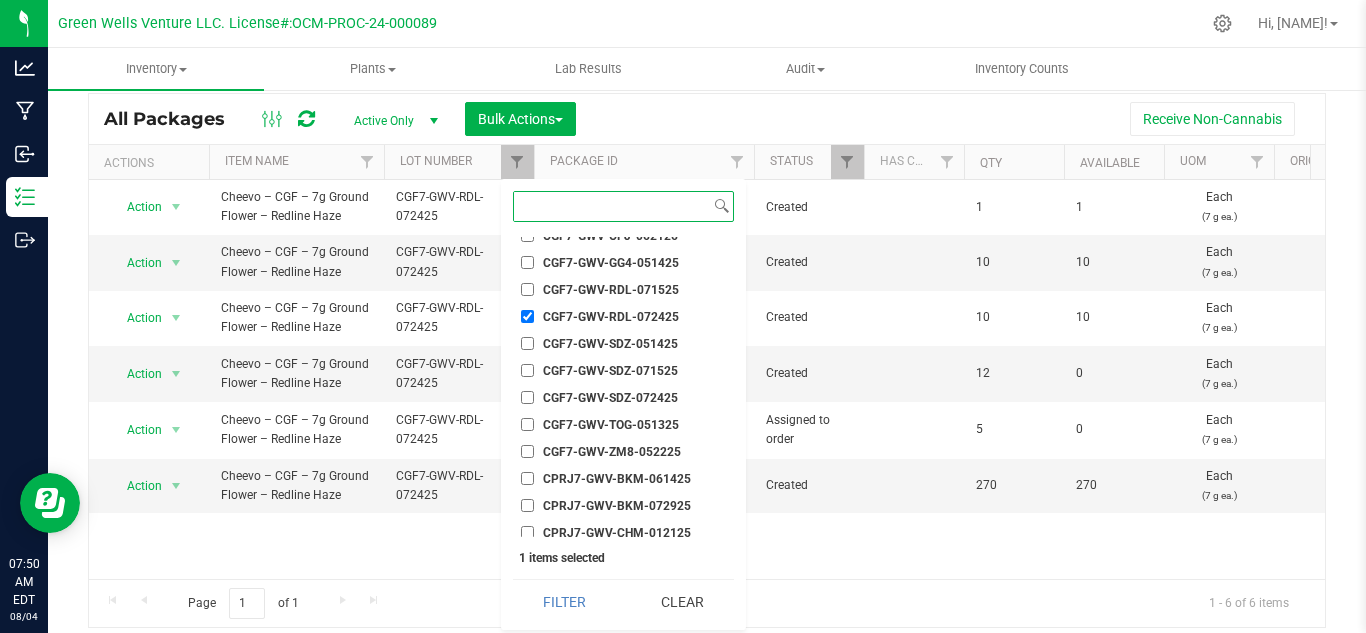 scroll, scrollTop: 1800, scrollLeft: 0, axis: vertical 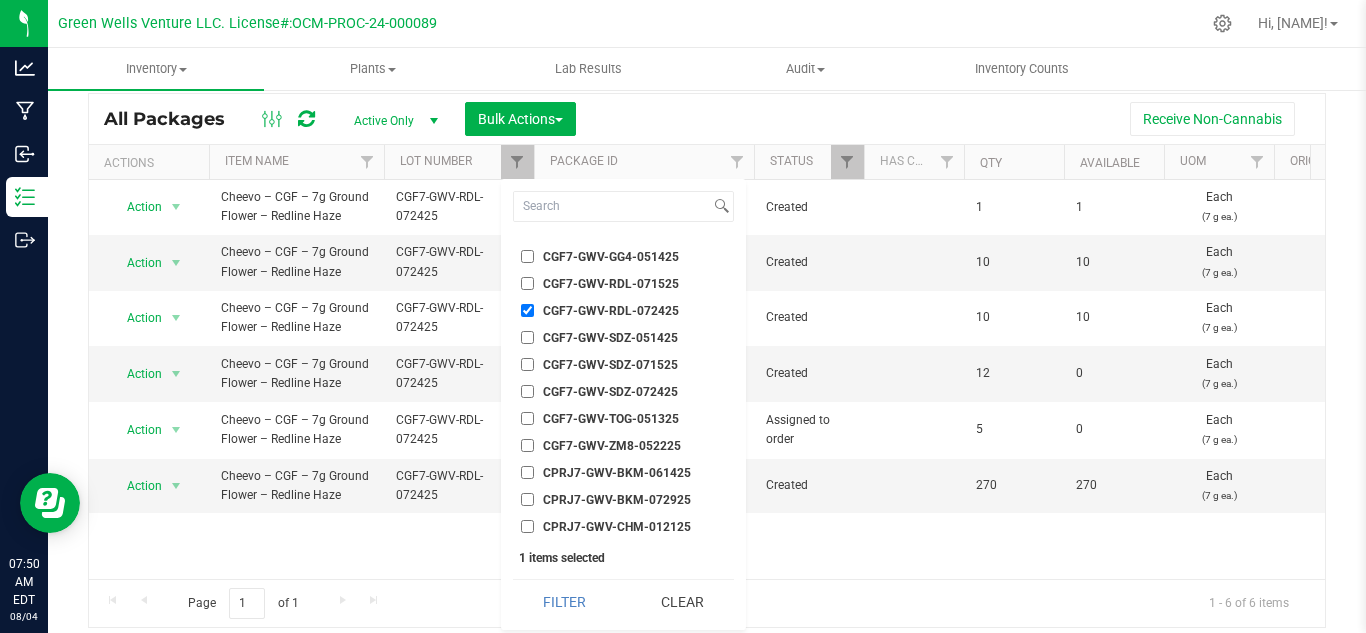 click on "CGF7-GWV-RDL-072425" at bounding box center (527, 310) 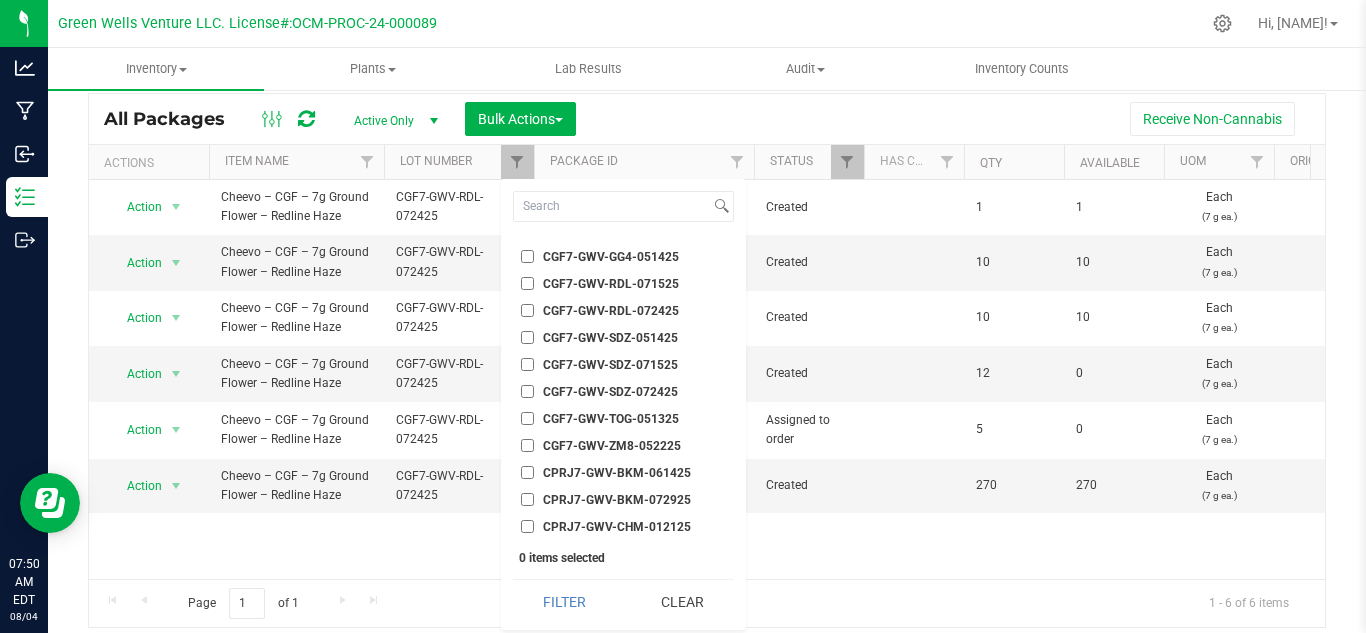 click on "CGF7-GWV-TOG-051325" at bounding box center (527, 418) 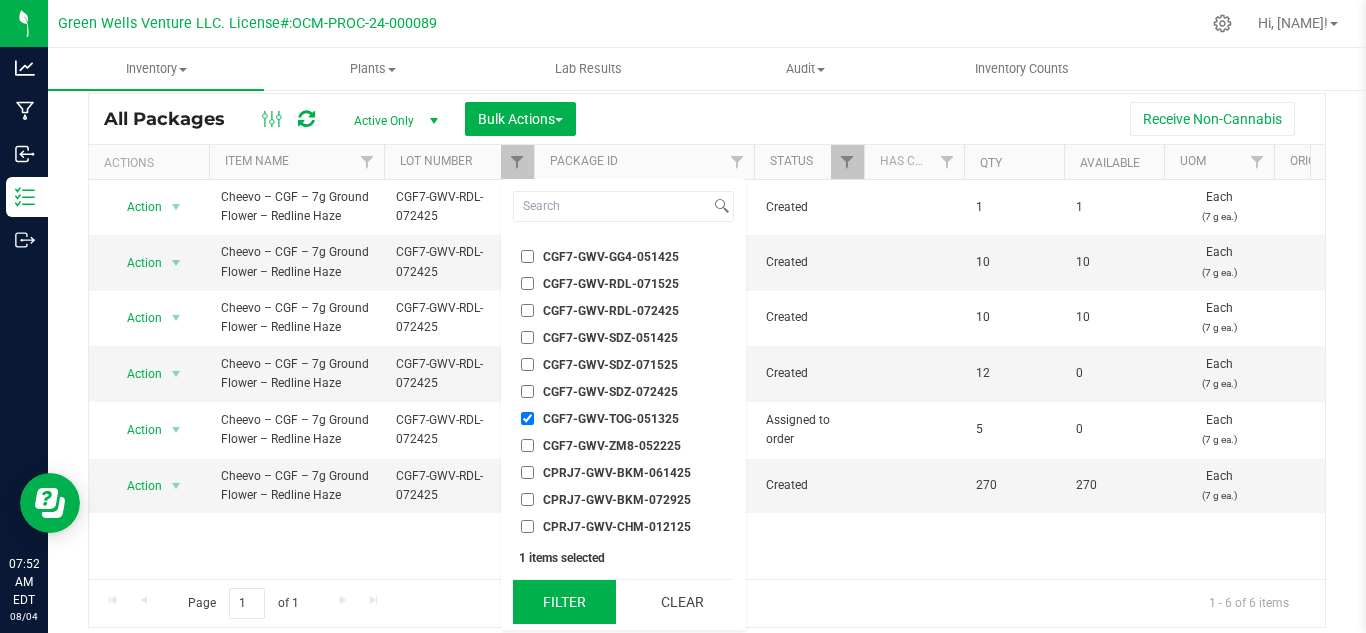 click on "Filter" at bounding box center [564, 602] 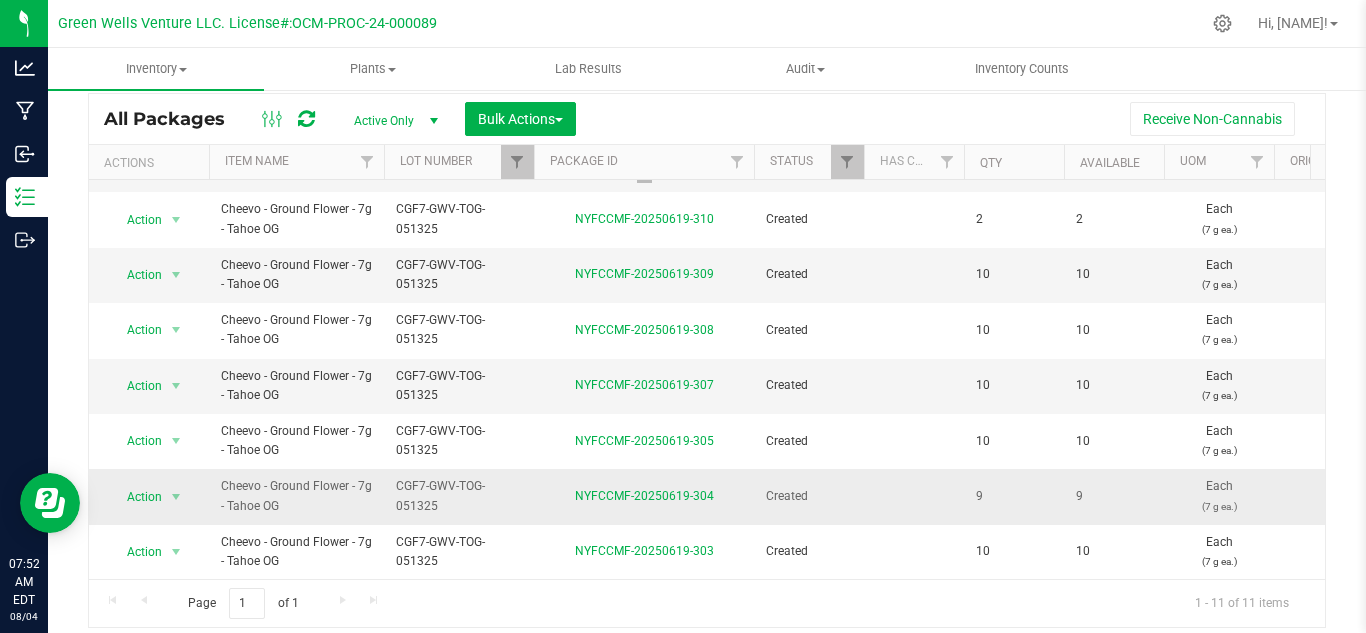 scroll, scrollTop: 125, scrollLeft: 0, axis: vertical 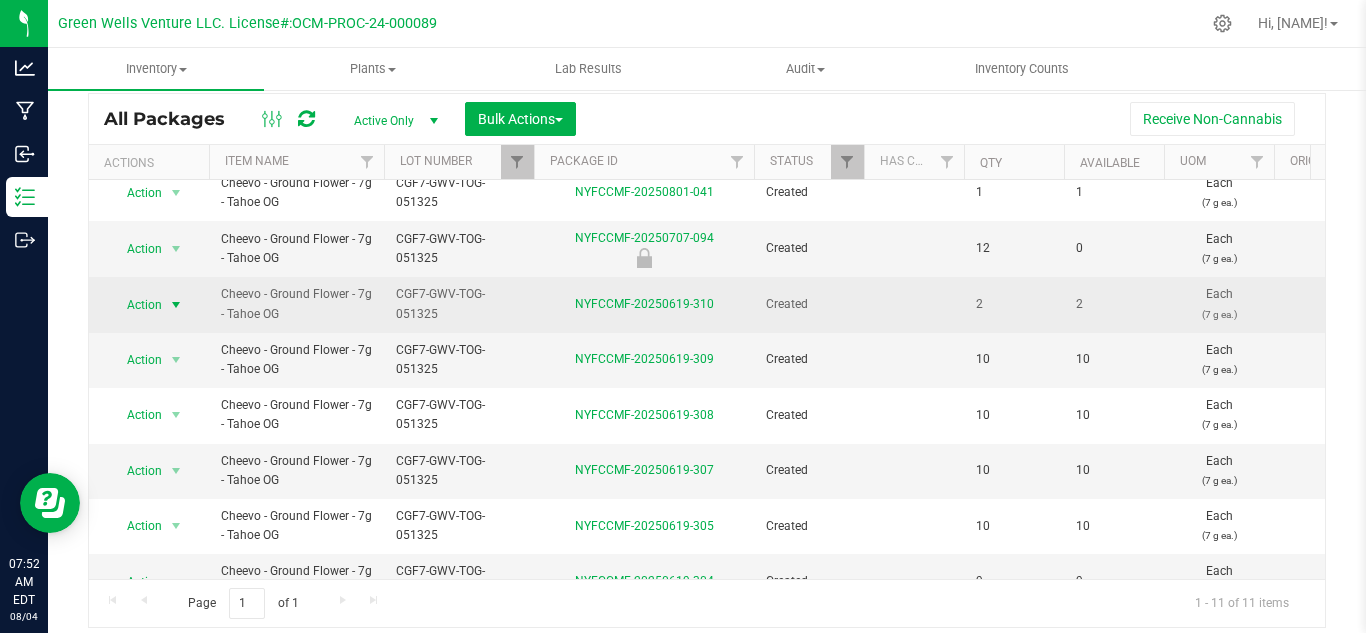 click at bounding box center [176, 305] 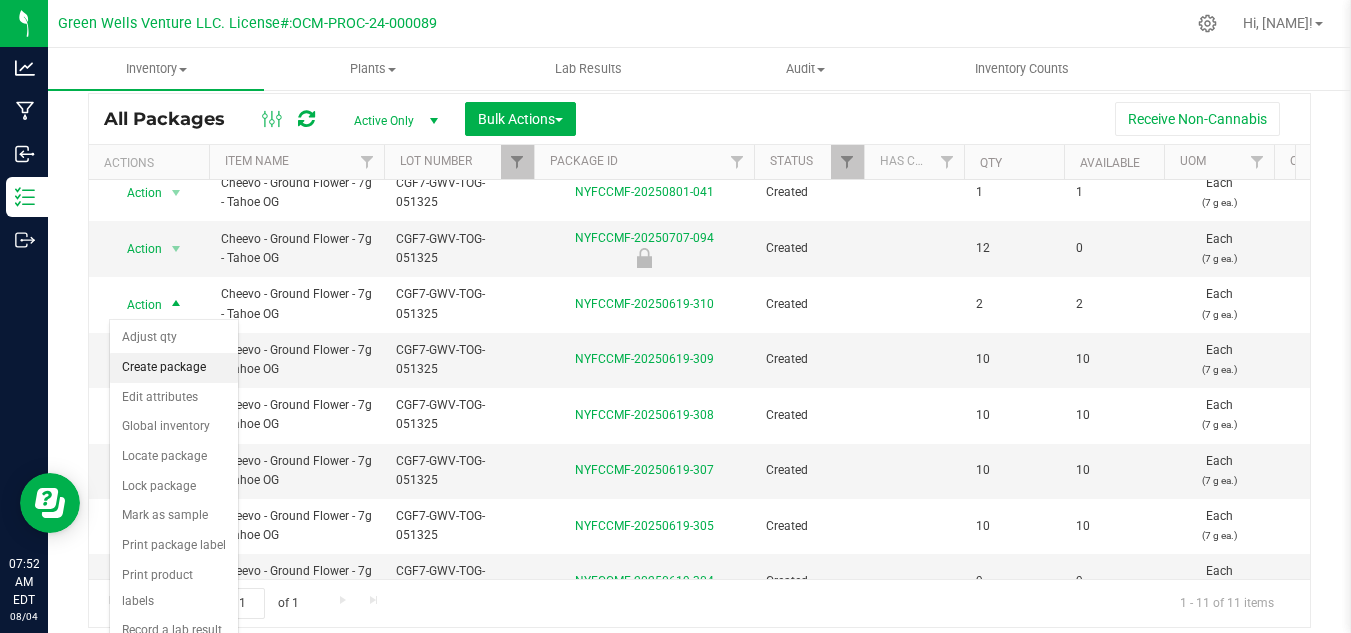 click on "Create package" at bounding box center (174, 368) 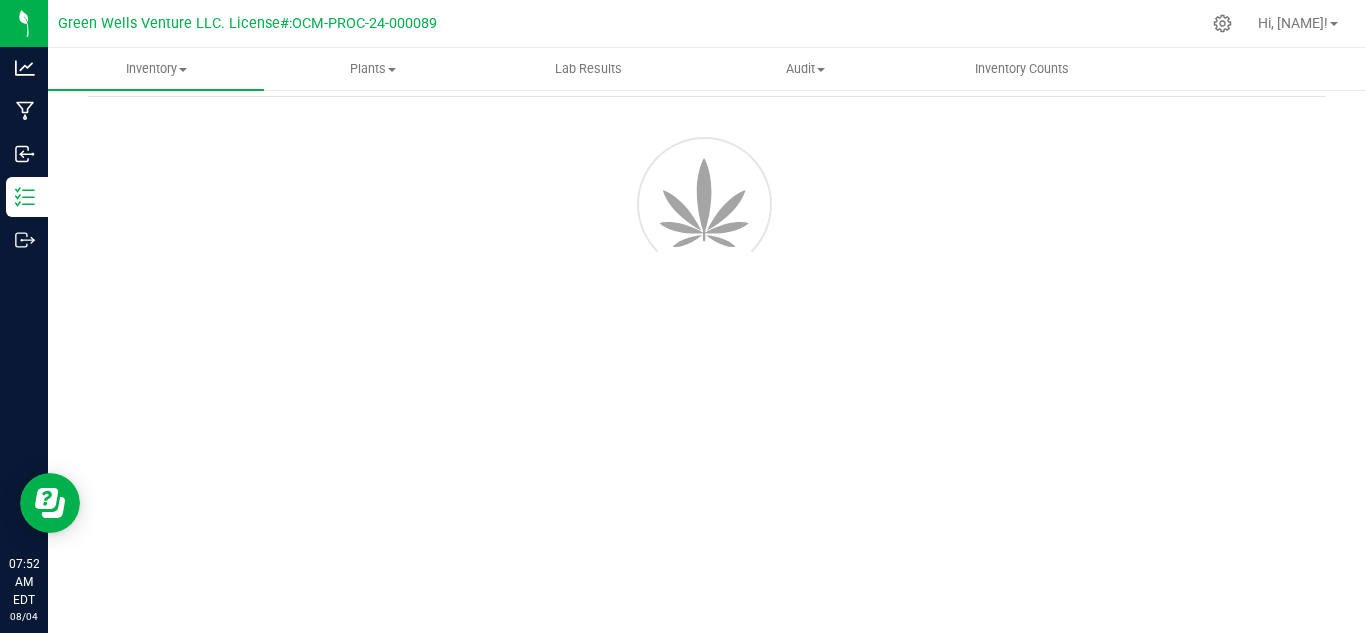 scroll, scrollTop: 80, scrollLeft: 0, axis: vertical 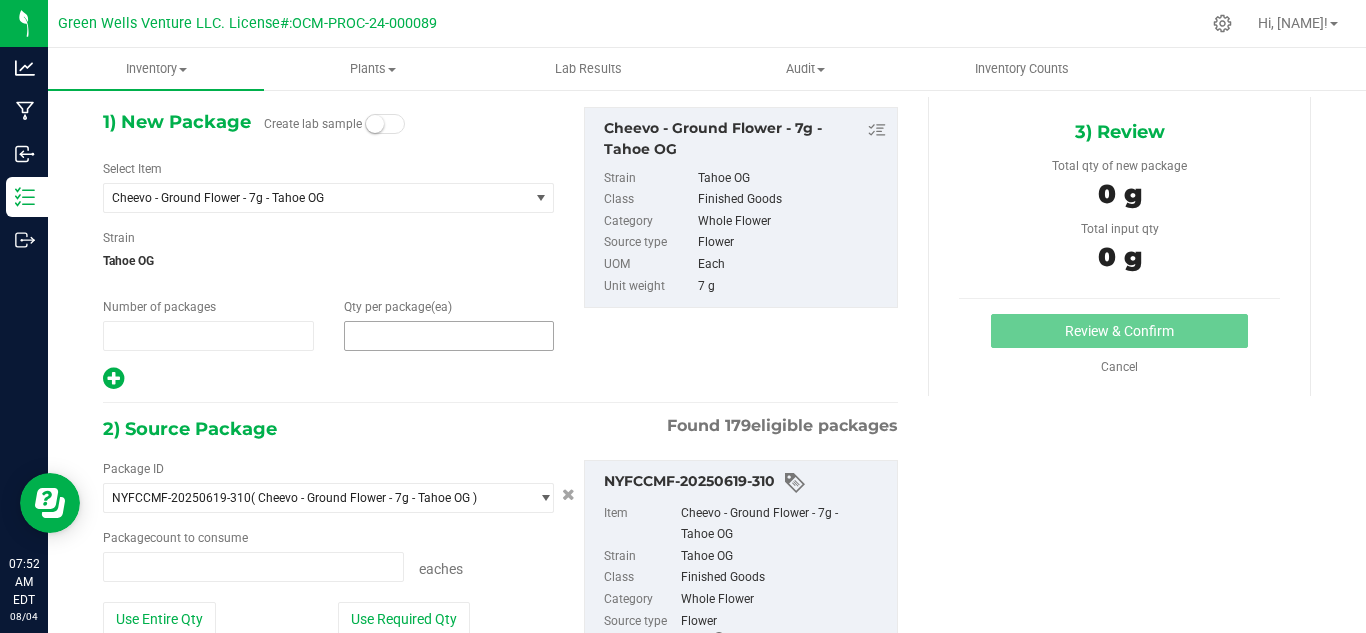 type on "1" 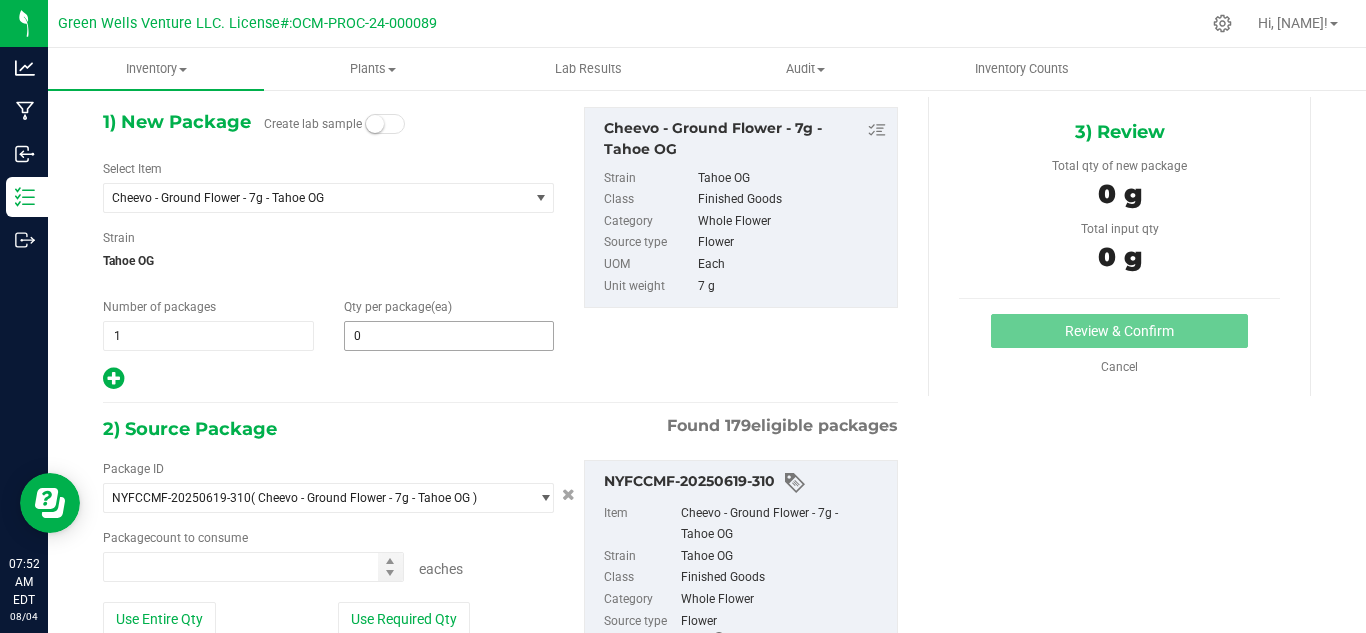 type on "0 ea" 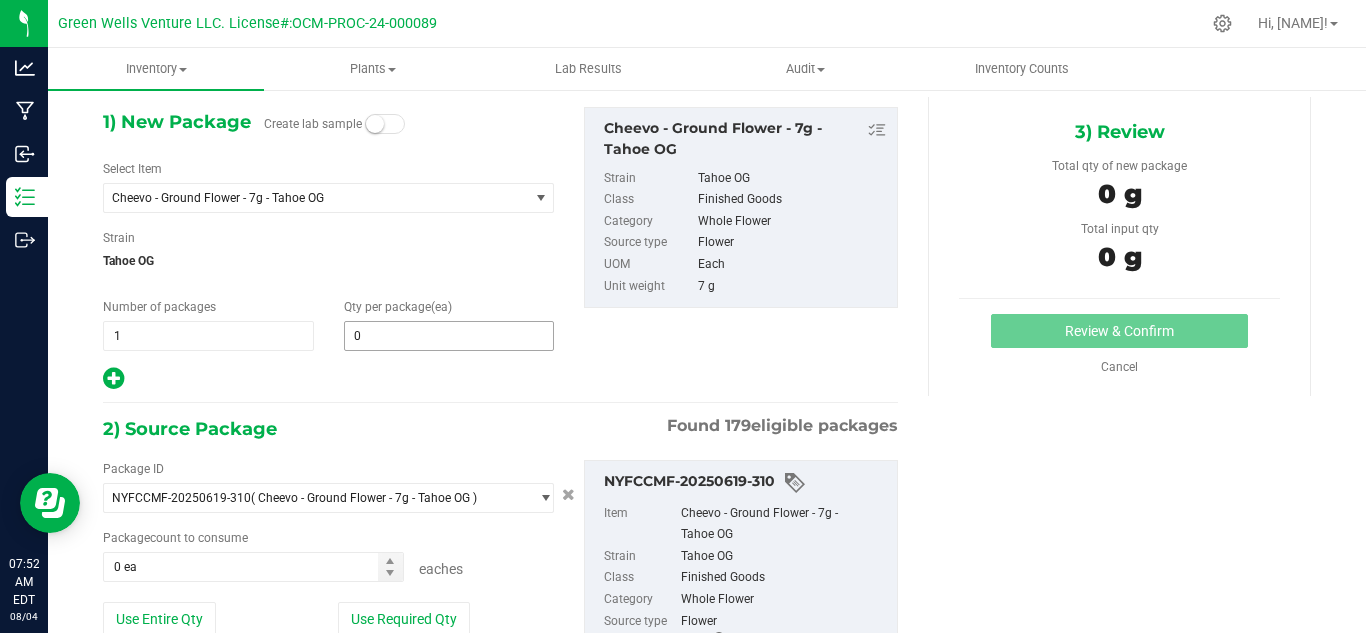 click on "0" at bounding box center (449, 336) 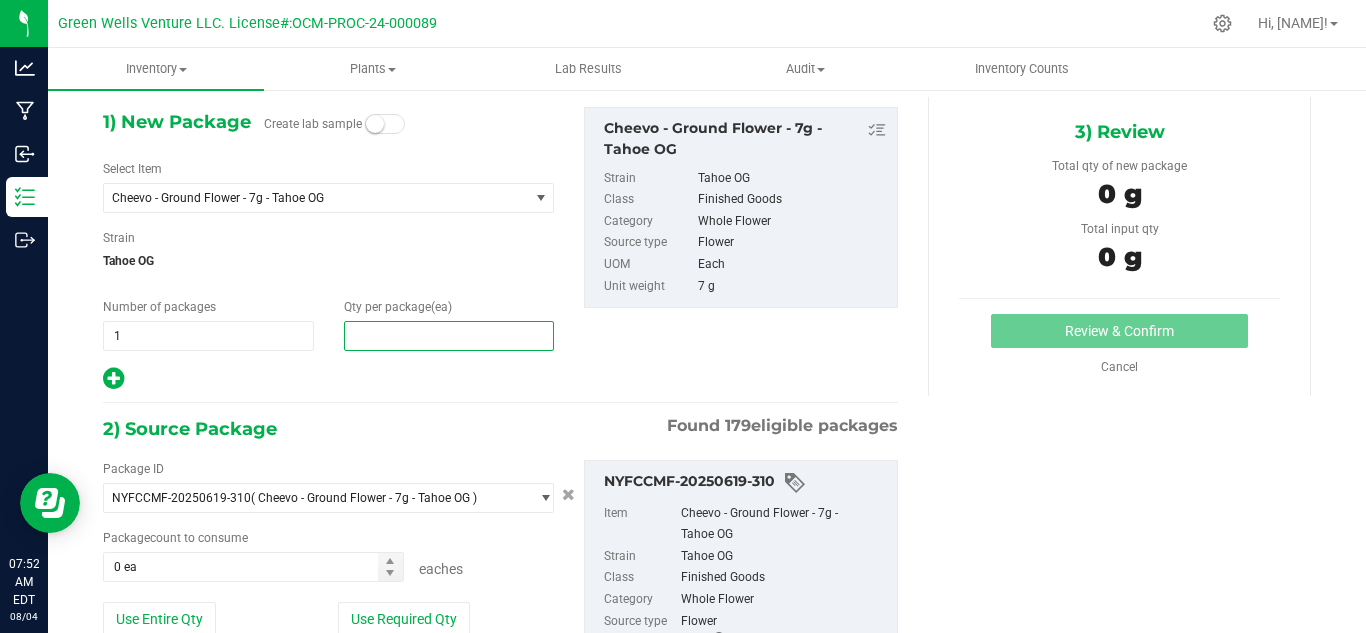 type on "1" 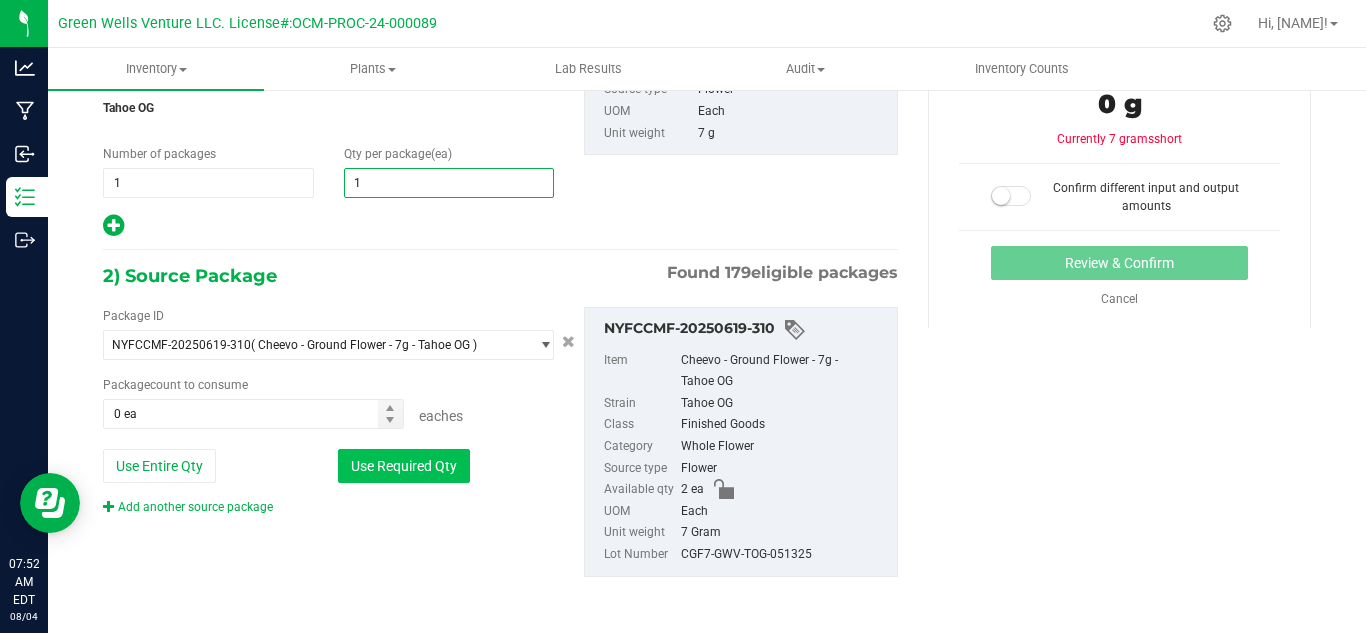scroll, scrollTop: 234, scrollLeft: 0, axis: vertical 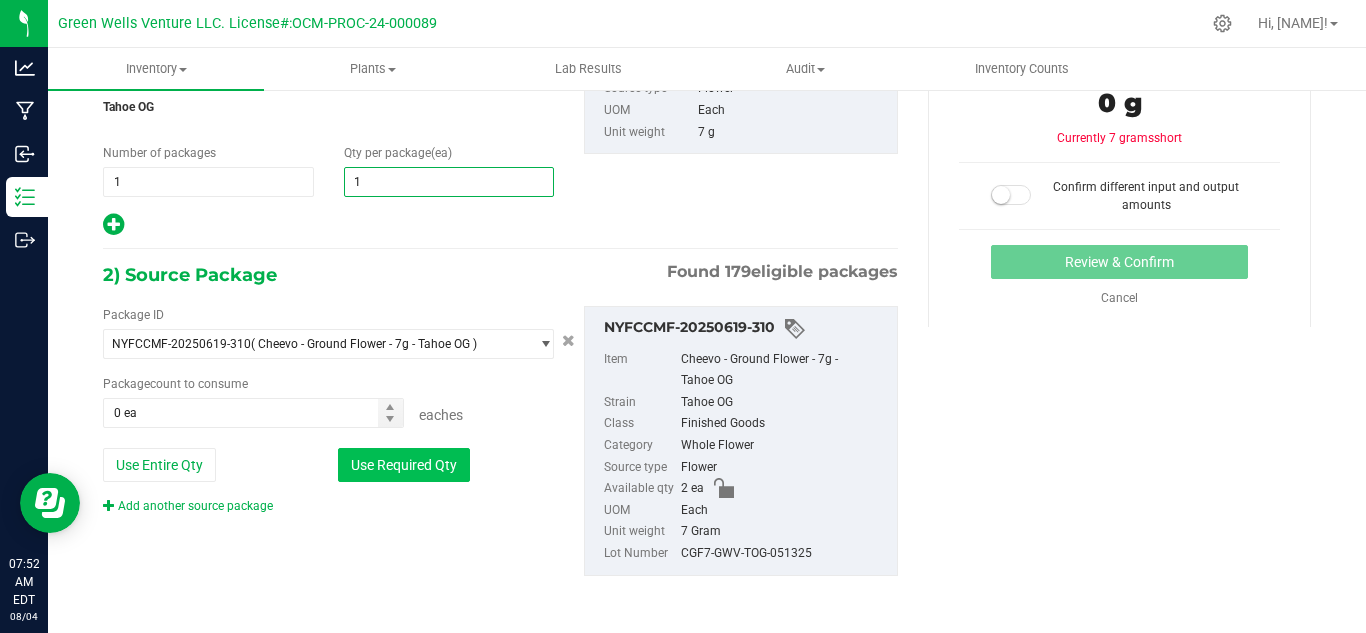 click on "Use Required Qty" at bounding box center (404, 465) 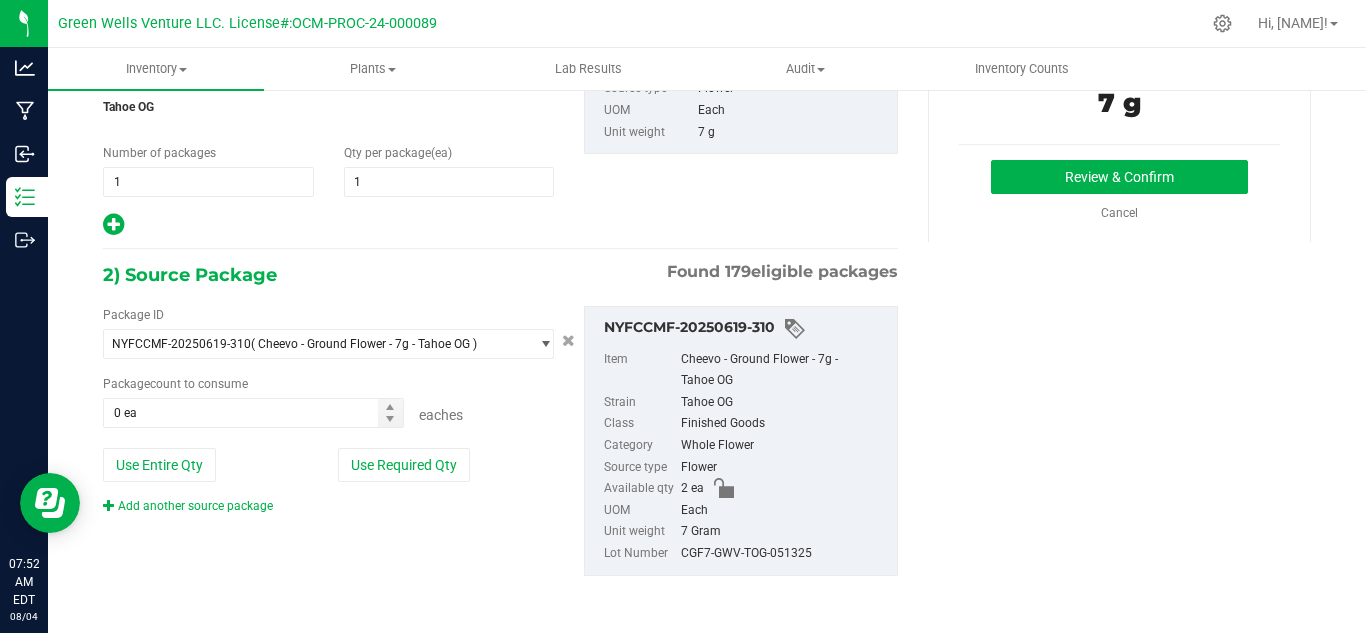 type on "1 ea" 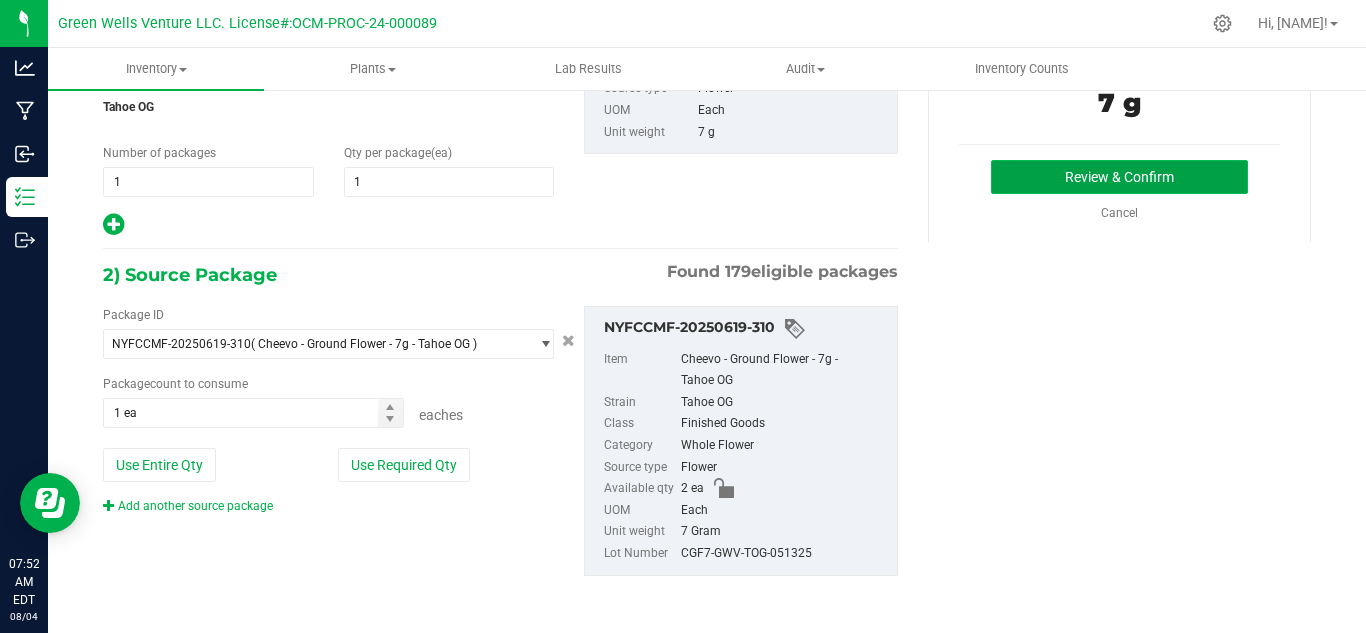 click on "Review & Confirm" at bounding box center (1119, 177) 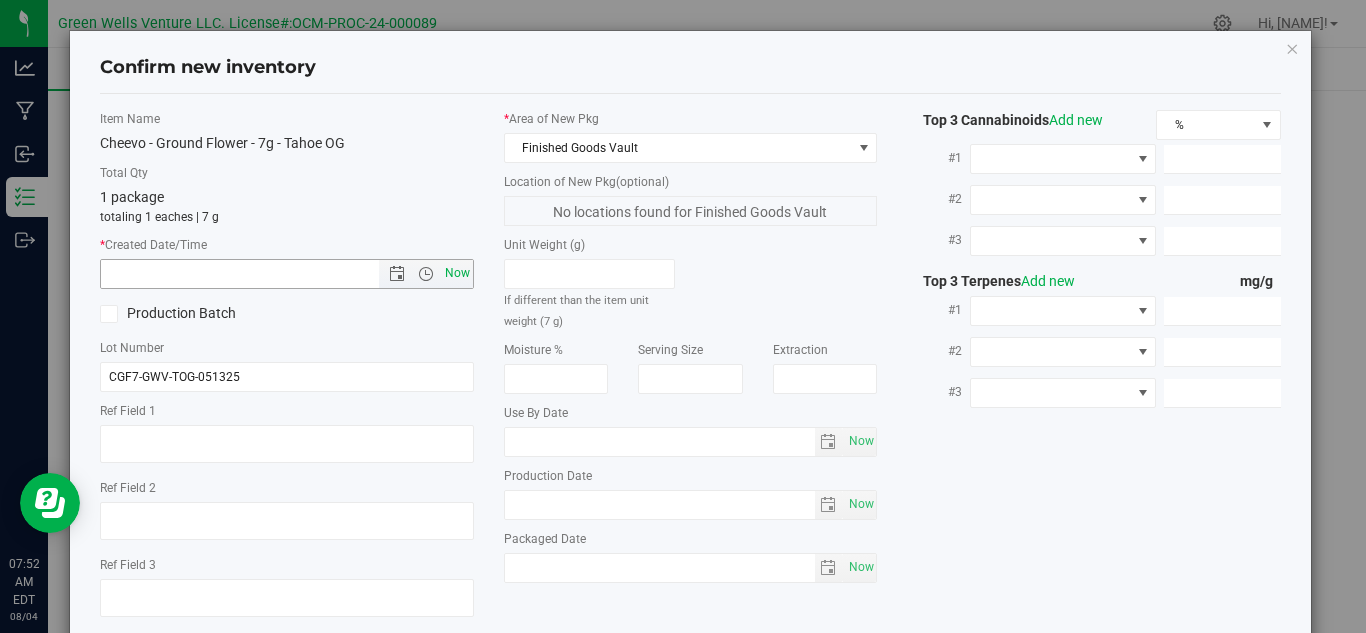 click on "Now" at bounding box center (457, 273) 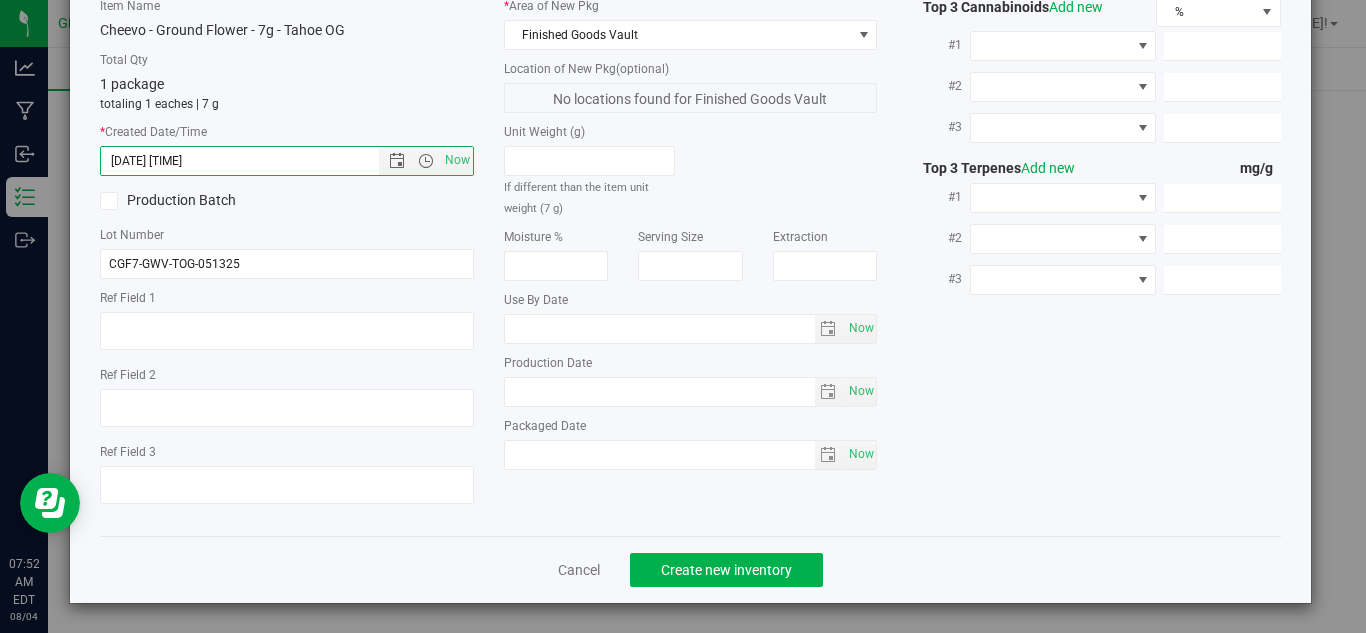 scroll, scrollTop: 114, scrollLeft: 0, axis: vertical 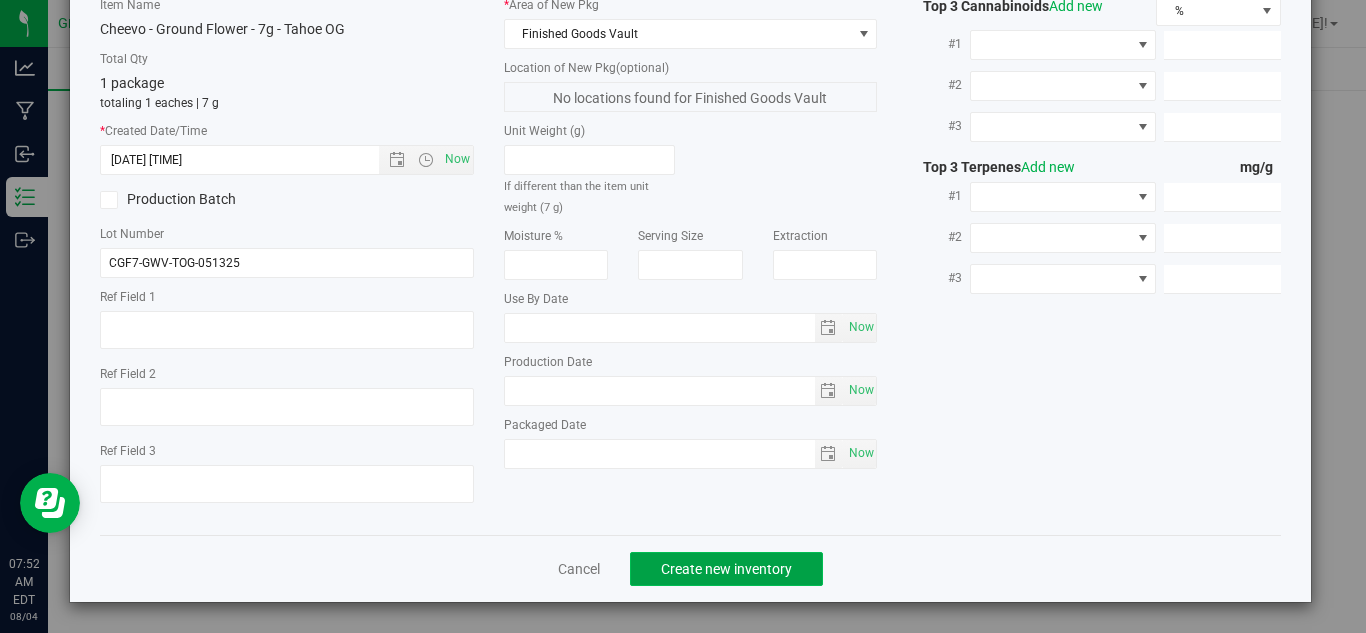 click on "Create new inventory" 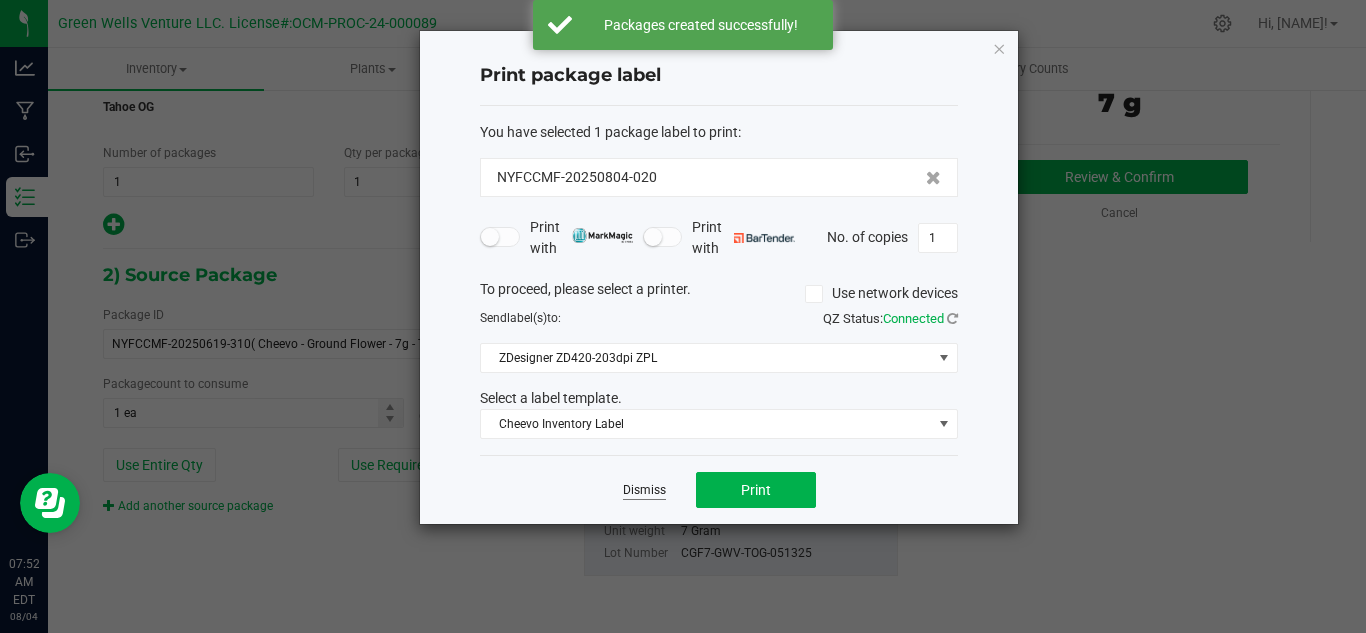click on "Dismiss" 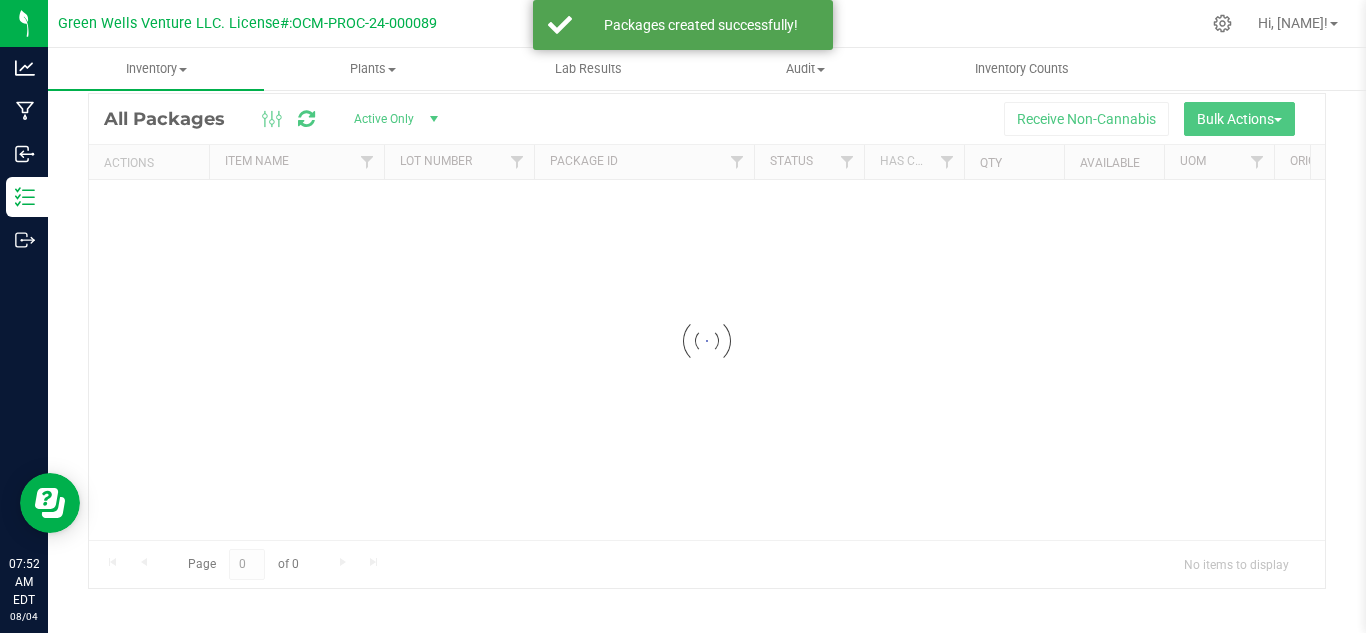 scroll, scrollTop: 65, scrollLeft: 0, axis: vertical 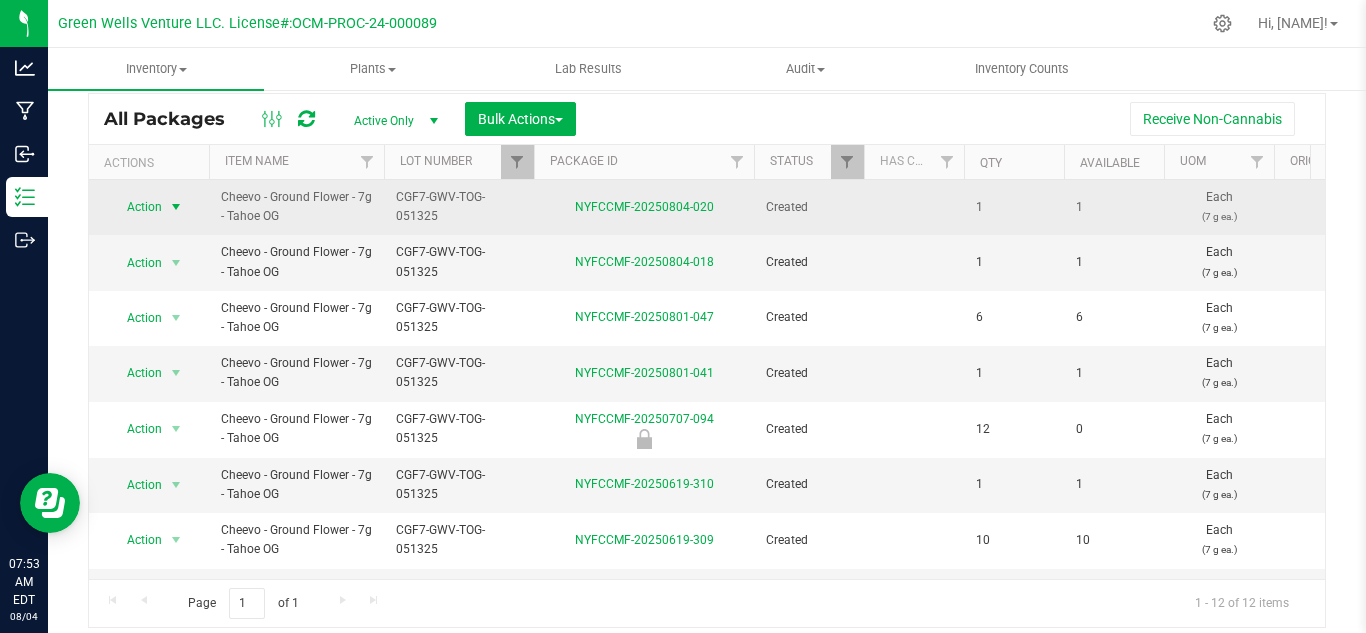 click on "Action" at bounding box center [136, 207] 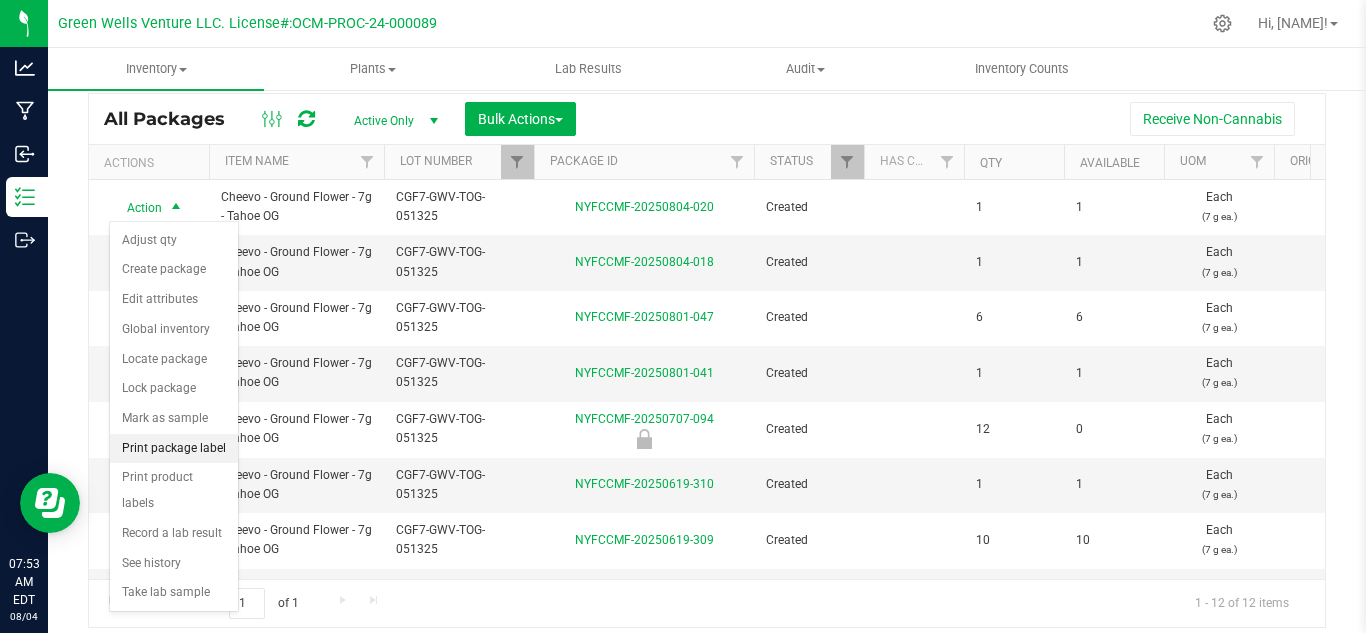 click on "Print package label" at bounding box center [174, 449] 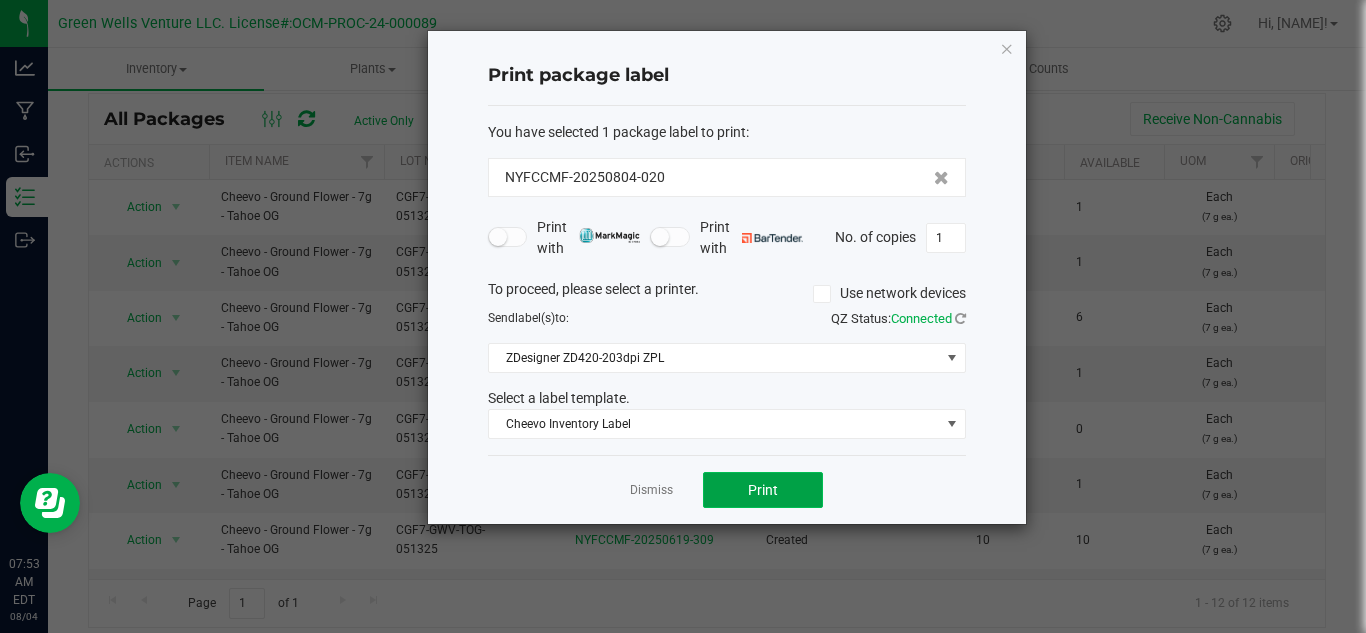 click on "Print" 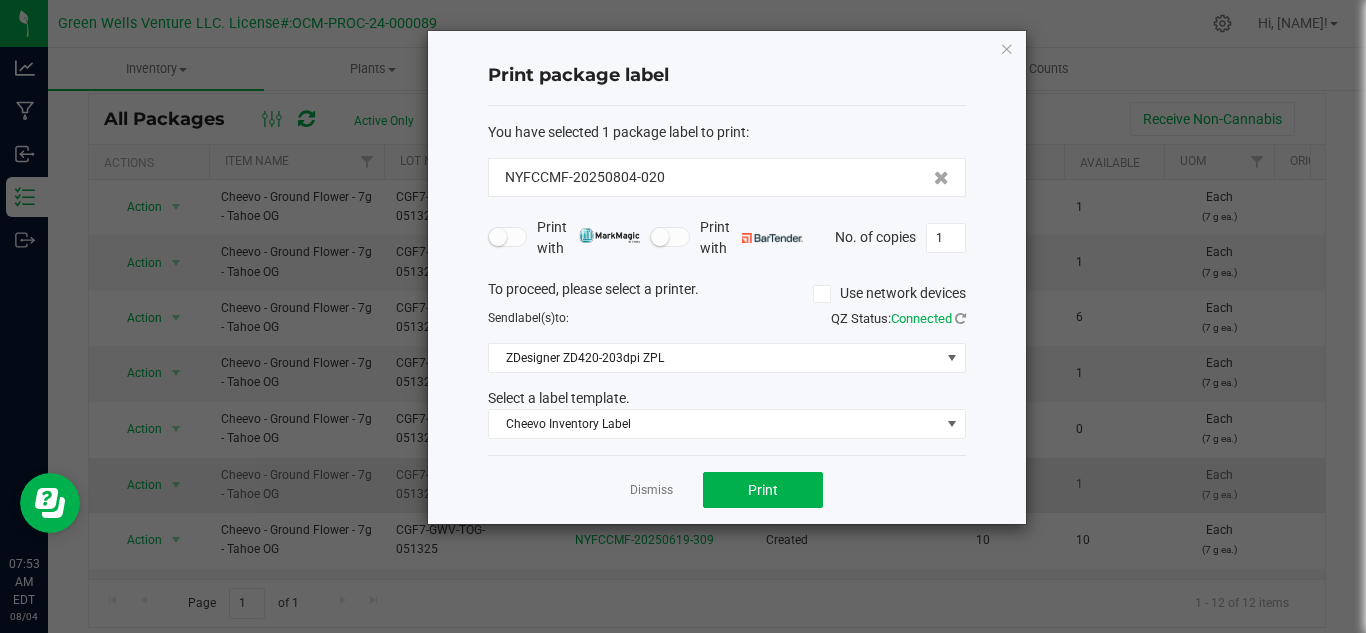 click on "Dismiss" 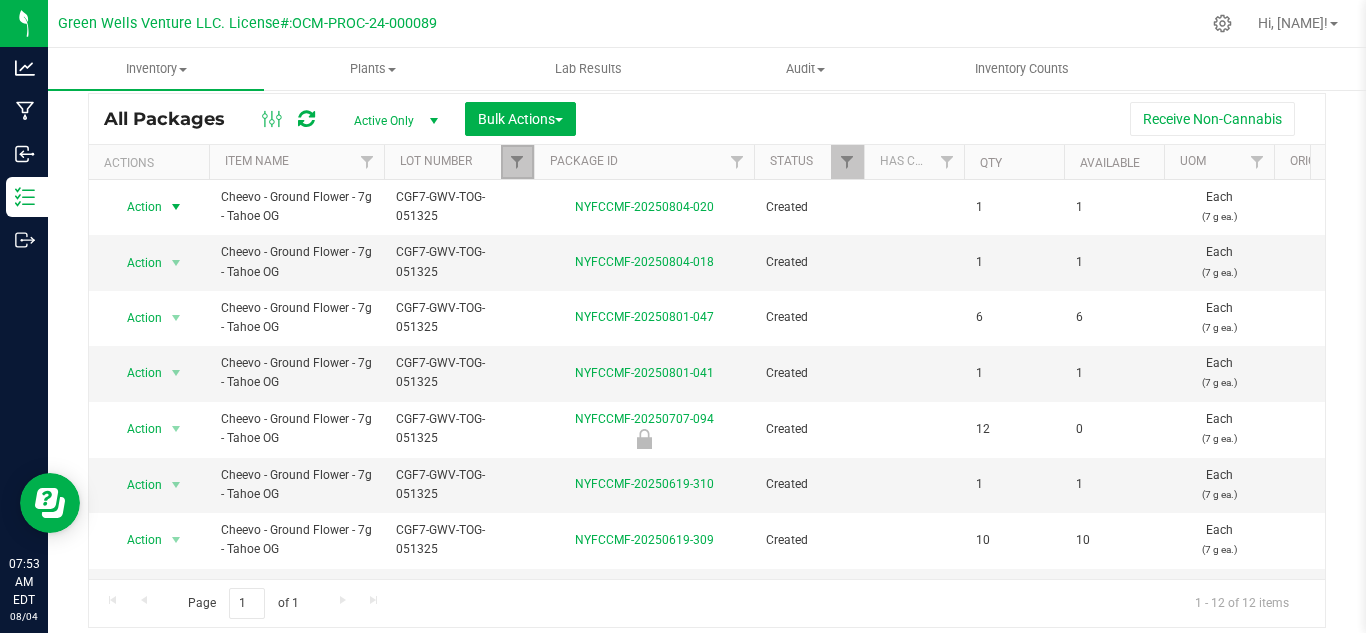 click at bounding box center [517, 162] 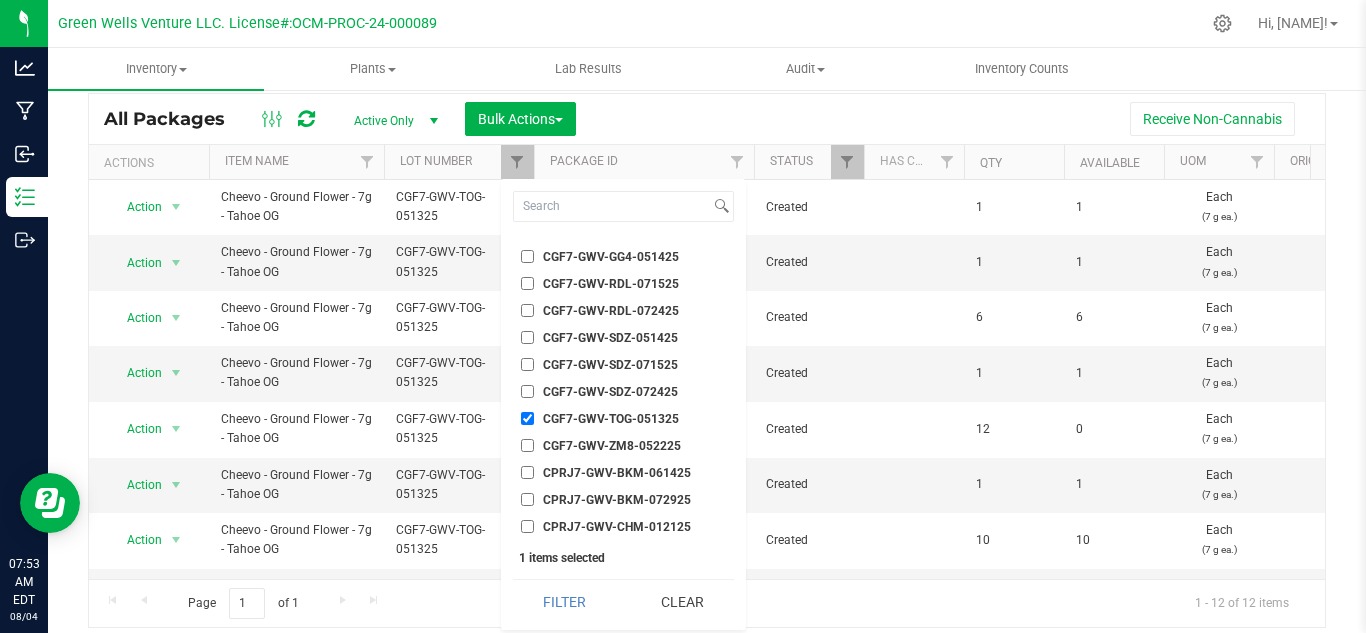 click on "CGF7-GWV-TOG-051325" at bounding box center (527, 418) 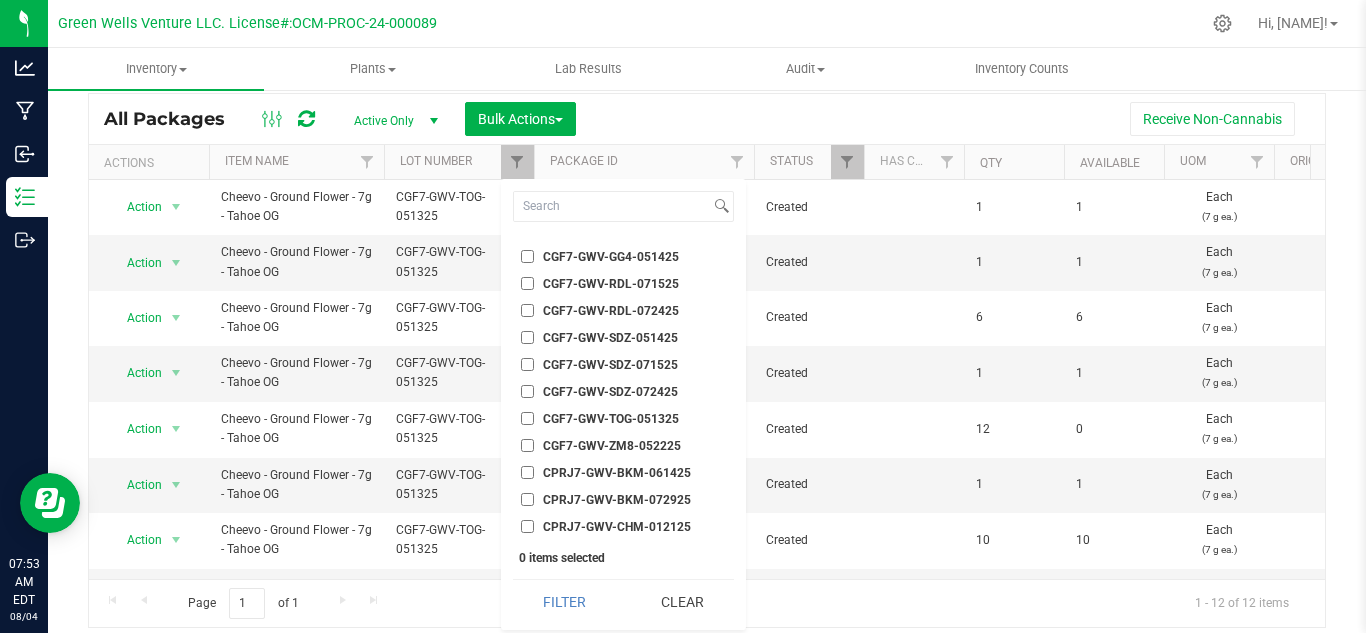 click on "CGF7-GWV-SDZ-071525" at bounding box center (527, 364) 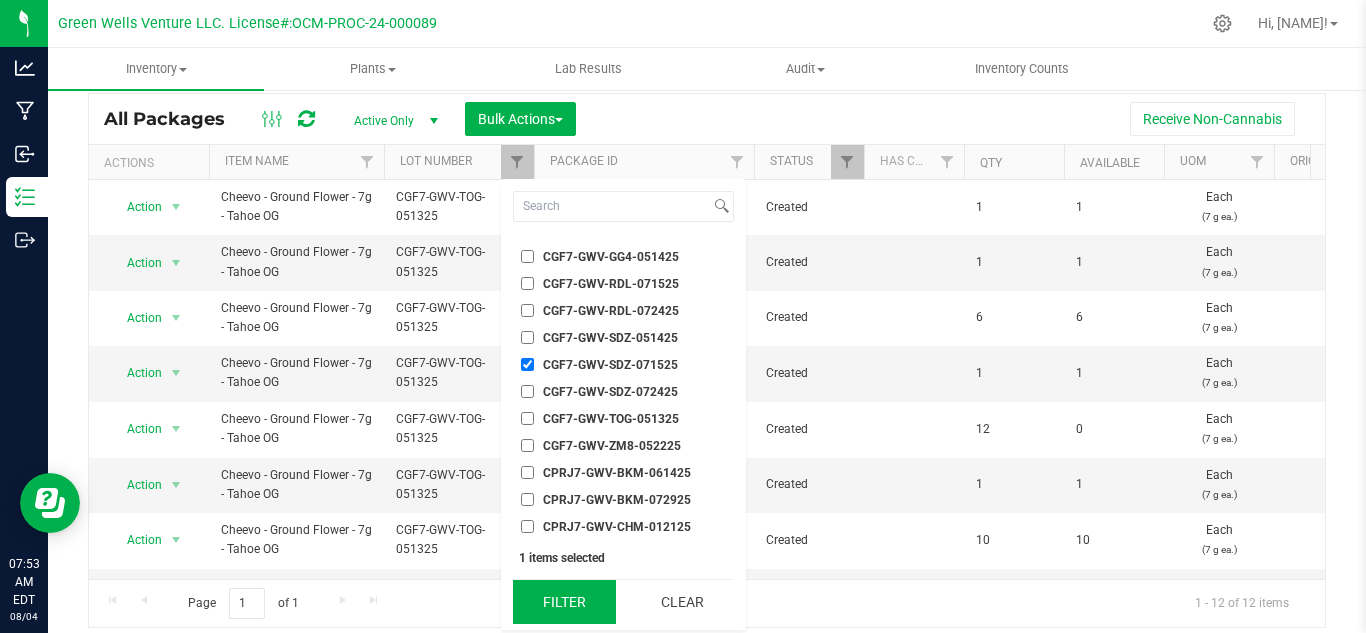 click on "Filter" at bounding box center [564, 602] 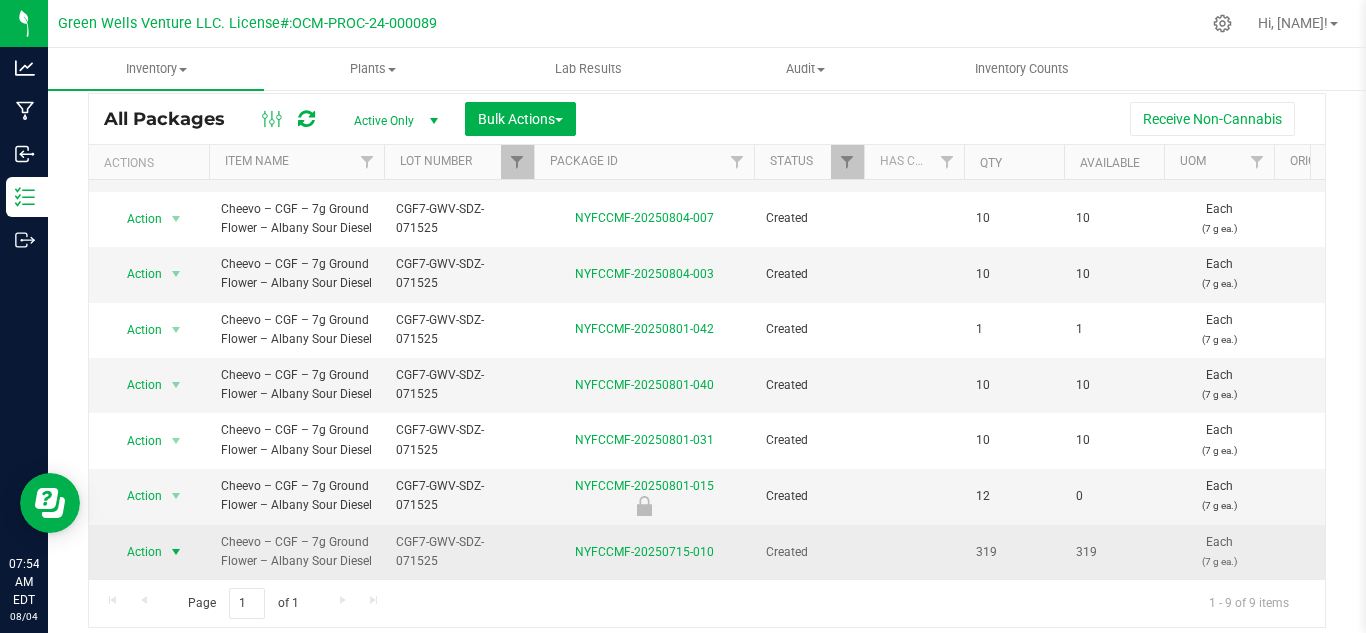 click on "Action" at bounding box center [136, 552] 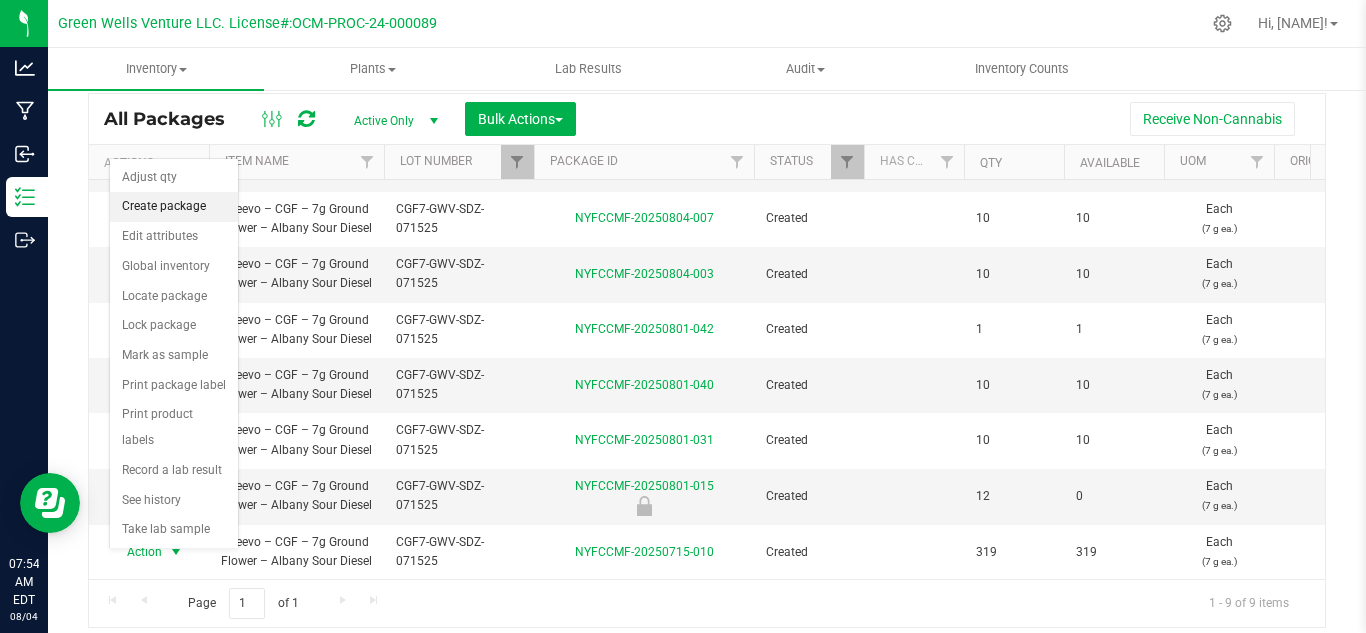 click on "Create package" at bounding box center (174, 207) 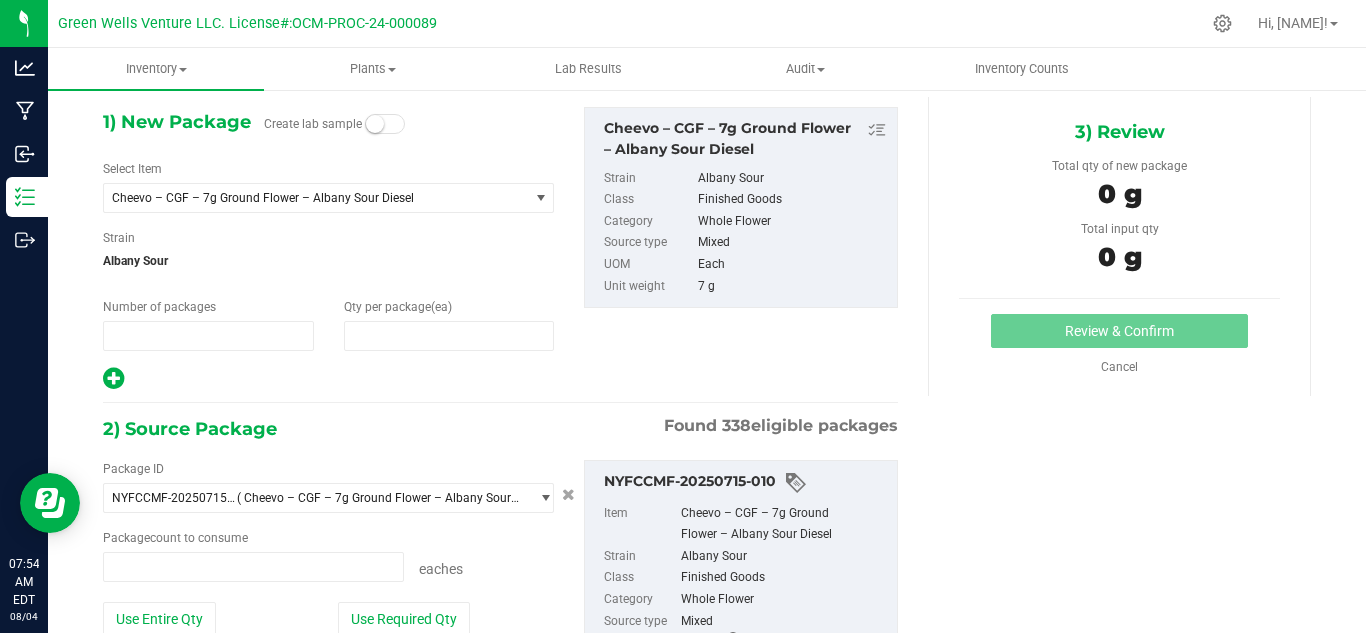 type on "1" 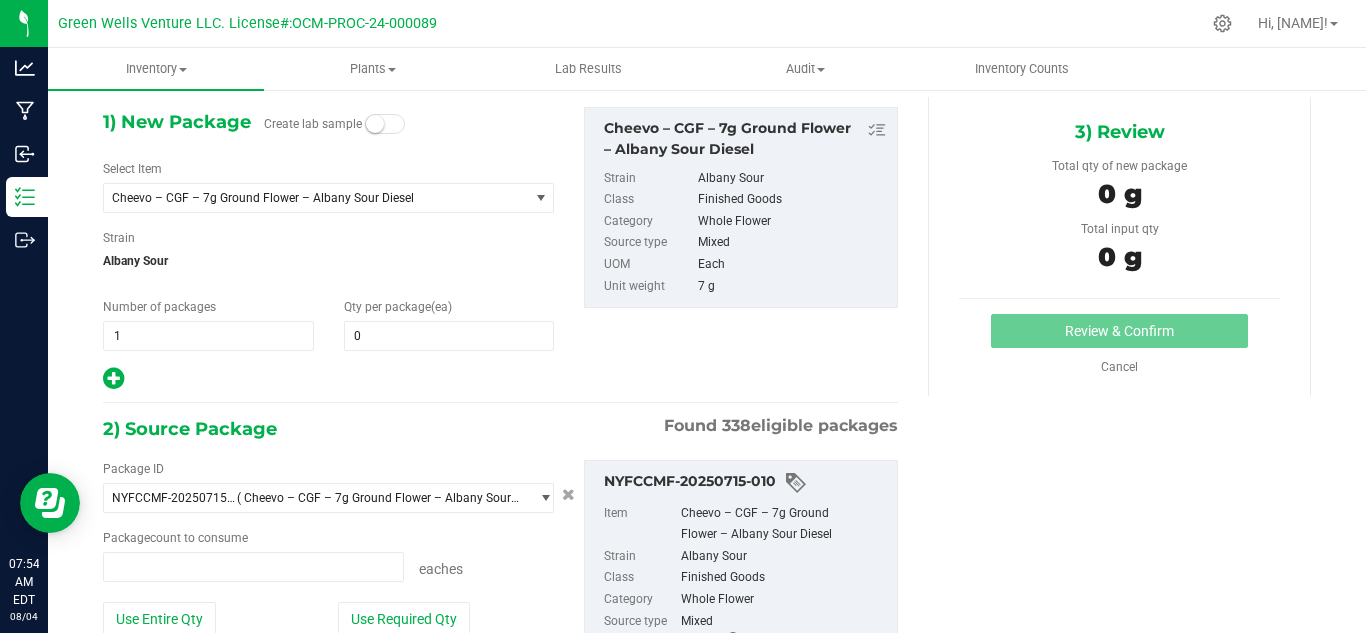 type on "0 ea" 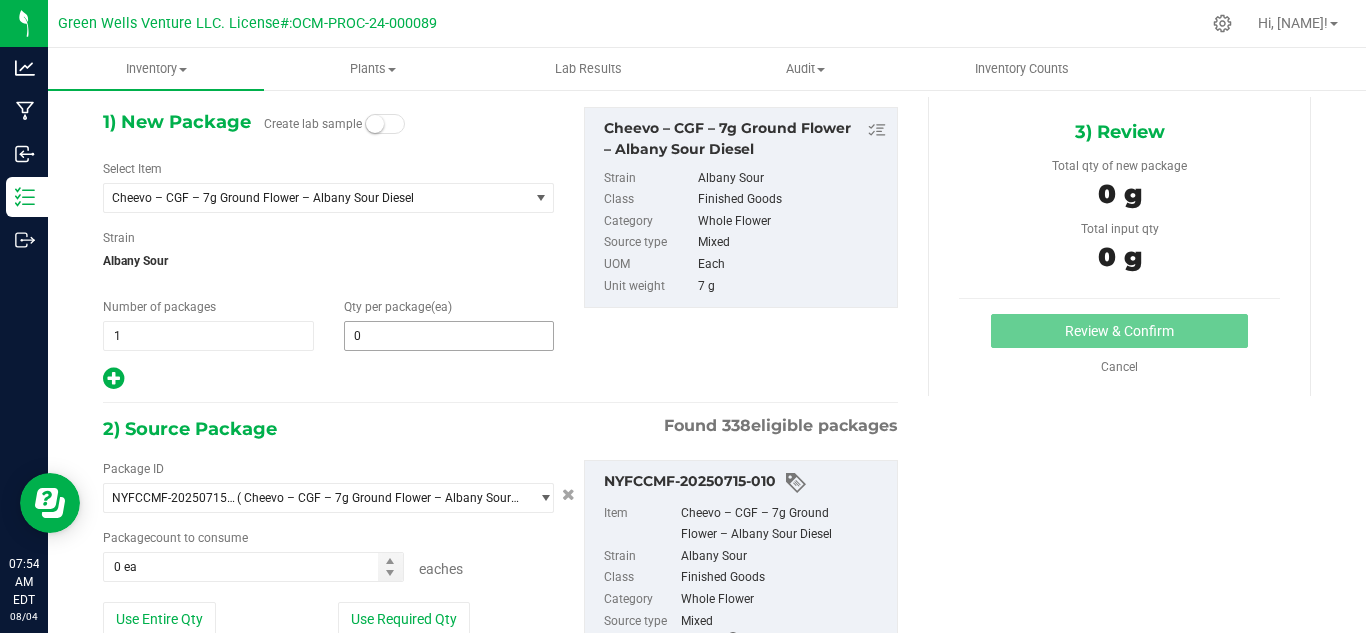 click on "0 0" at bounding box center [449, 336] 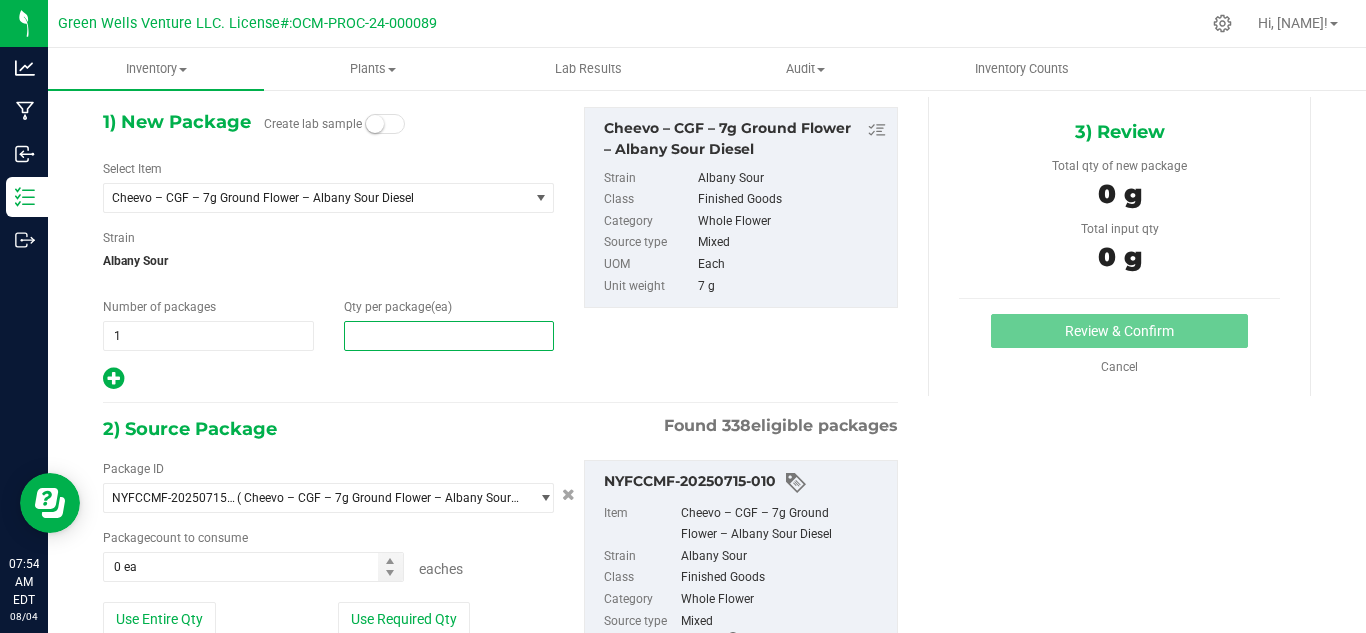 type on "1" 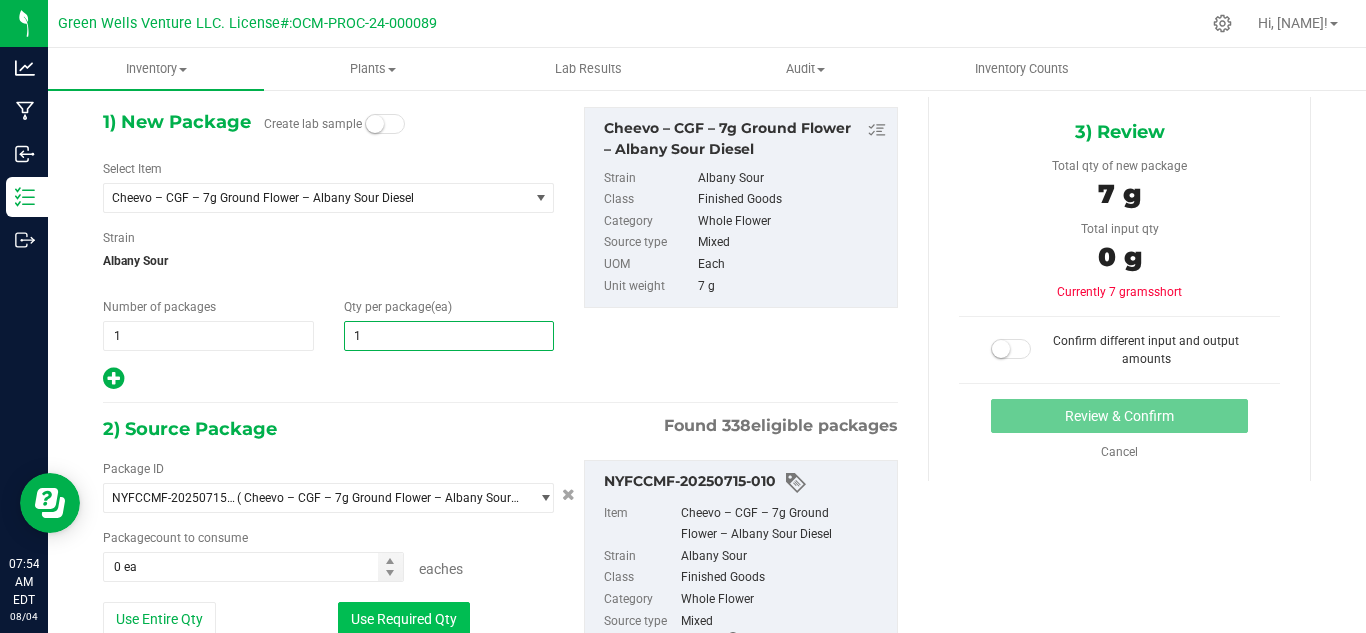 type on "1" 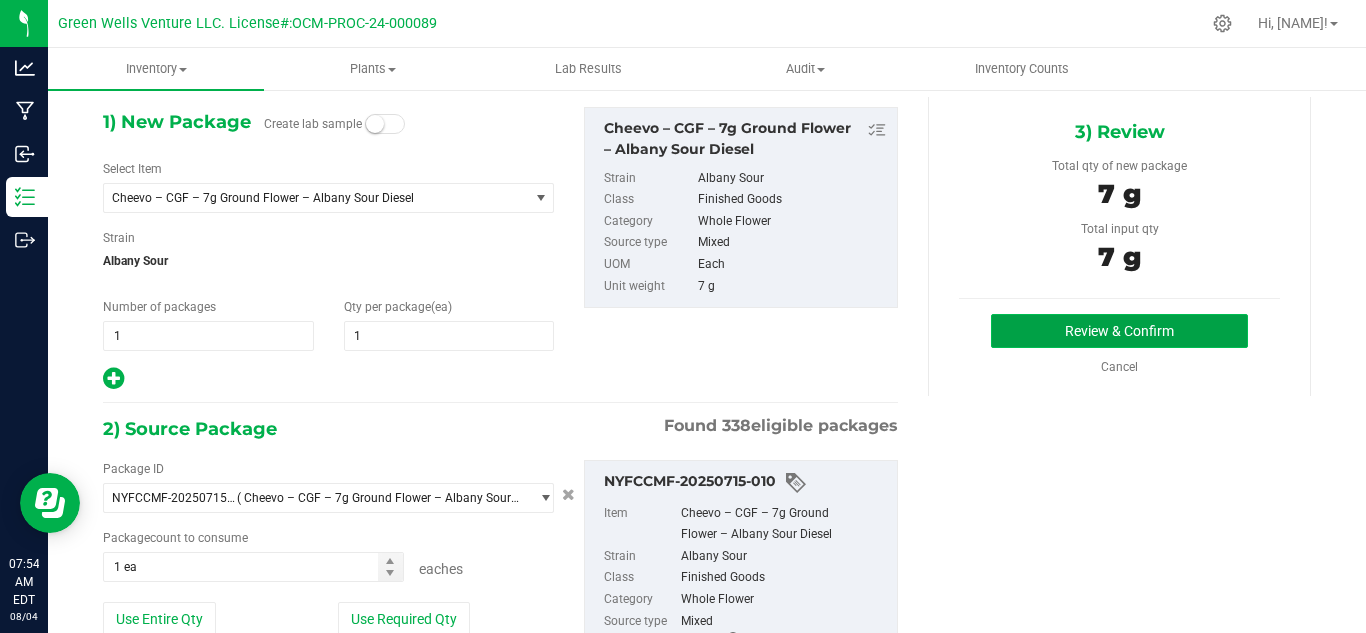 click on "Review & Confirm" at bounding box center (1119, 331) 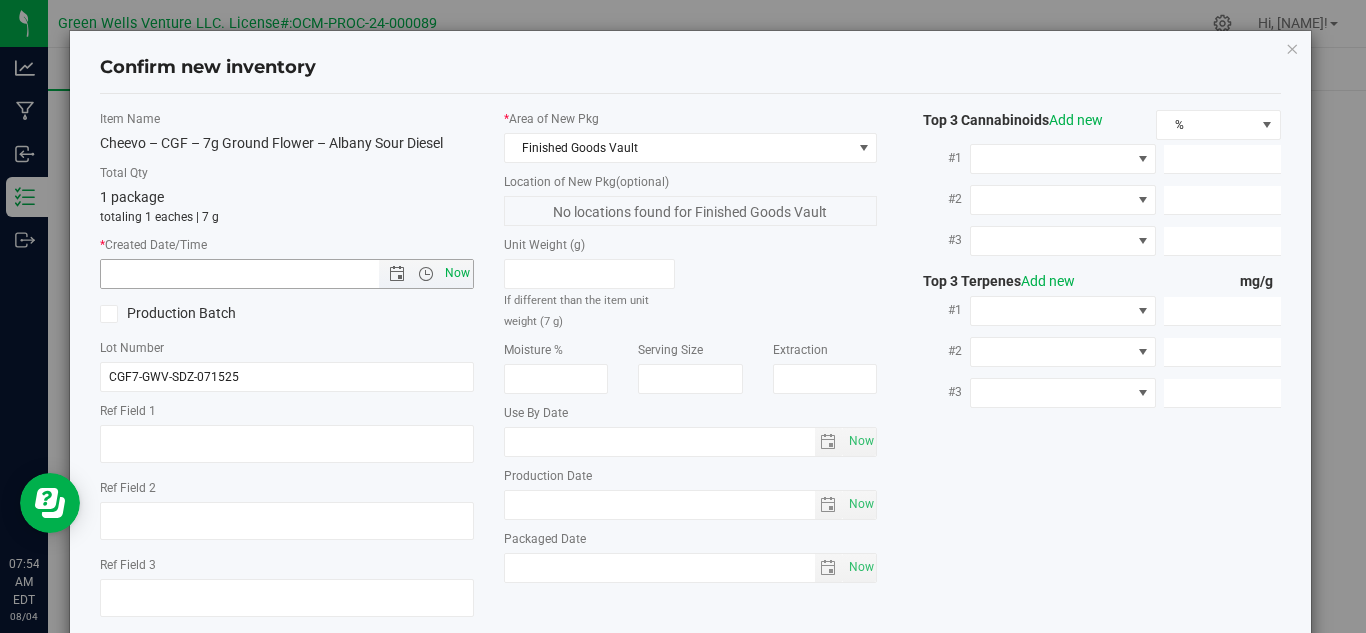 click on "Now" at bounding box center (457, 273) 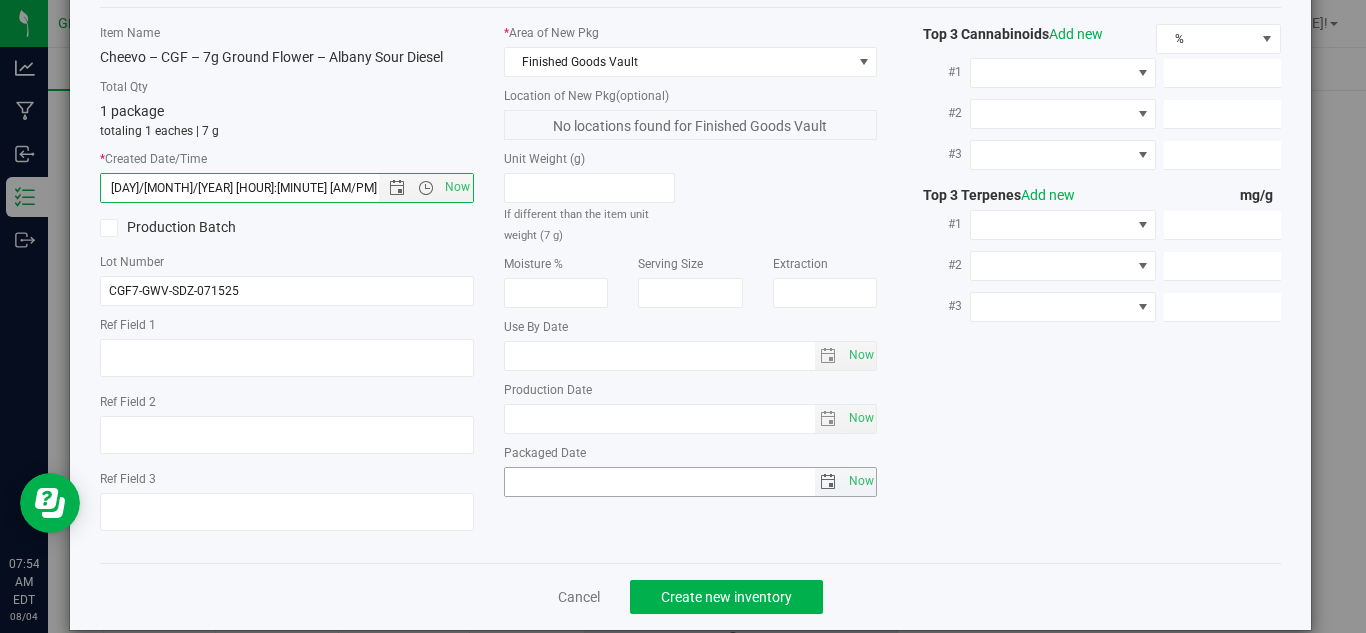 scroll, scrollTop: 114, scrollLeft: 0, axis: vertical 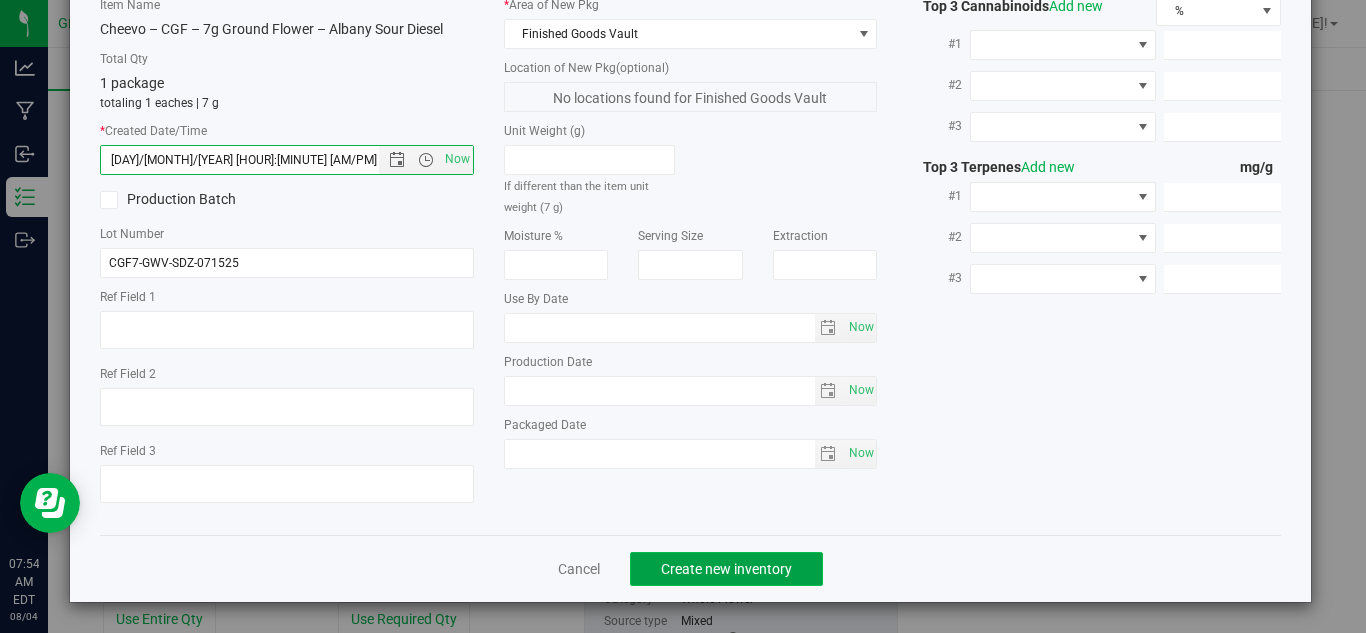 click on "Create new inventory" 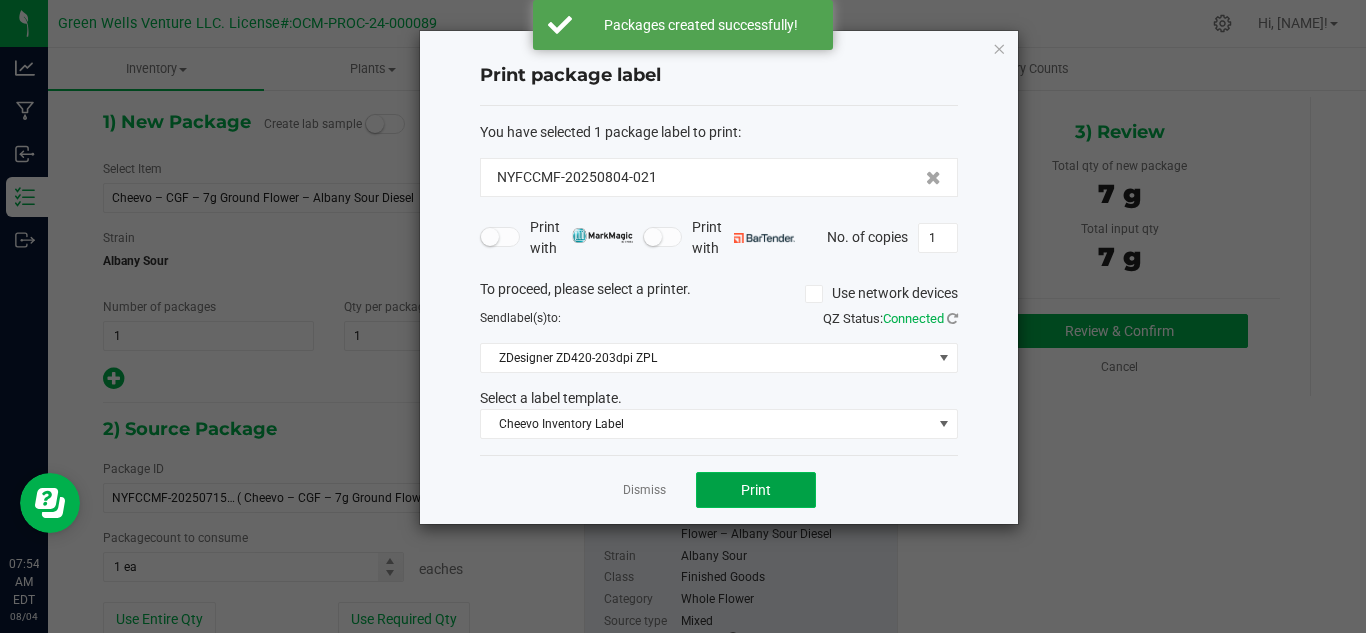 click on "Print" 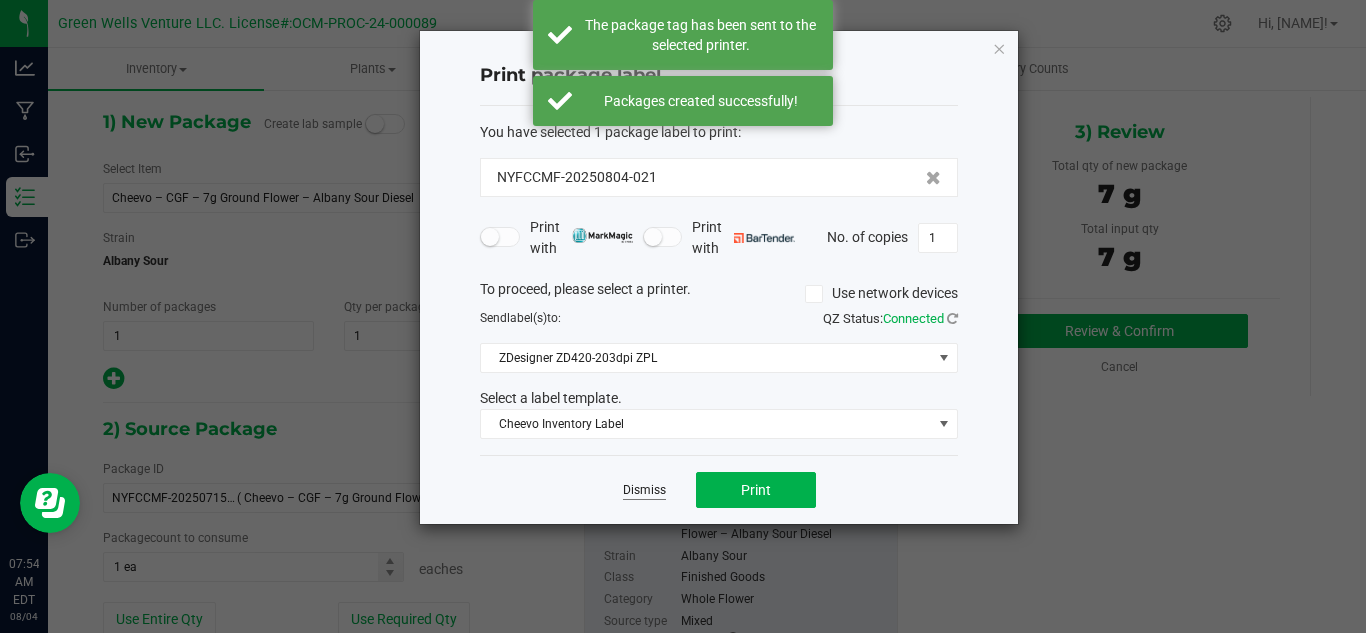 click on "Dismiss" 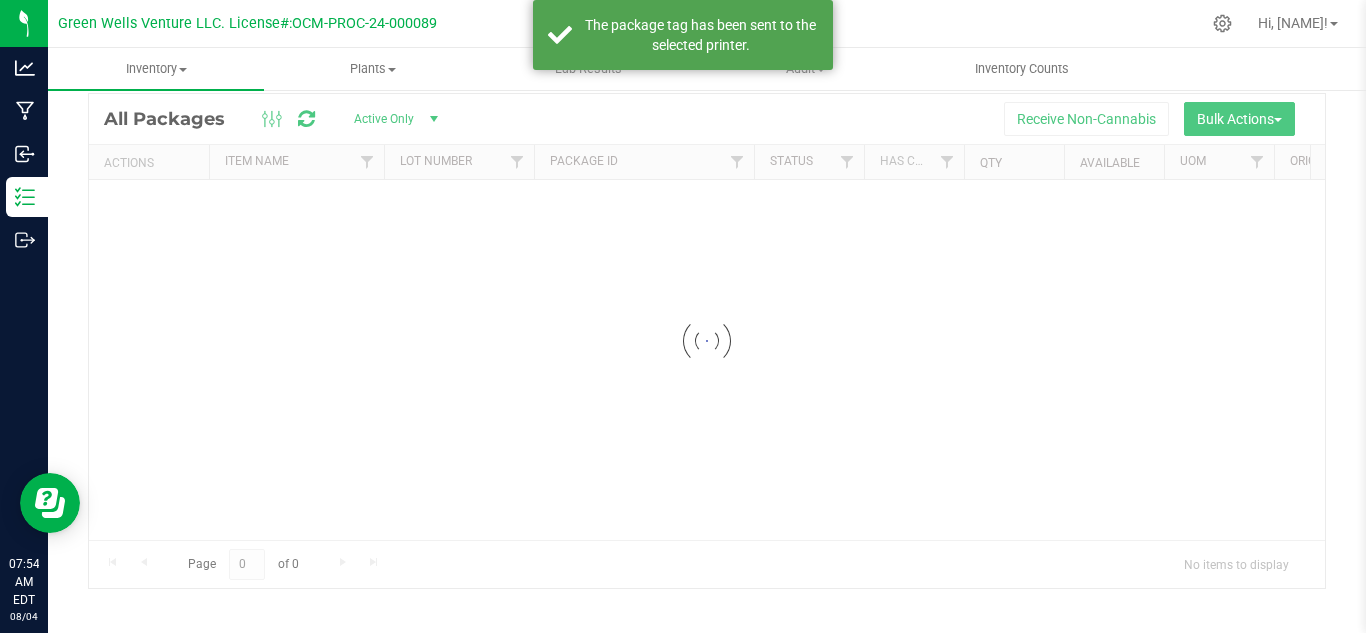 scroll, scrollTop: 65, scrollLeft: 0, axis: vertical 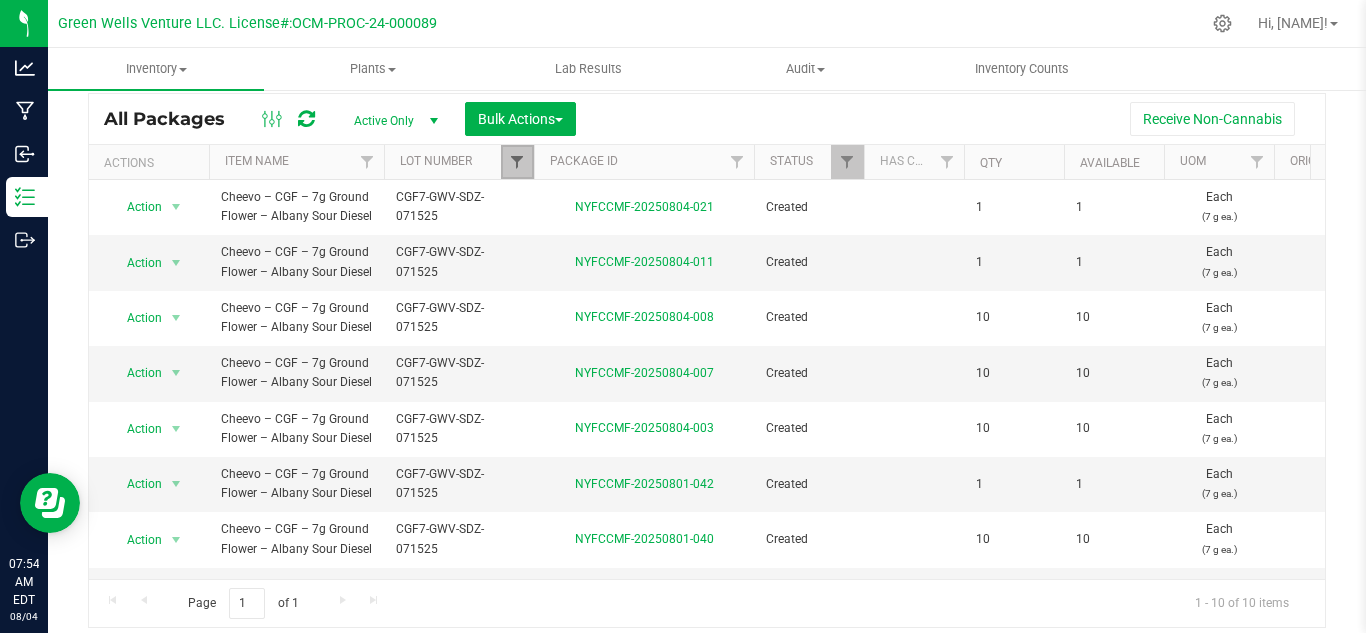 click at bounding box center (517, 162) 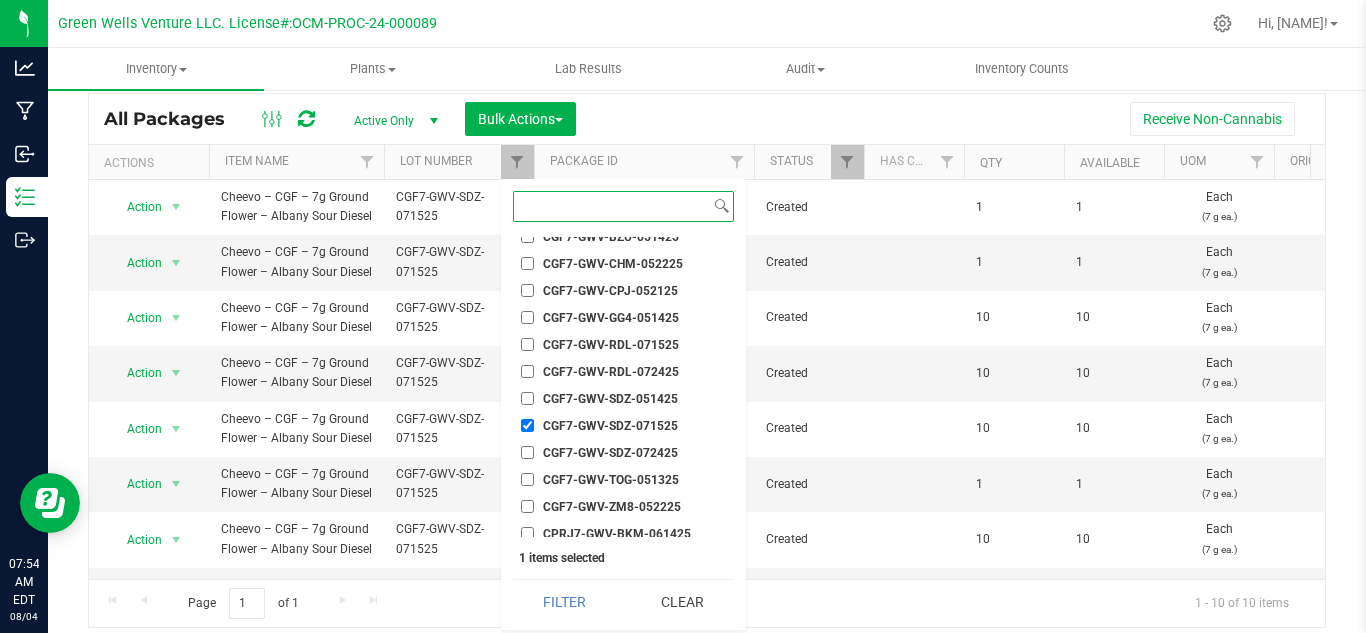 scroll, scrollTop: 1700, scrollLeft: 0, axis: vertical 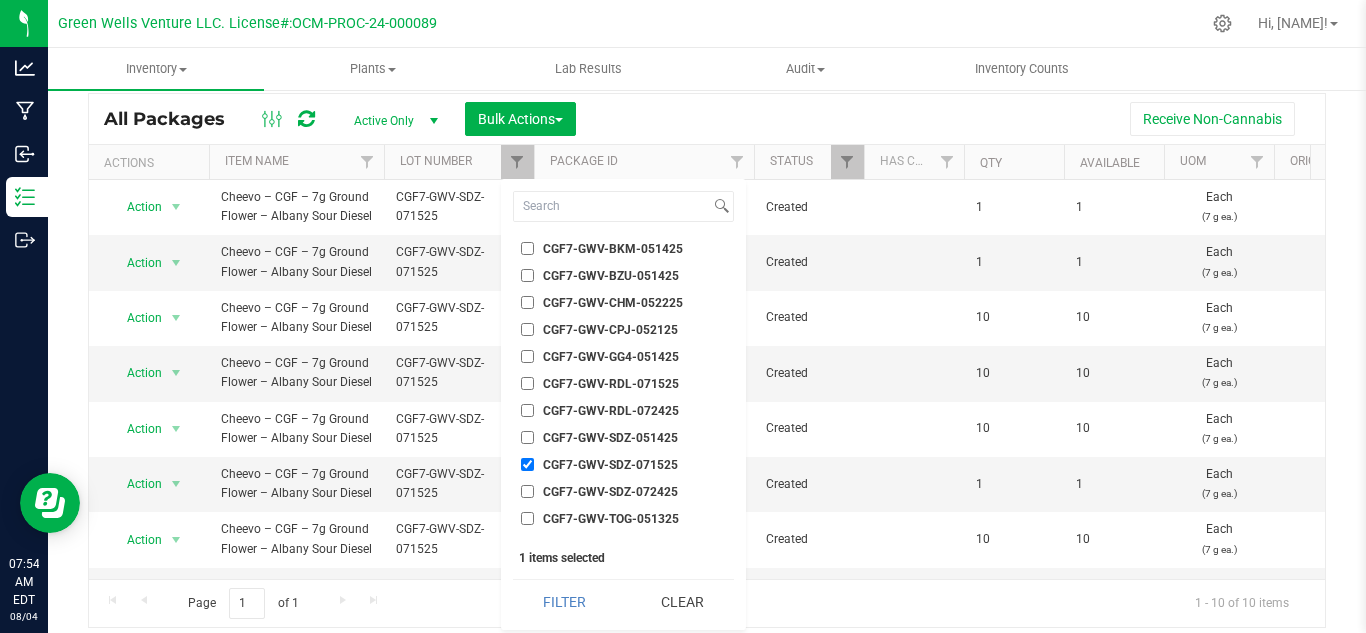 click on "CGF7-GWV-SDZ-071525" at bounding box center (527, 464) 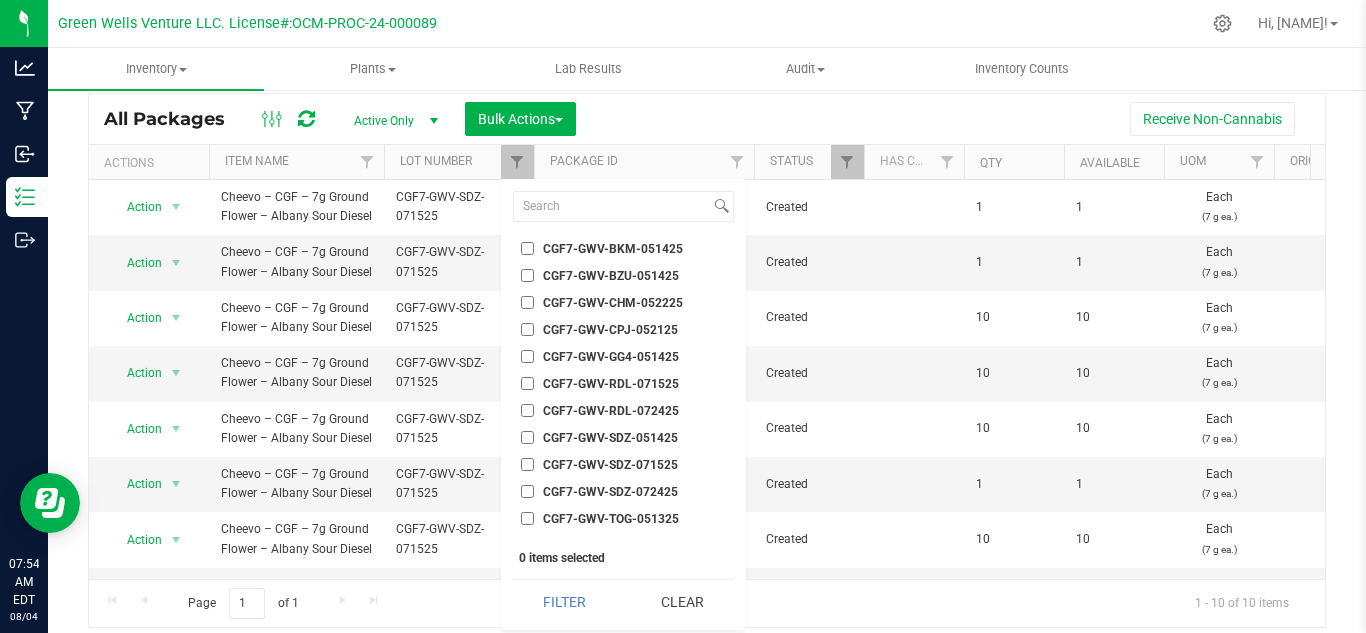 click on "CGF7-GWV-BZU-051425" at bounding box center [527, 275] 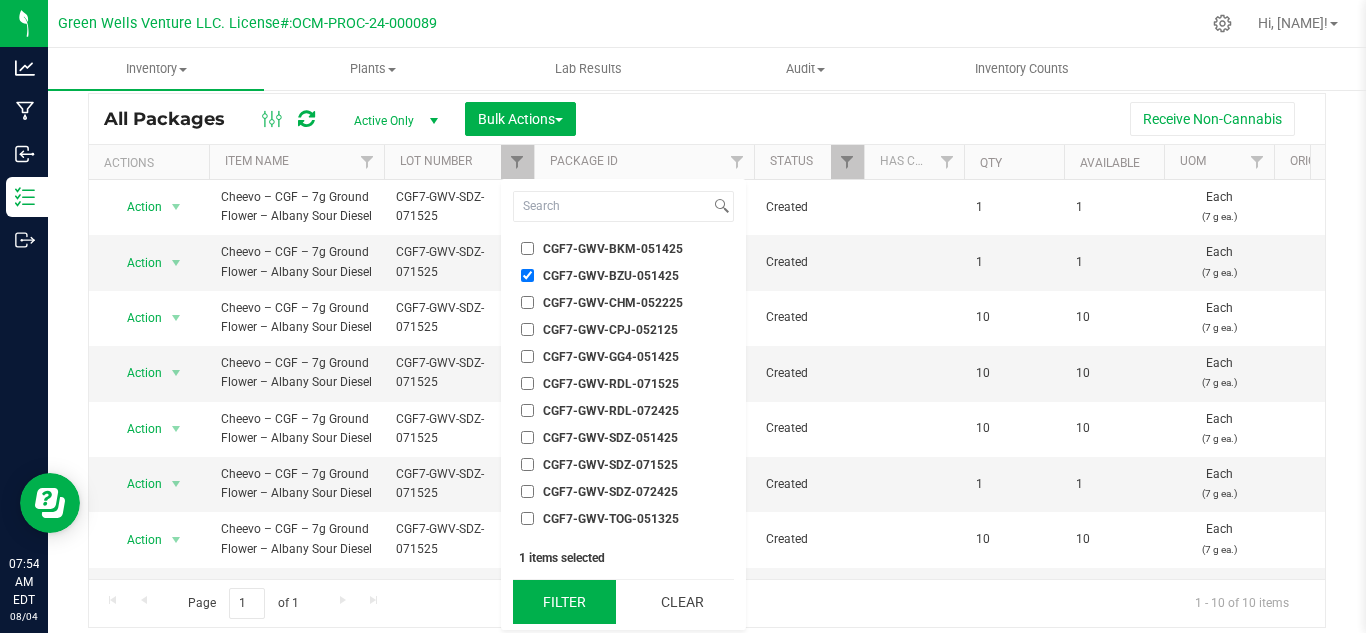 click on "Filter" at bounding box center [564, 602] 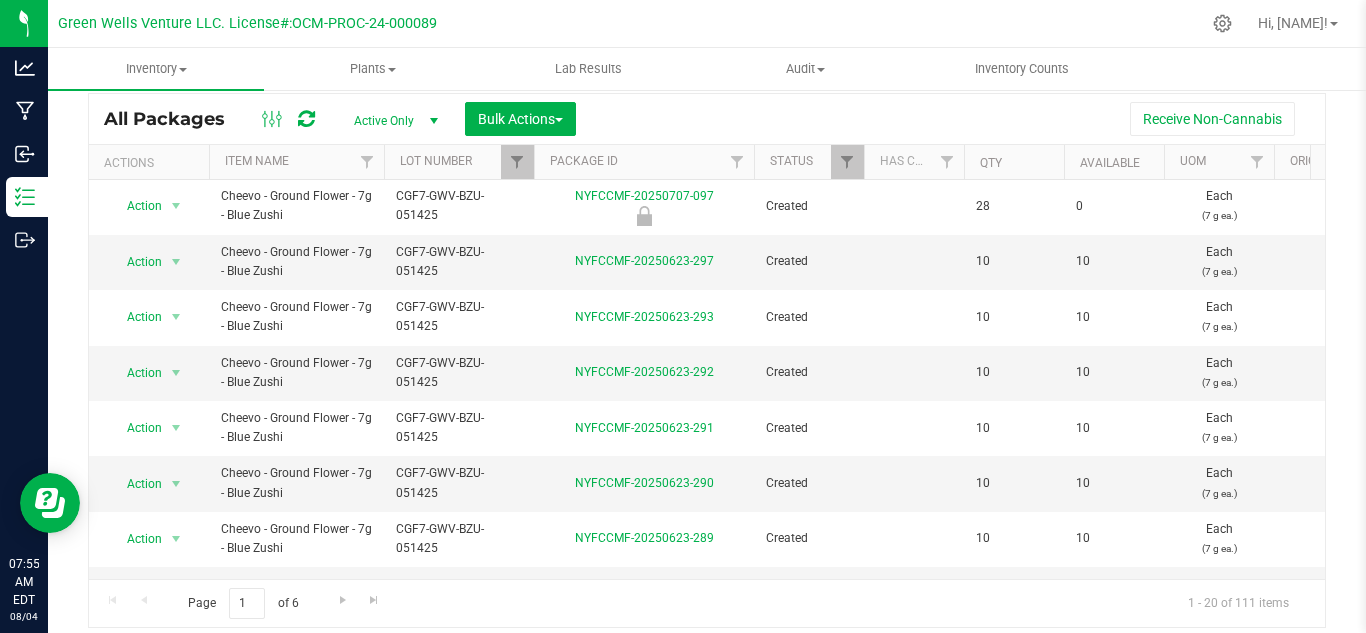 scroll, scrollTop: 124, scrollLeft: 0, axis: vertical 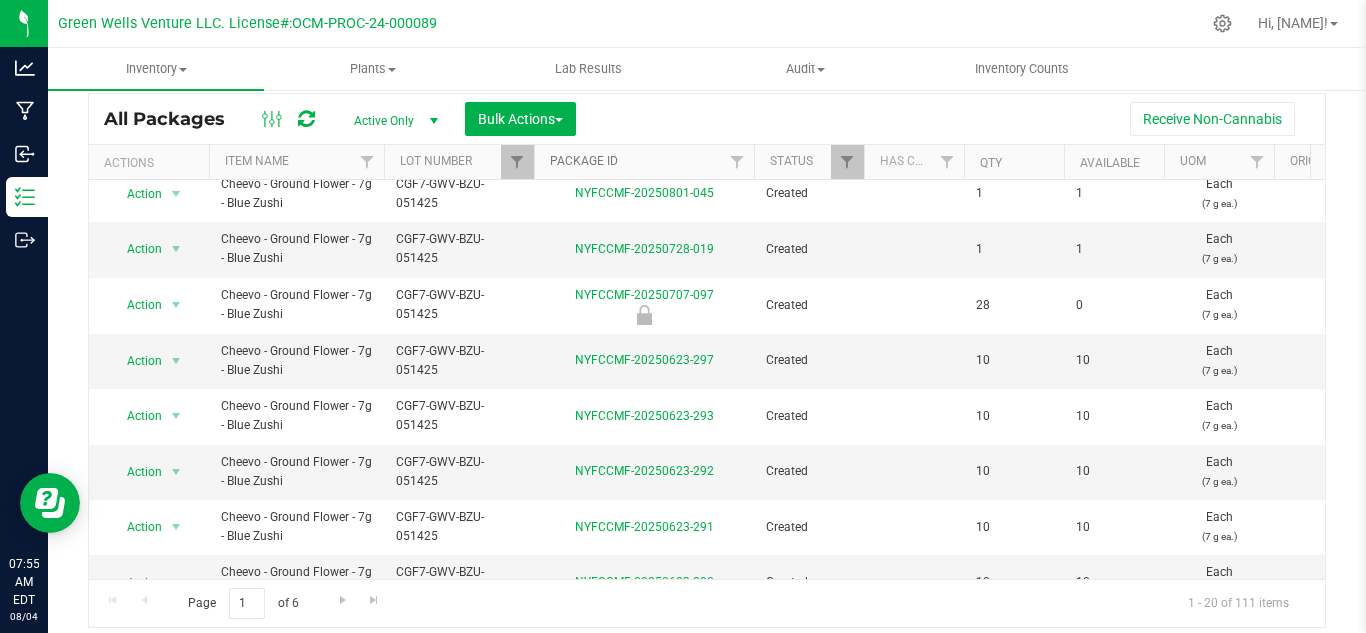 click on "Package ID" at bounding box center [584, 161] 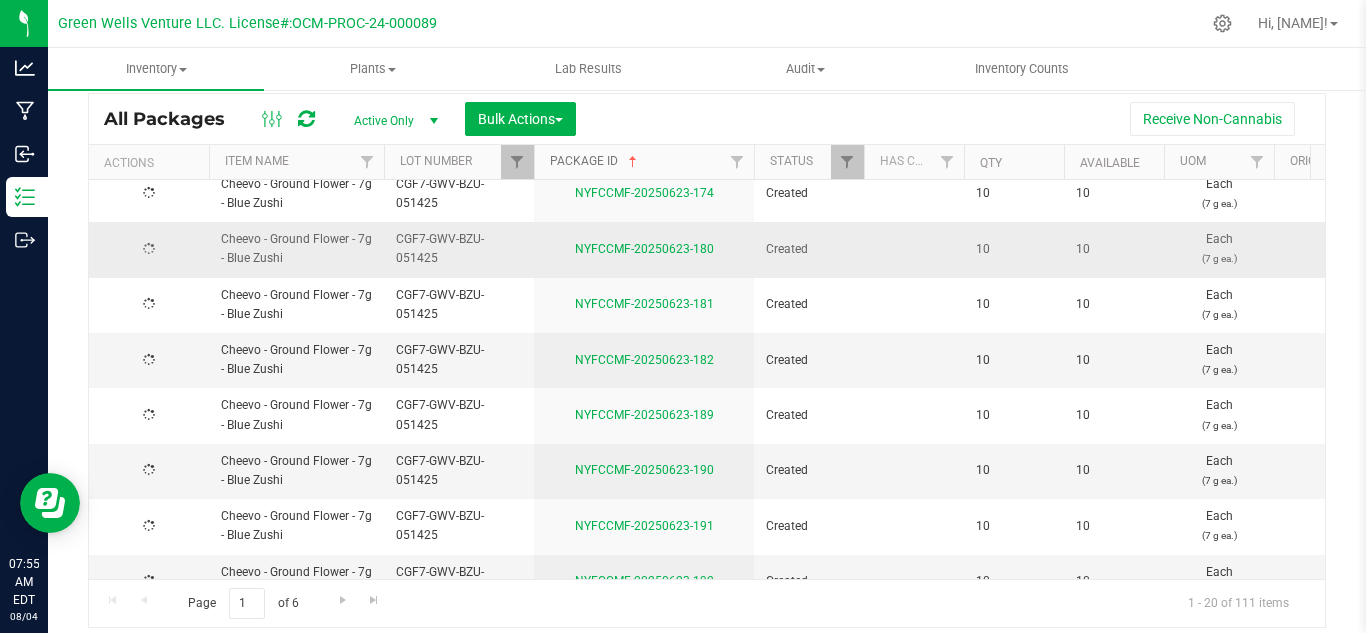 scroll, scrollTop: 0, scrollLeft: 0, axis: both 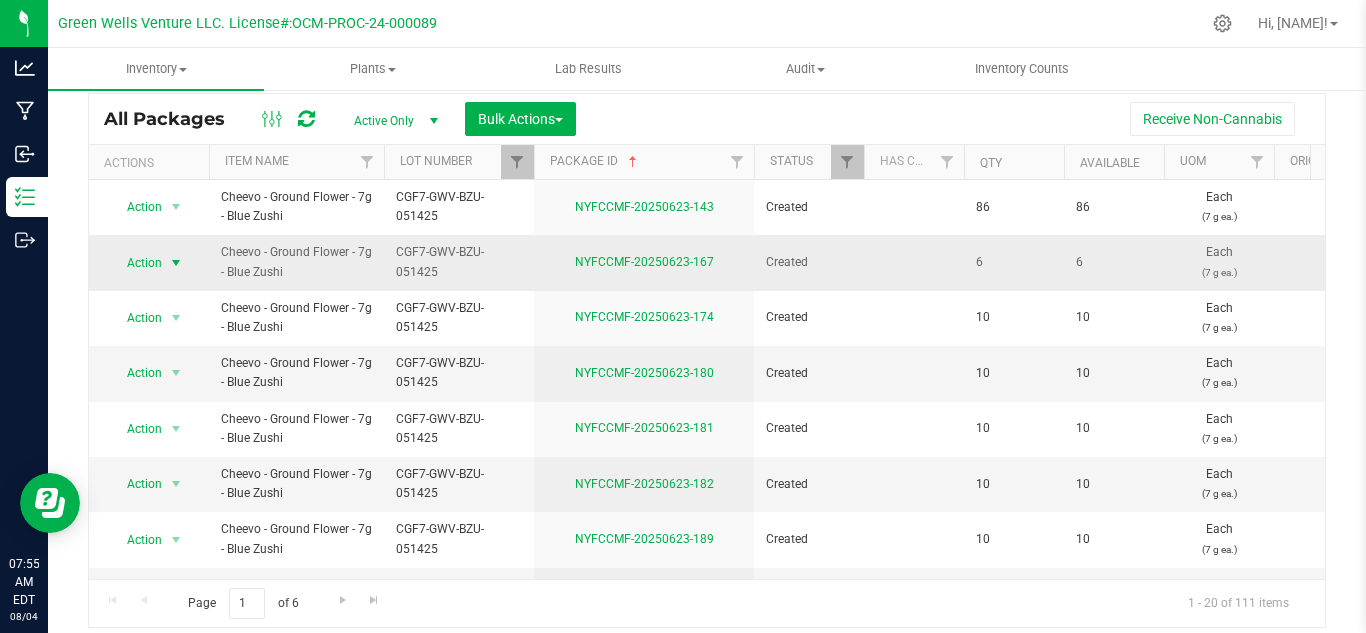 click at bounding box center (176, 263) 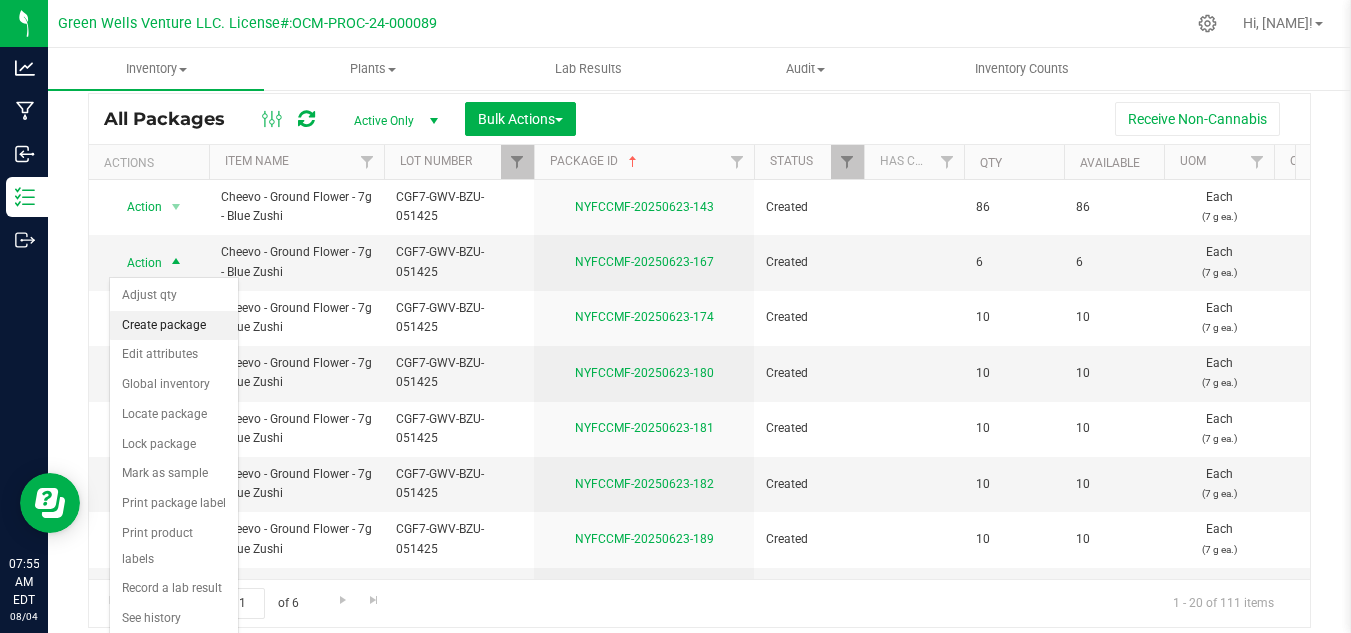 click on "Create package" at bounding box center [174, 326] 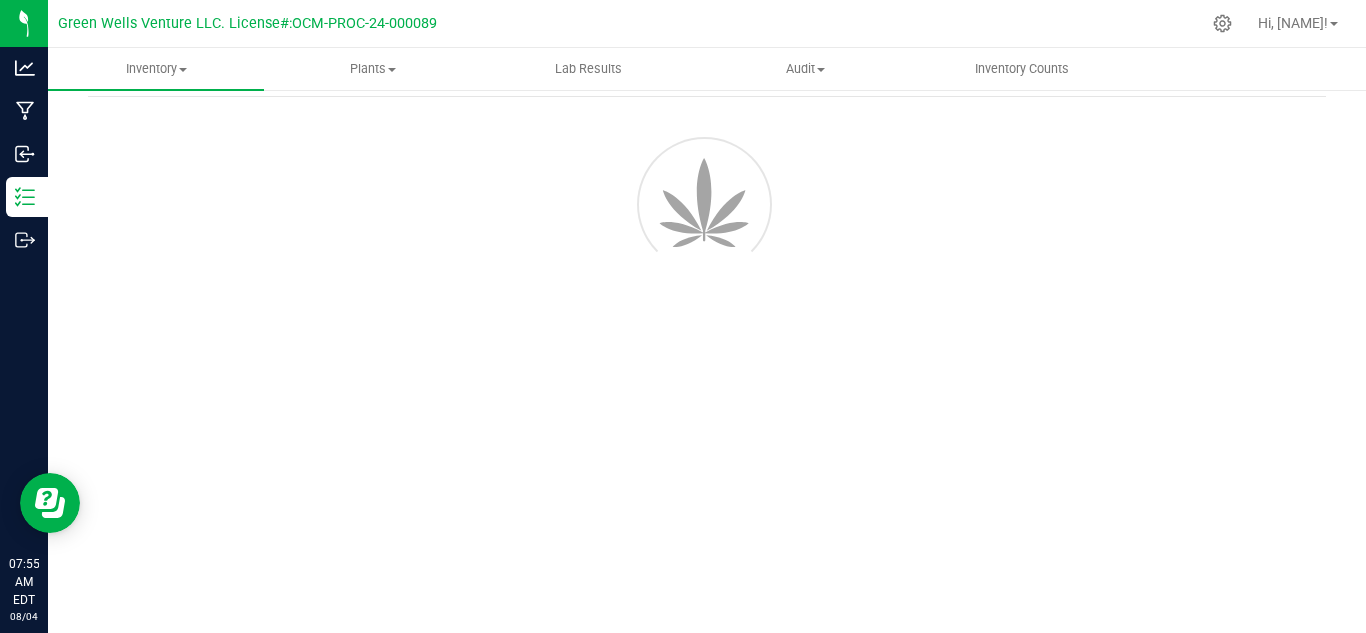 scroll, scrollTop: 80, scrollLeft: 0, axis: vertical 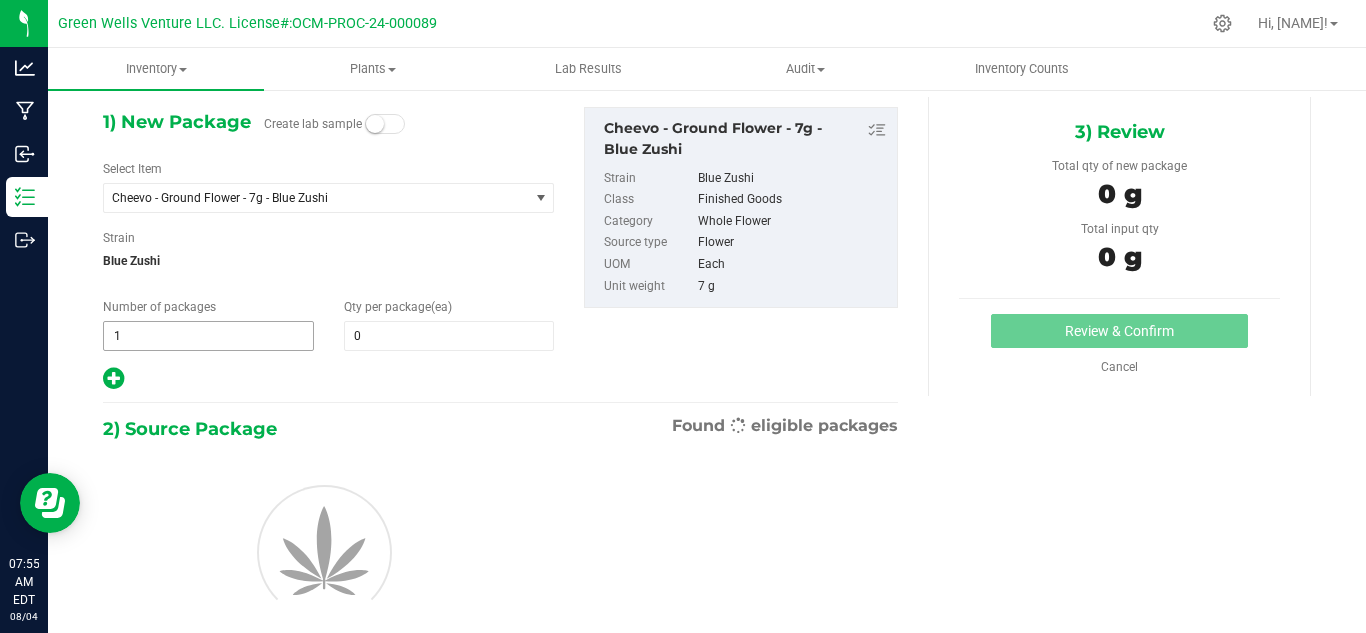 type on "0" 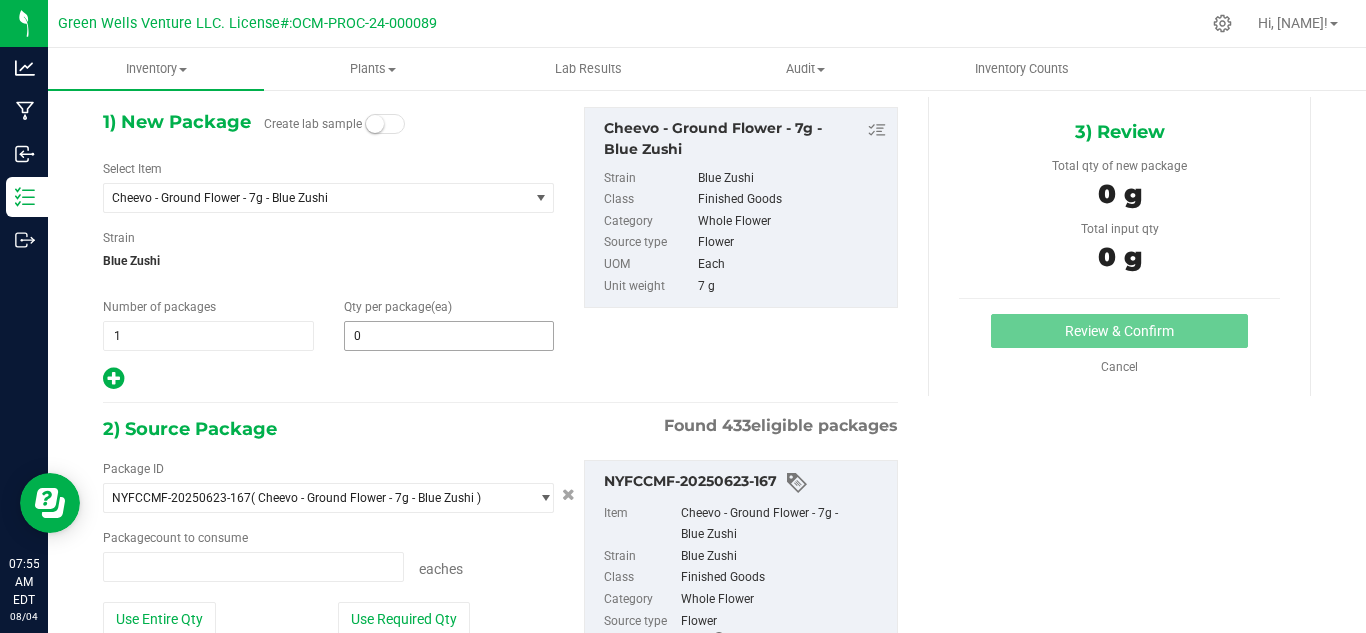 type on "0 ea" 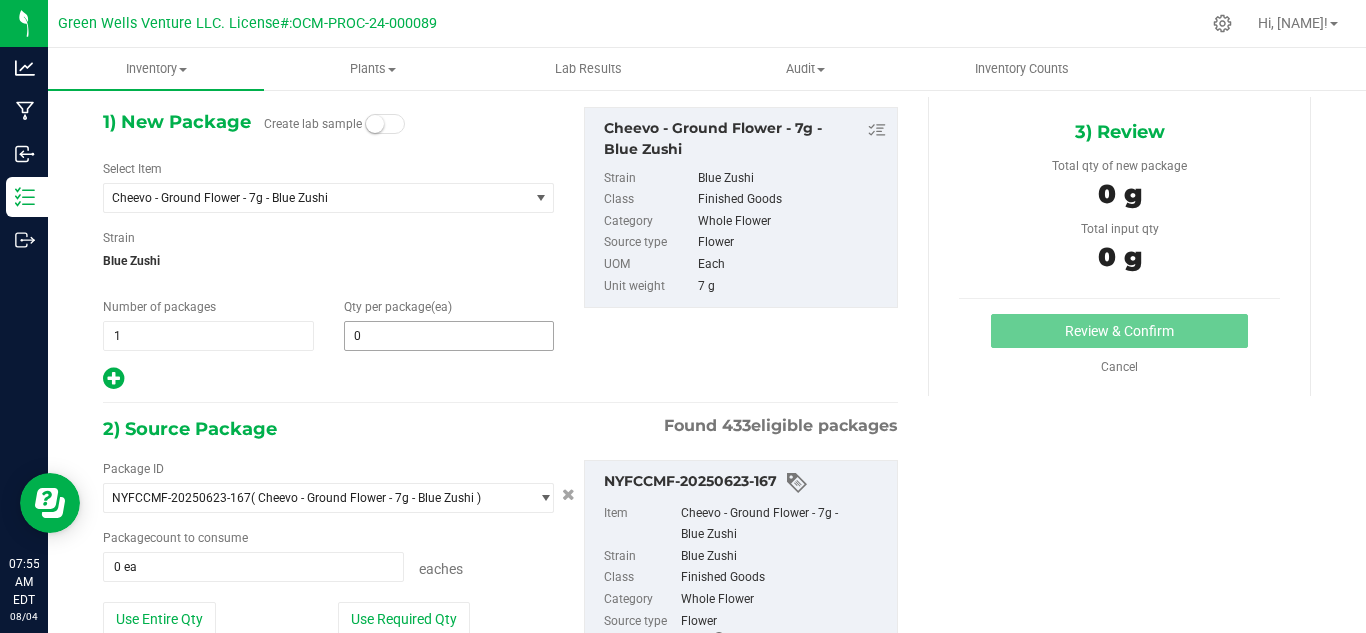 click on "0 0" at bounding box center [449, 336] 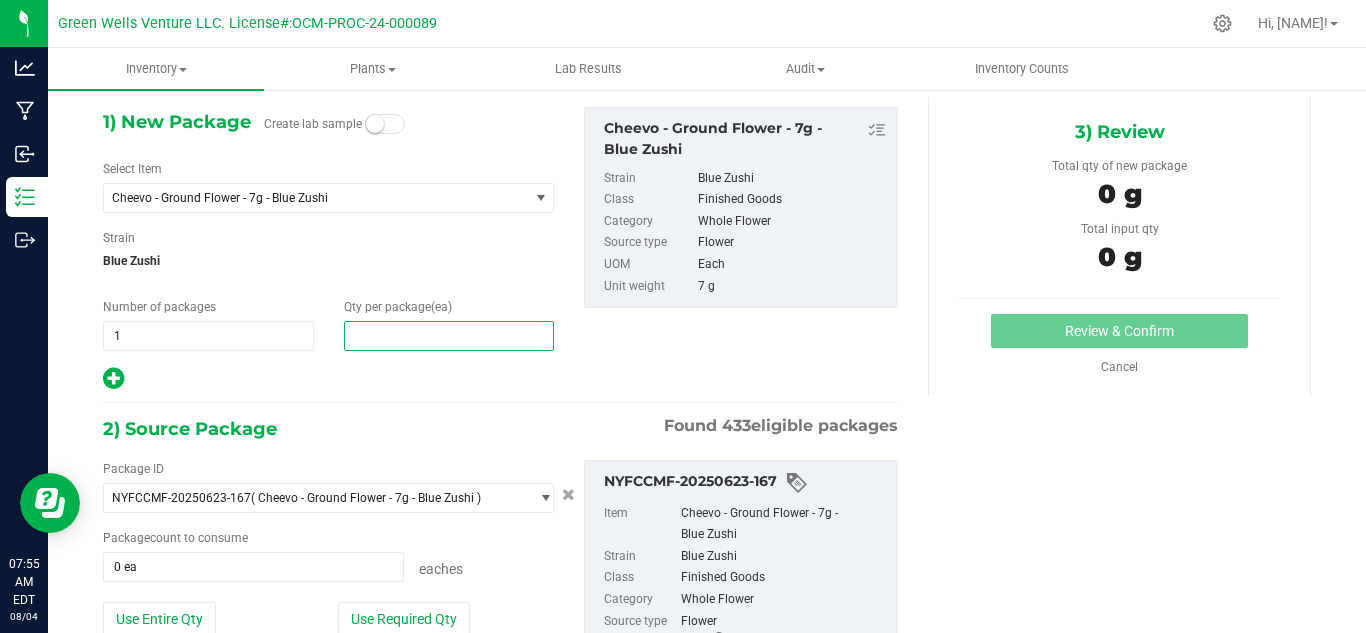 type on "1" 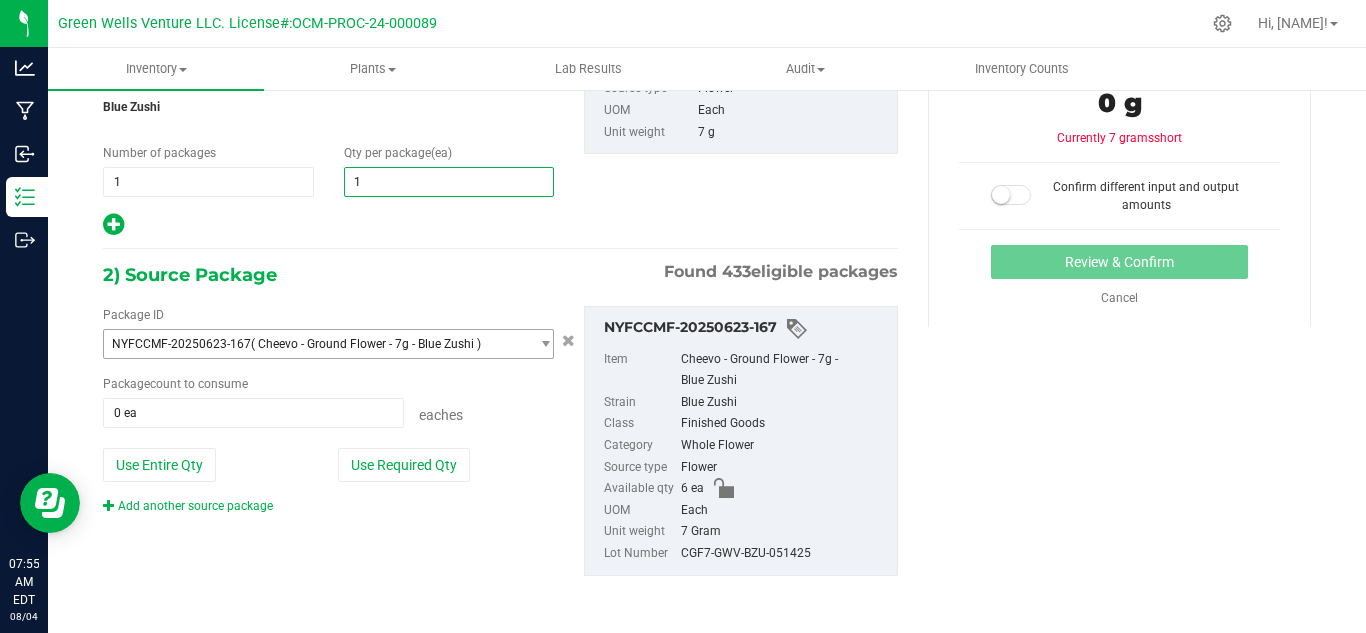 scroll, scrollTop: 134, scrollLeft: 0, axis: vertical 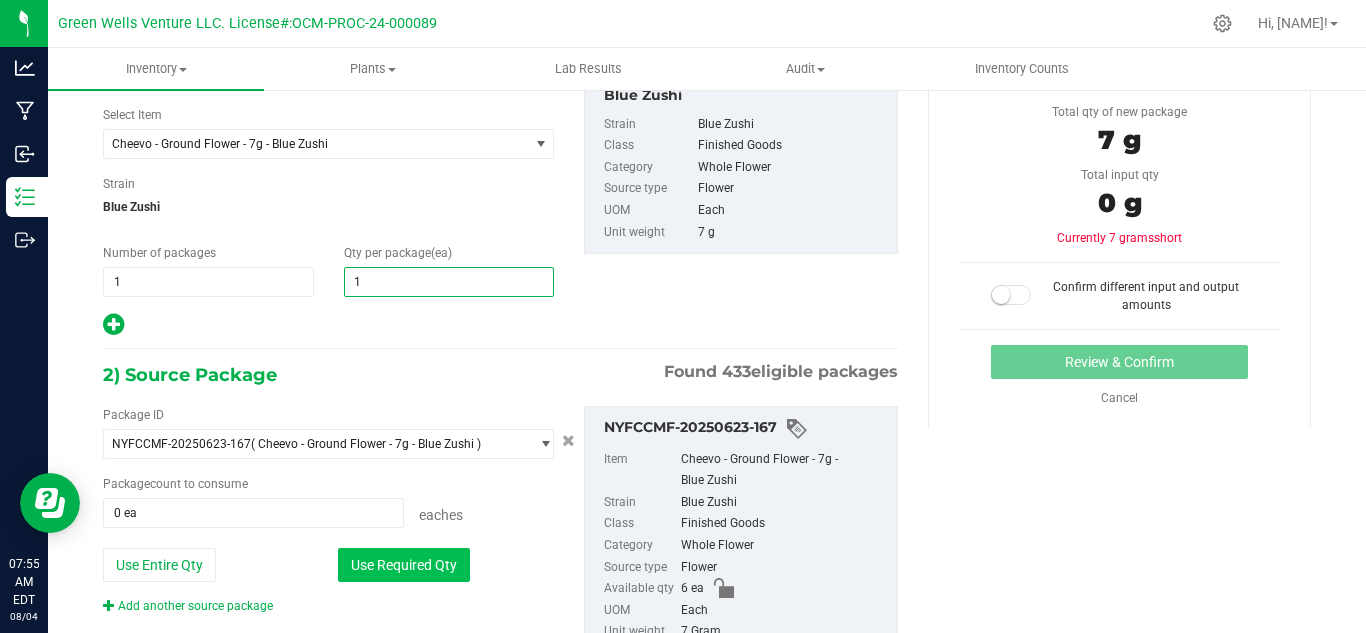 click on "Use Required Qty" at bounding box center [404, 565] 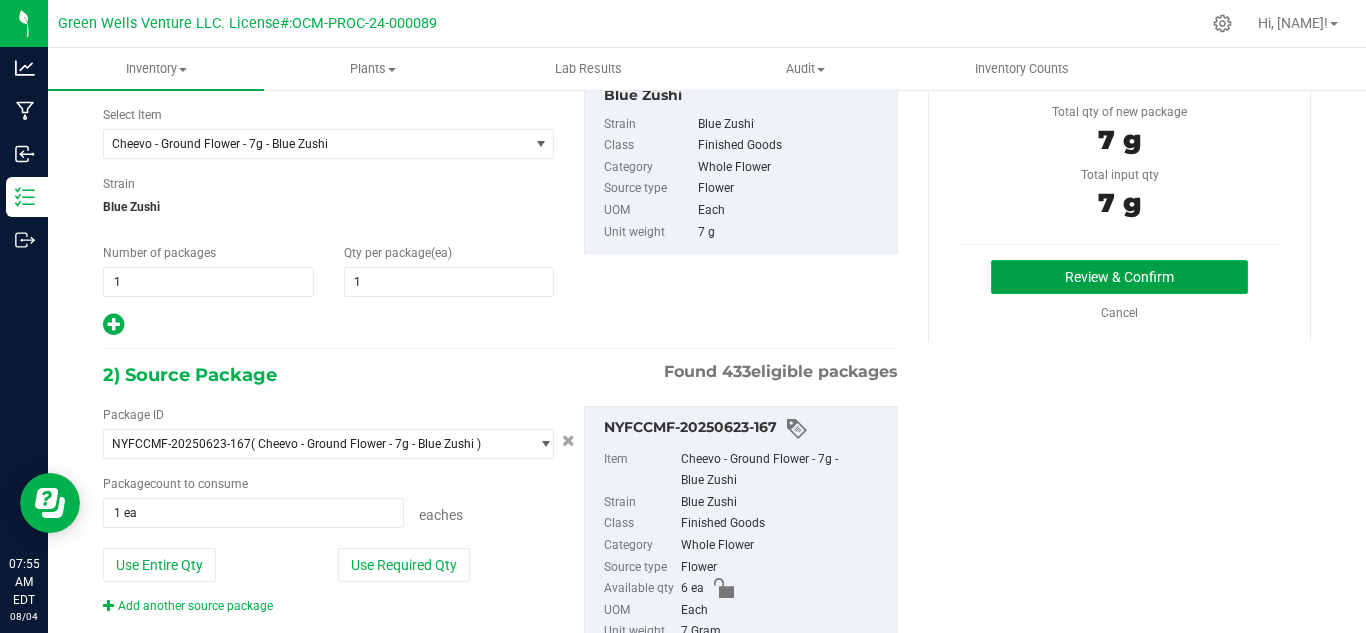 click on "Review & Confirm" at bounding box center [1119, 277] 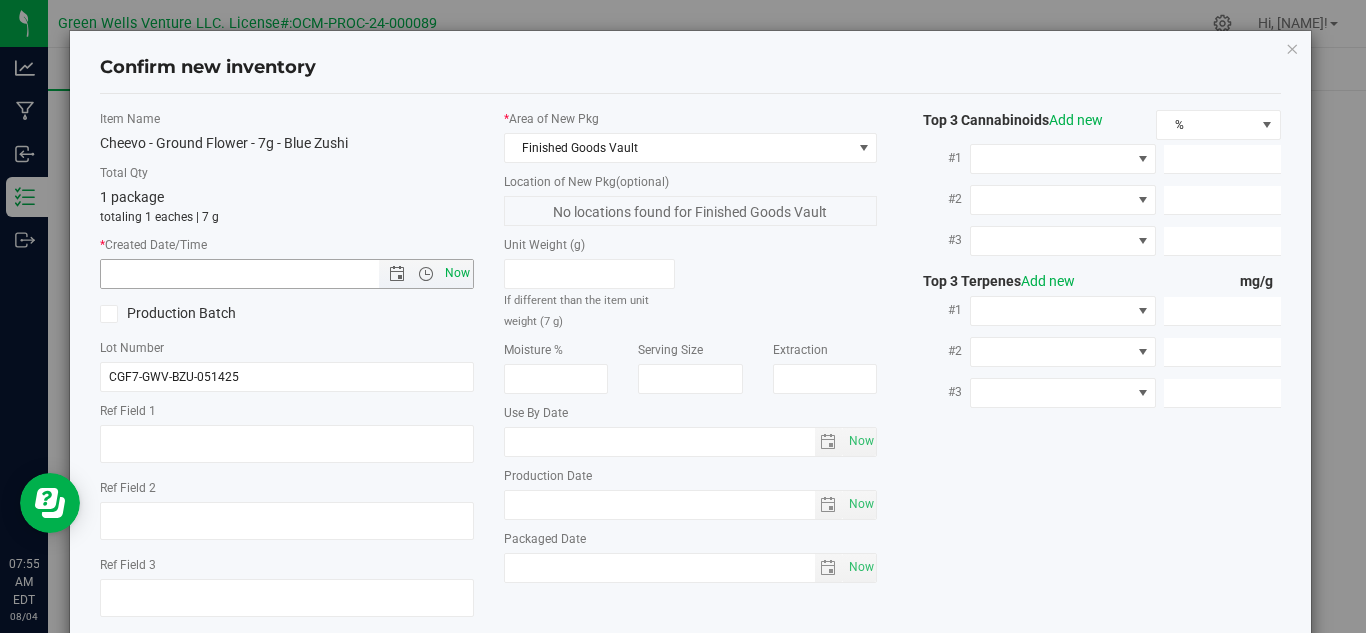 click on "Now" at bounding box center [457, 273] 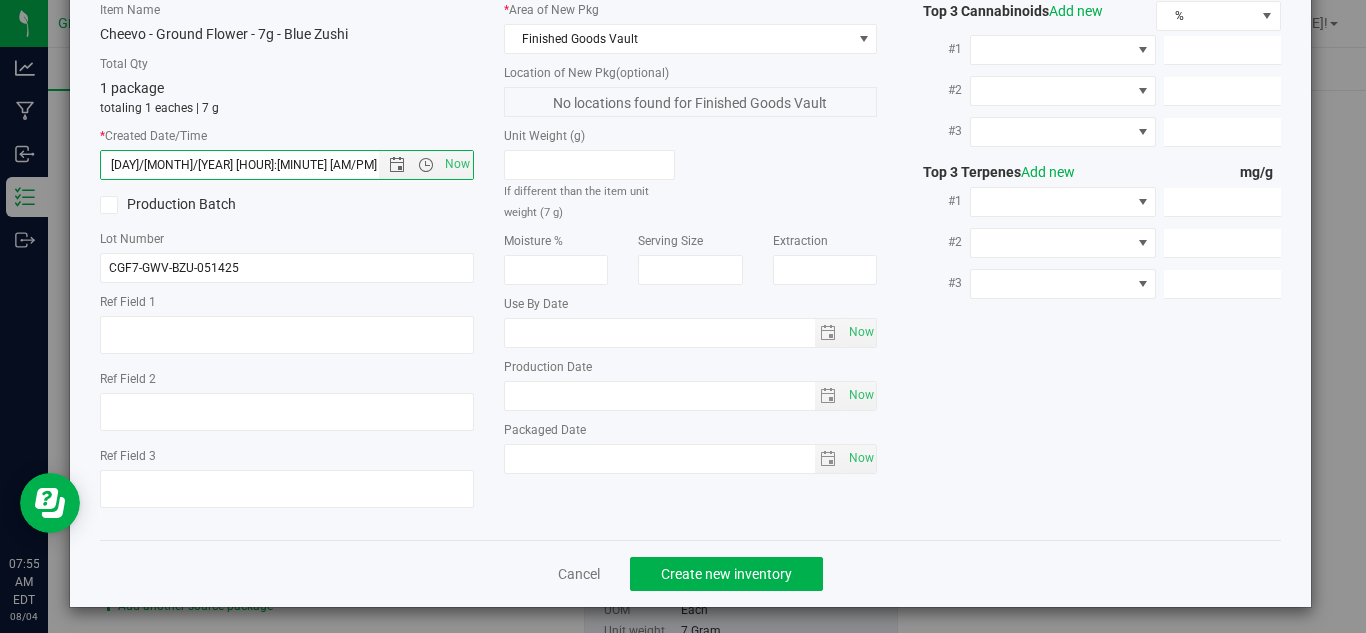 scroll, scrollTop: 114, scrollLeft: 0, axis: vertical 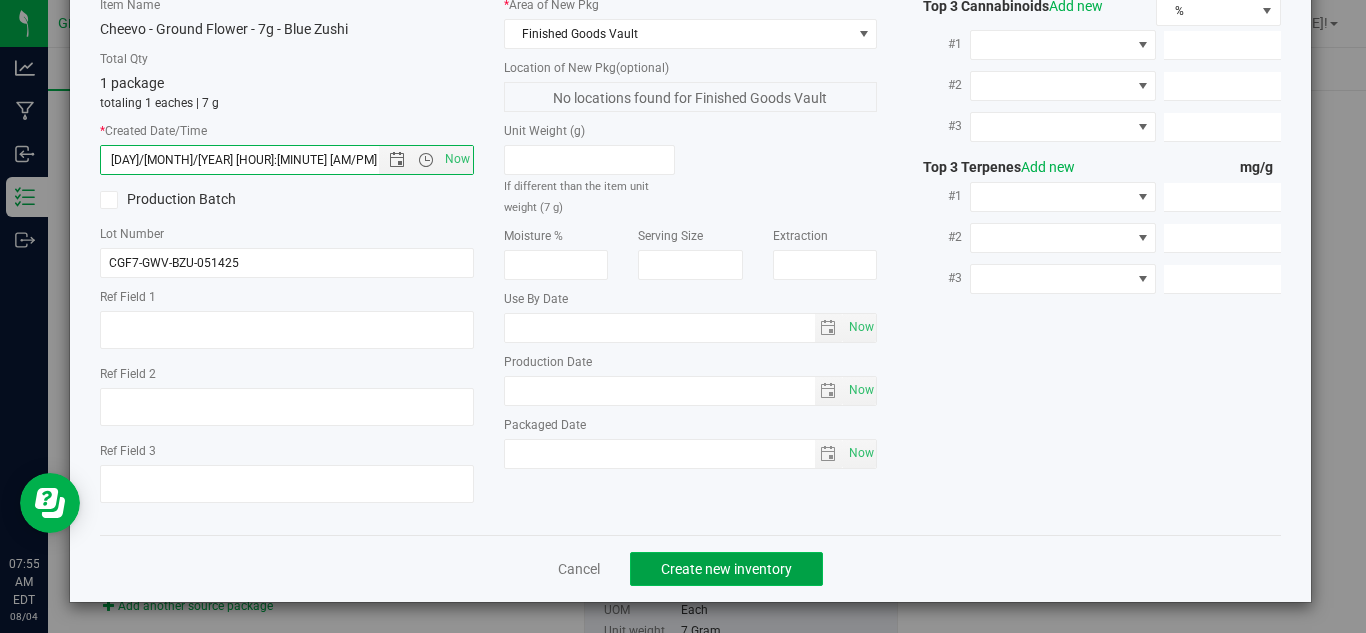 click on "Create new inventory" 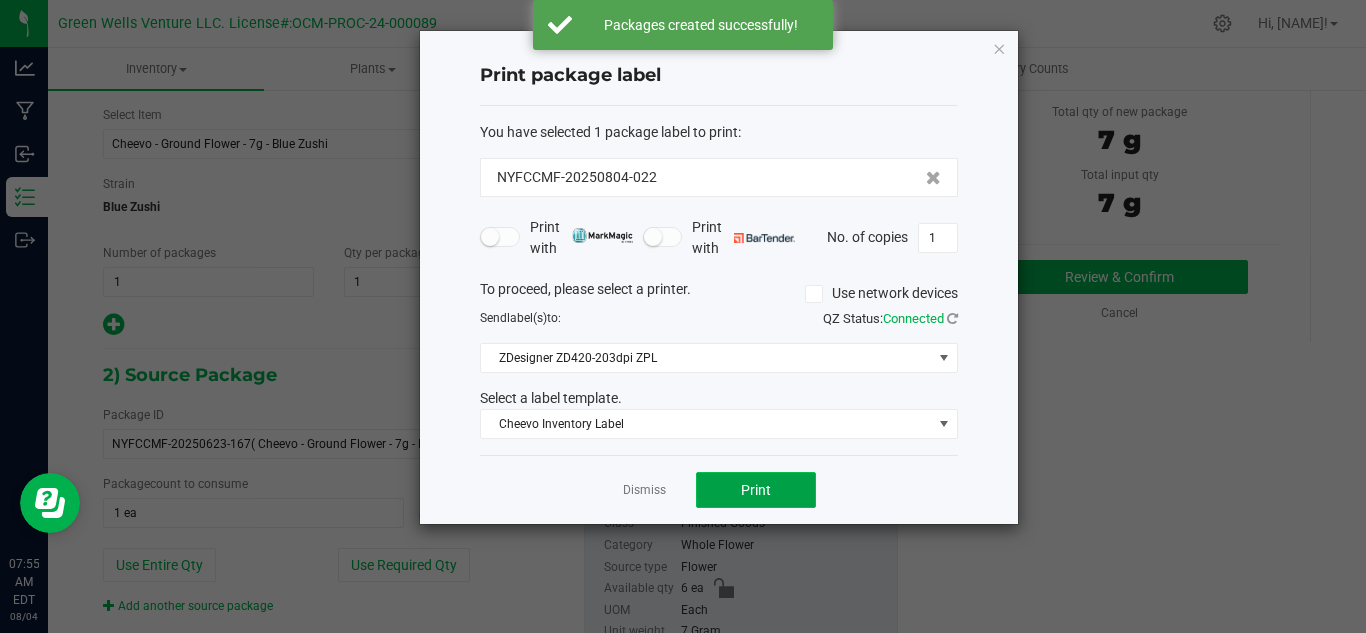 click on "Print" 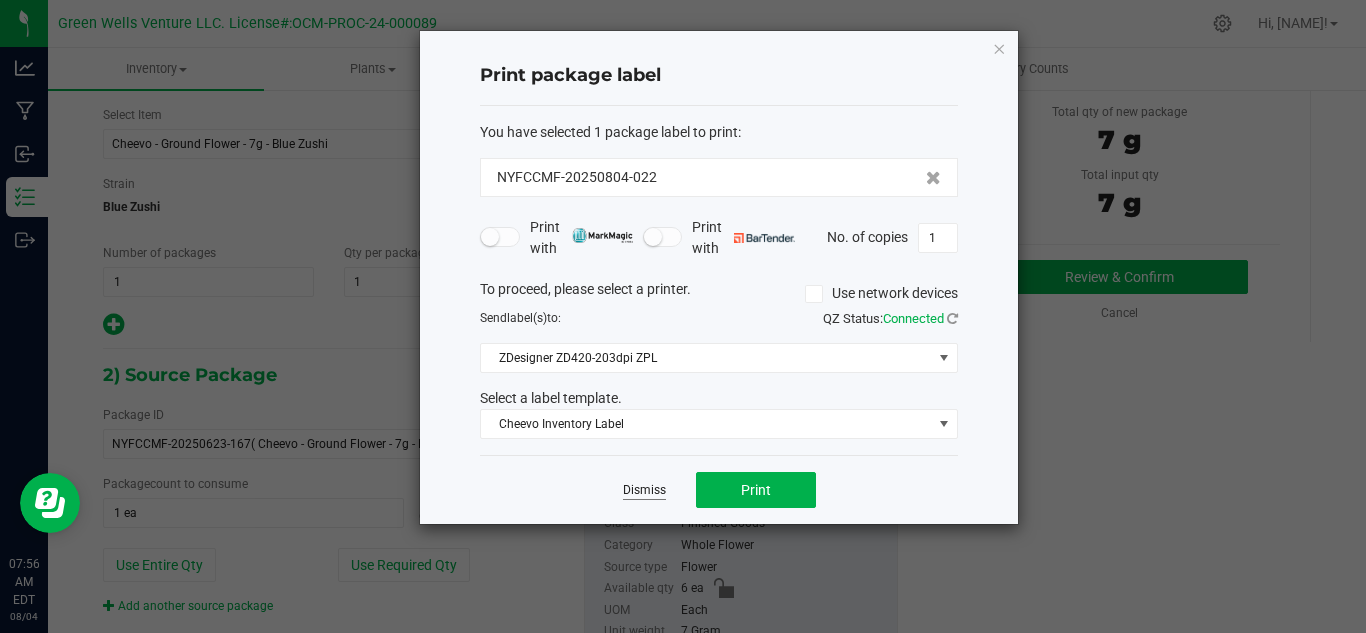 click on "Dismiss" 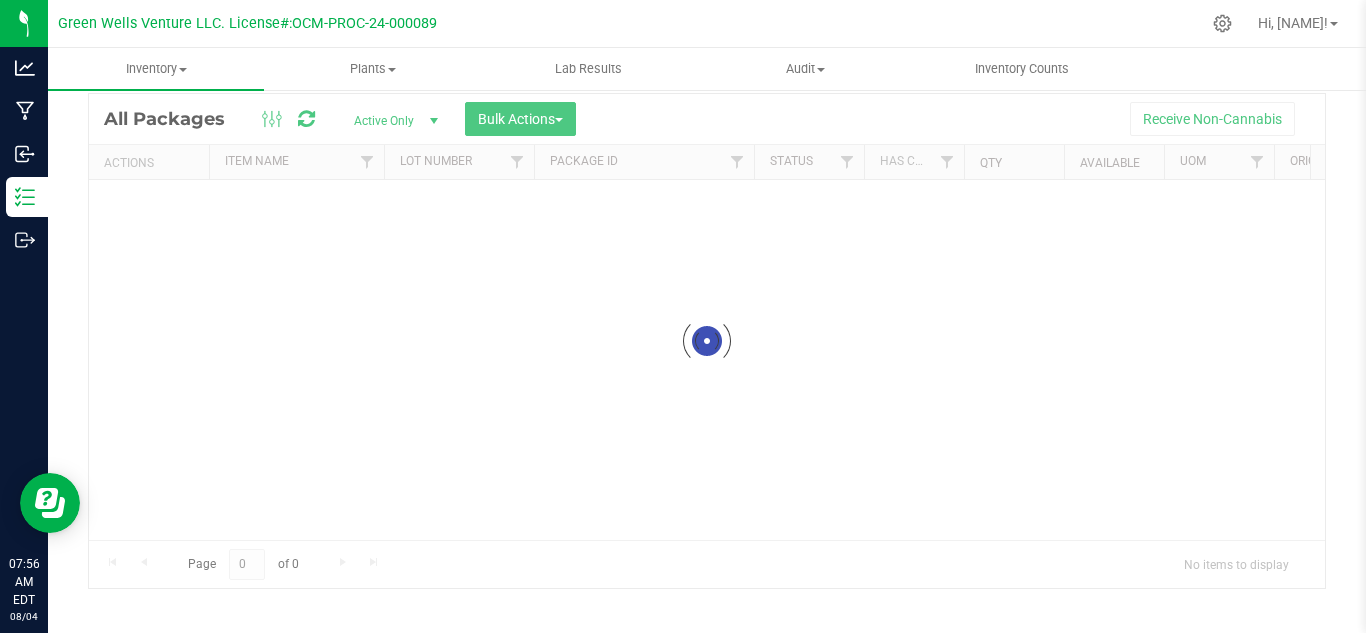 scroll, scrollTop: 65, scrollLeft: 0, axis: vertical 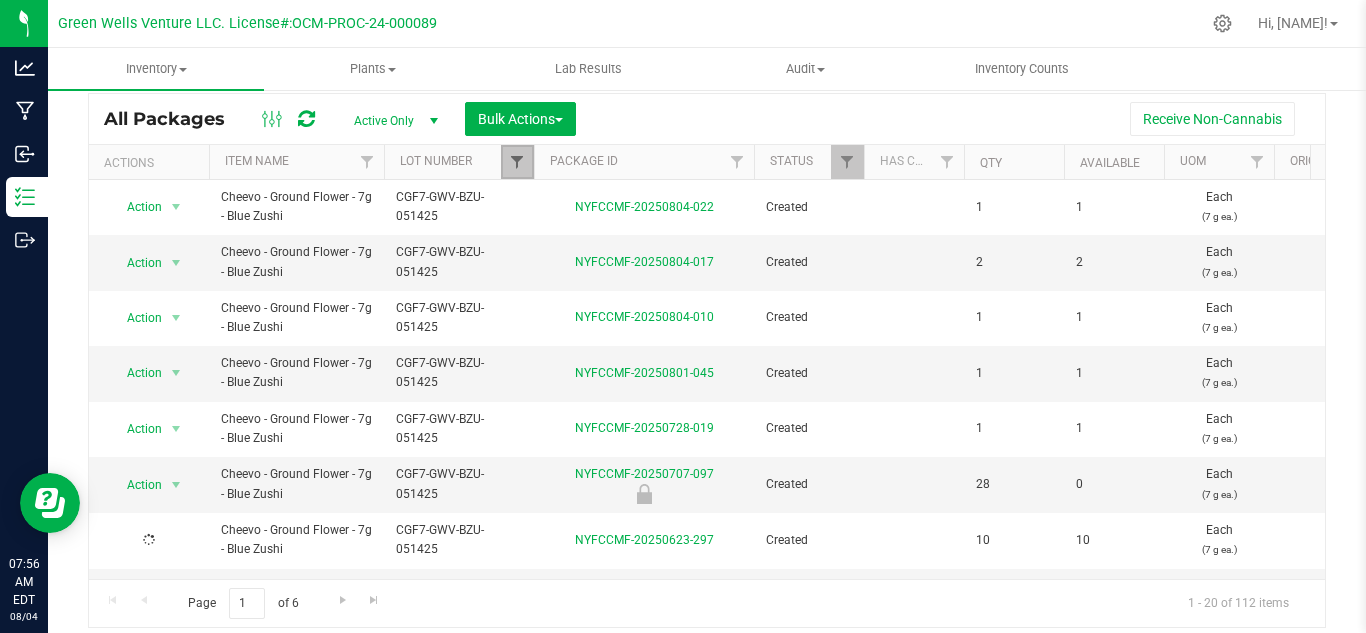 click at bounding box center (517, 162) 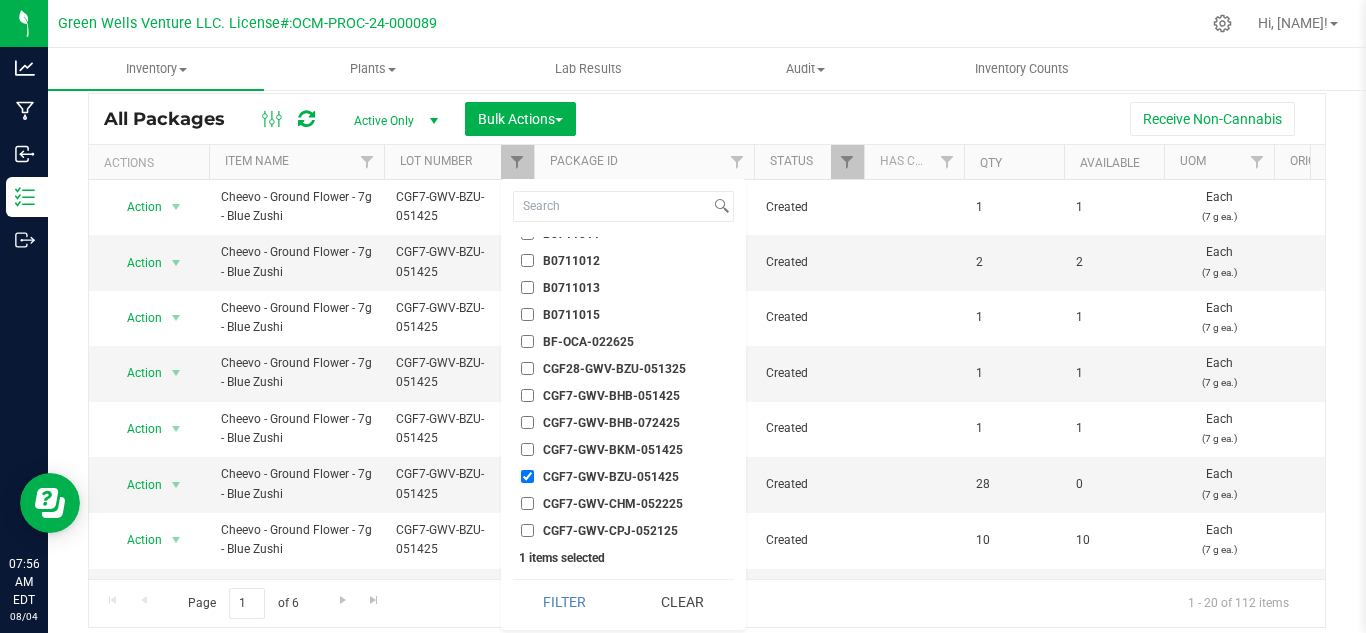 scroll, scrollTop: 1500, scrollLeft: 0, axis: vertical 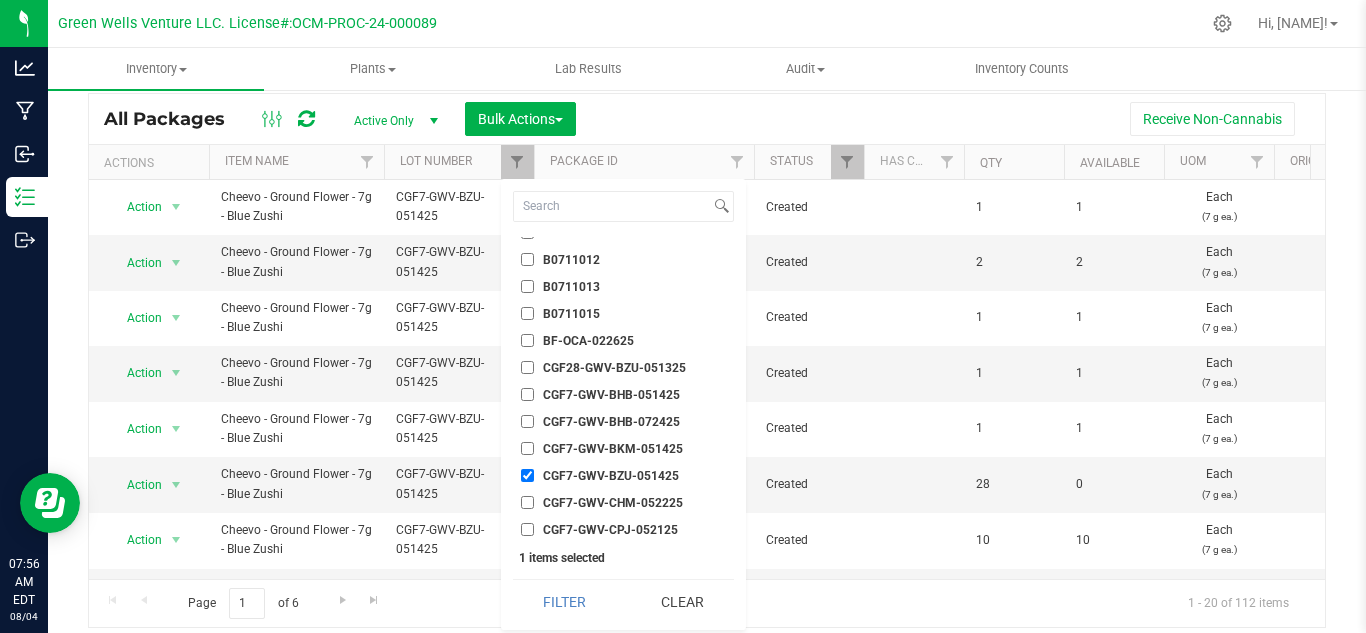 click on "CGF7-GWV-BZU-051425" at bounding box center [527, 475] 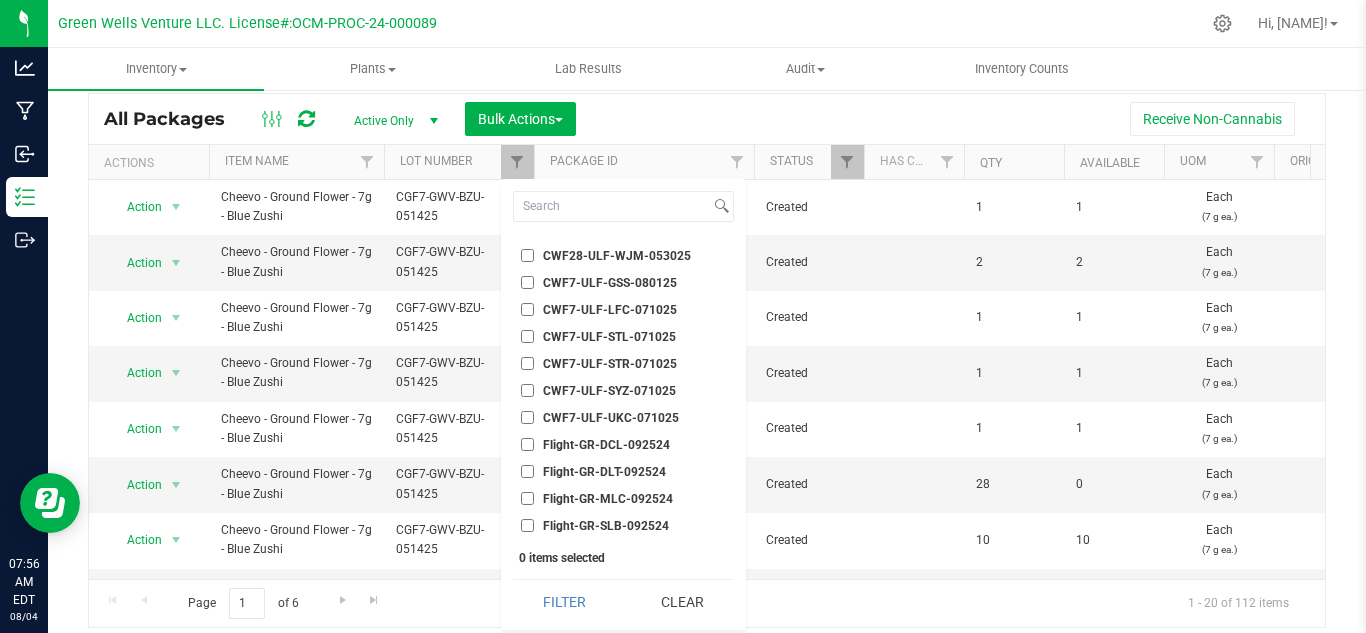 scroll, scrollTop: 3200, scrollLeft: 0, axis: vertical 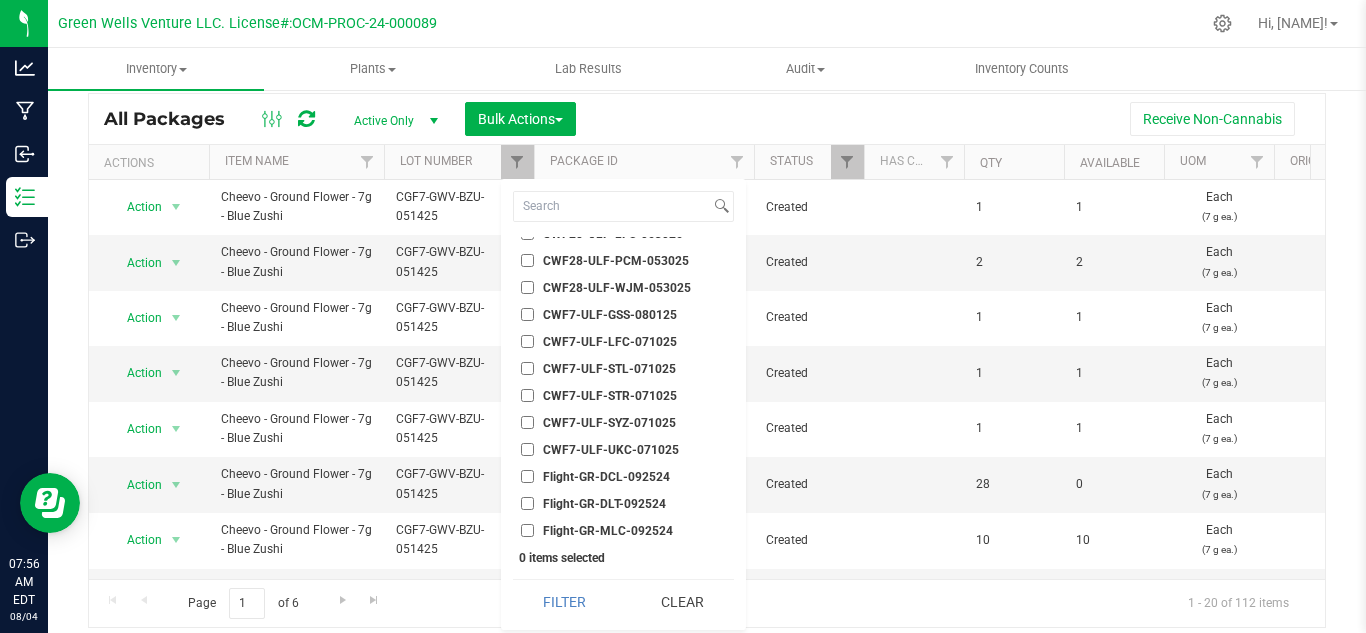 click on "CWF7-ULF-STR-071025" at bounding box center (527, 395) 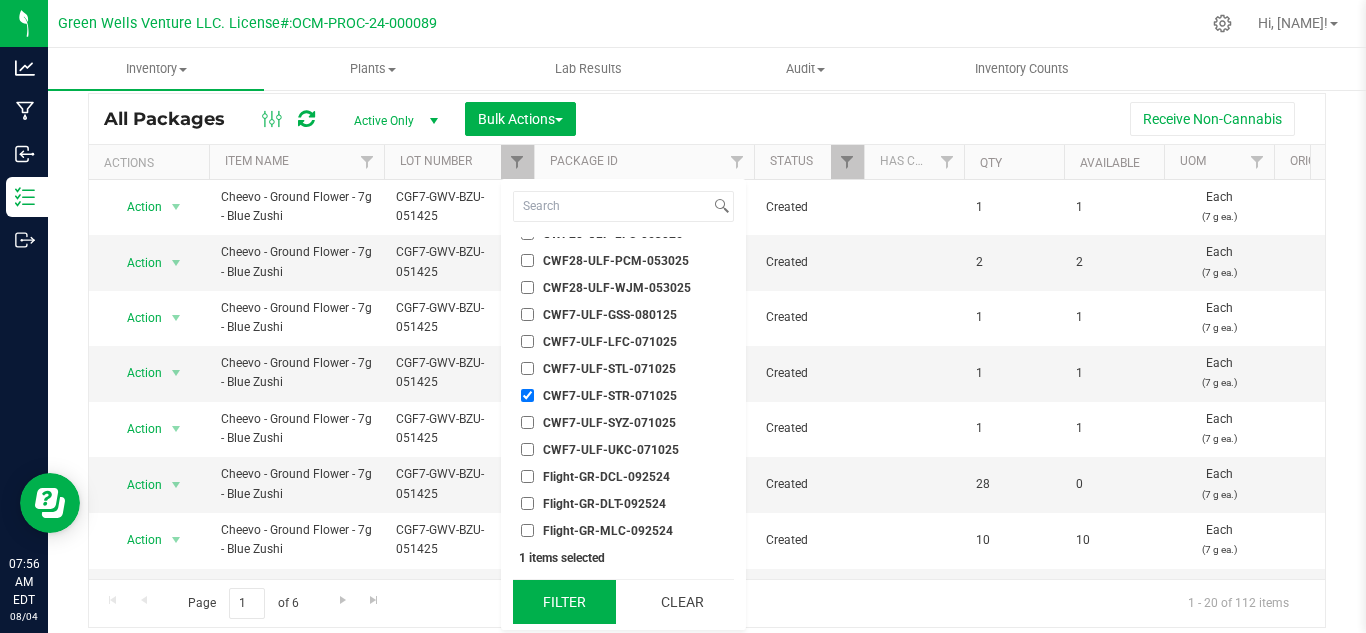 click on "Filter" at bounding box center (564, 602) 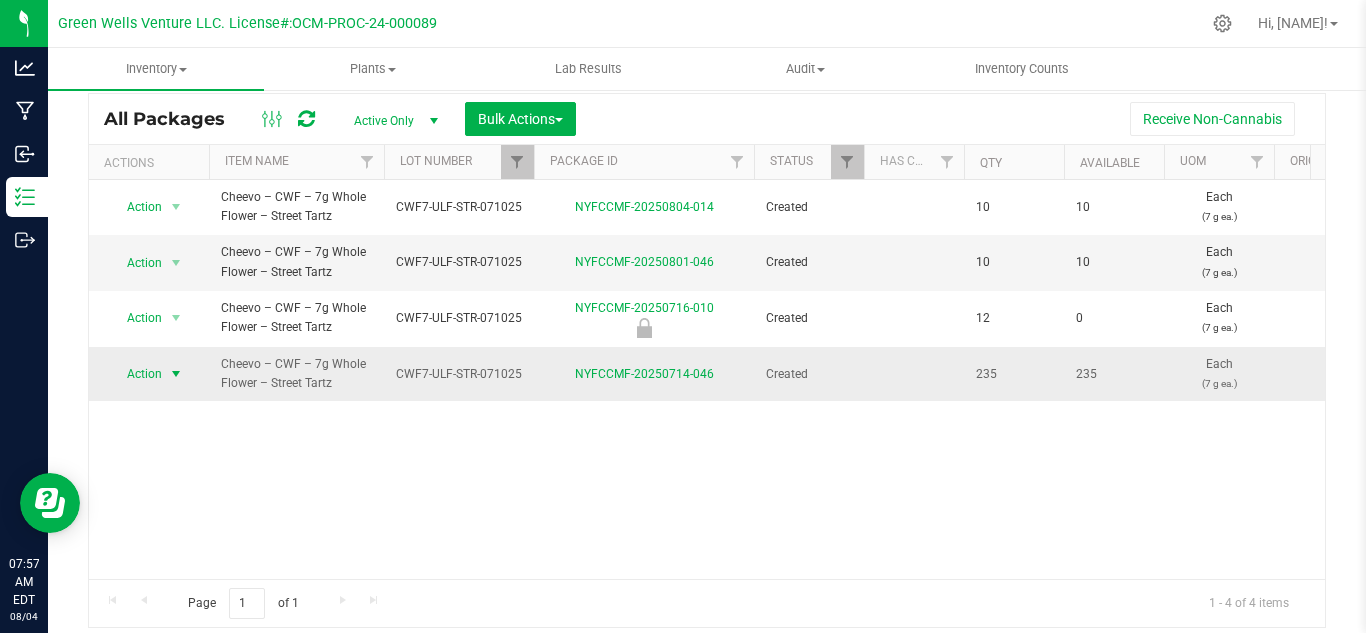 click on "Action" at bounding box center [136, 374] 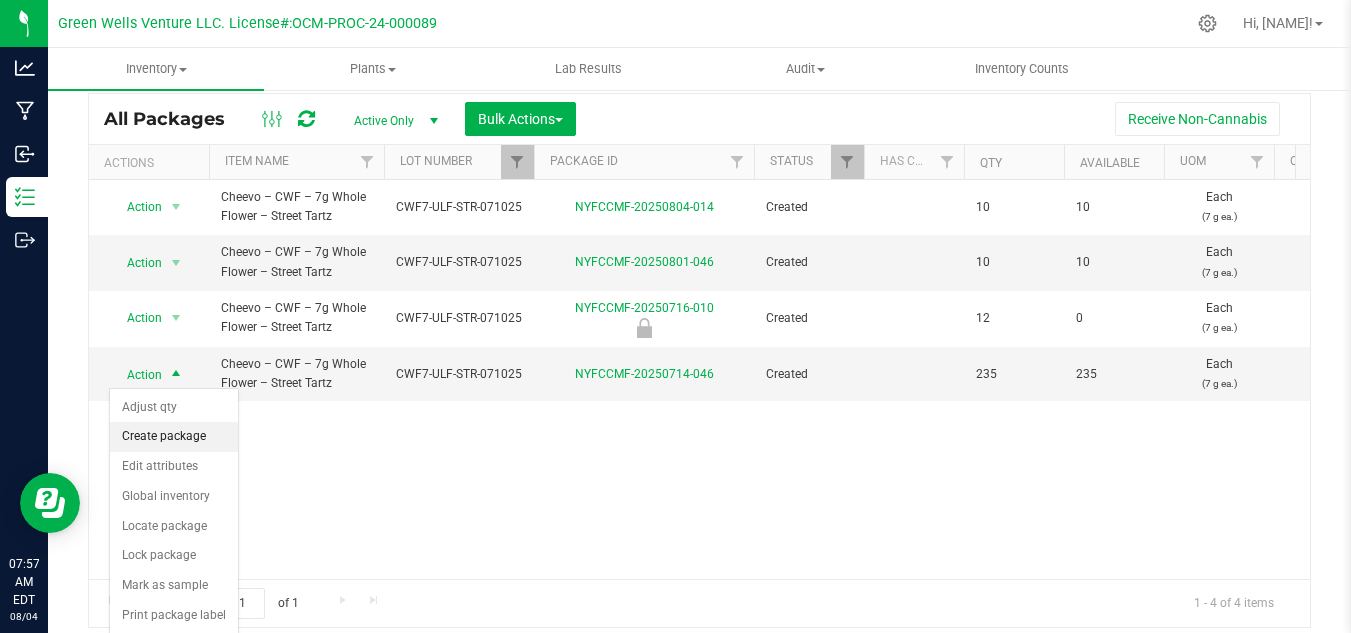 click on "Create package" at bounding box center [174, 437] 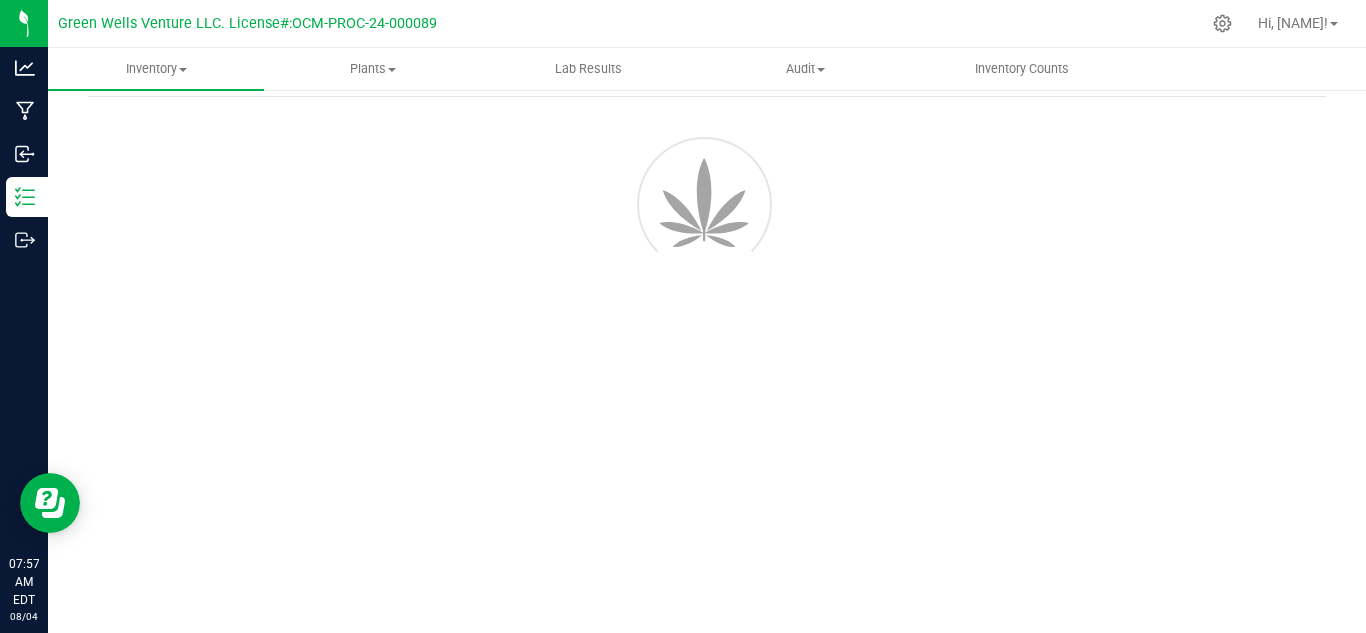 scroll, scrollTop: 80, scrollLeft: 0, axis: vertical 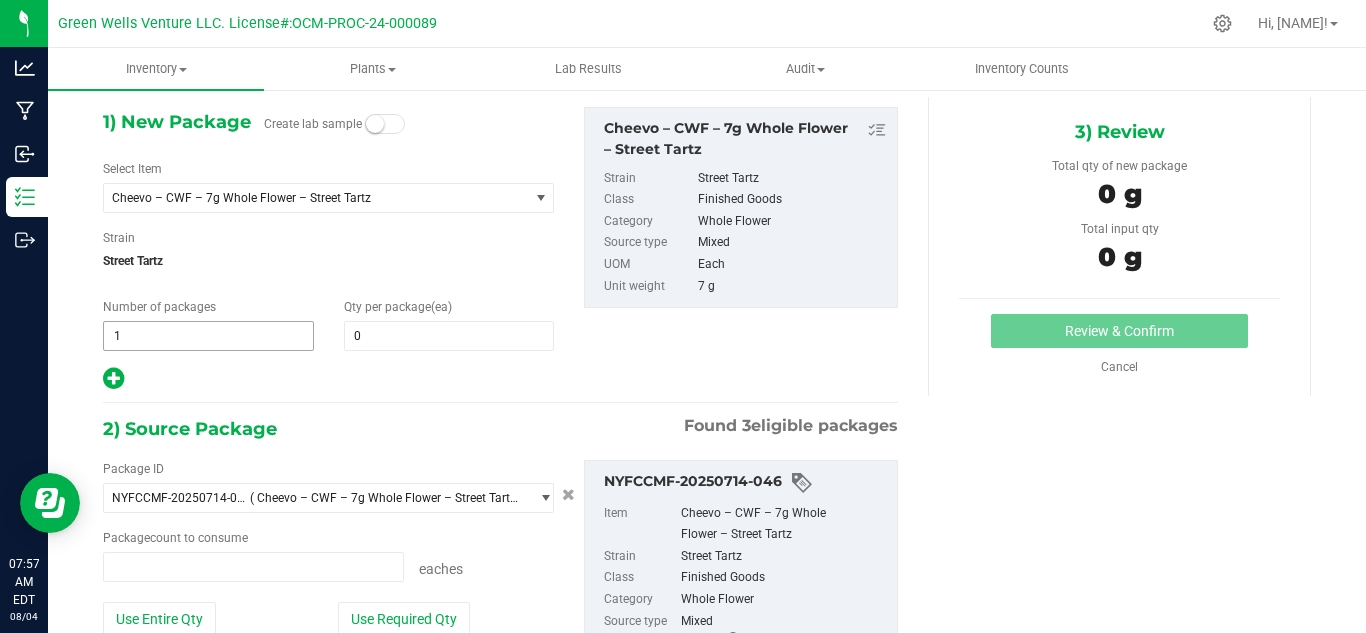 type on "0" 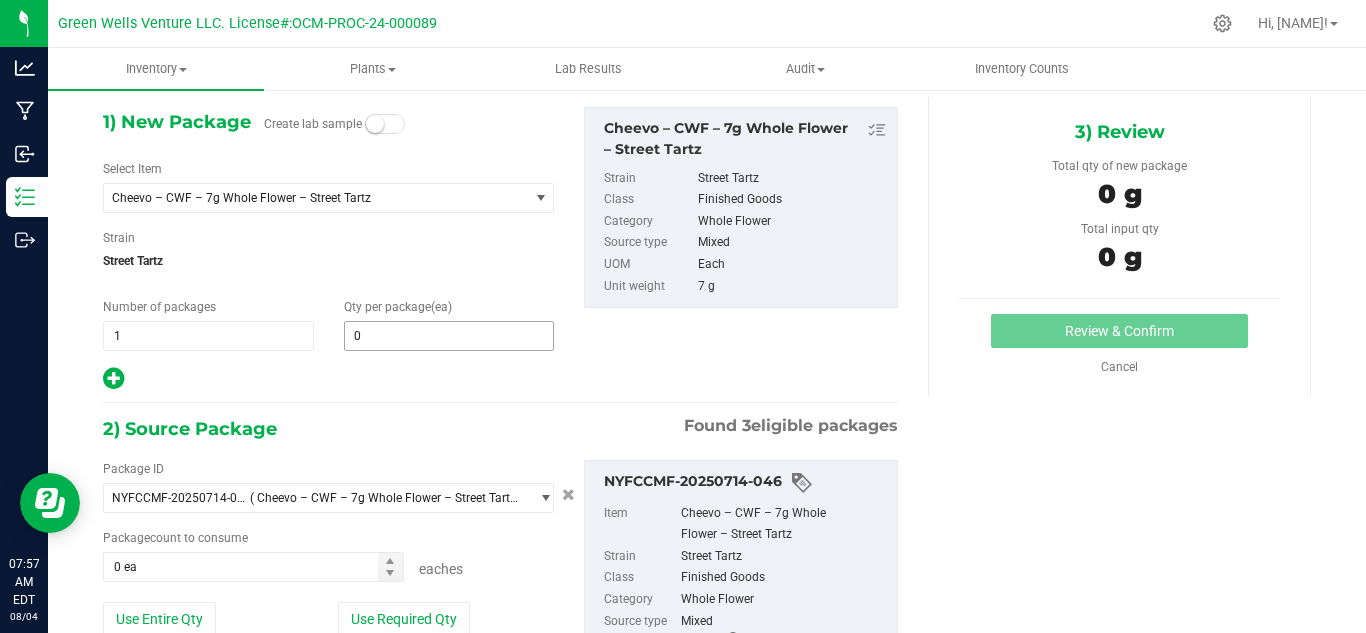 click on "0 0" at bounding box center (449, 336) 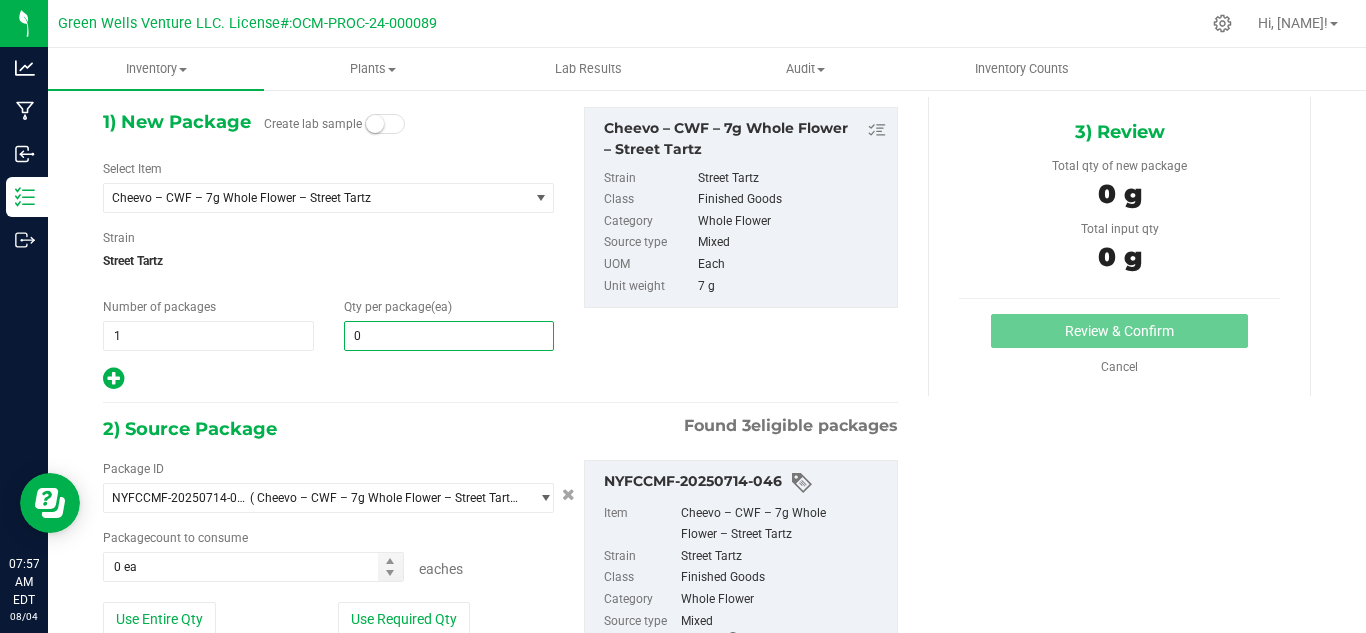 type 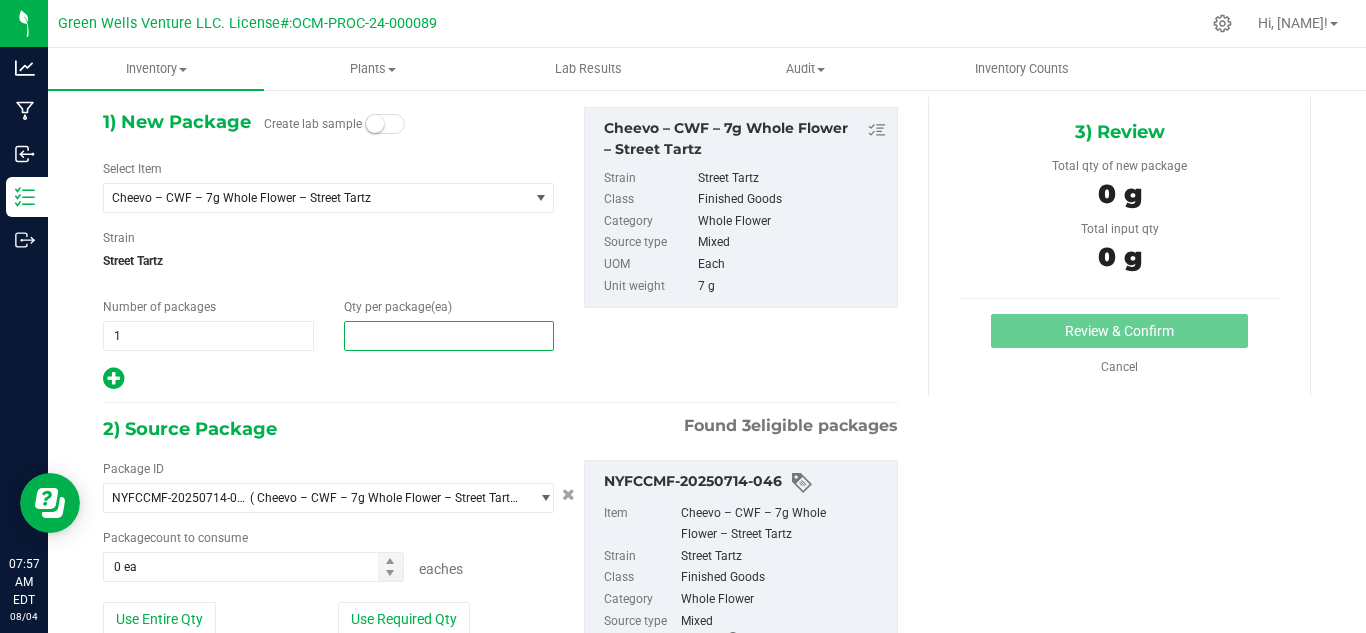 type on "1" 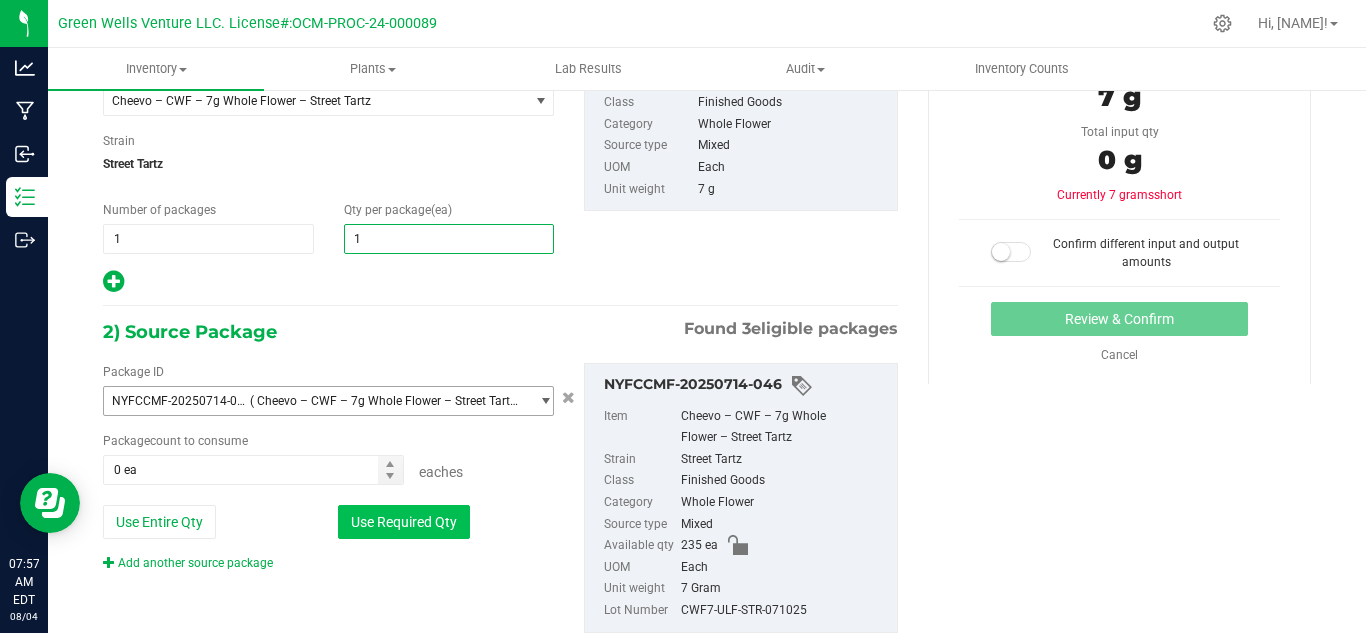 scroll, scrollTop: 234, scrollLeft: 0, axis: vertical 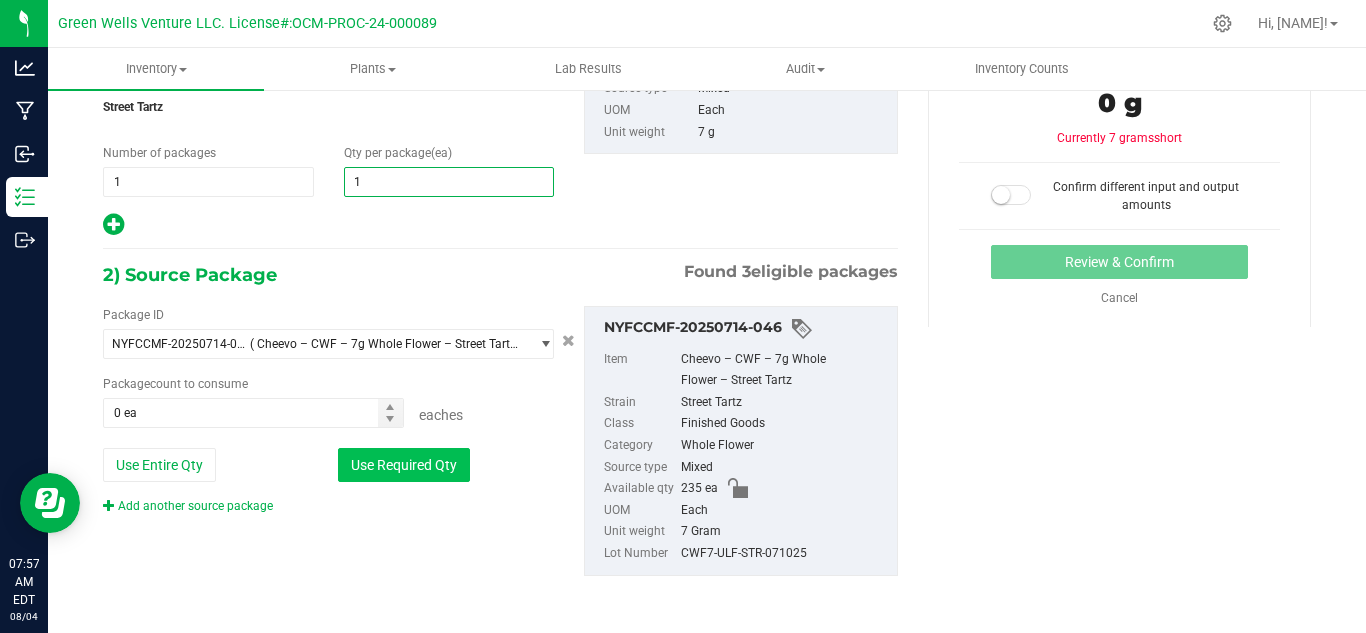 type on "1" 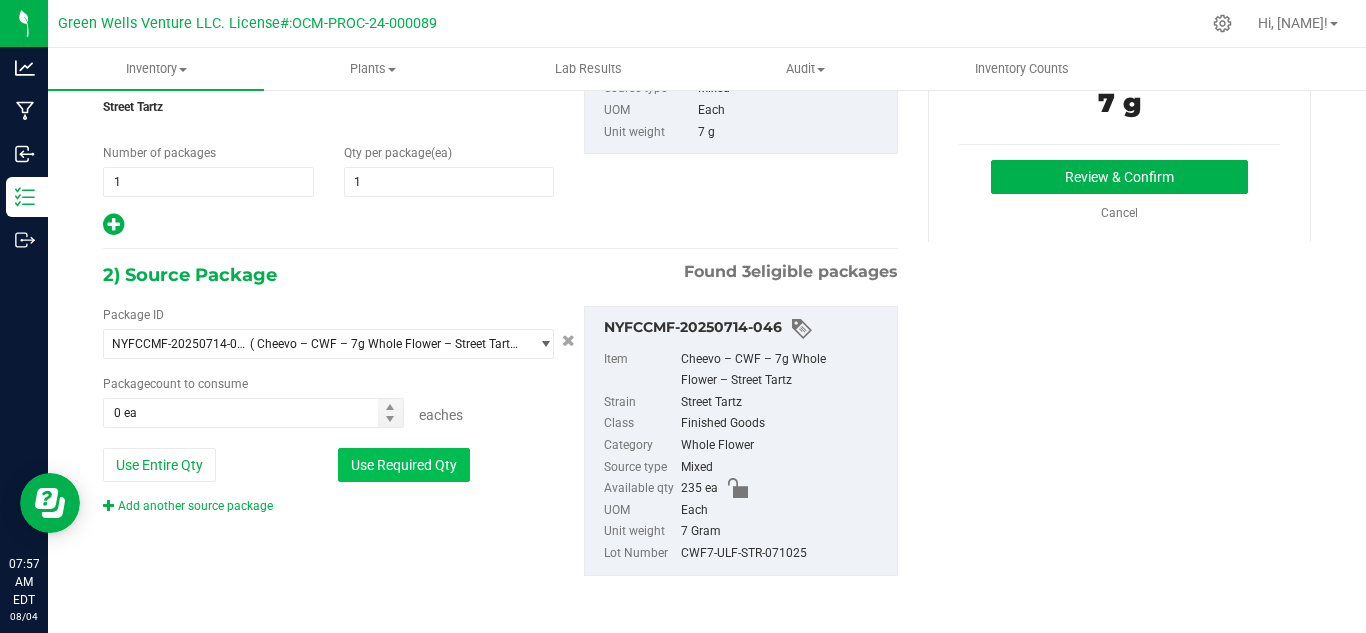 type on "1 ea" 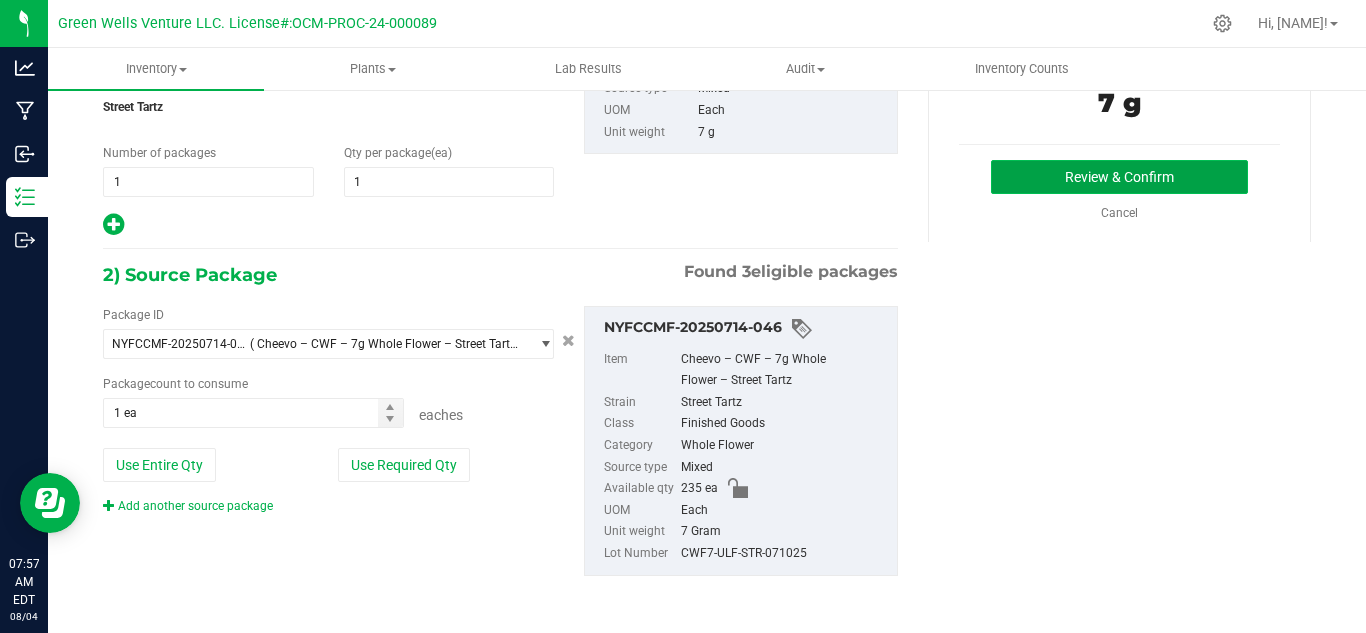 click on "Review & Confirm" at bounding box center (1119, 177) 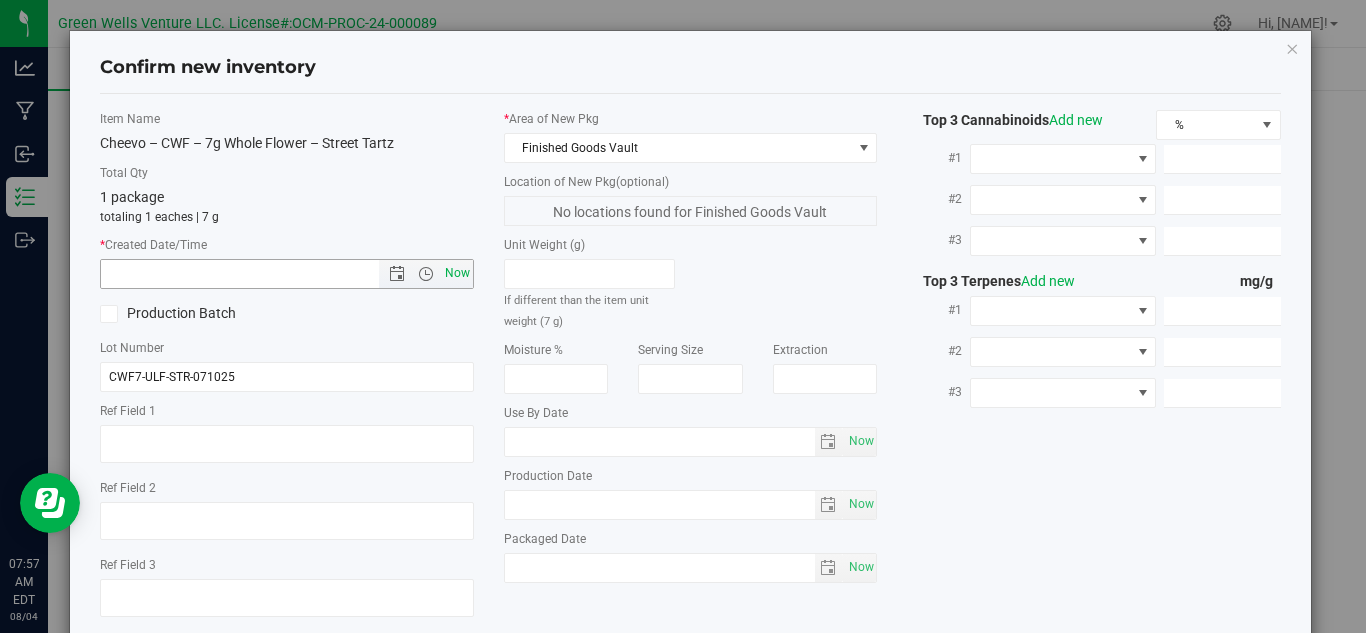 click on "Now" at bounding box center (457, 273) 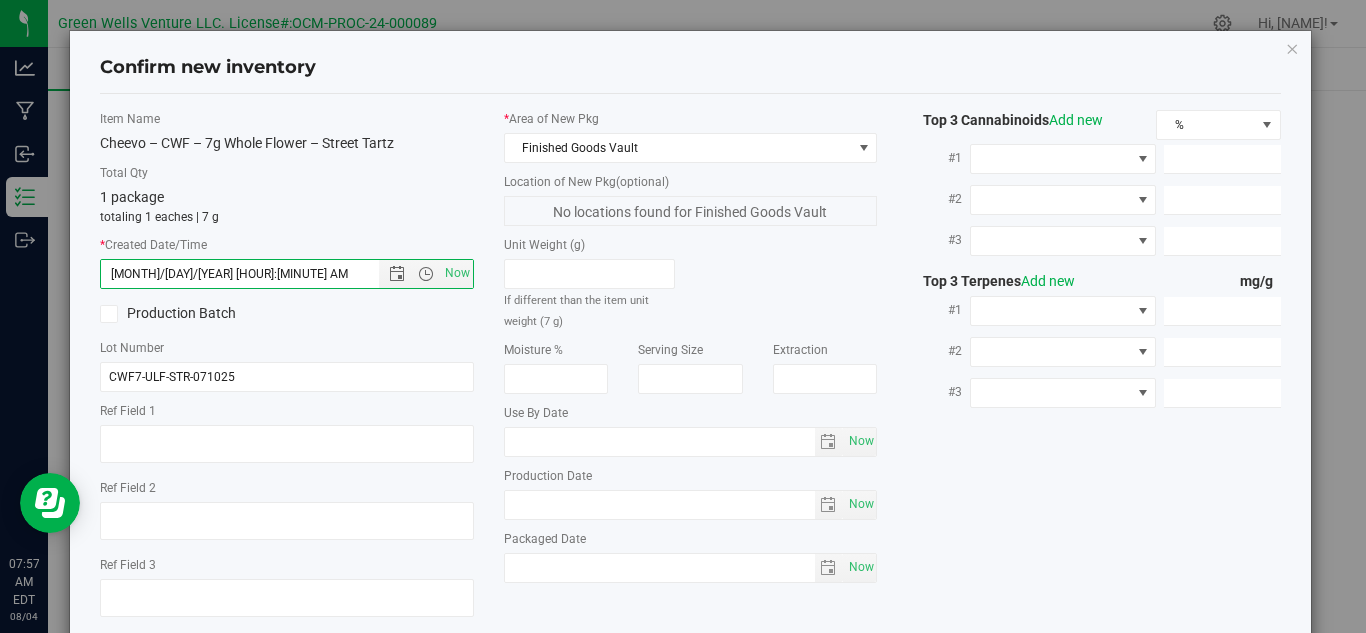 scroll, scrollTop: 114, scrollLeft: 0, axis: vertical 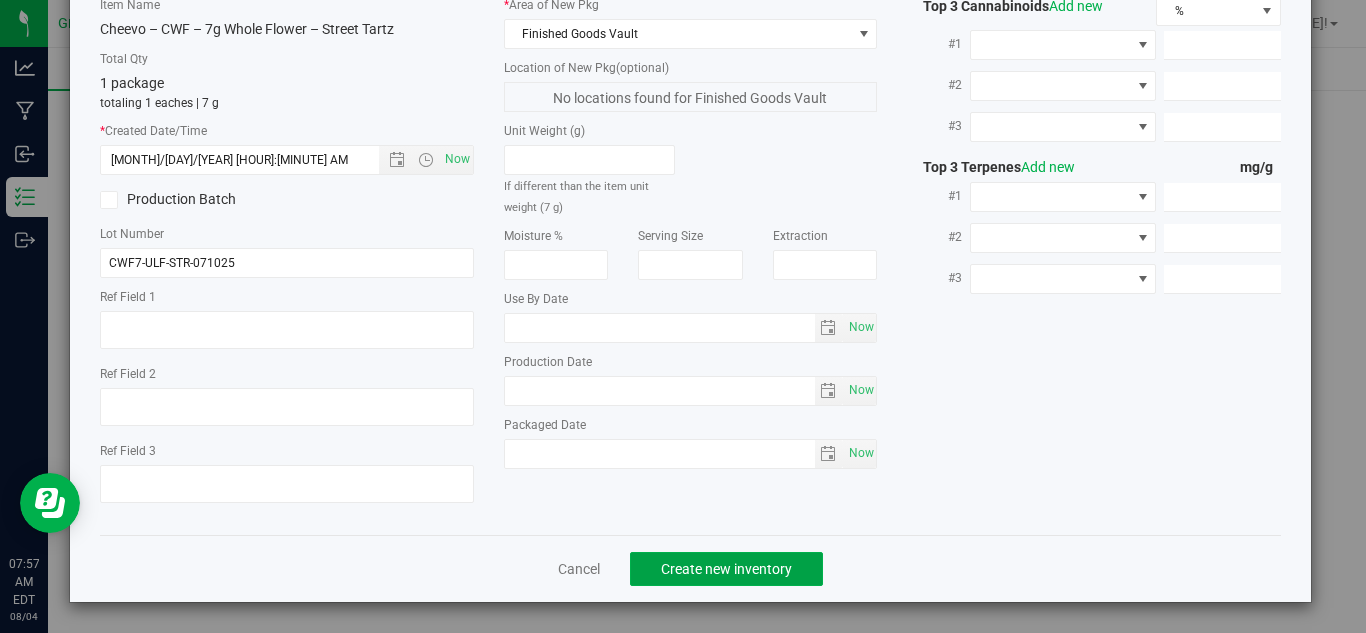 drag, startPoint x: 658, startPoint y: 567, endPoint x: 646, endPoint y: 518, distance: 50.447994 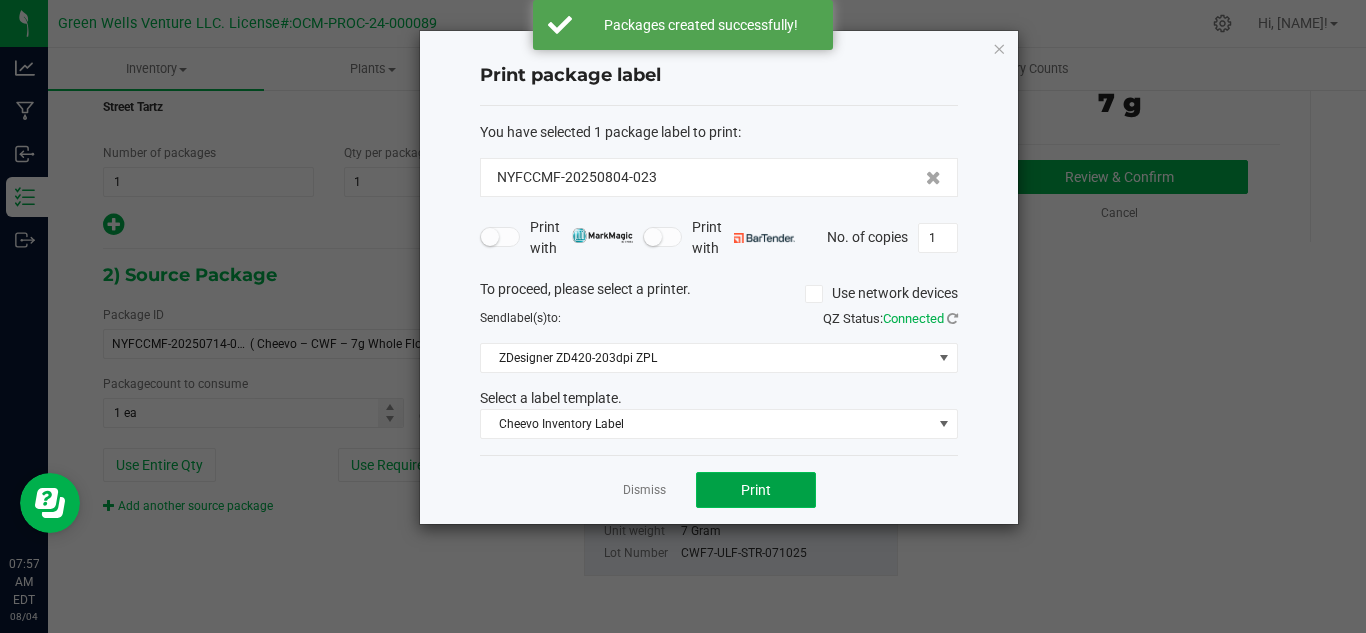 click on "Print" 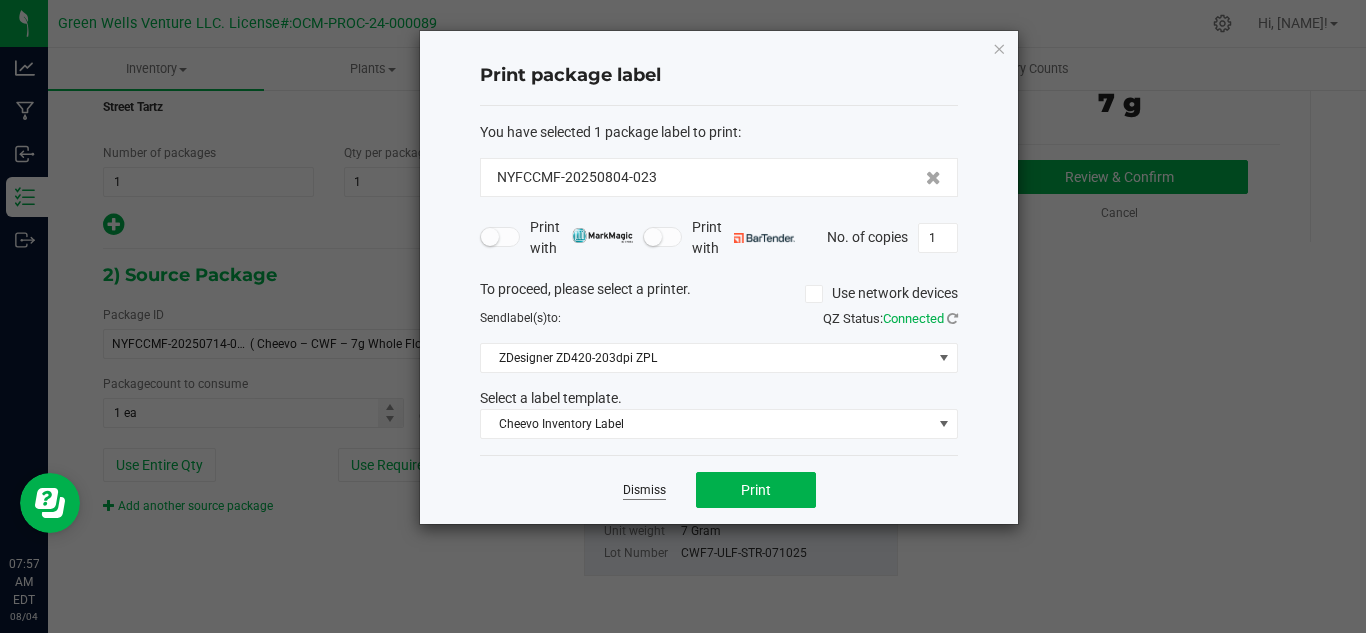 click on "Dismiss" 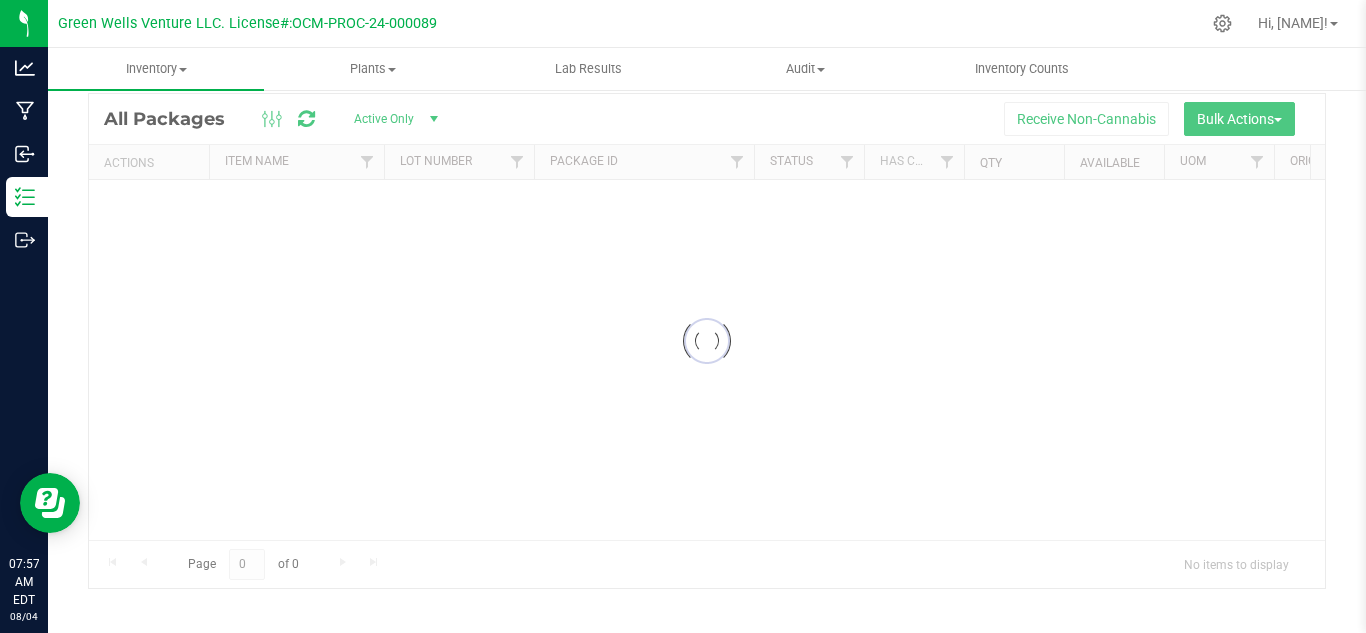scroll, scrollTop: 65, scrollLeft: 0, axis: vertical 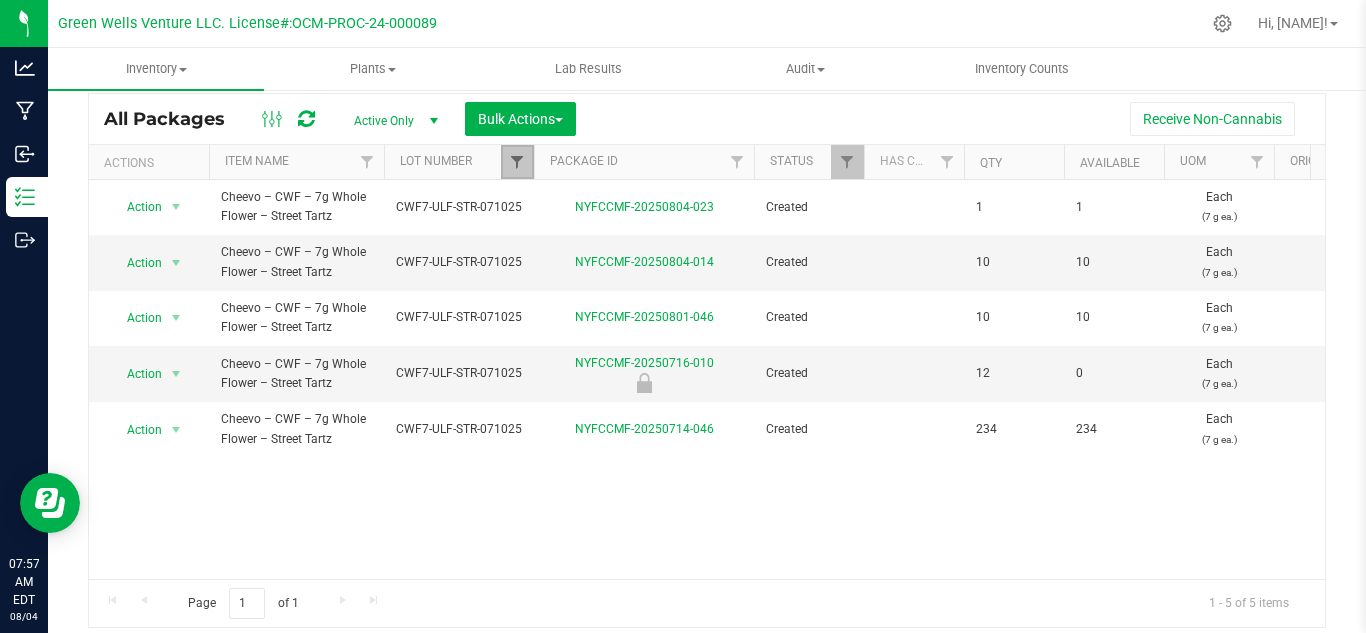 click at bounding box center [517, 162] 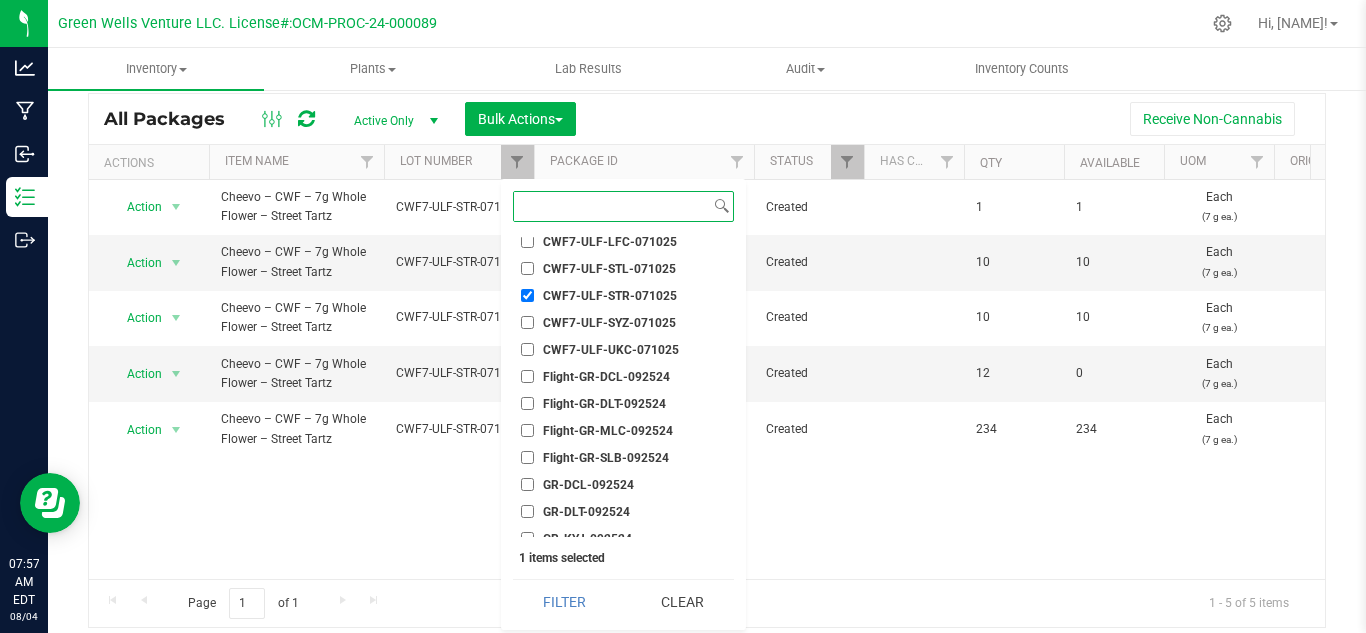 scroll, scrollTop: 3200, scrollLeft: 0, axis: vertical 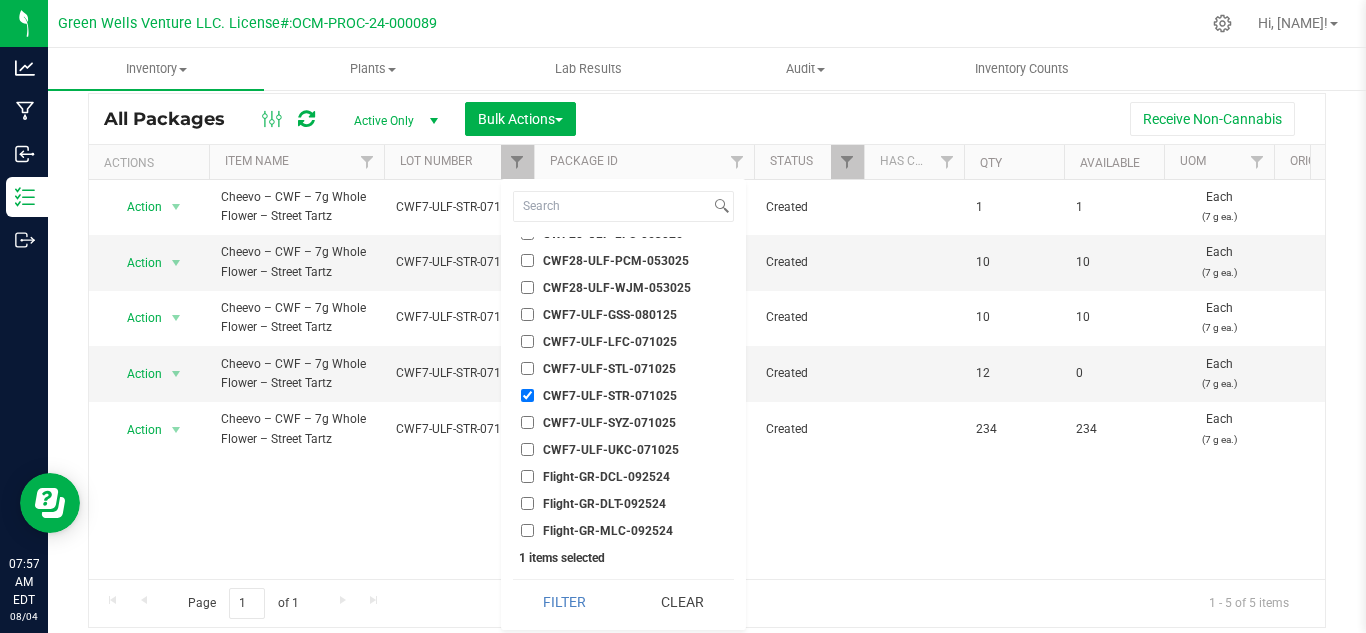 click on "CWF7-ULF-UKC-071025" at bounding box center [527, 449] 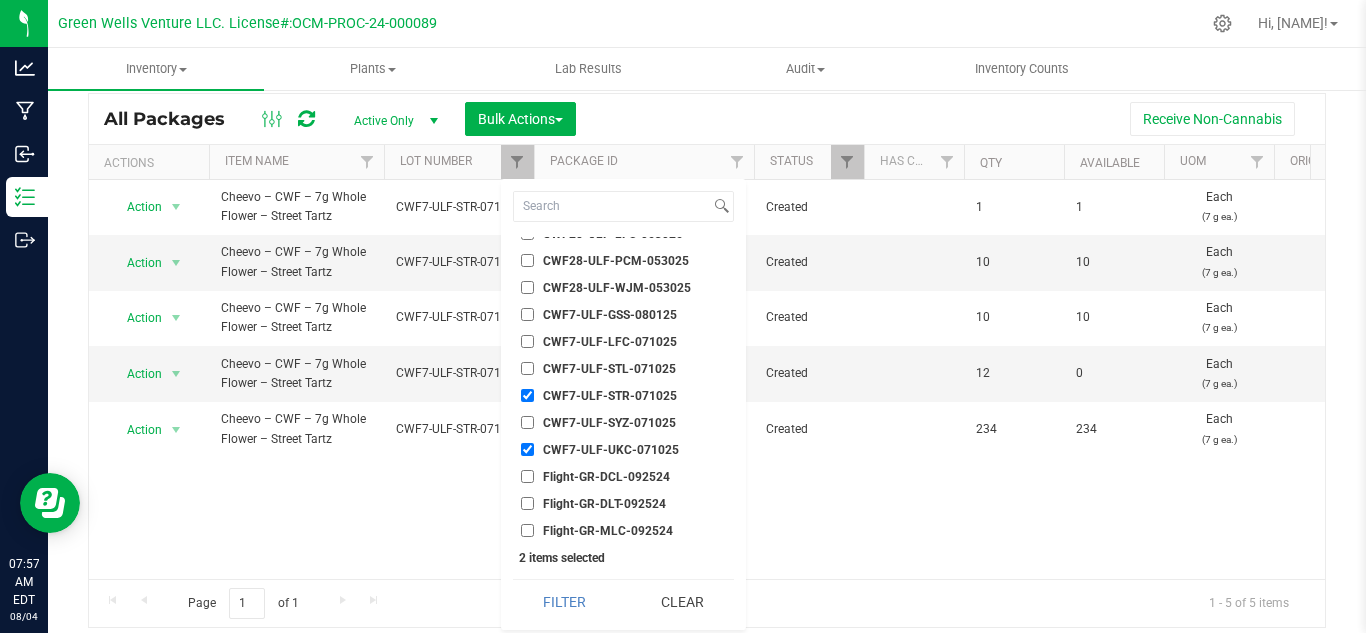 click on "CWF7-ULF-STR-071025" at bounding box center [527, 395] 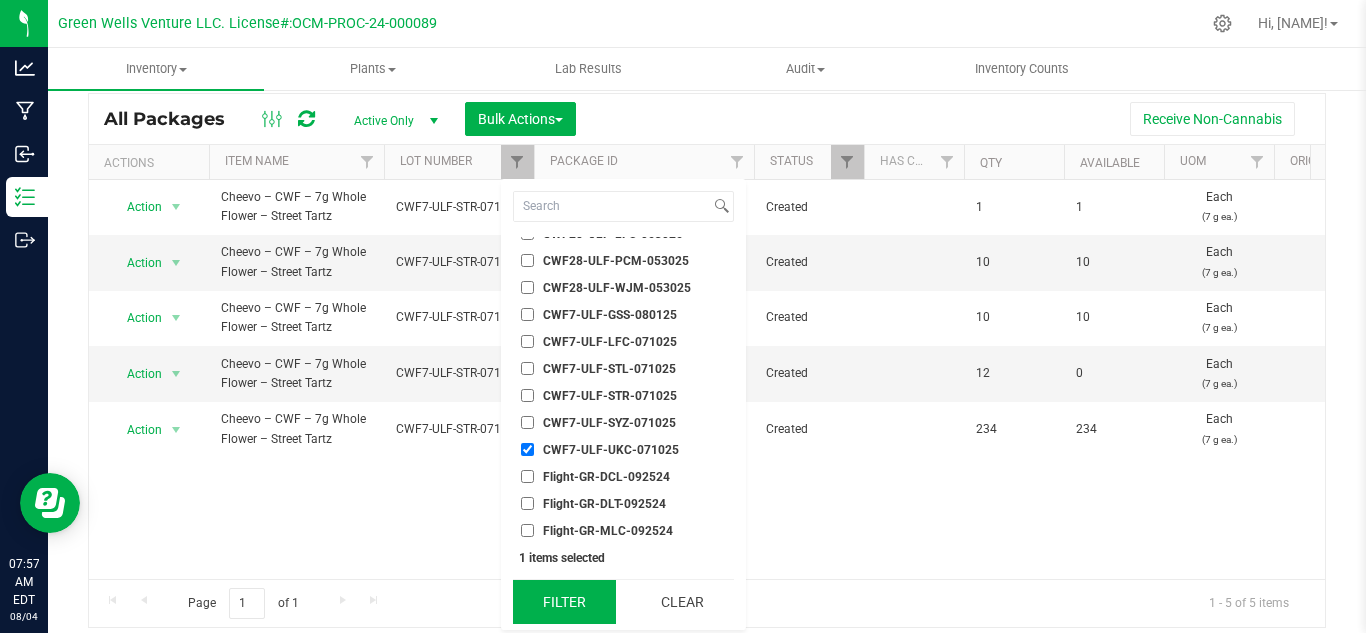 click on "Filter" at bounding box center (564, 602) 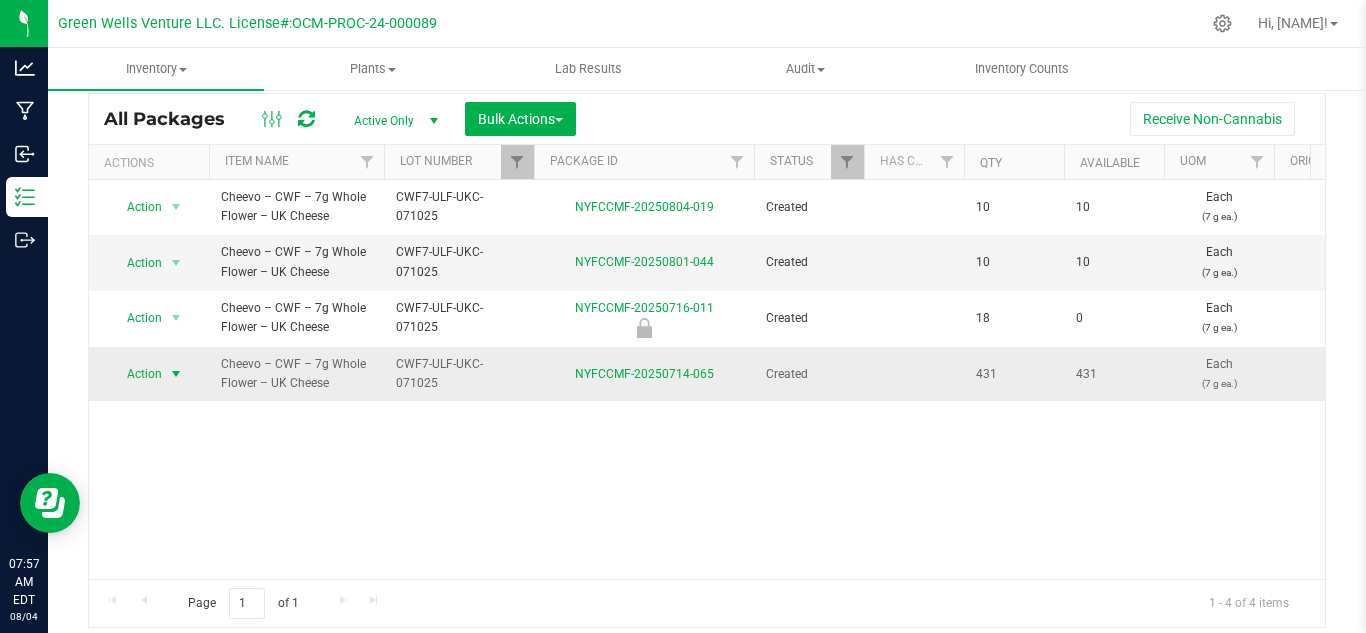 click at bounding box center (176, 374) 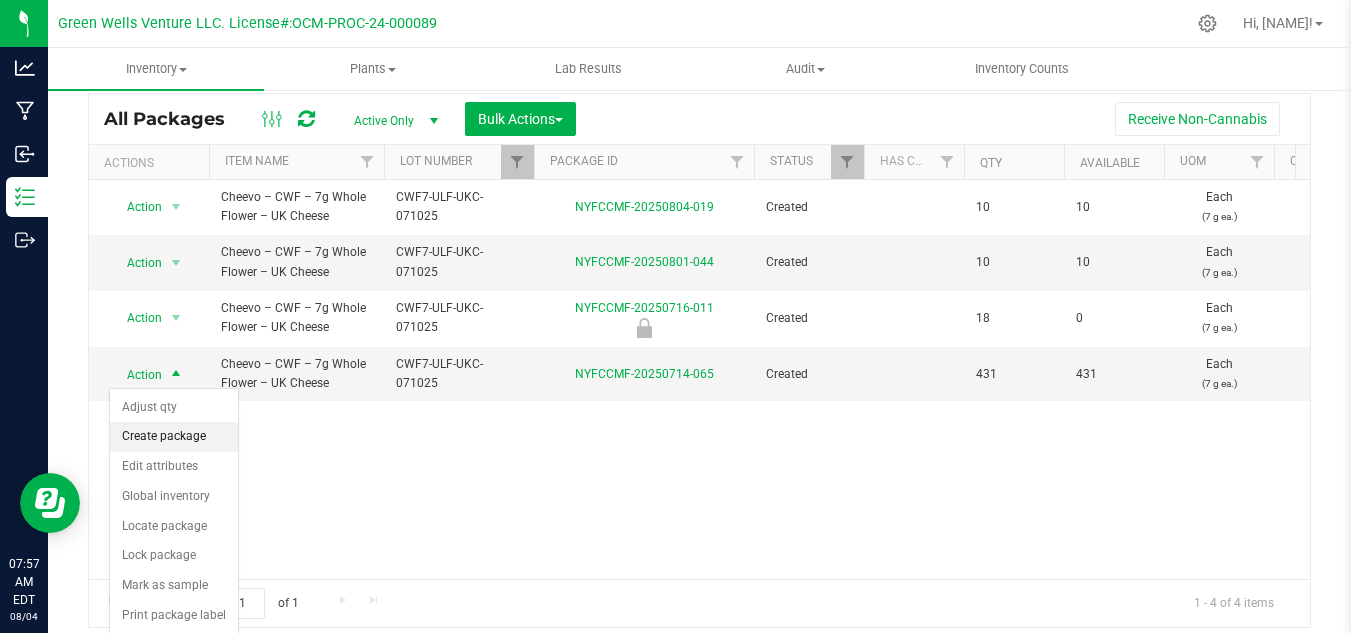 click on "Create package" at bounding box center (174, 437) 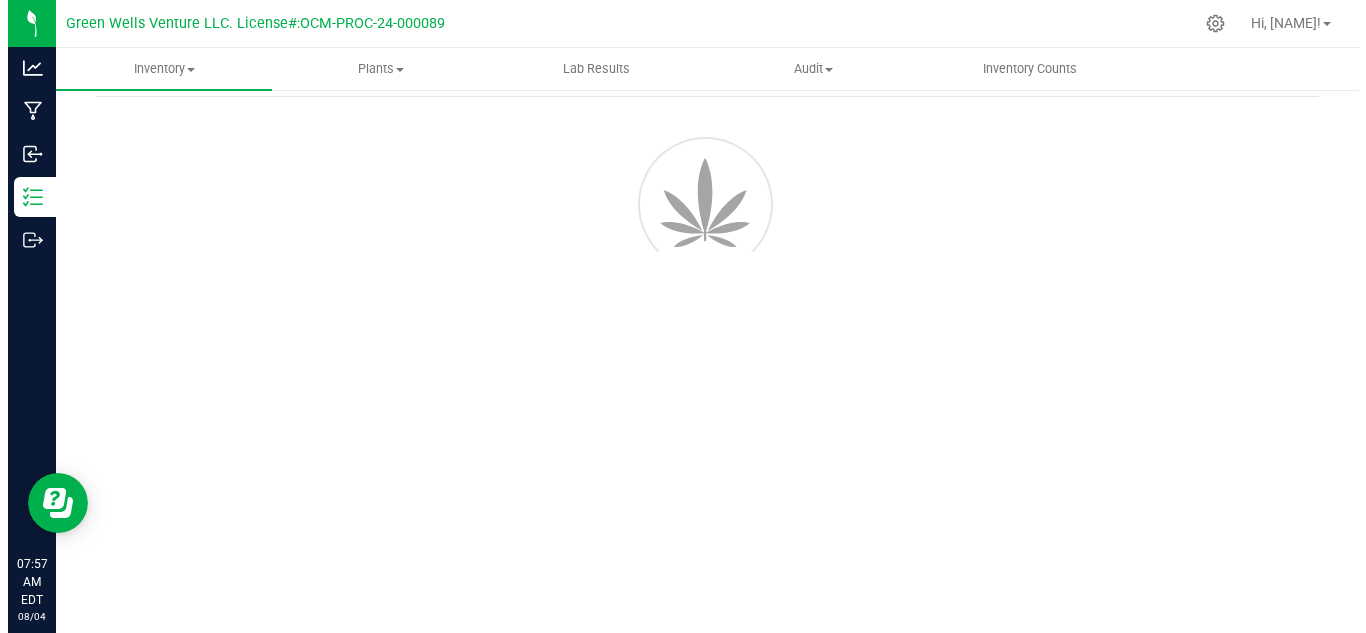 scroll, scrollTop: 80, scrollLeft: 0, axis: vertical 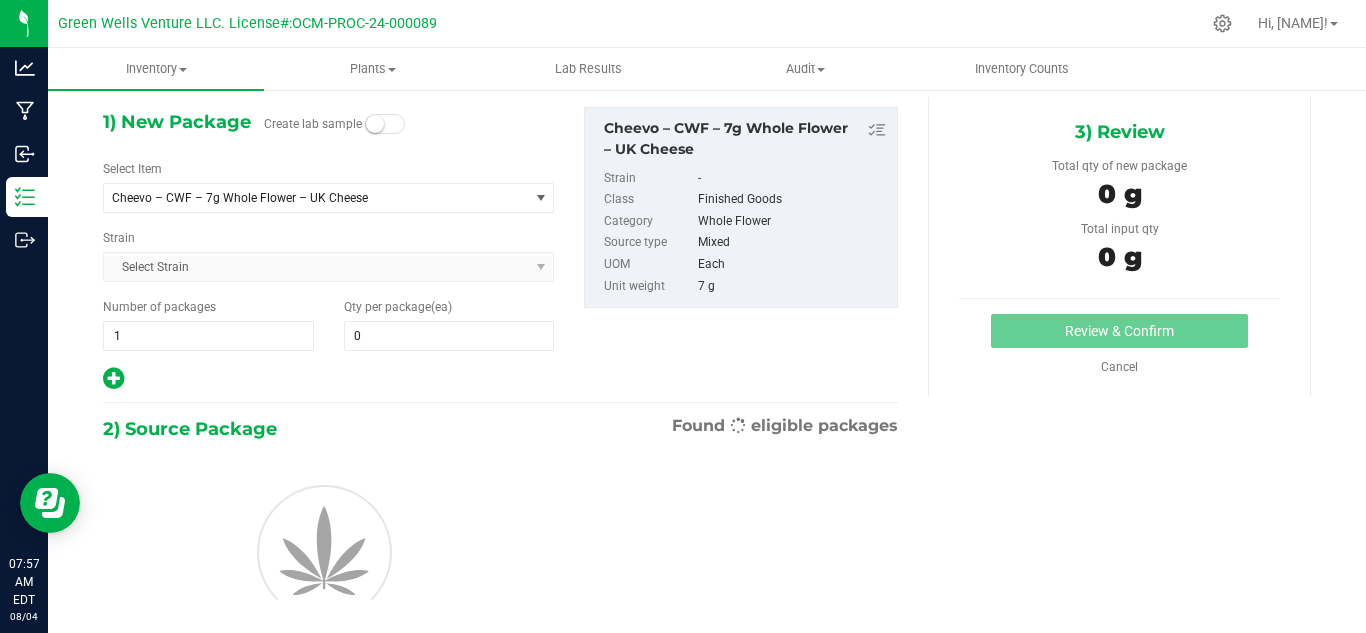 type on "0" 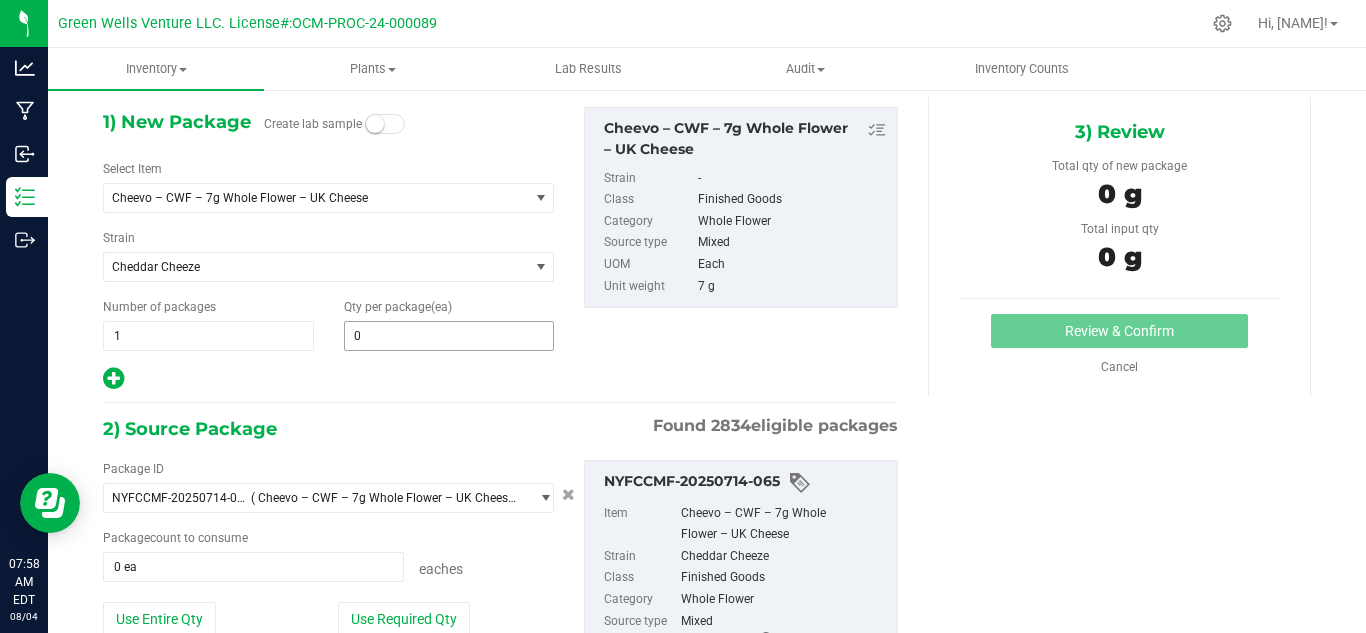 click on "0 0" at bounding box center [449, 336] 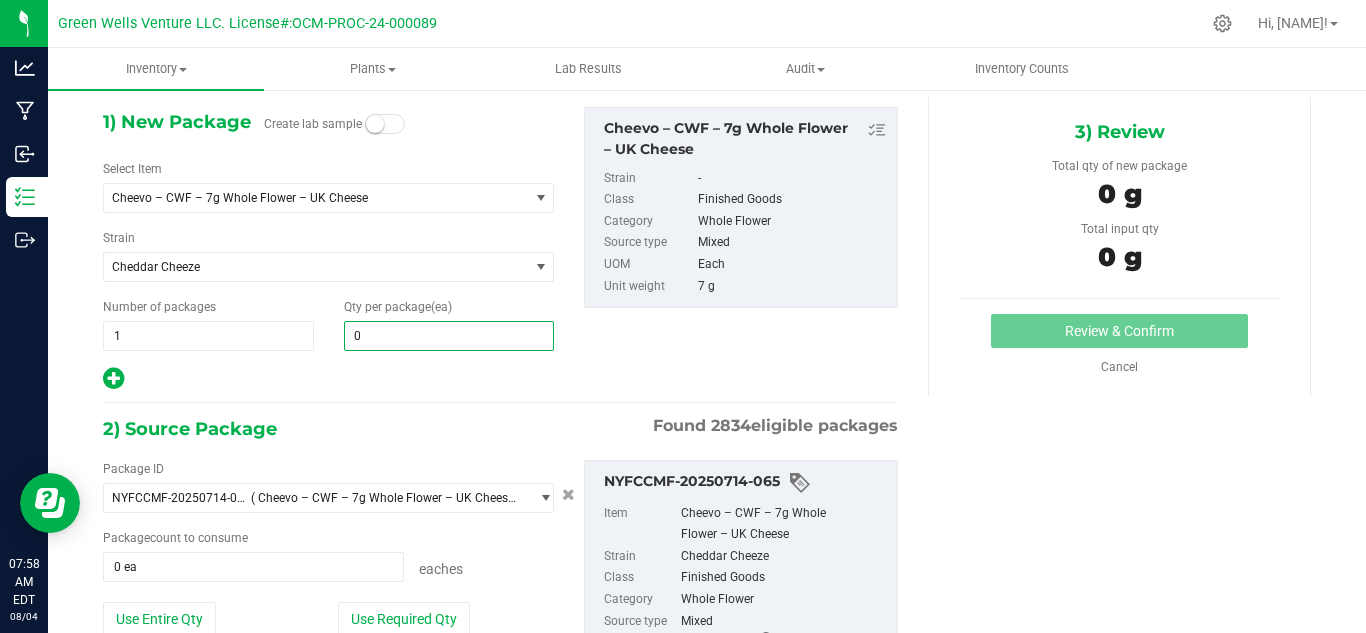 type 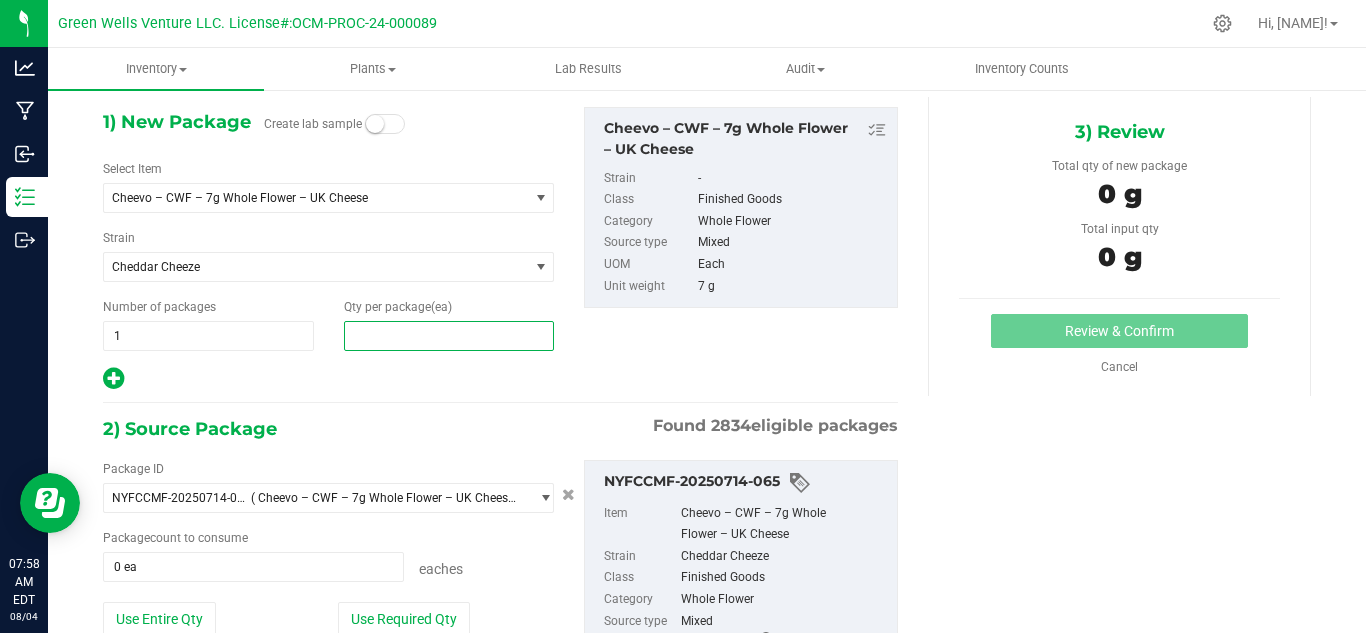 type on "1" 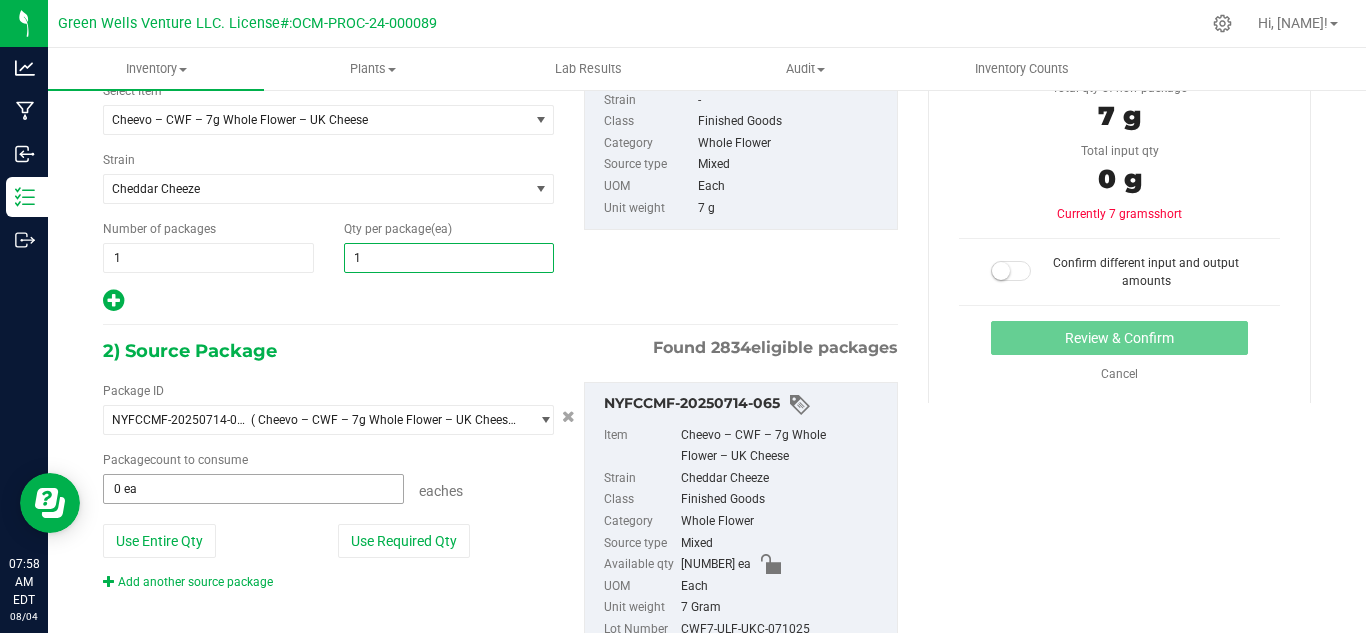 scroll, scrollTop: 180, scrollLeft: 0, axis: vertical 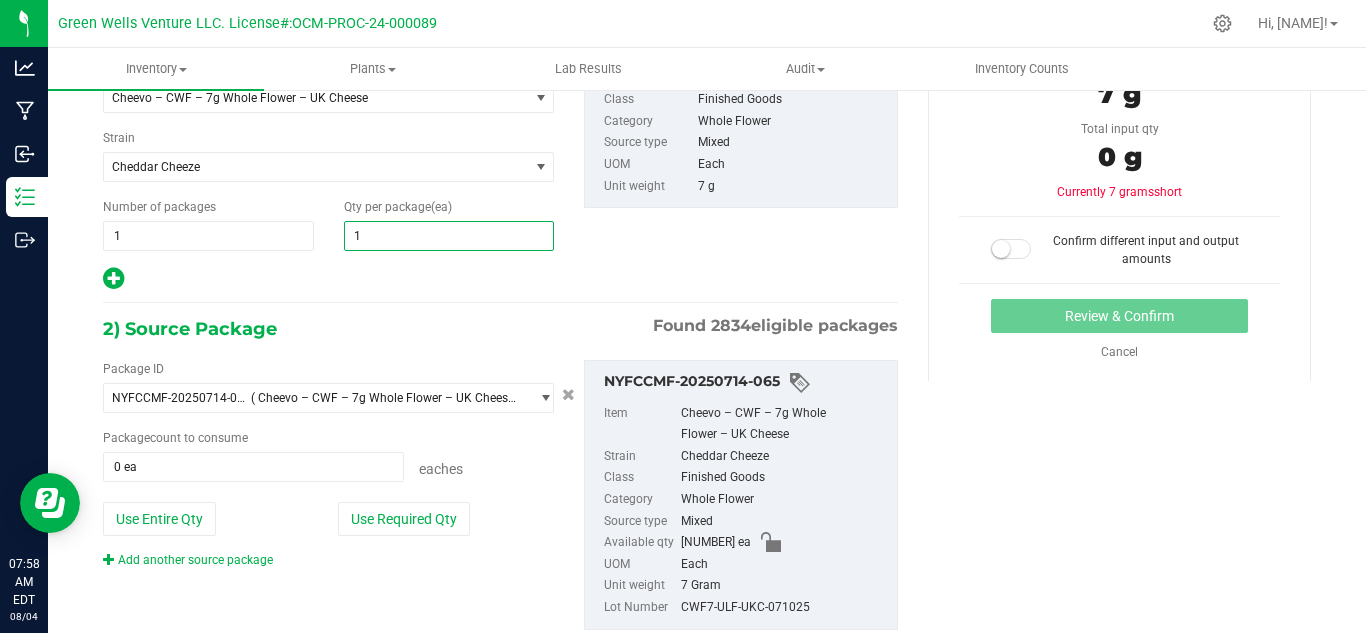 type on "1" 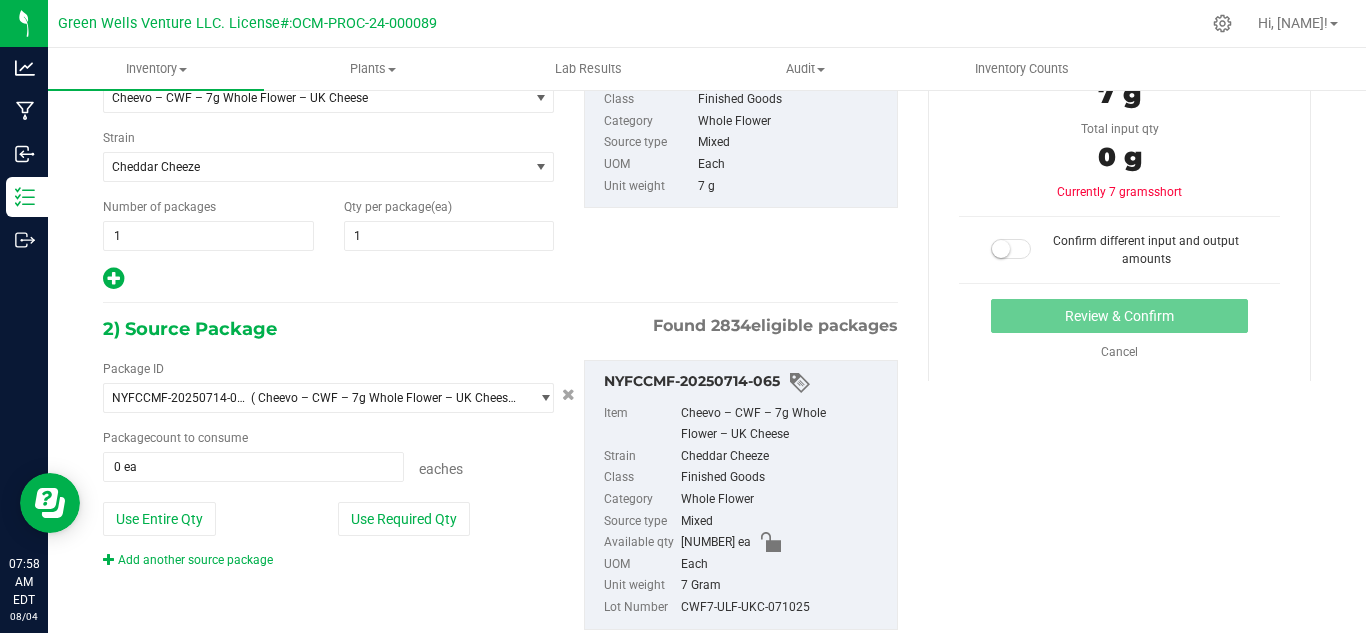 click on "Package ID
NYFCCMF-[YEAR][MONTH][DAY]
(
Cheevo – CWF – 7g Whole Flower – UK Cheese
)
10 11 12 42 43 44 45 46 47 8 9 NYFCCCU-[YEAR][MONTH][DAY] NYFCCCU-[YEAR][MONTH][DAY] NYFCCCU-[YEAR][MONTH][DAY] NYFCCCU-[YEAR][MONTH][DAY] NYFCCCU-[YEAR][MONTH][DAY] NYFCCCU-[YEAR][MONTH][DAY] NYFCCCU-[YEAR][MONTH][DAY] NYFCCCU-[YEAR][MONTH][DAY] NYFCCCU-[YEAR][MONTH][DAY] NYFCCCU-[YEAR][MONTH][DAY] NYFCCCU-[YEAR][MONTH][DAY] NYFCCCU-[YEAR][MONTH][DAY] NYFCCCU-[YEAR][MONTH][DAY] NYFCCCU-[YEAR][MONTH][DAY] NYFCCCU-[YEAR][MONTH][DAY] NYFCCCU-[YEAR][MONTH][DAY] NYFCCCU-[YEAR][MONTH][DAY] NYFCCCU-[YEAR][MONTH][DAY] NYFCCCU-[YEAR][MONTH][DAY] NYFCCCU-[YEAR][MONTH][DAY] NYFCCCU-[YEAR][MONTH][DAY] NYFCCCU-[YEAR][MONTH][DAY] NYFCCCU-[YEAR][MONTH][DAY] NYFCCCU-[YEAR][MONTH][DAY] NYFCCCU-[YEAR][MONTH][DAY] NYFCCCU-[YEAR][MONTH][DAY] NYFCCCU-[YEAR][MONTH][DAY] NYFCCCU-[YEAR][MONTH][DAY] NYFCCCU-[YEAR][MONTH][DAY] NYFCCCU-[YEAR][MONTH][DAY] NYFCCCU-[YEAR][MONTH][DAY] NYFCCCU-[YEAR][MONTH][DAY] NYFCCCU-[YEAR][MONTH][DAY] NYFCCCU-[YEAR][MONTH][DAY] NYFCCCU-[YEAR][MONTH][DAY] NYFCCCU-[YEAR][MONTH][DAY] NYFCCCU-[YEAR][MONTH][DAY] NYFCCCU-[YEAR][MONTH][DAY] NYFCCCU-[YEAR][MONTH][DAY] NYFCCCU-[YEAR][MONTH][DAY] NYFCCCU-[YEAR][MONTH][DAY] NYFCCCU-[YEAR][MONTH][DAY] NYFCCCU-[YEAR][MONTH][DAY] NYFCCMF-[YEAR][MONTH][DAY]
0 ea 0" at bounding box center [328, 464] 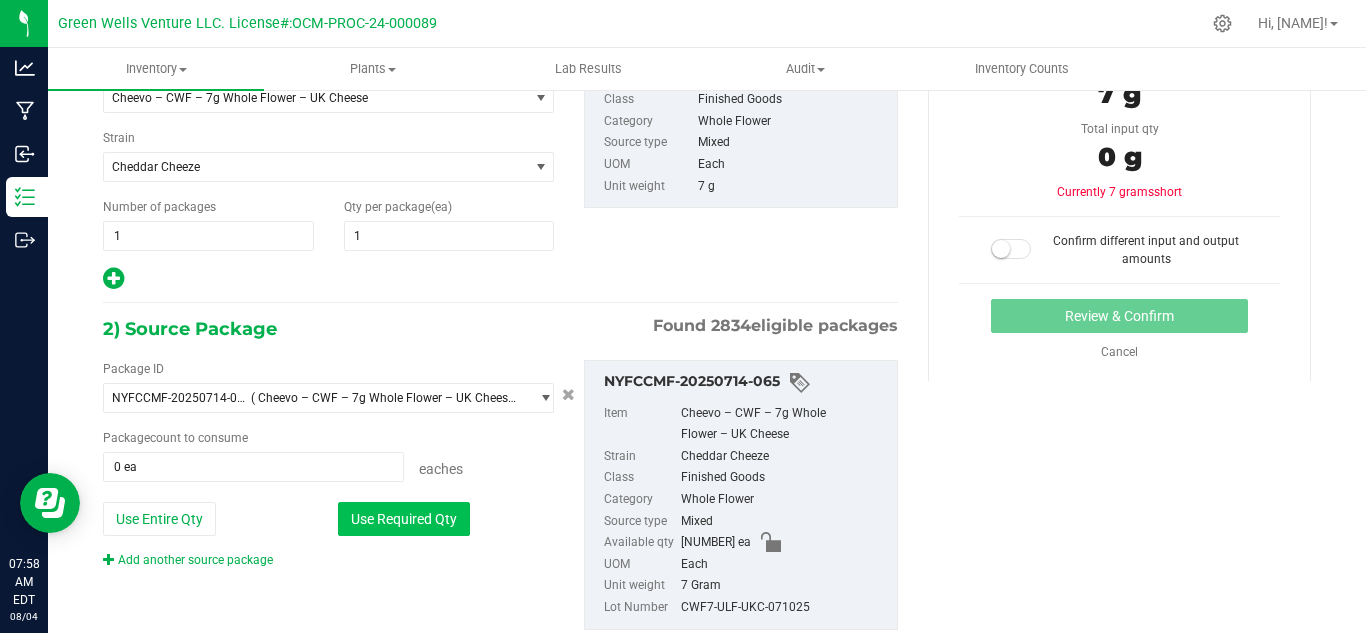 click on "Use Required Qty" at bounding box center (404, 519) 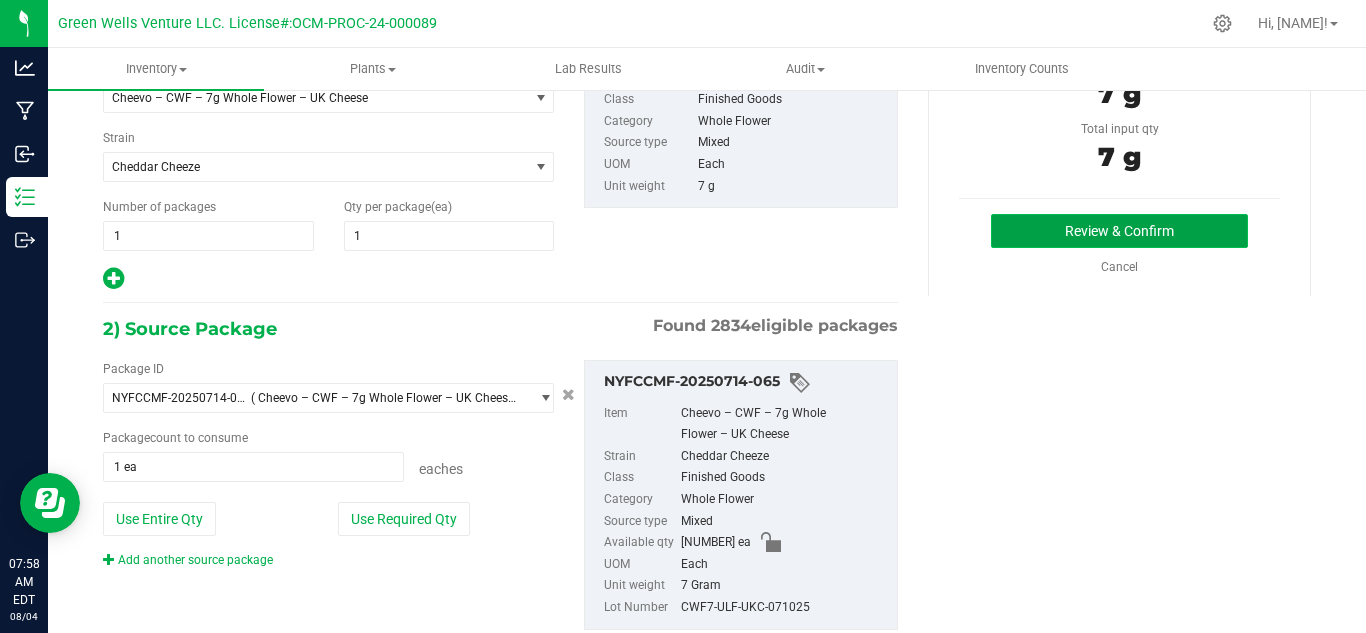 click on "Review & Confirm" at bounding box center [1119, 231] 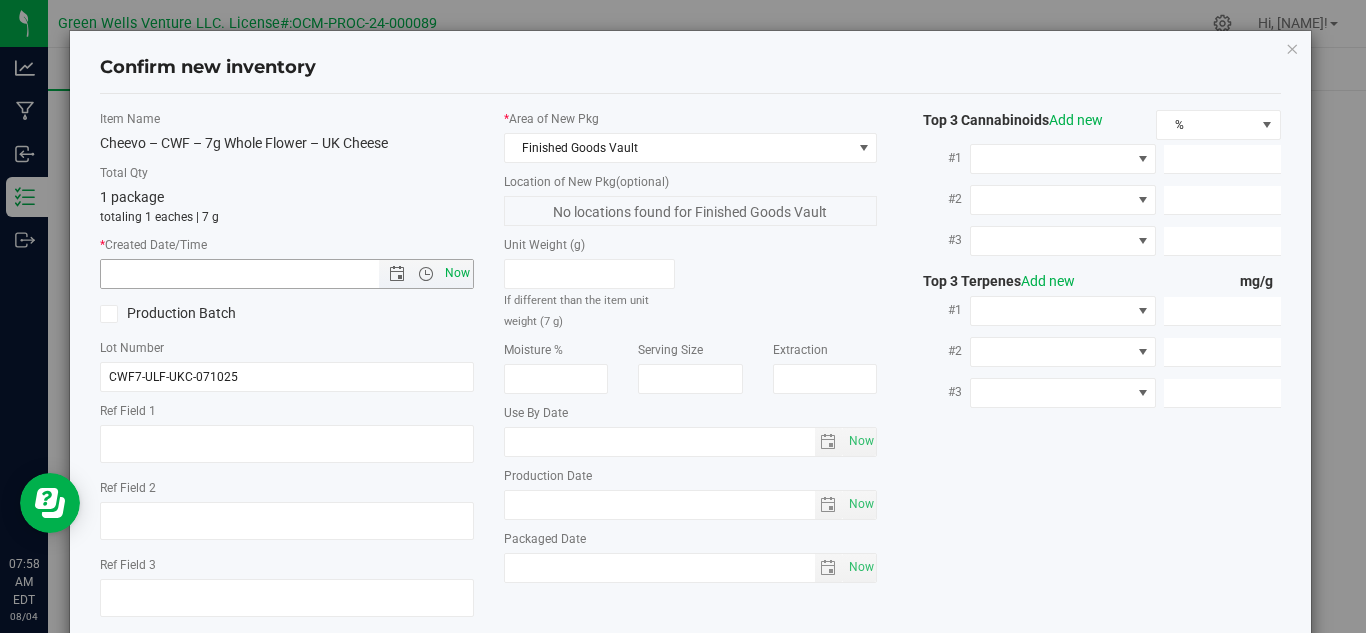 click on "Now" at bounding box center [457, 273] 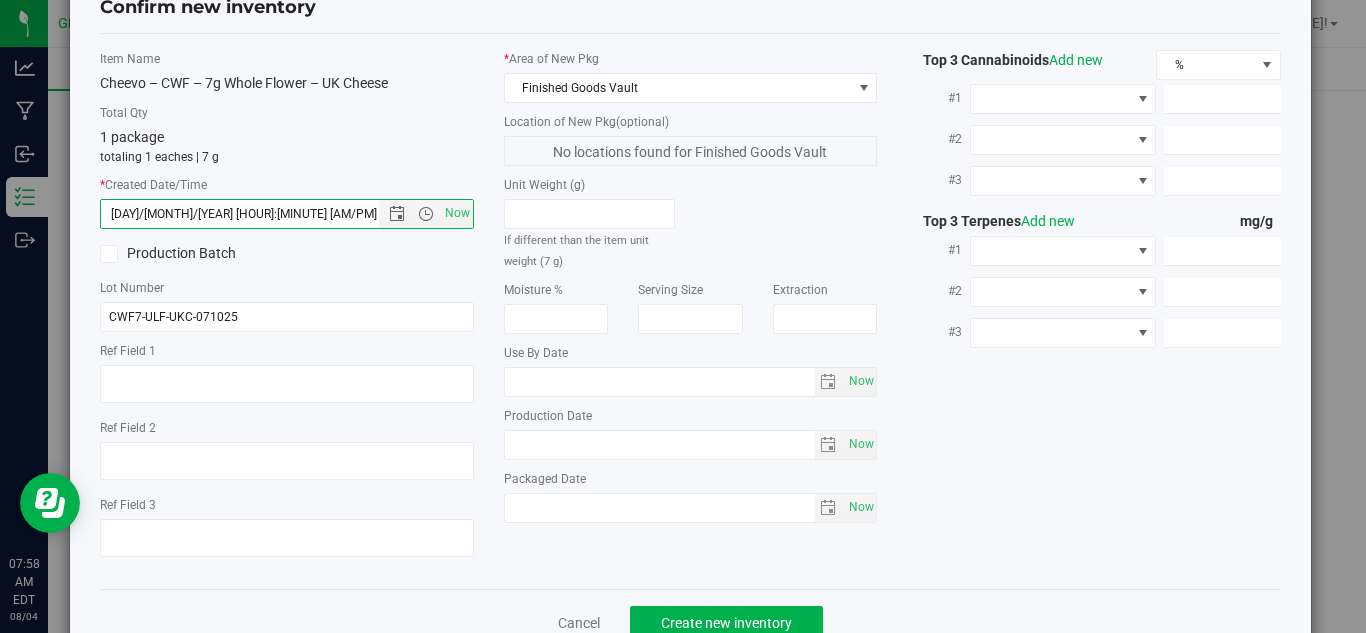 scroll, scrollTop: 114, scrollLeft: 0, axis: vertical 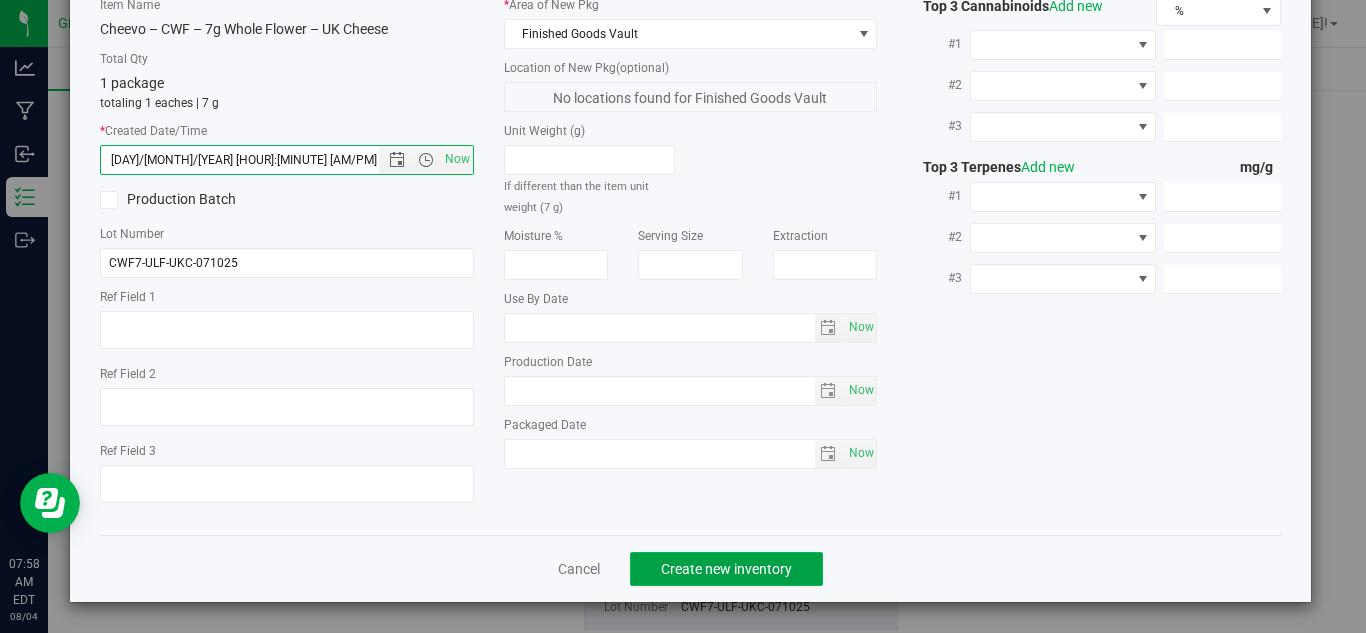 click on "Create new inventory" 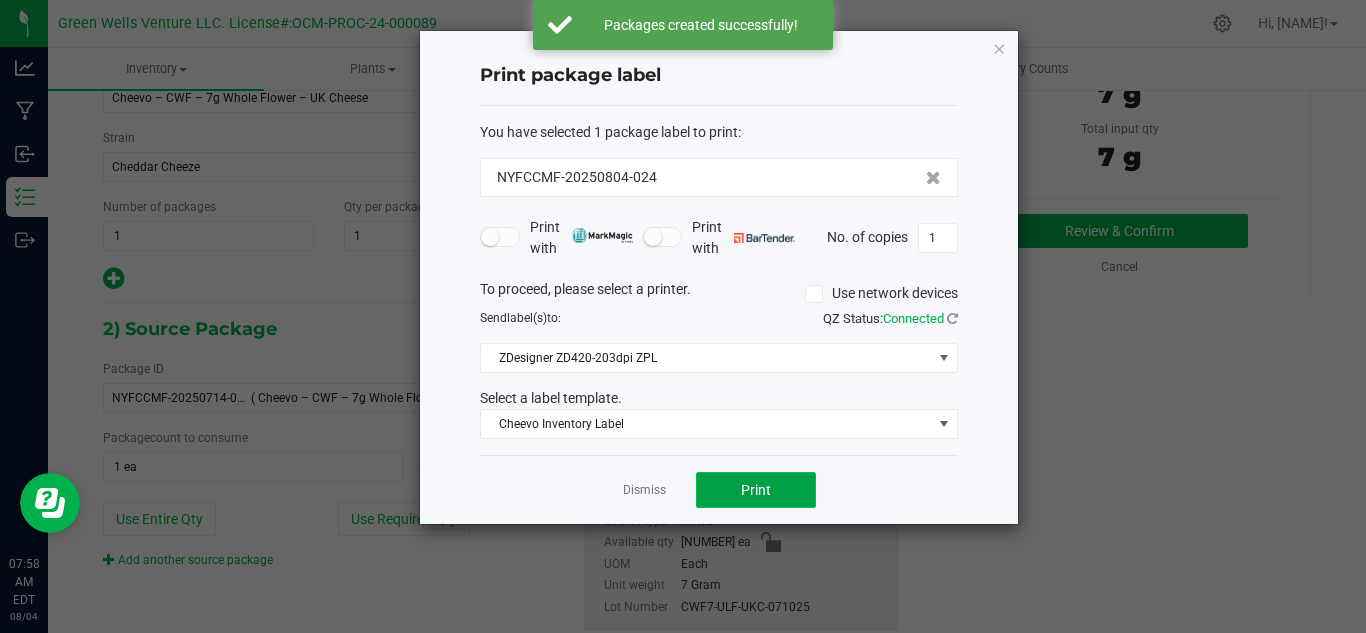 click on "Print" 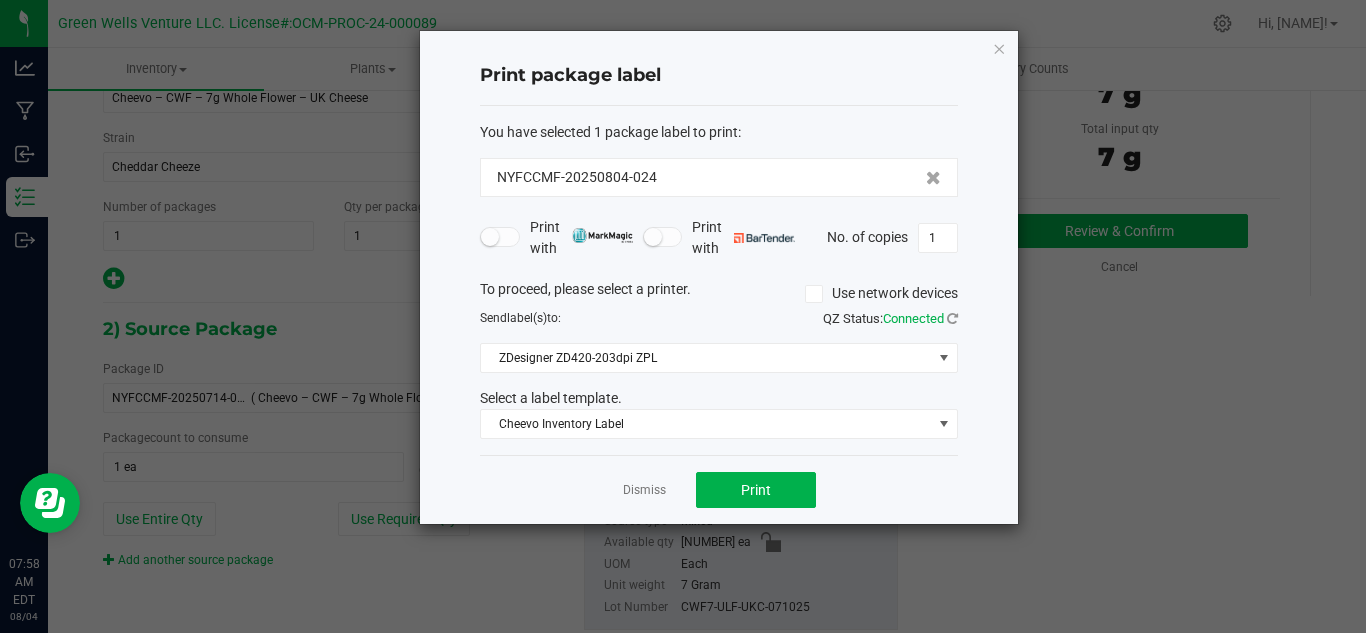 click on "Dismiss   Print" 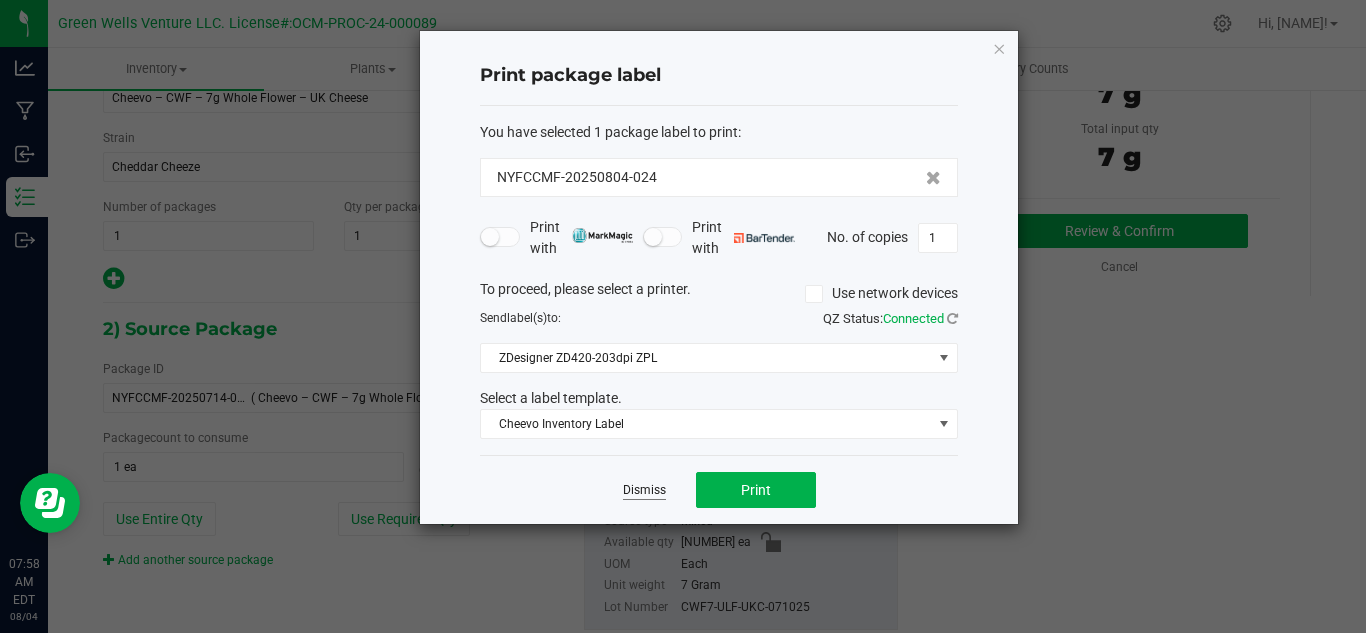 click on "Dismiss" 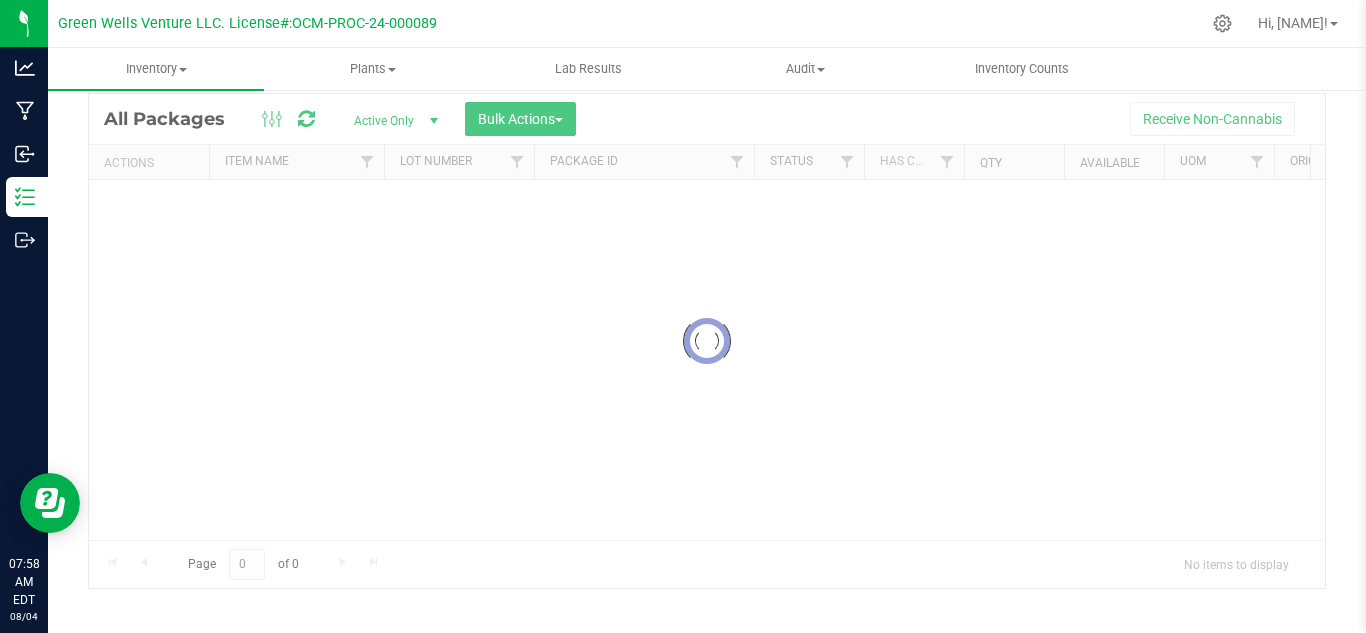 scroll, scrollTop: 65, scrollLeft: 0, axis: vertical 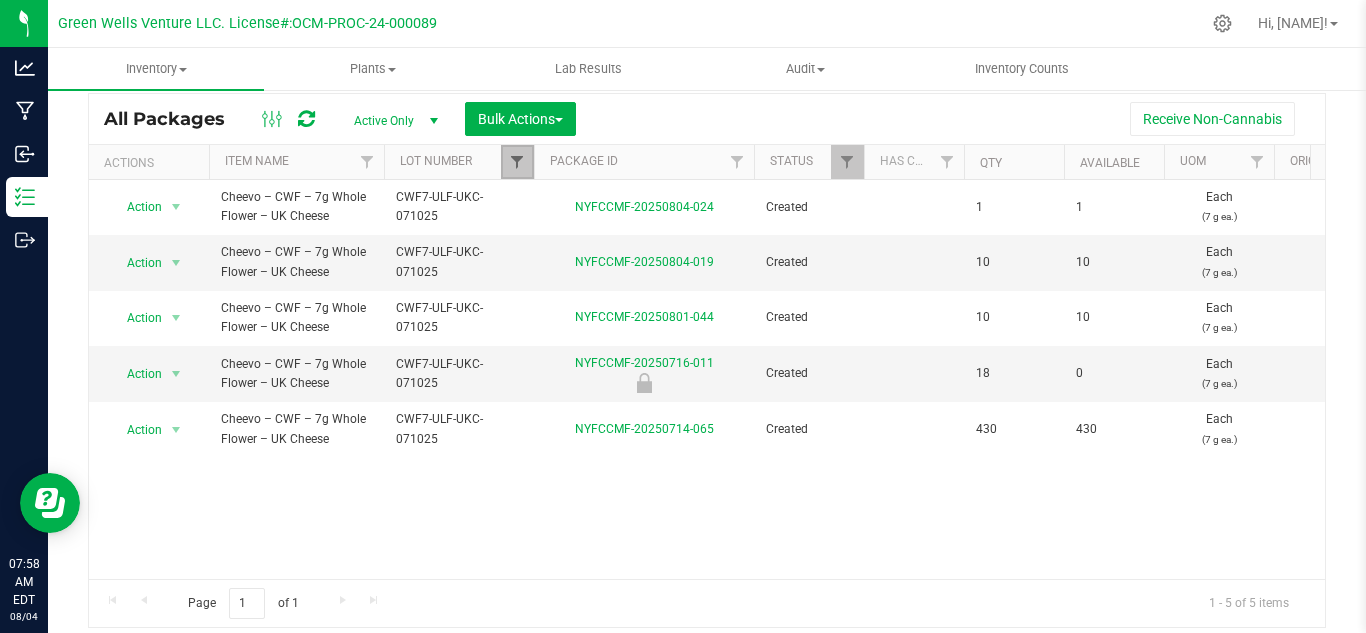 click at bounding box center (517, 162) 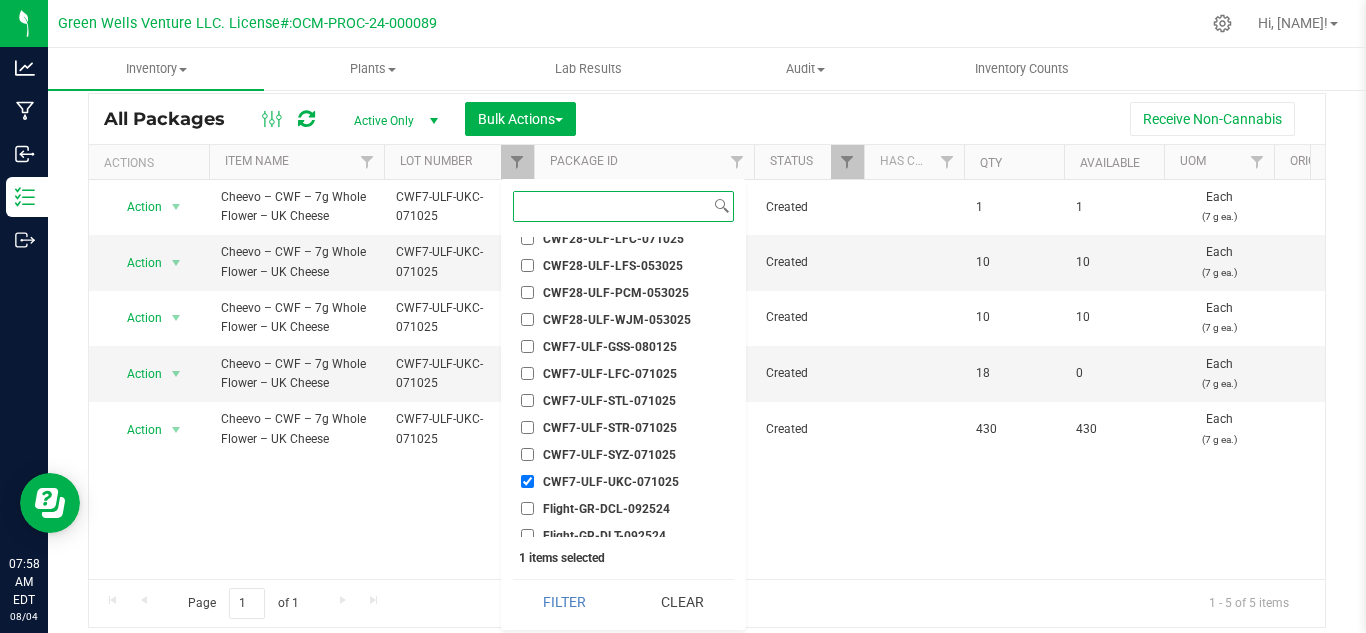 scroll, scrollTop: 3200, scrollLeft: 0, axis: vertical 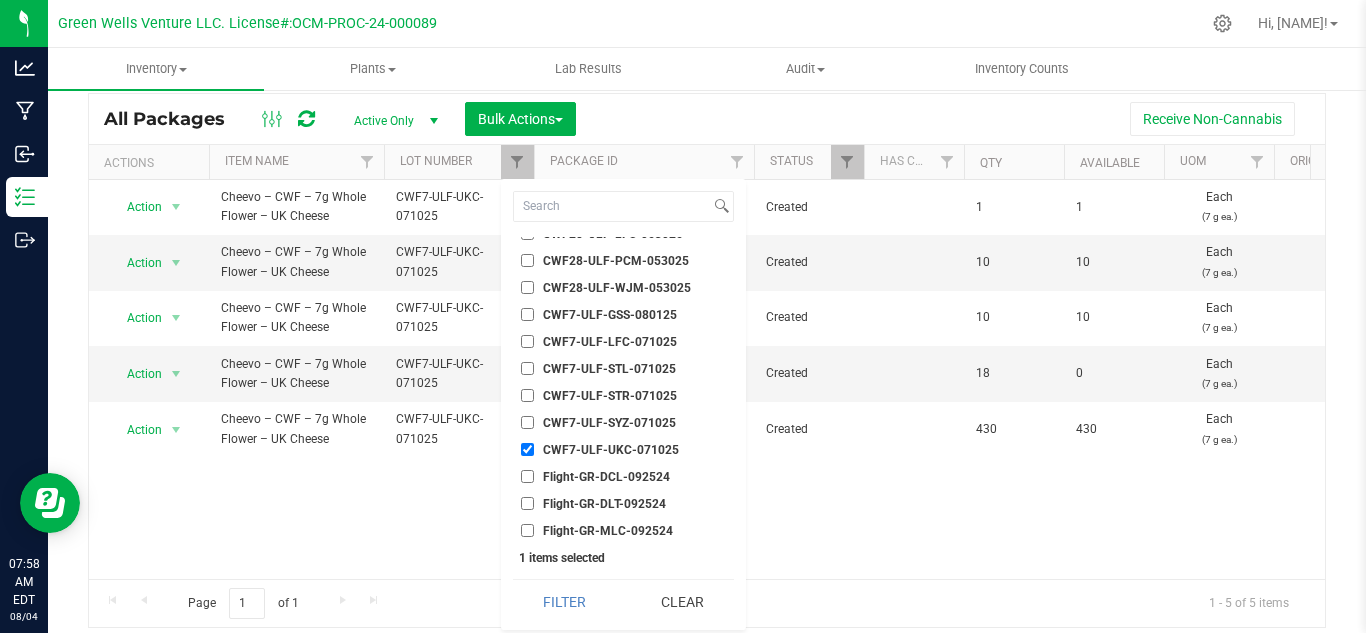 drag, startPoint x: 527, startPoint y: 443, endPoint x: 517, endPoint y: 449, distance: 11.661903 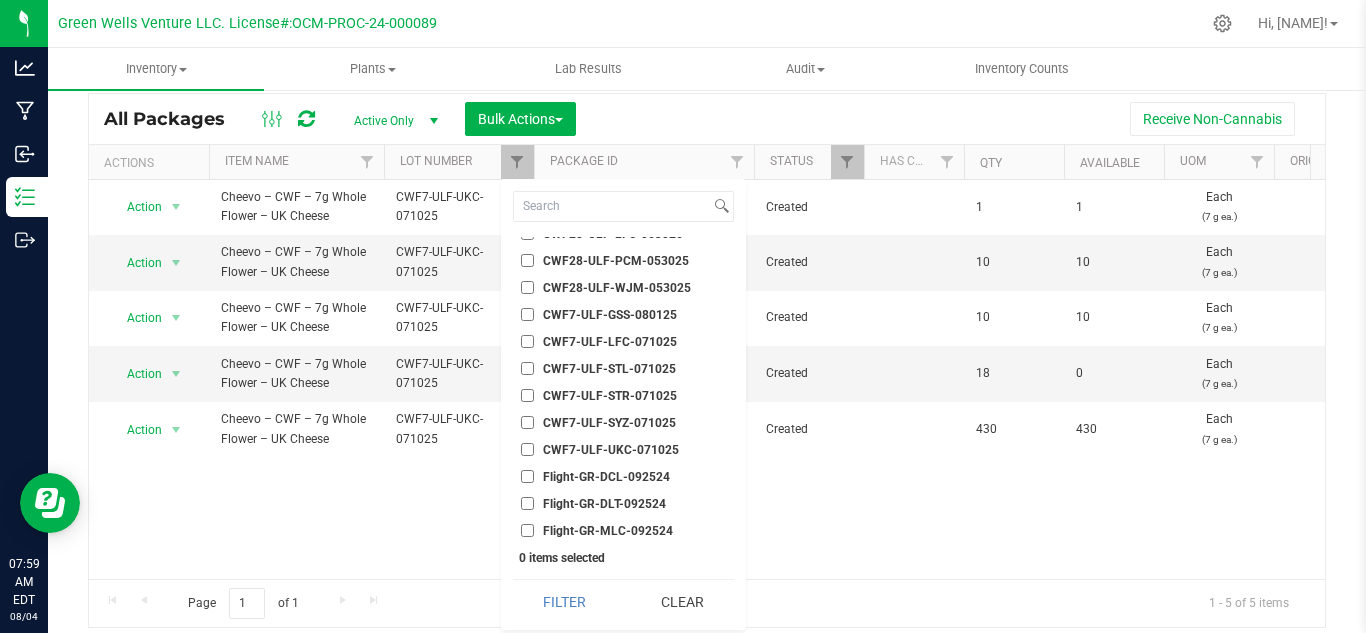 click on "CWF7-ULF-LFC-071025" at bounding box center (527, 341) 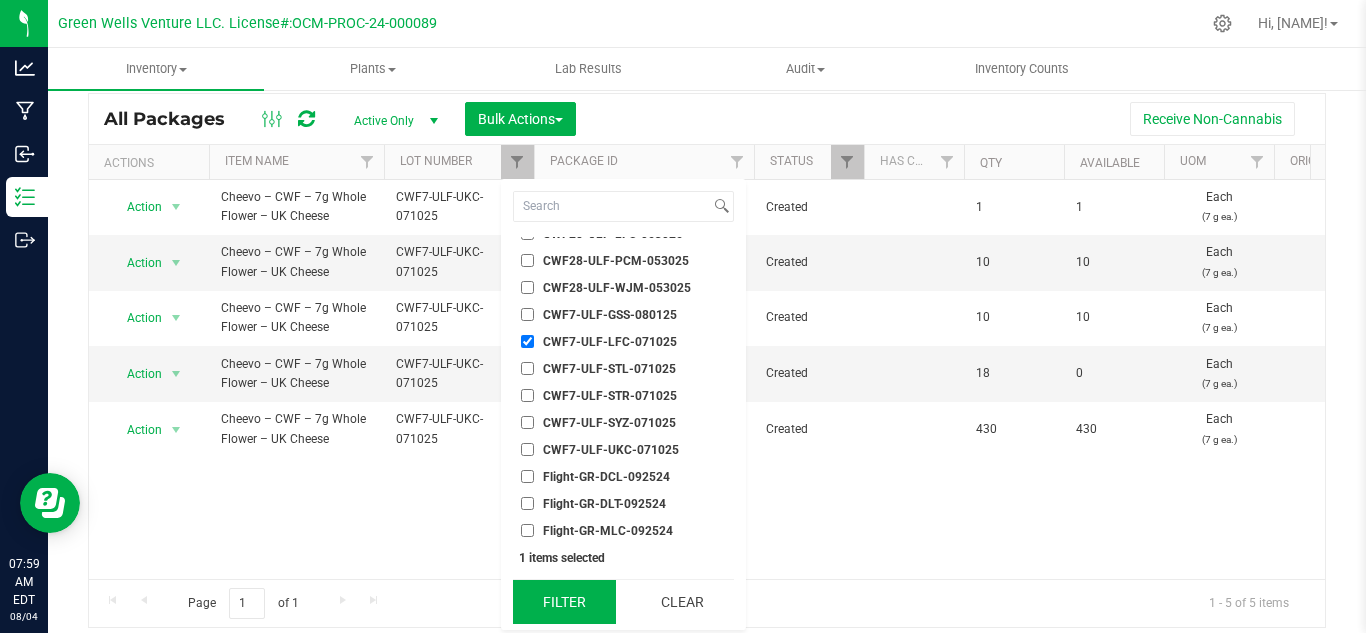 click on "Filter" at bounding box center [564, 602] 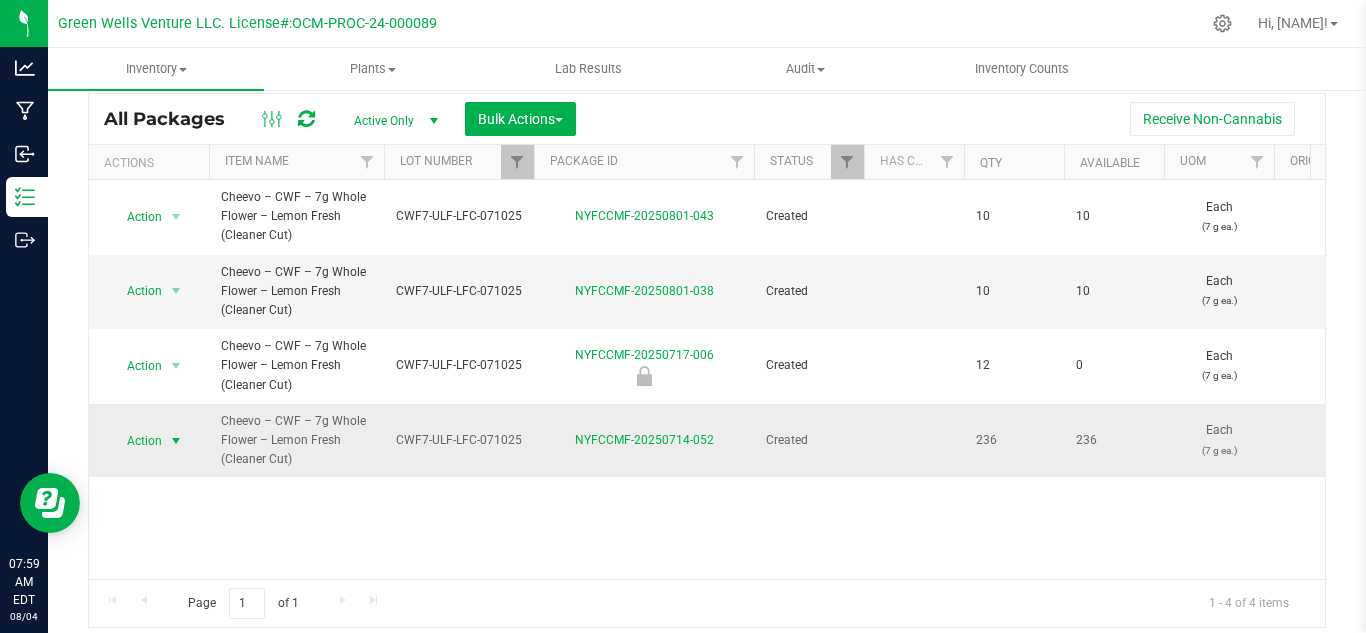 click on "Action" at bounding box center (136, 441) 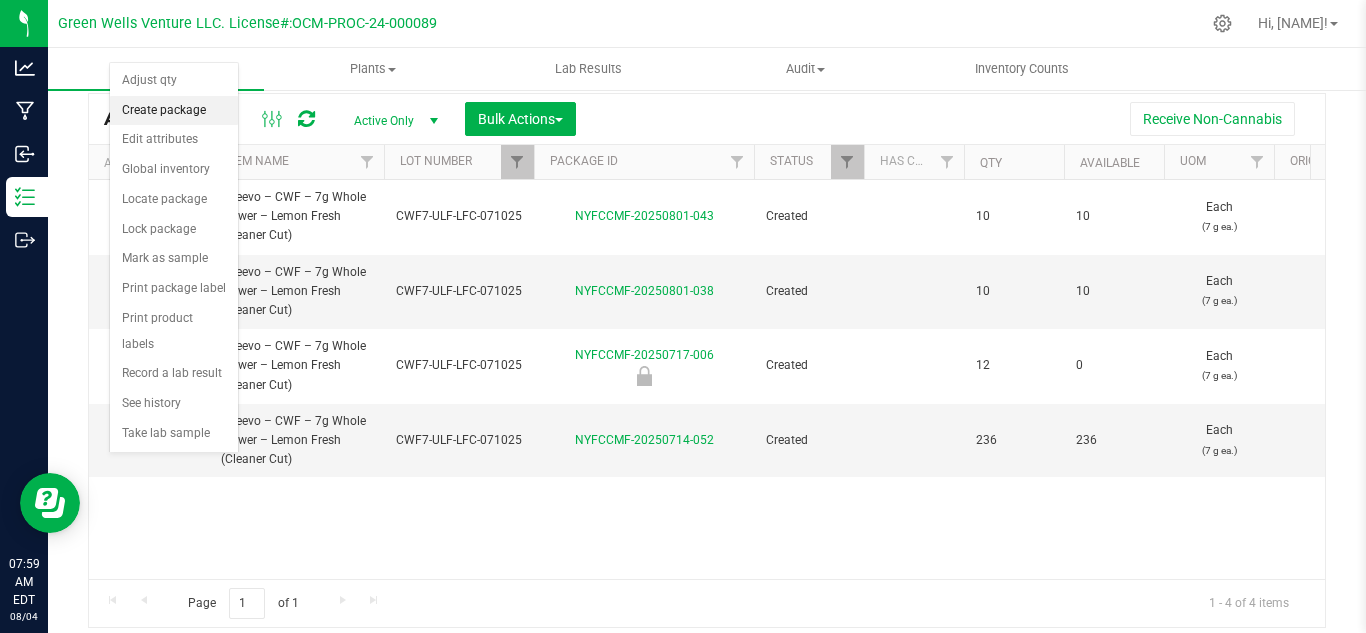 click on "Create package" at bounding box center [174, 111] 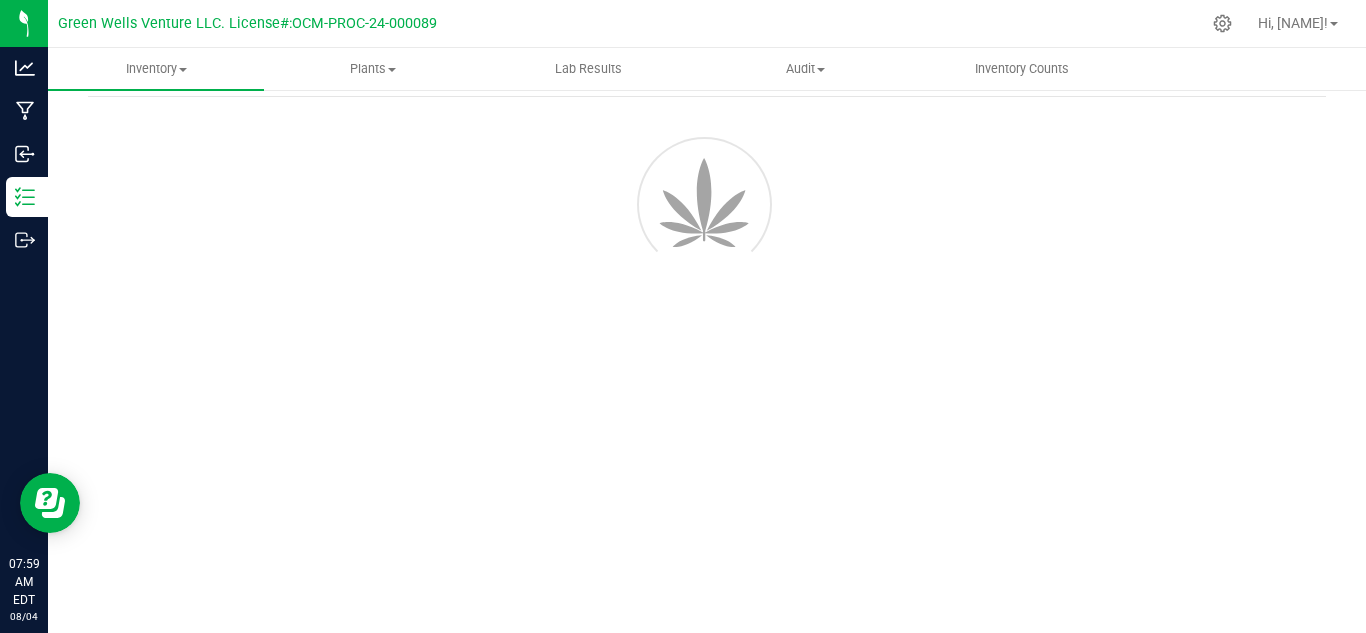 scroll, scrollTop: 80, scrollLeft: 0, axis: vertical 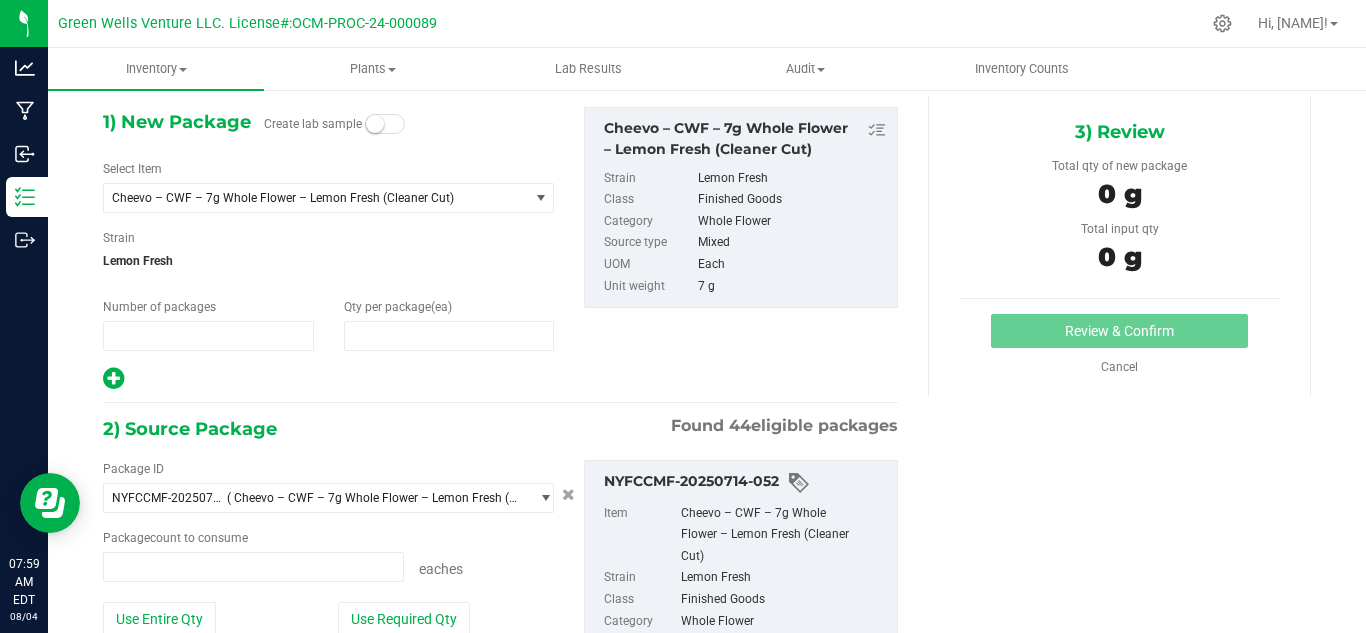 type on "1" 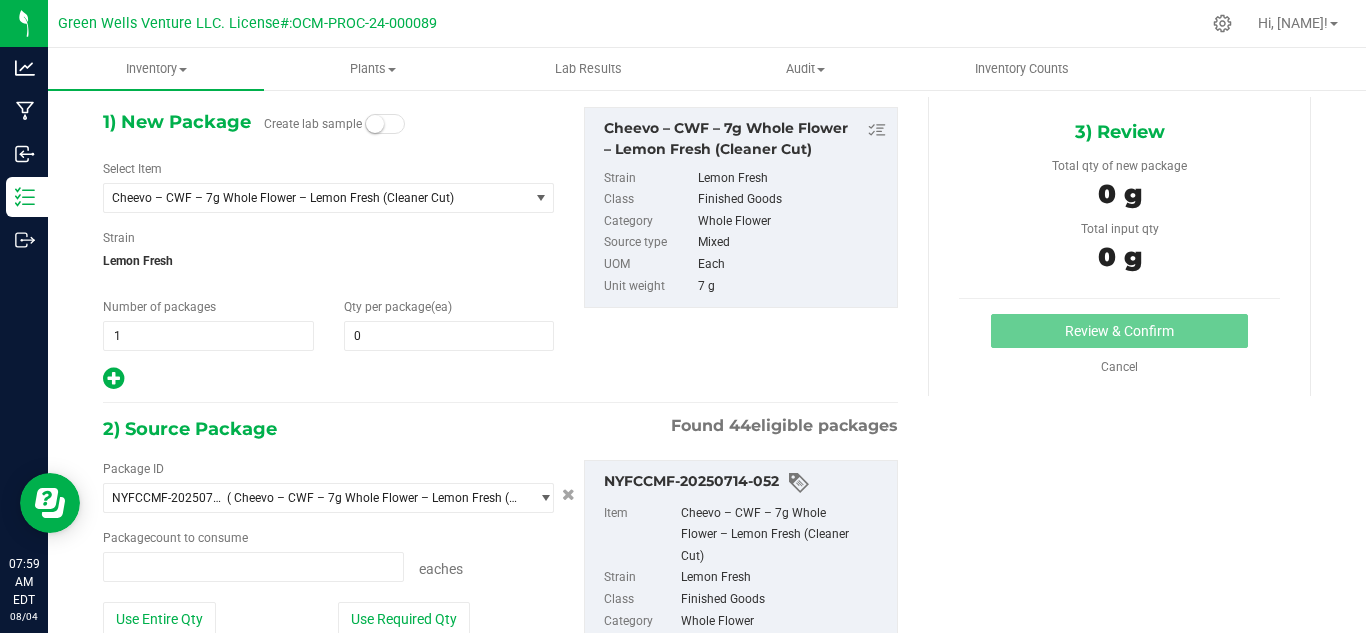 type on "0" 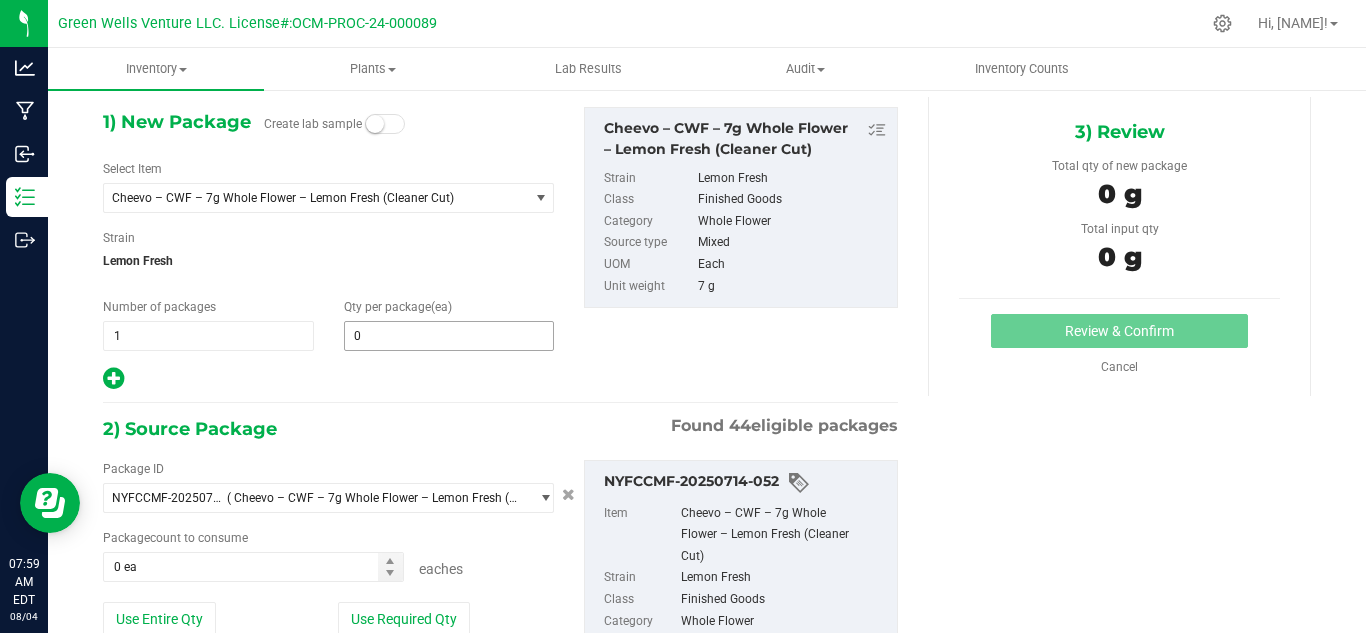 click on "0 0" at bounding box center (449, 336) 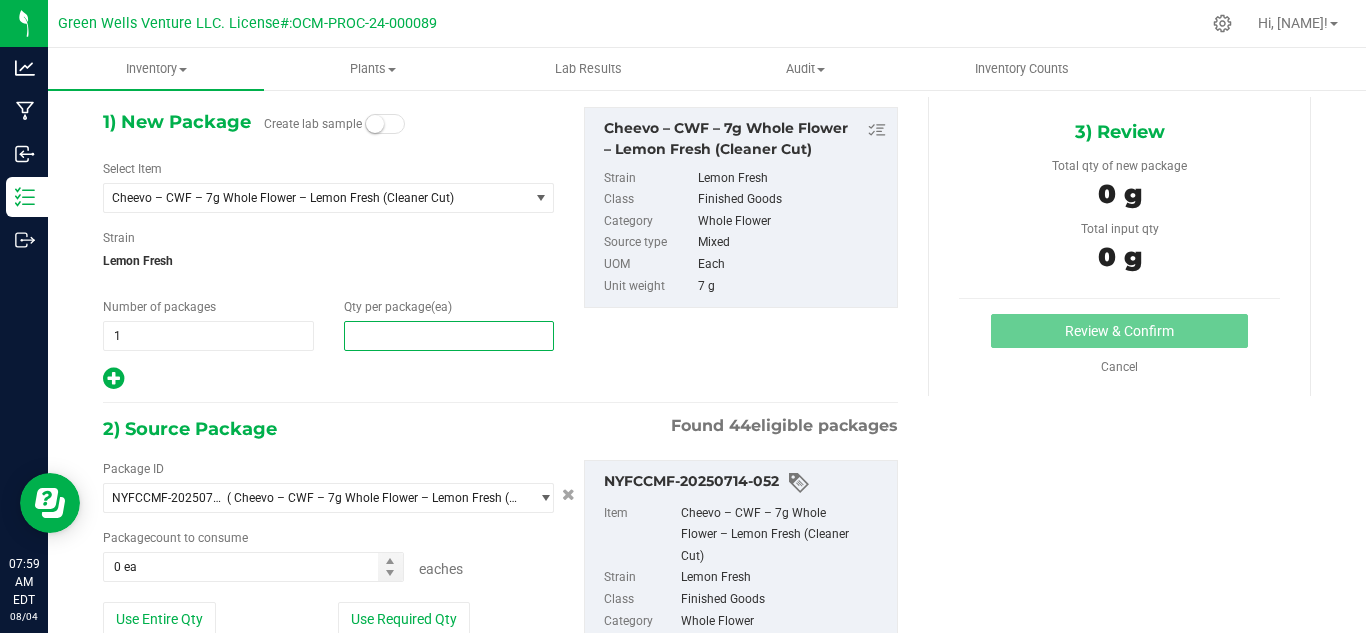 type on "1" 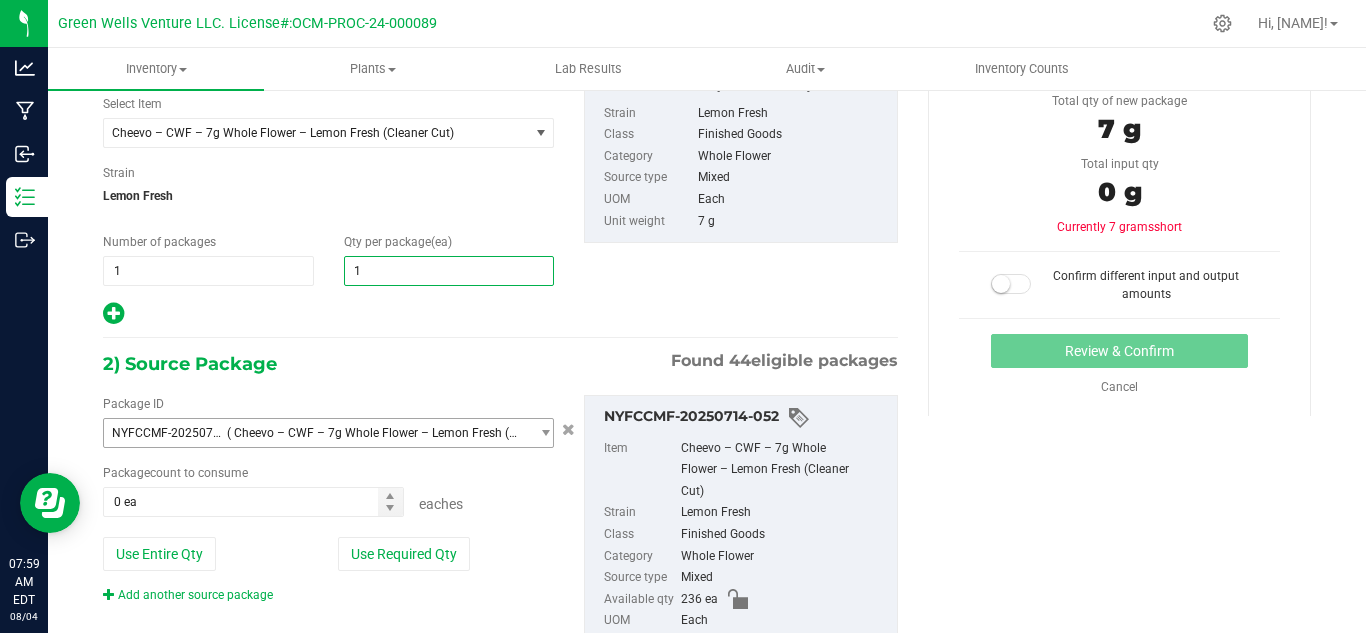 scroll, scrollTop: 180, scrollLeft: 0, axis: vertical 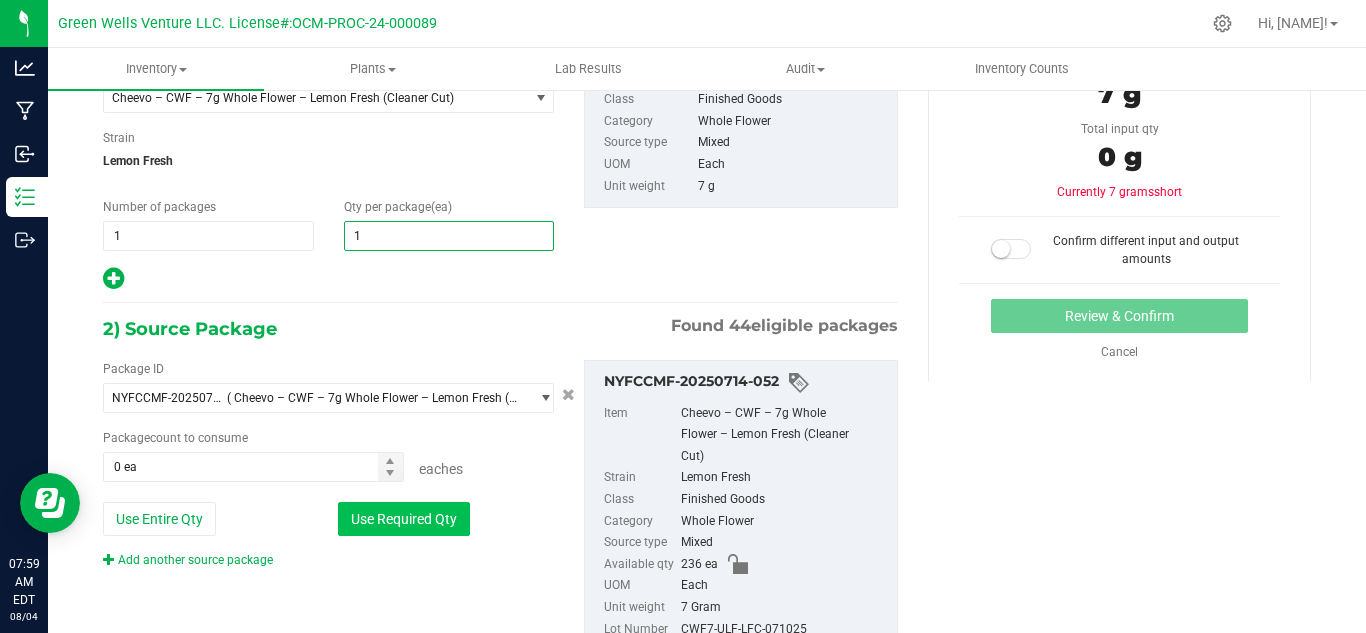 type on "1" 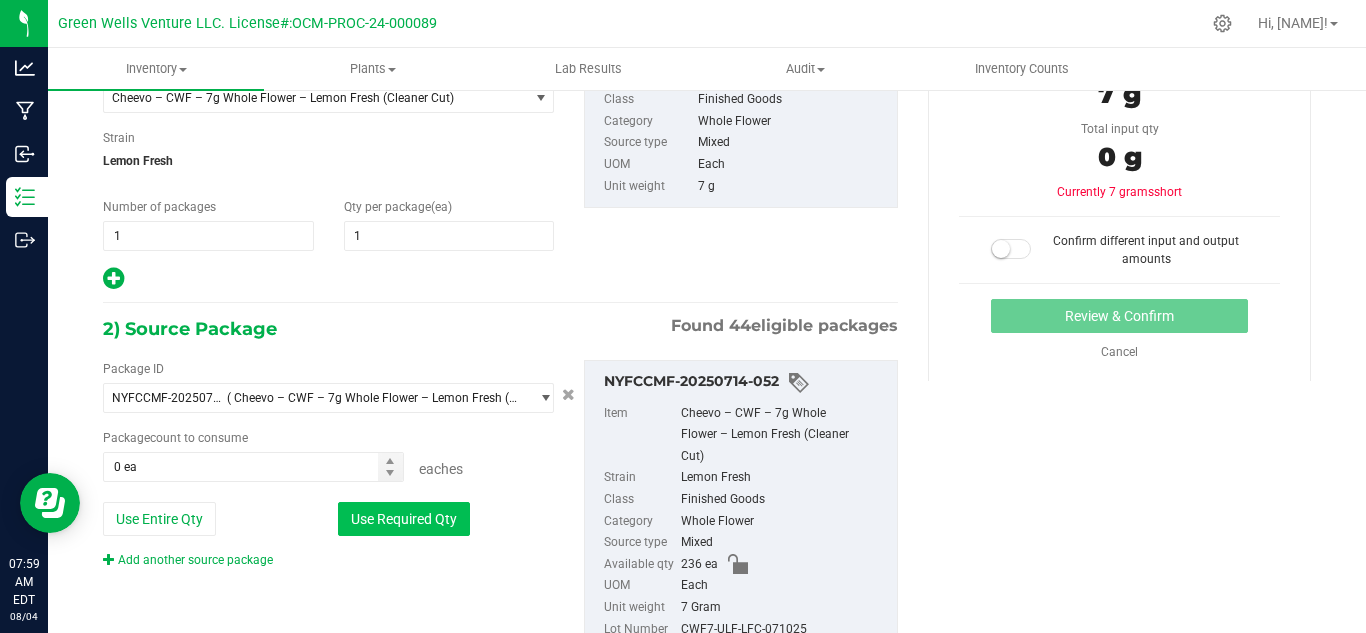 click on "Use Required Qty" at bounding box center (404, 519) 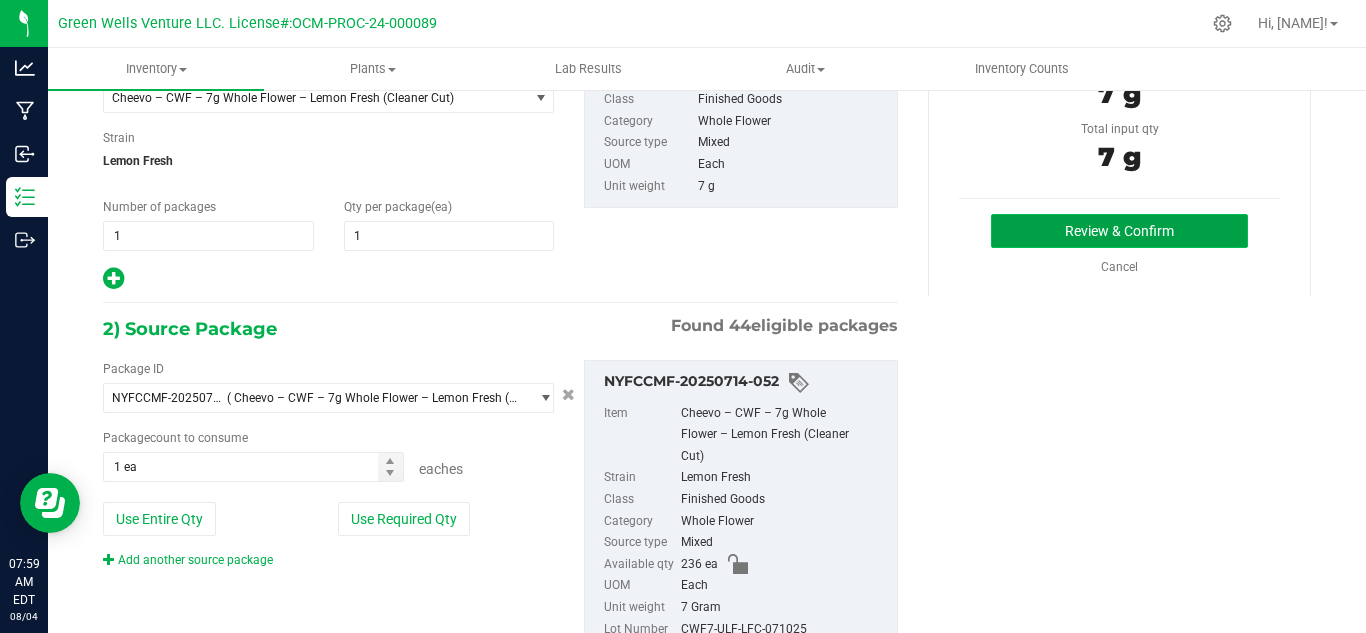 click on "Review & Confirm" at bounding box center (1119, 231) 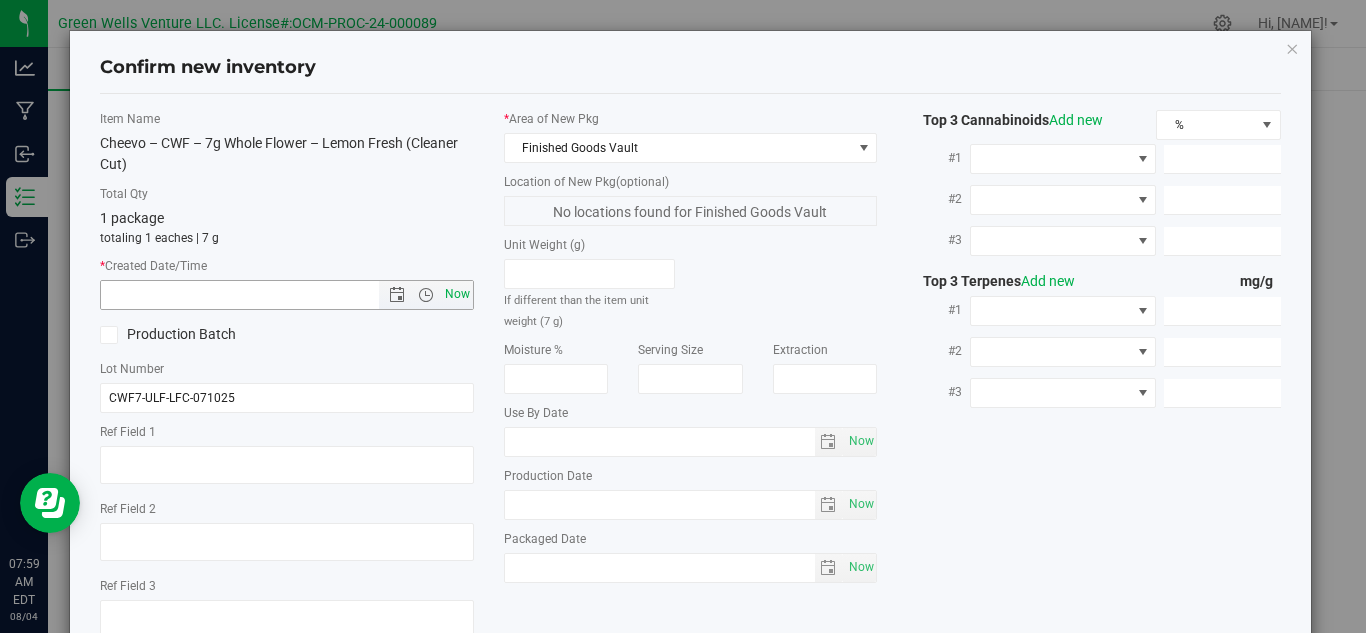 click on "Now" at bounding box center (457, 294) 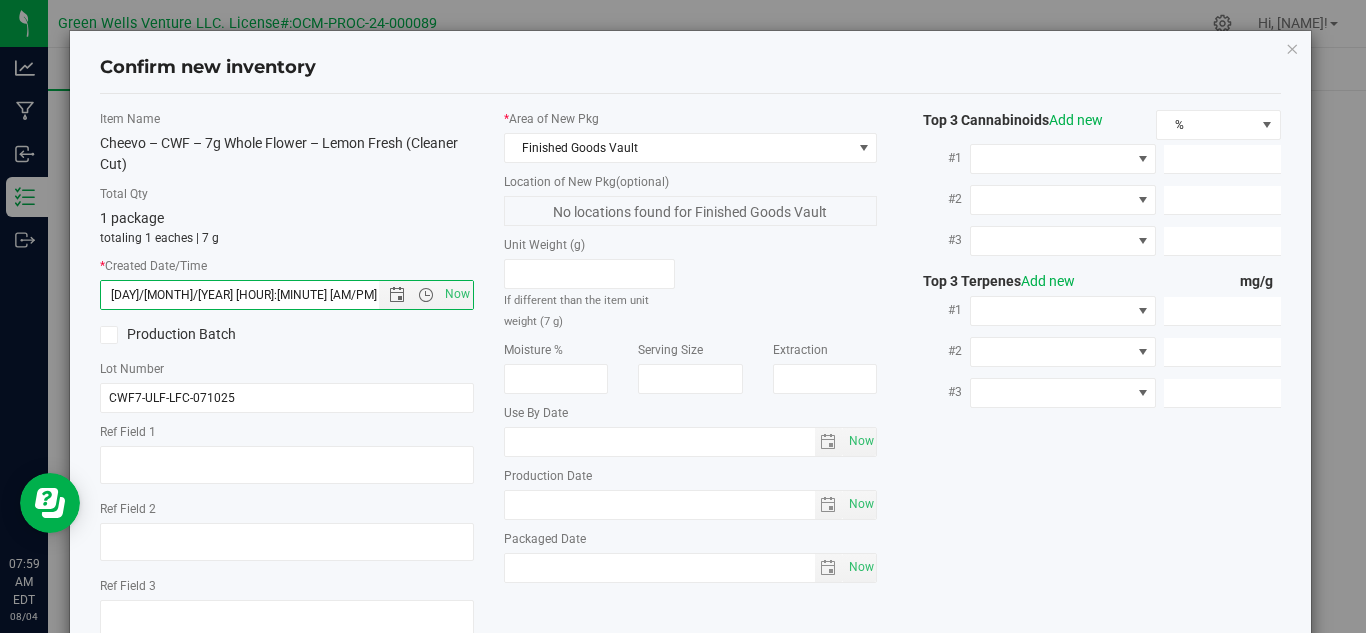 scroll, scrollTop: 135, scrollLeft: 0, axis: vertical 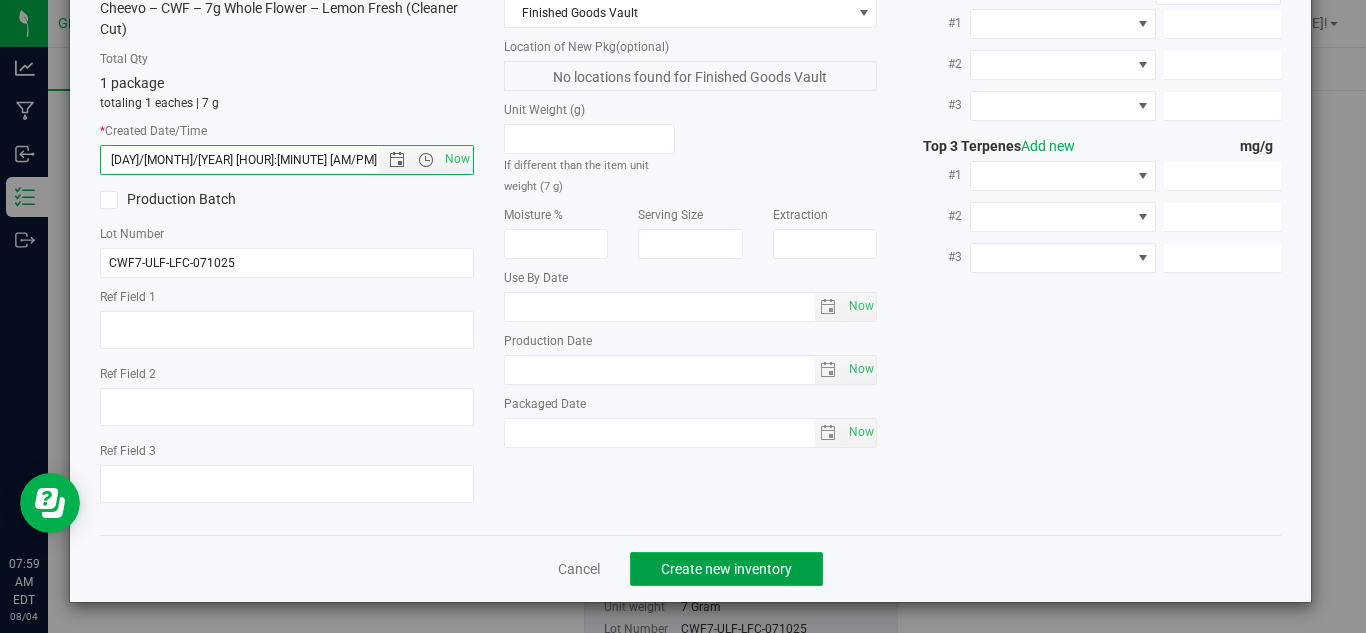 click on "Create new inventory" 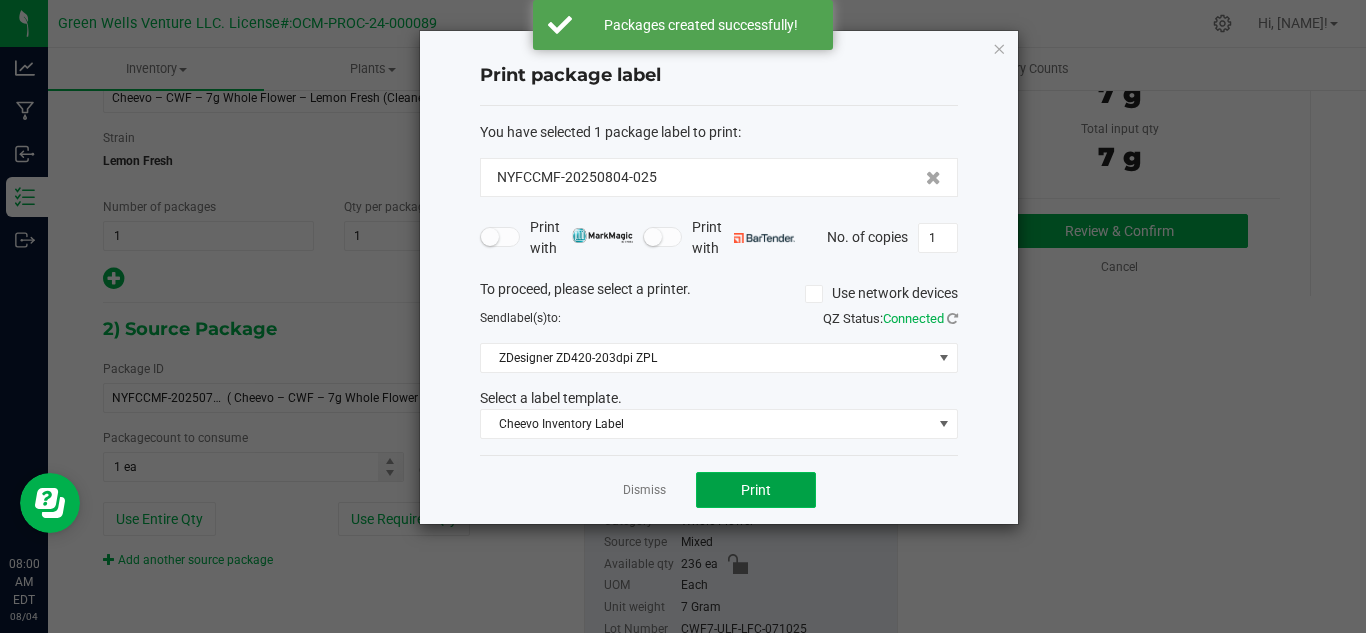 click on "Print" 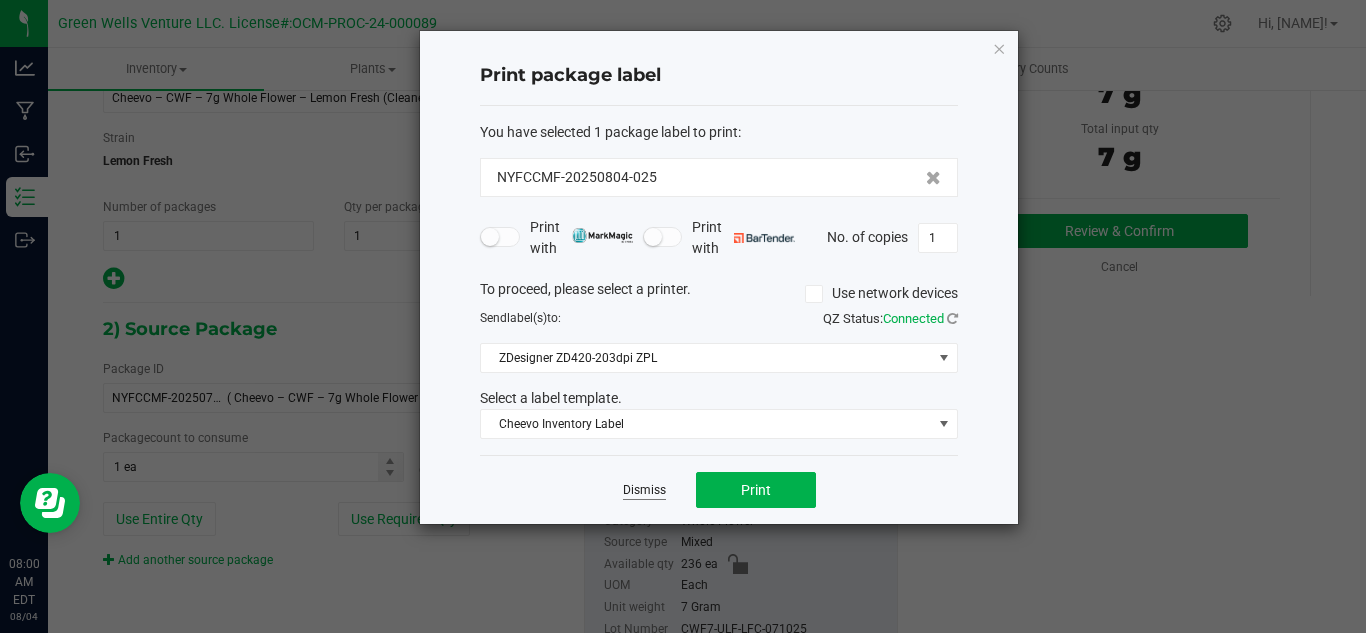 click on "Dismiss" 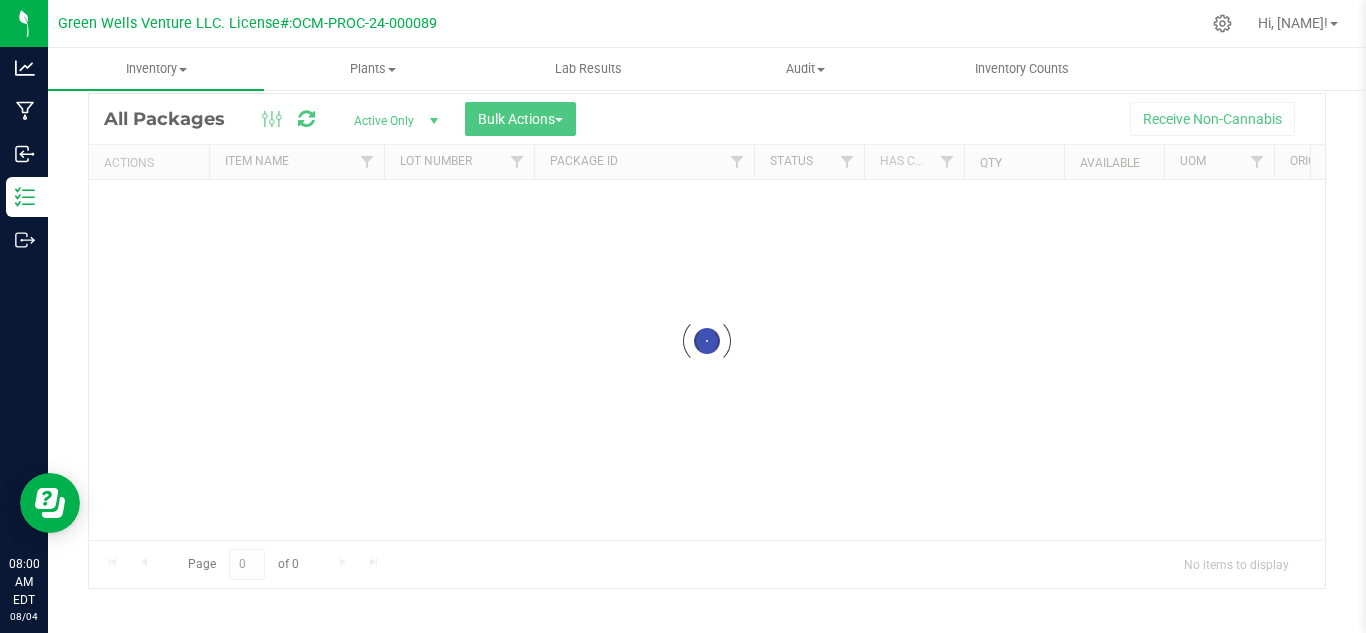 scroll, scrollTop: 65, scrollLeft: 0, axis: vertical 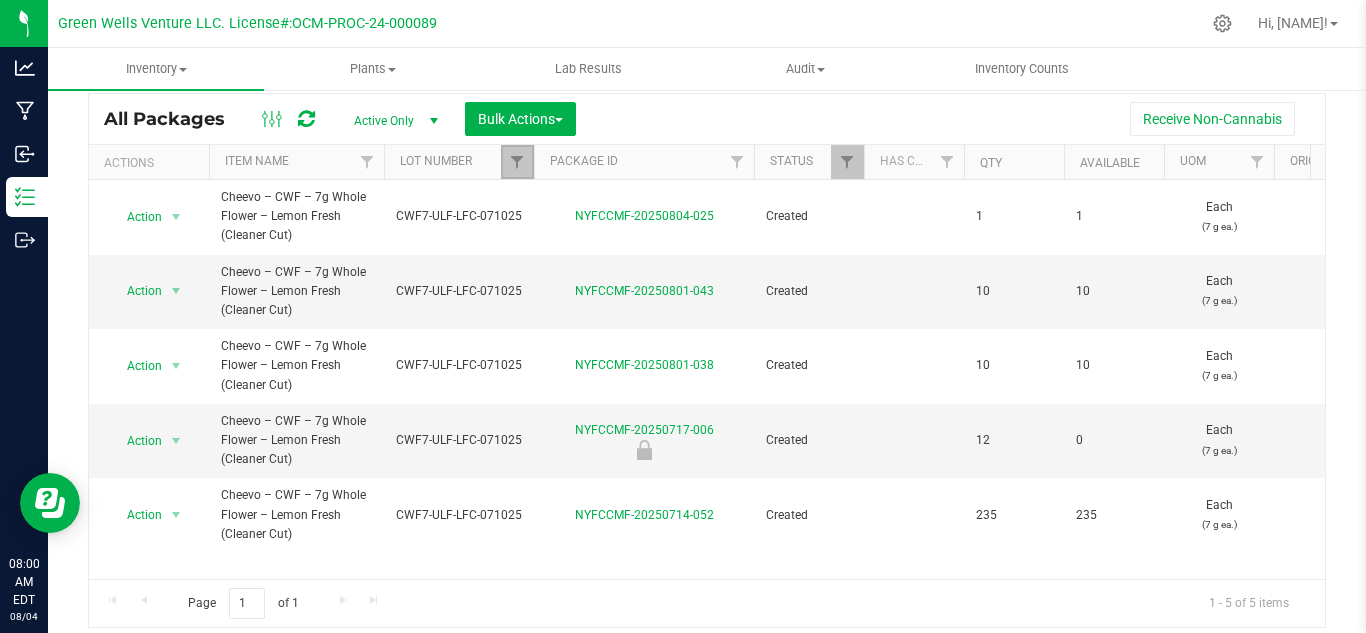click at bounding box center [517, 162] 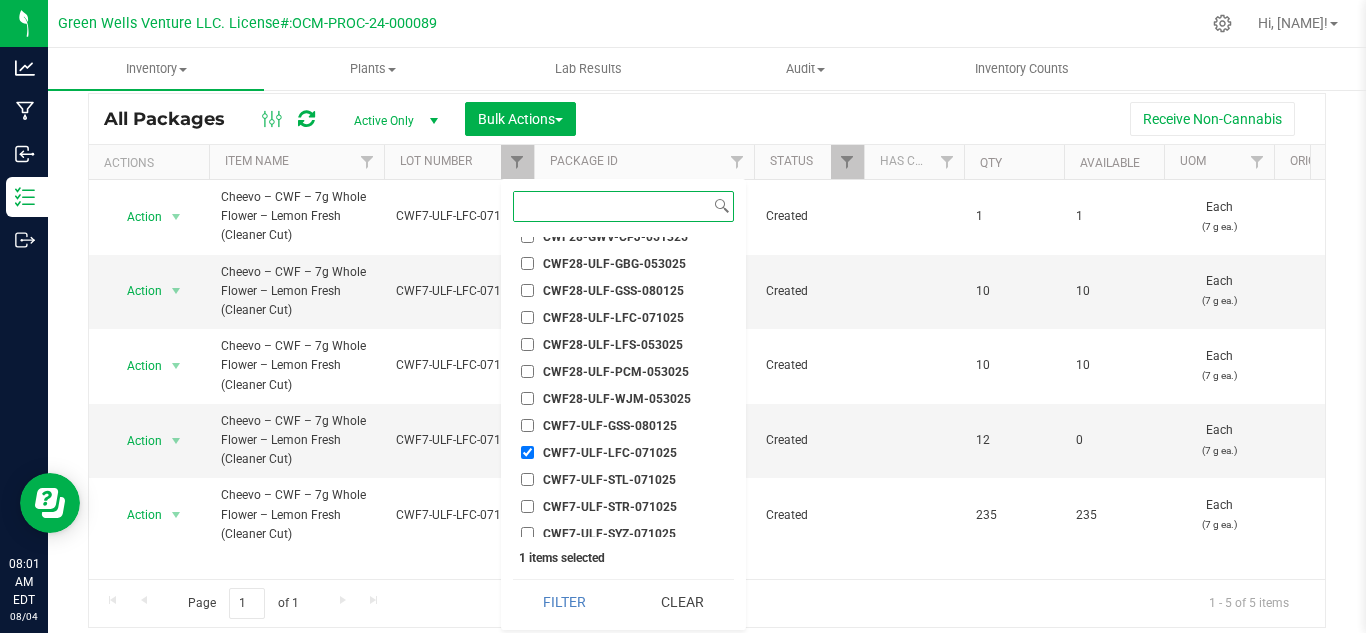 scroll, scrollTop: 3200, scrollLeft: 0, axis: vertical 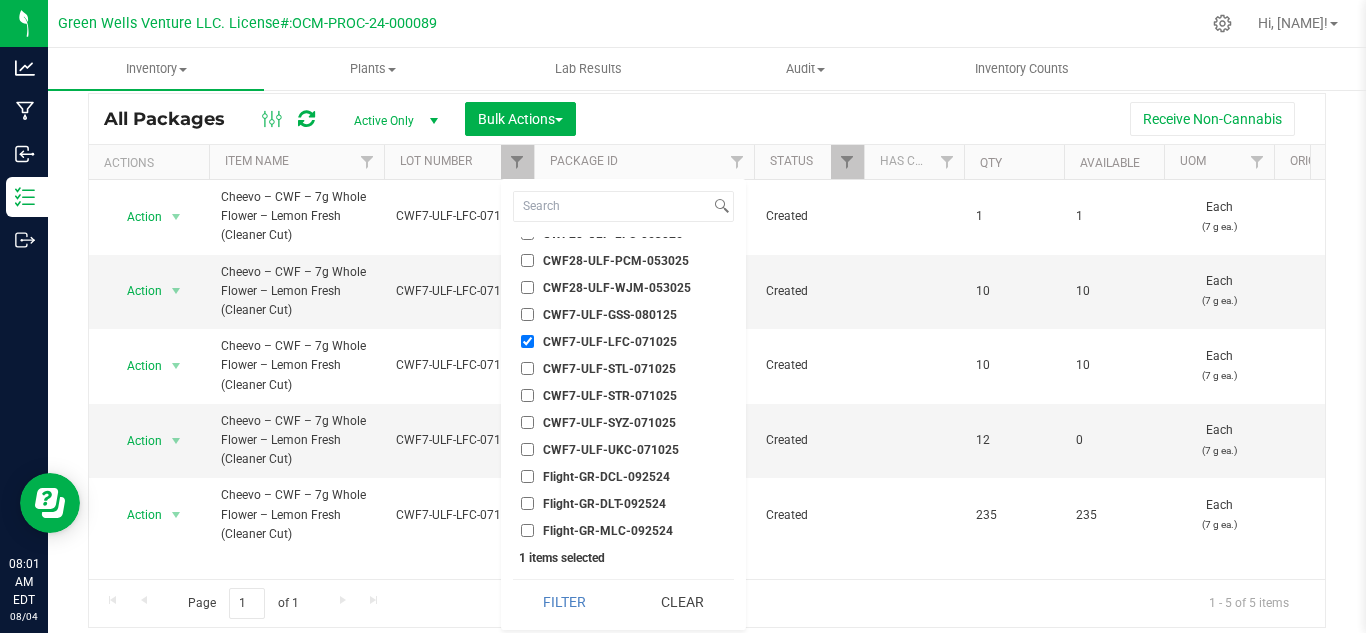 click on "CWF7-ULF-LFC-071025" at bounding box center [527, 341] 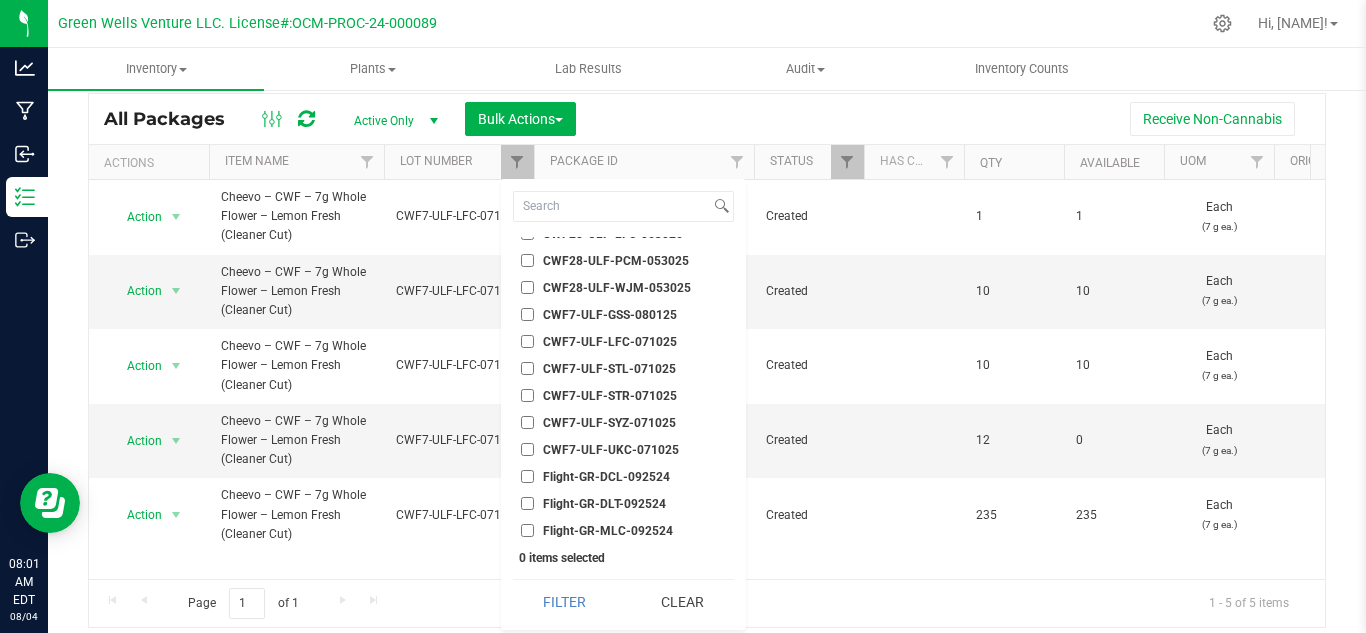 click on "CWF7-ULF-STL-071025" at bounding box center [598, 368] 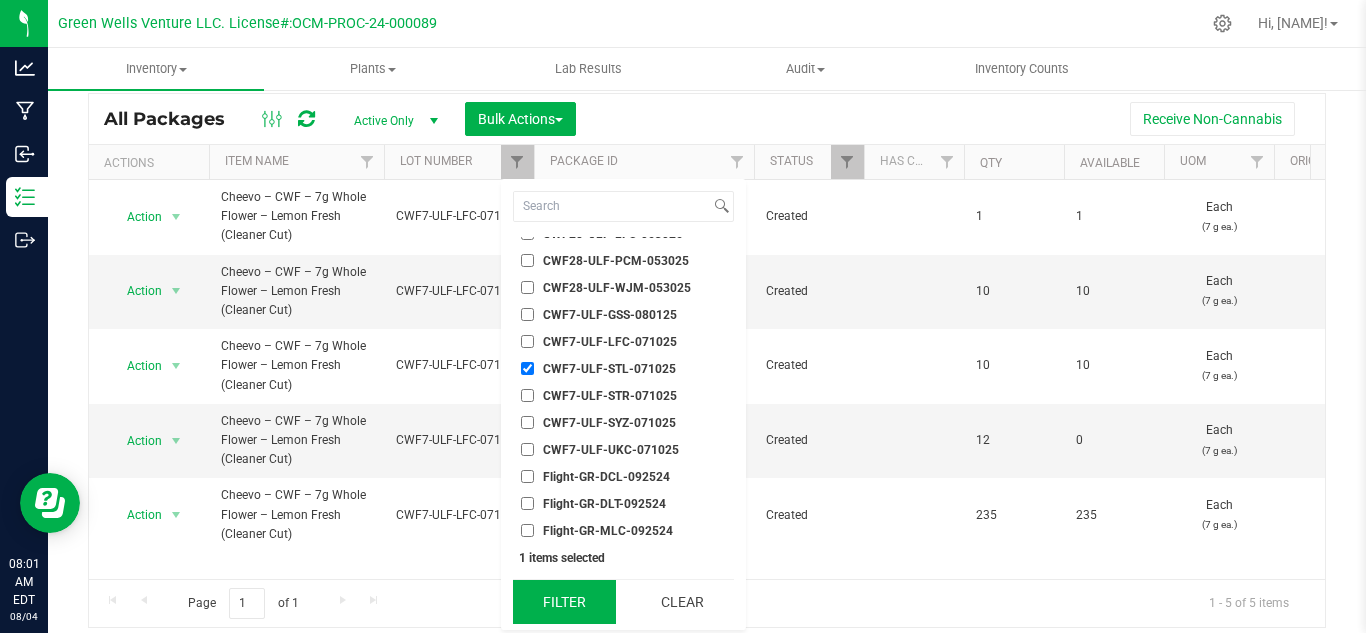 click on "Filter" at bounding box center [564, 602] 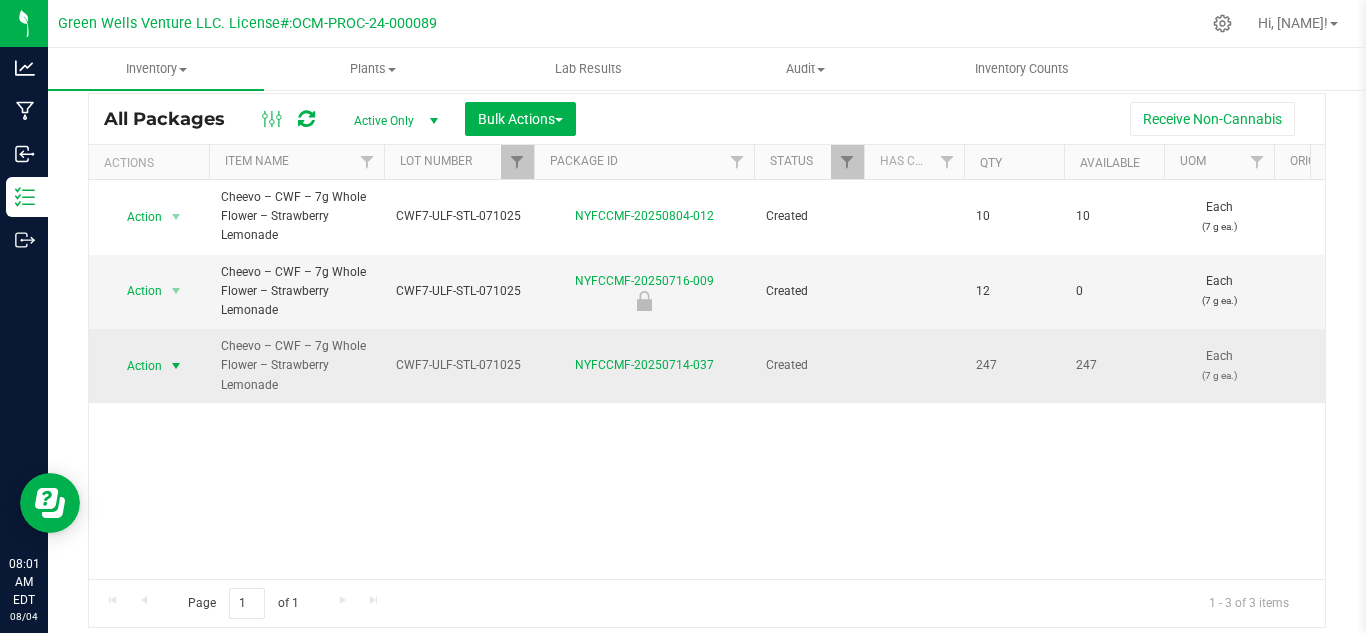 click on "Action" at bounding box center (136, 366) 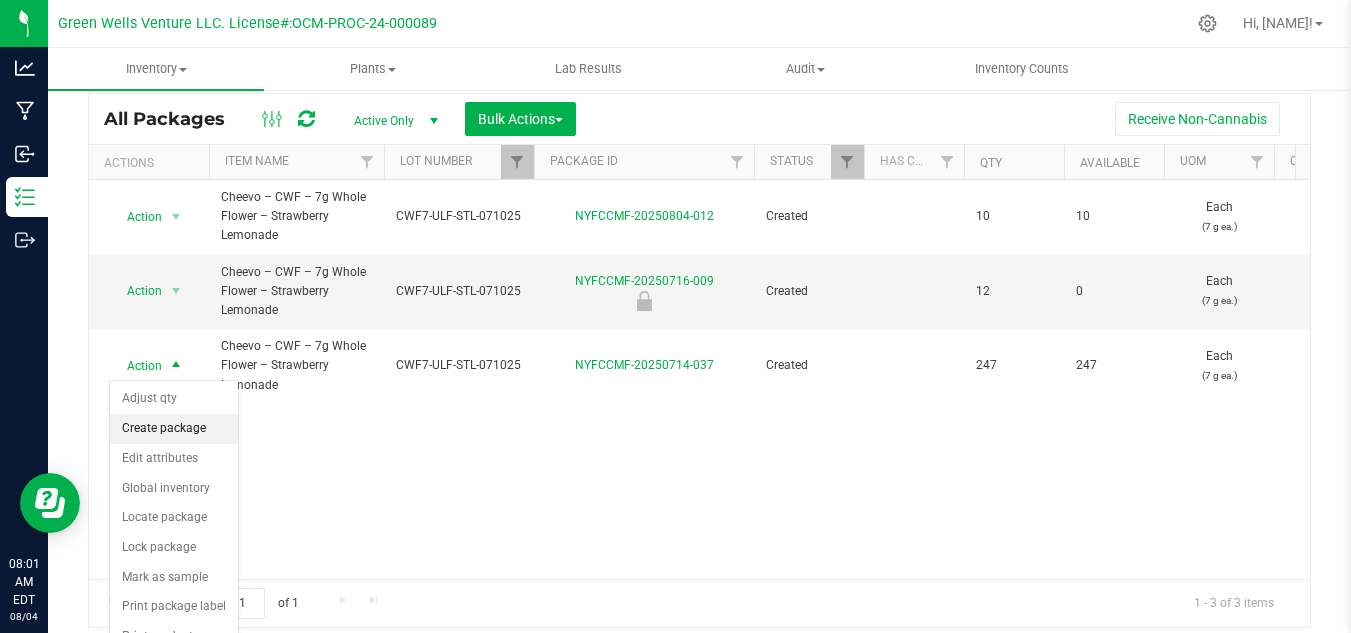 click on "Create package" at bounding box center [174, 429] 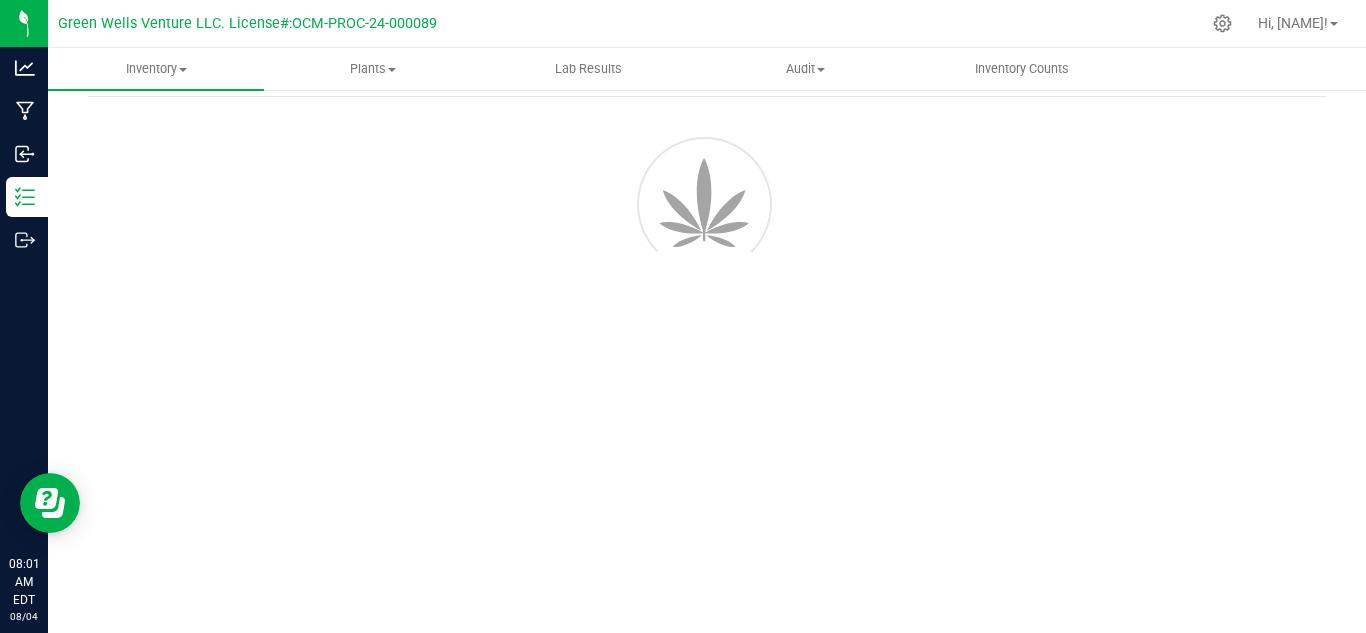 scroll, scrollTop: 80, scrollLeft: 0, axis: vertical 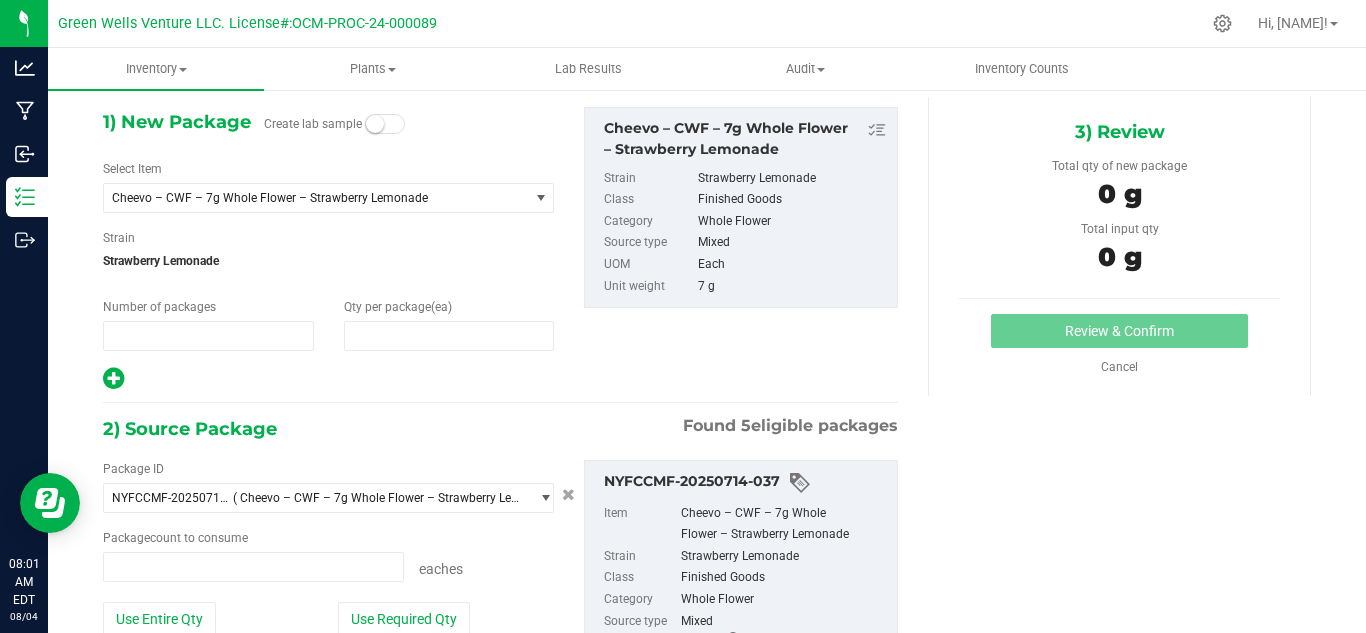 type on "1" 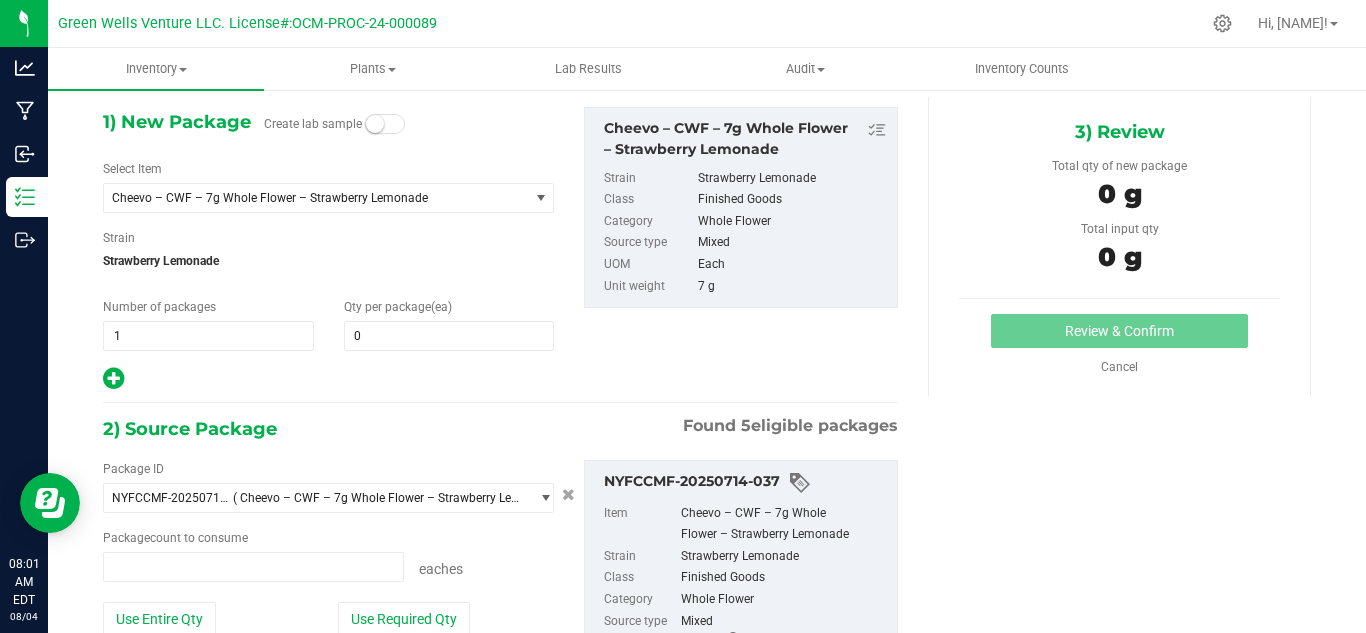 type on "0 ea" 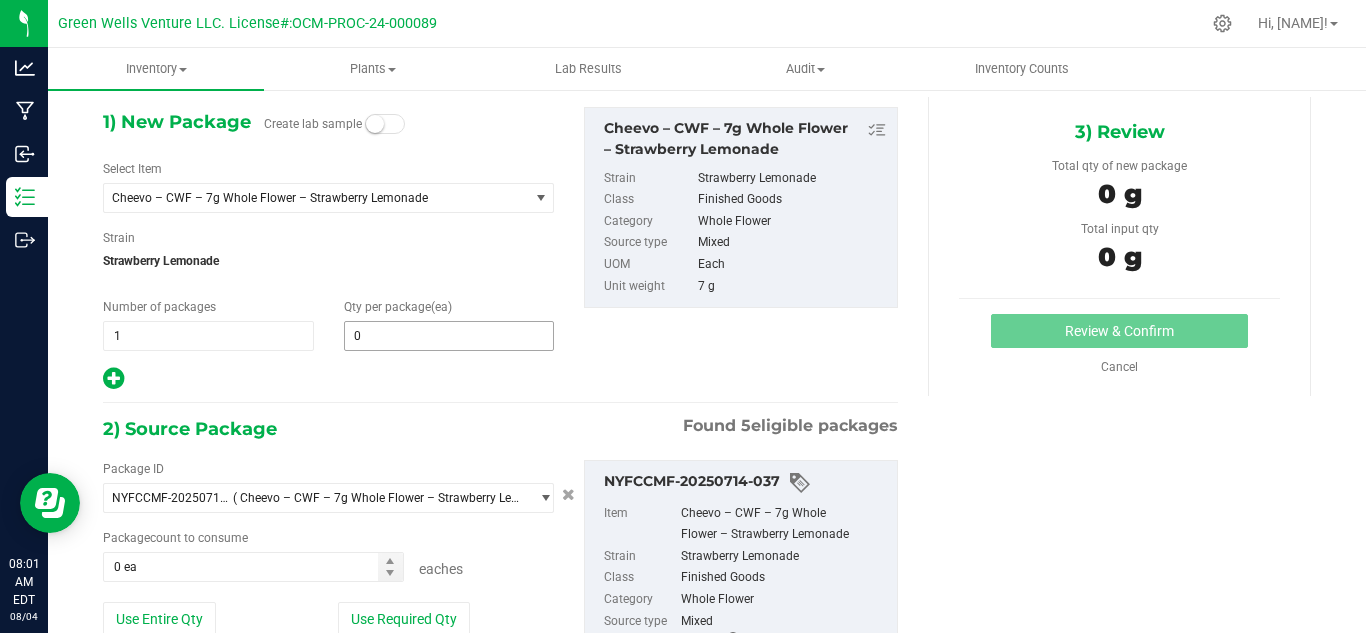click on "0 0" at bounding box center [449, 336] 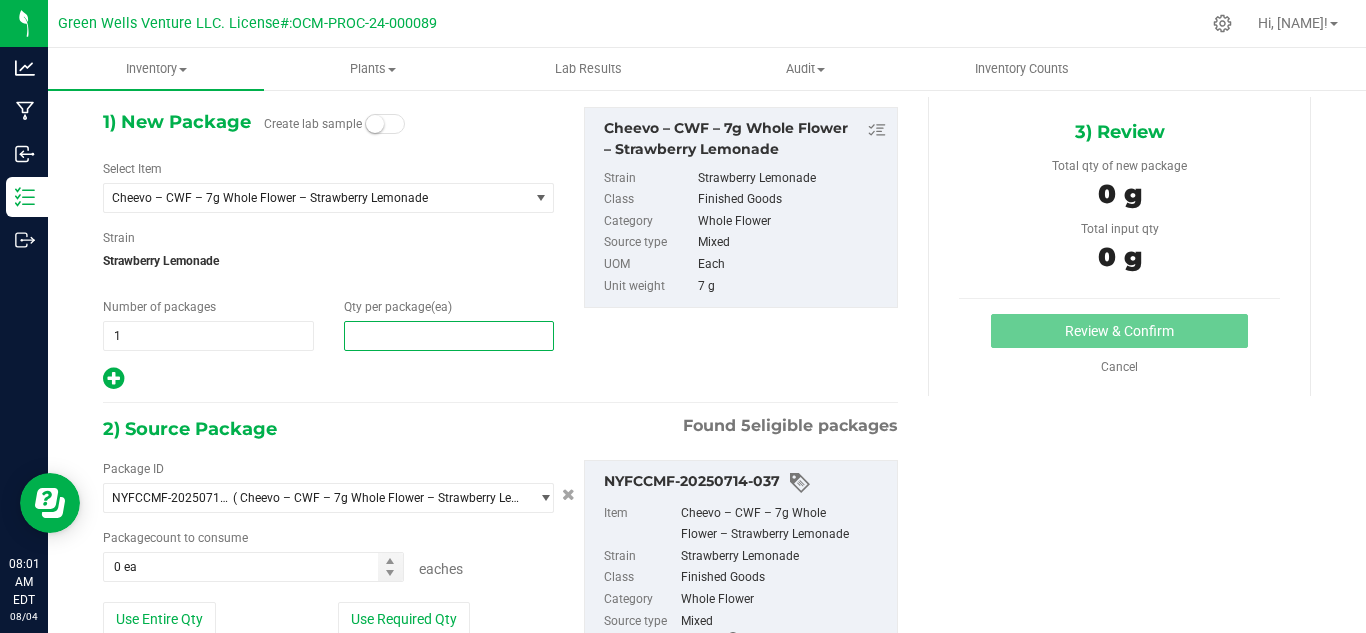type on "1" 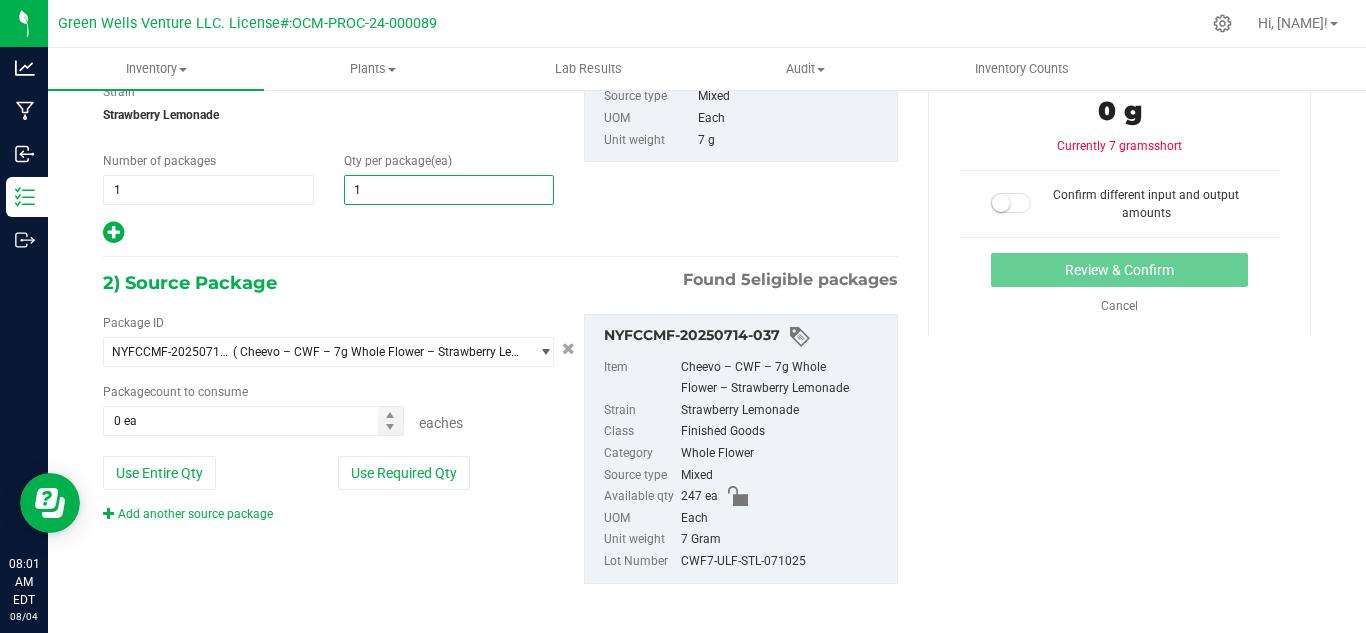 scroll, scrollTop: 234, scrollLeft: 0, axis: vertical 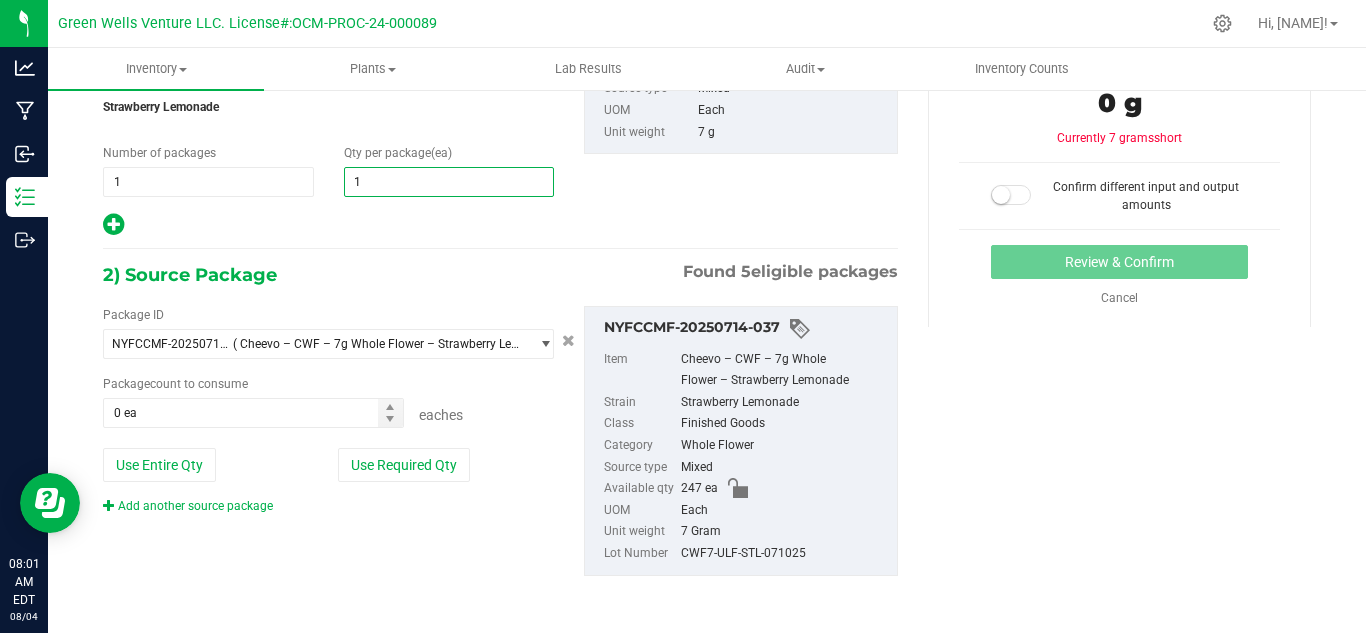 click on "Use Required Qty" at bounding box center (404, 465) 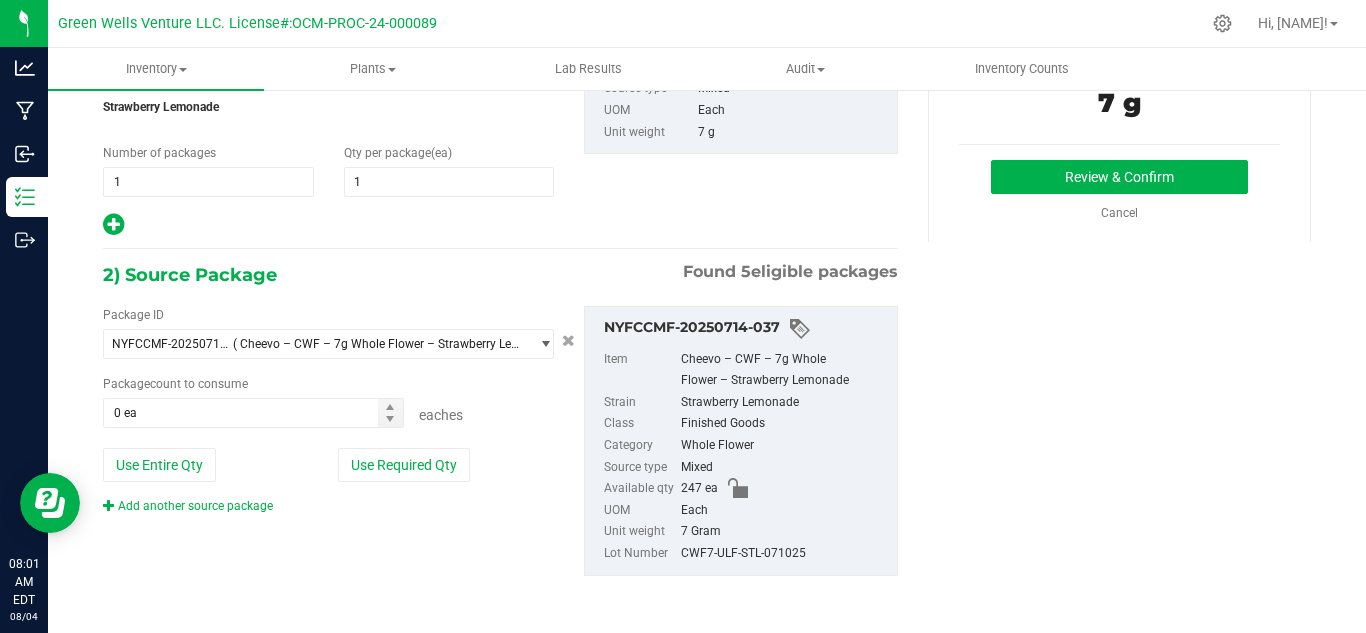 type on "1 ea" 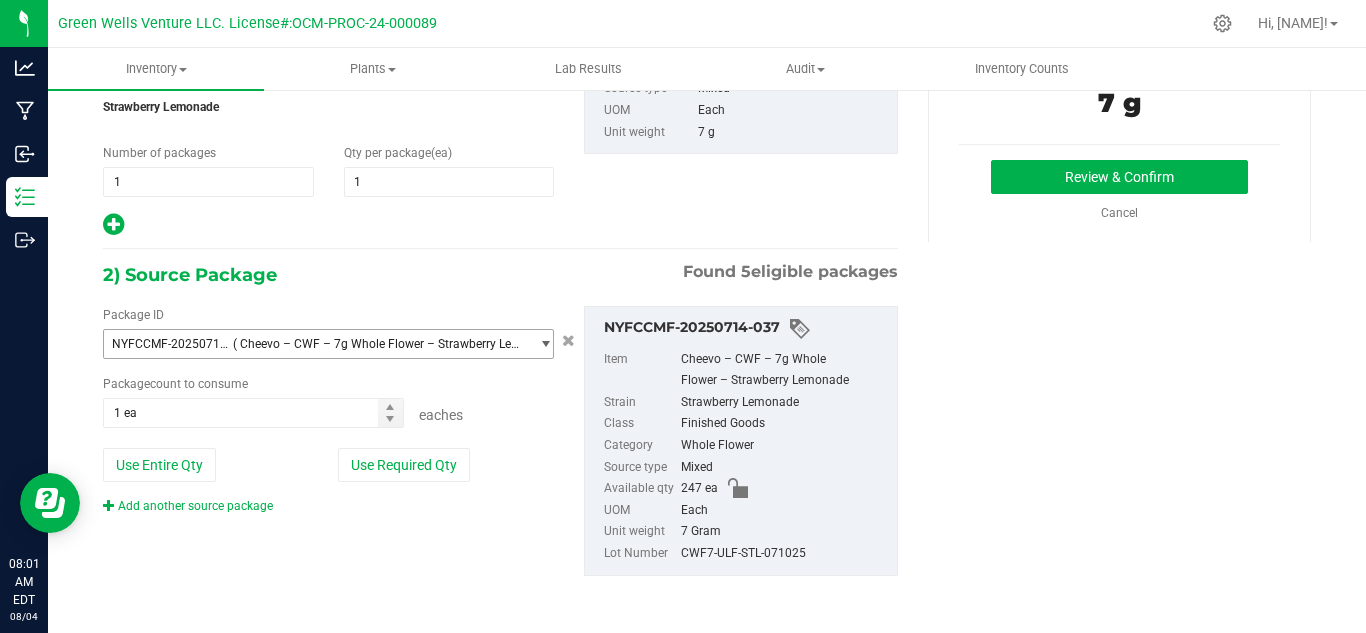 scroll, scrollTop: 34, scrollLeft: 0, axis: vertical 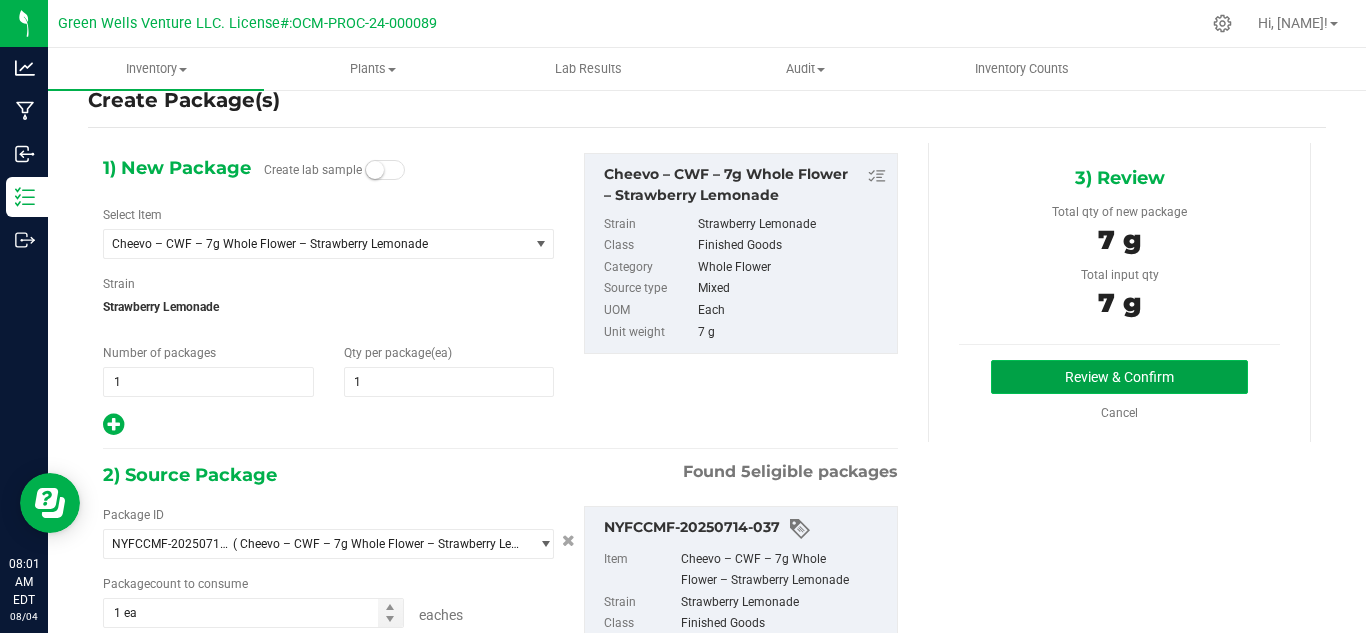 click on "Review & Confirm" at bounding box center [1119, 377] 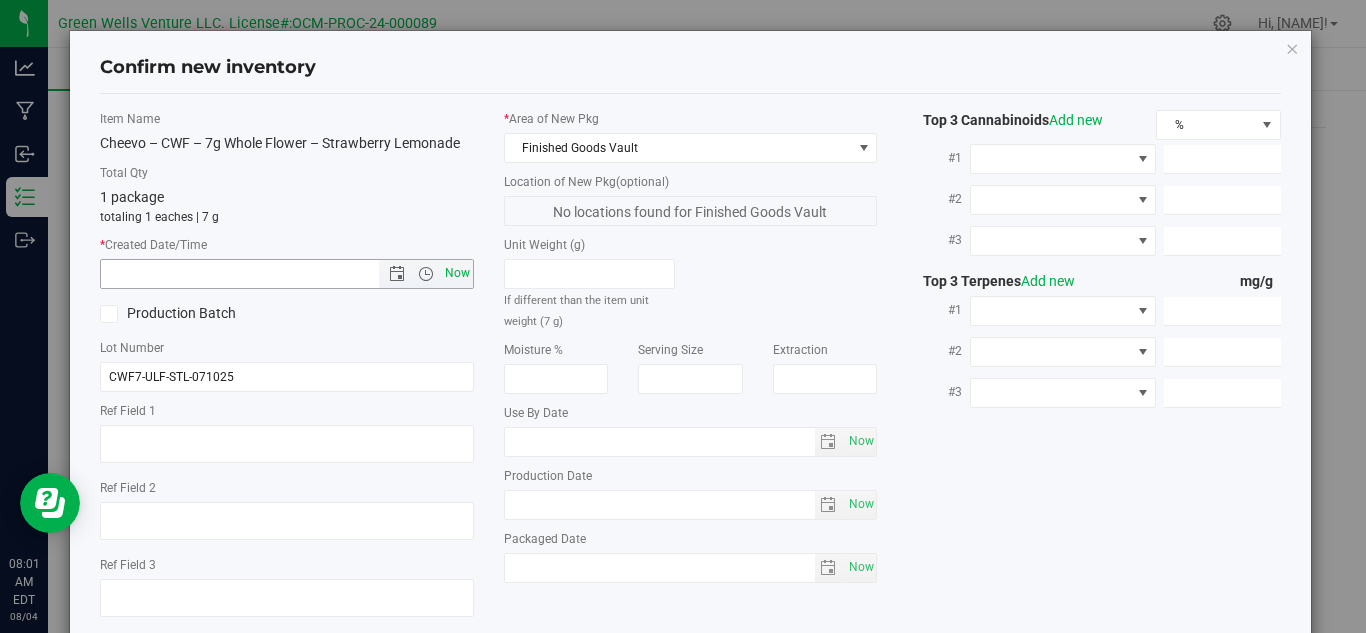 click on "Now" at bounding box center (457, 273) 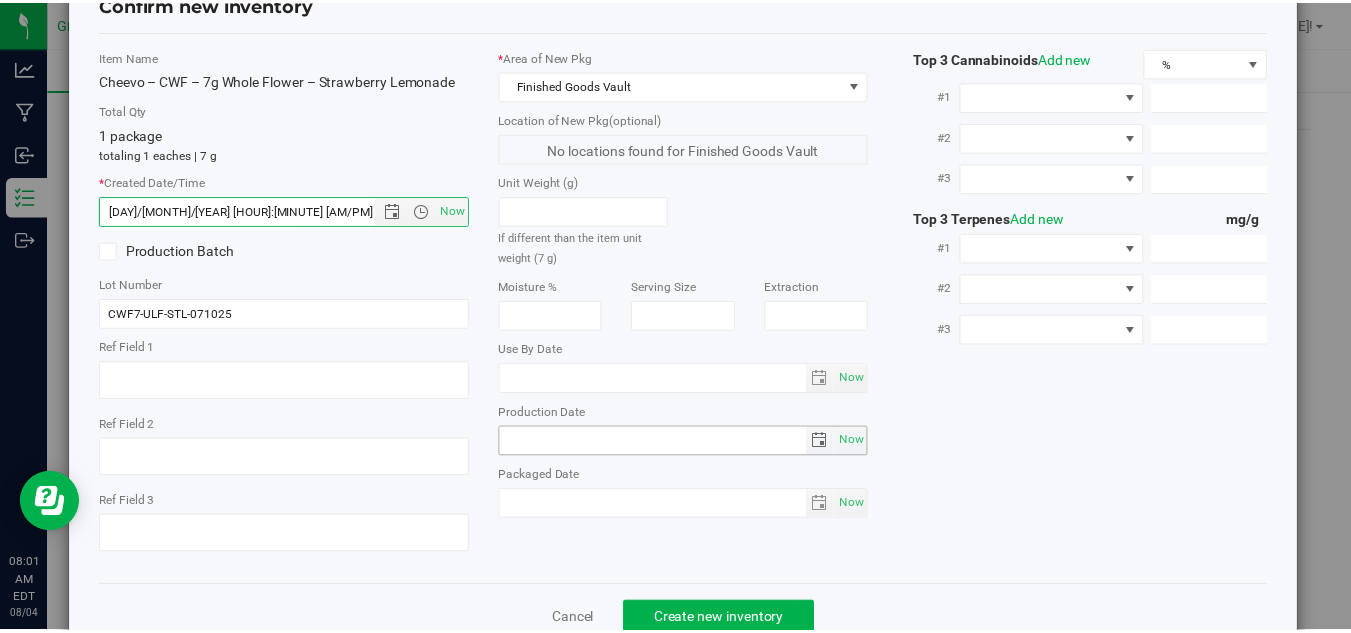 scroll, scrollTop: 114, scrollLeft: 0, axis: vertical 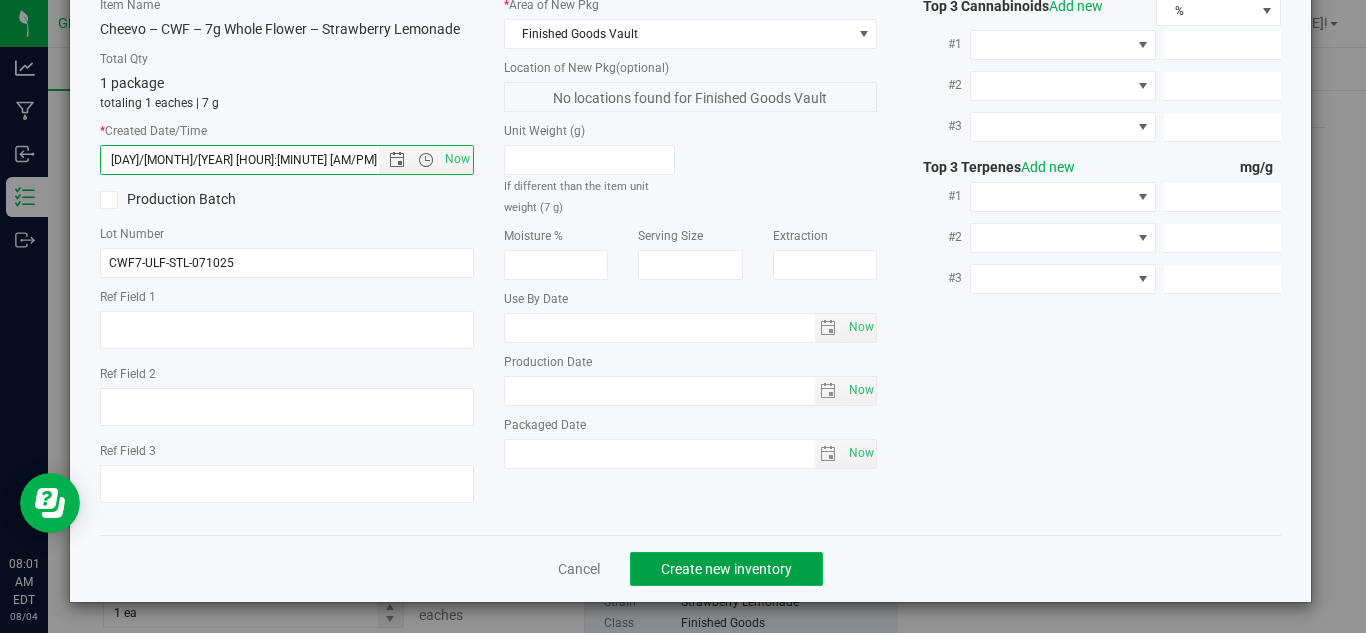 click on "Create new inventory" 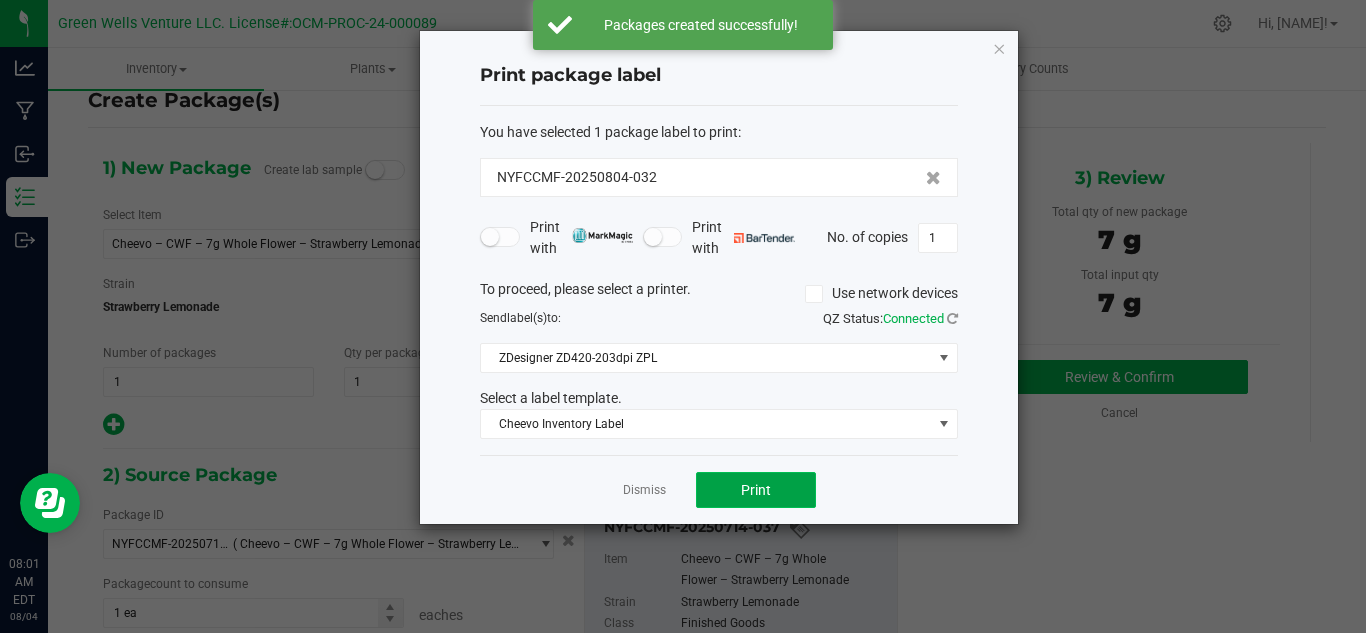 click on "Print" 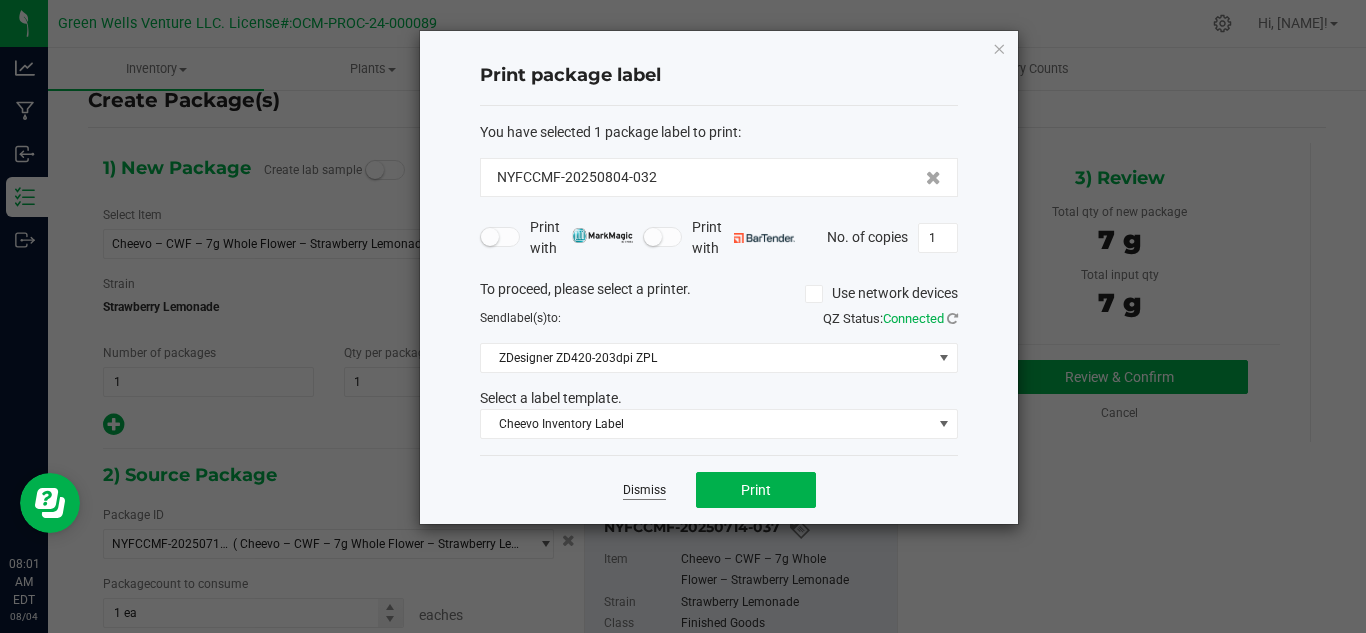 click on "Dismiss" 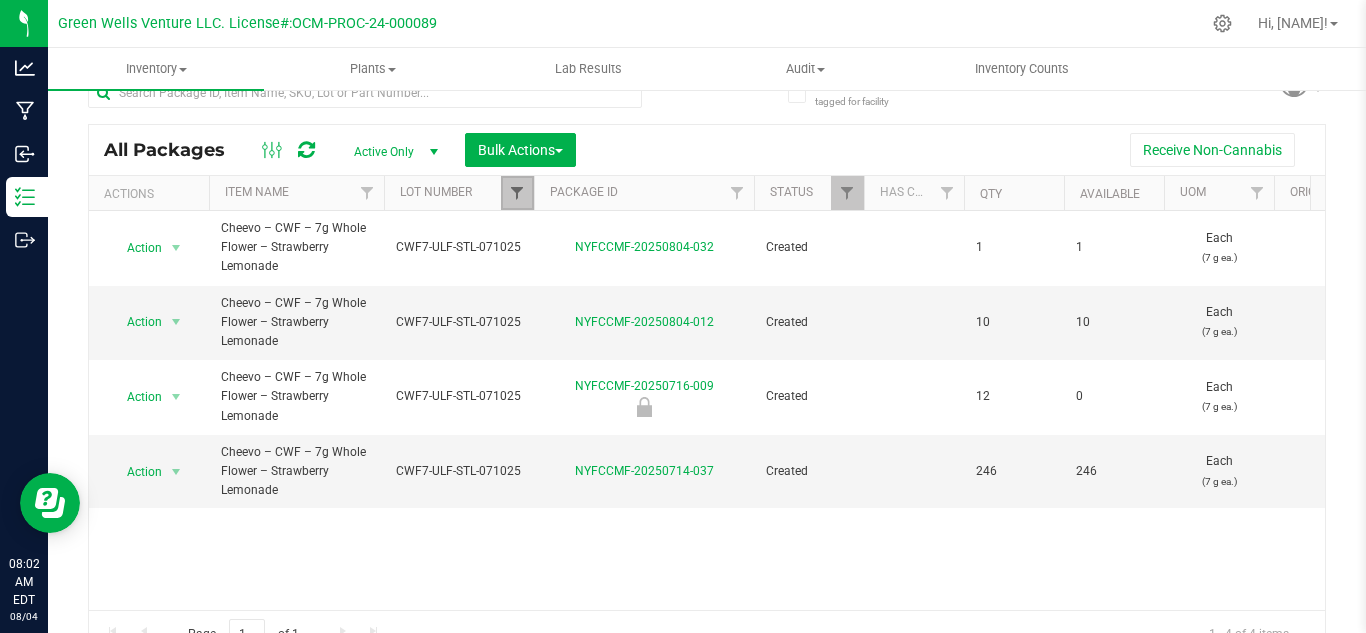 click at bounding box center [517, 193] 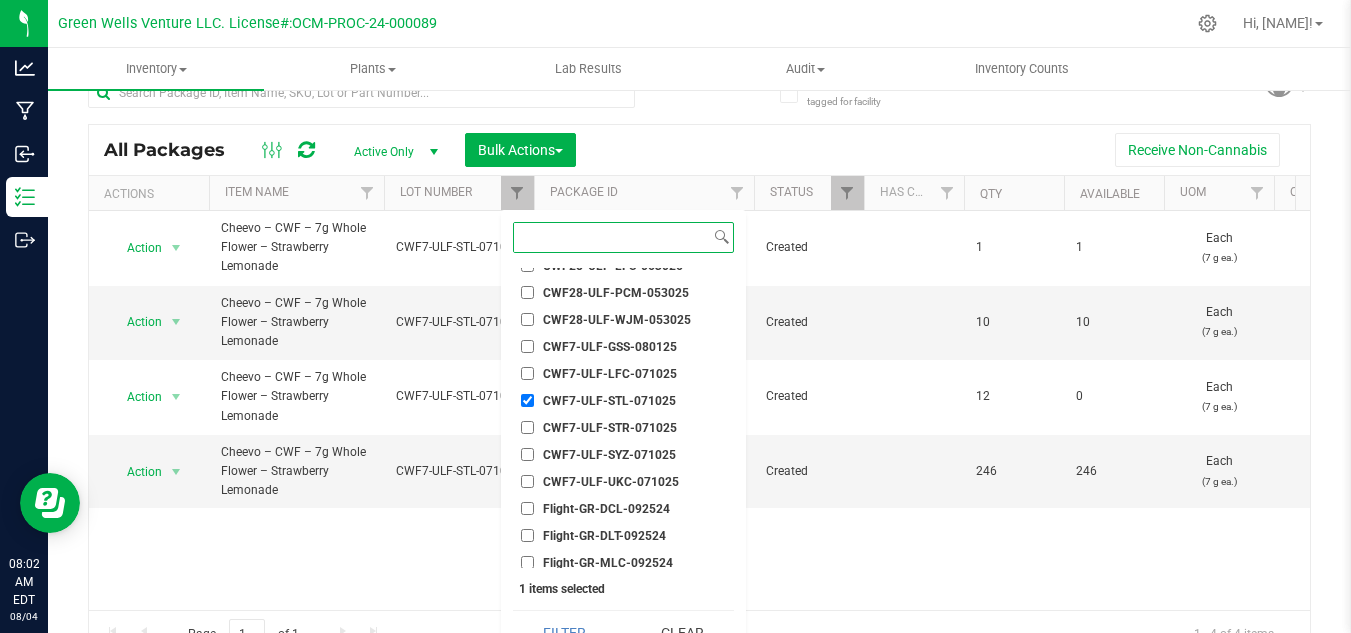 scroll, scrollTop: 3200, scrollLeft: 0, axis: vertical 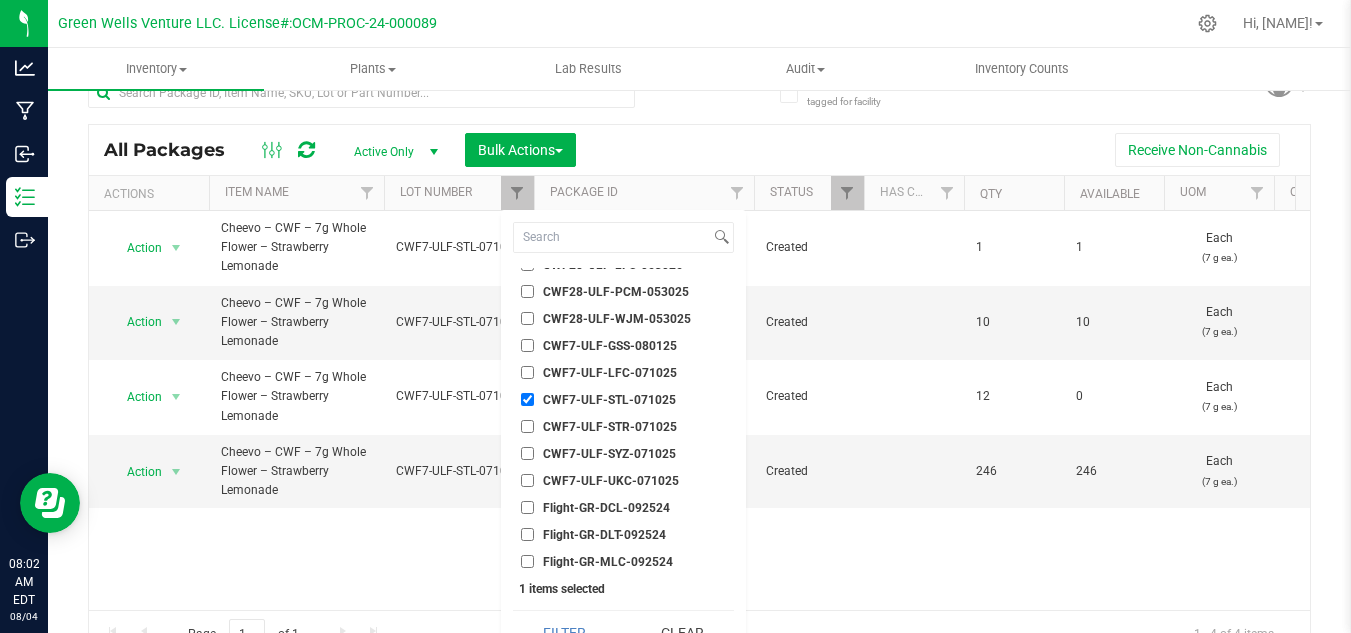 click on "CWF7-ULF-STL-071025" at bounding box center (527, 399) 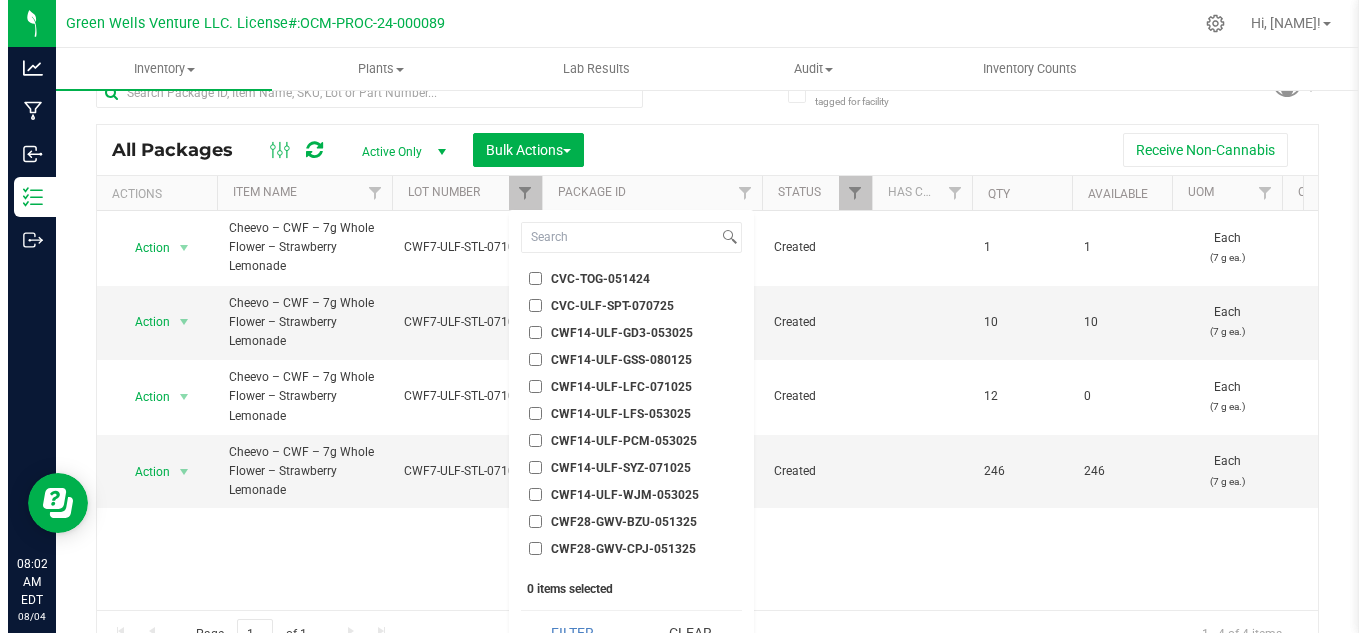 scroll, scrollTop: 2800, scrollLeft: 0, axis: vertical 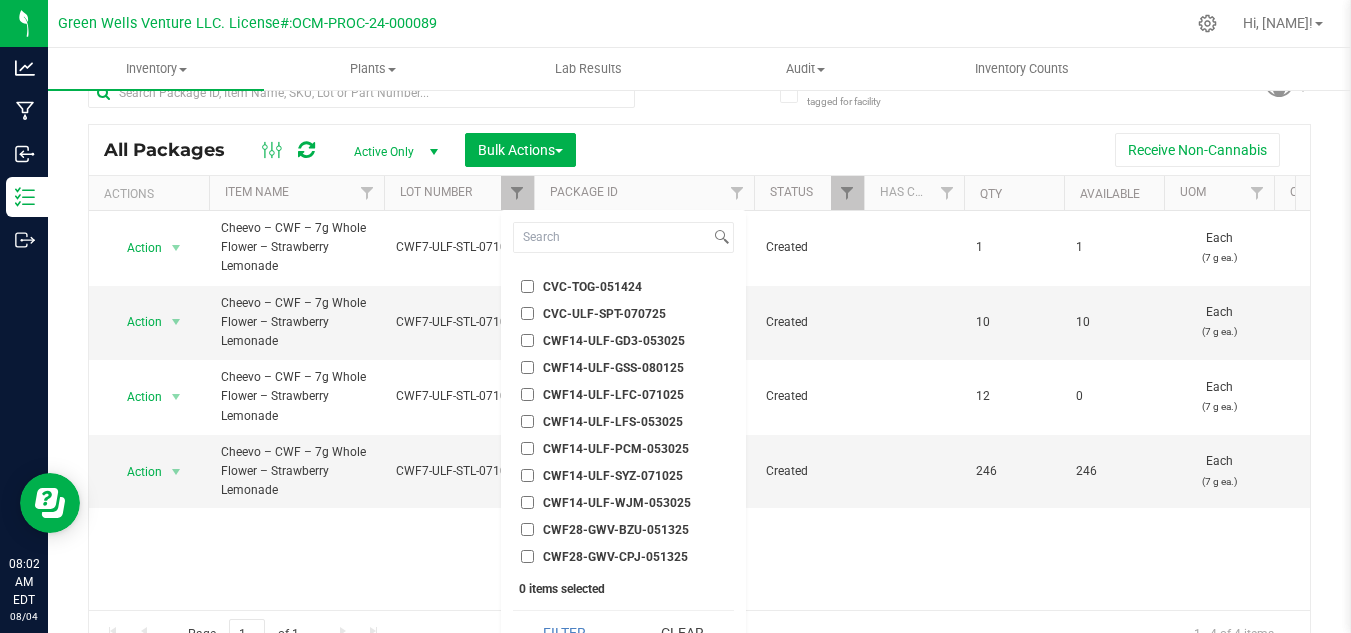 click on "CWF14-ULF-SYZ-071025" at bounding box center (527, 475) 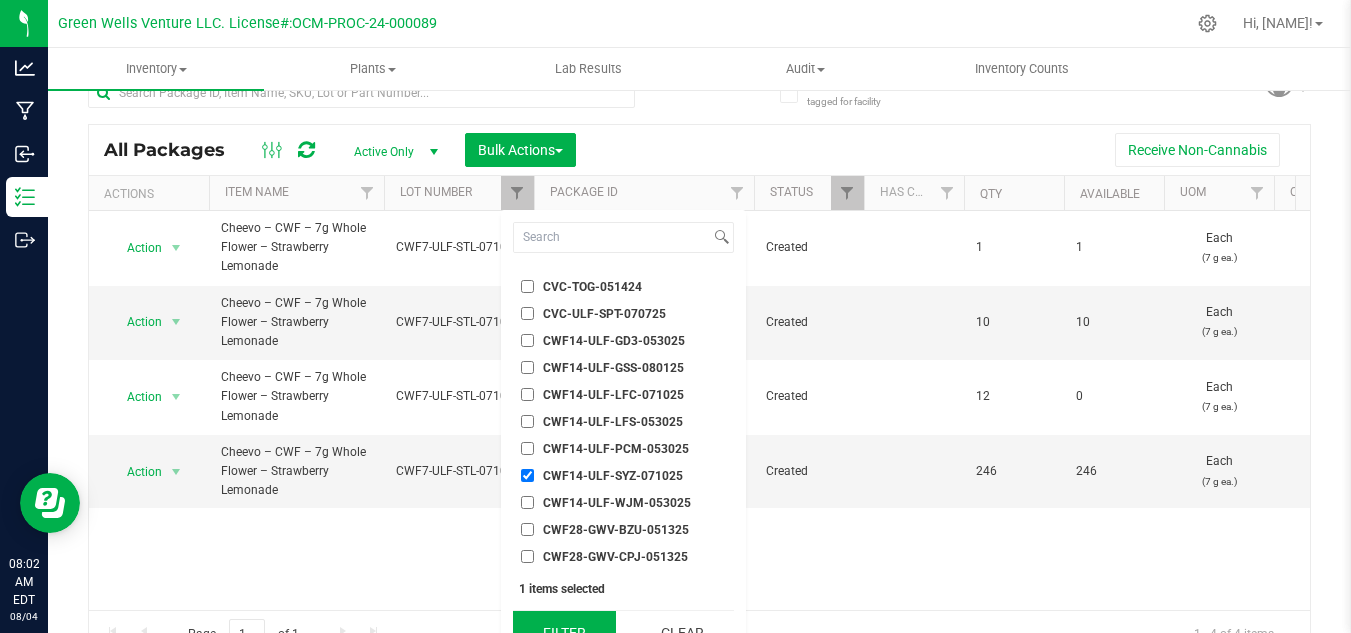 click on "Filter" at bounding box center (564, 633) 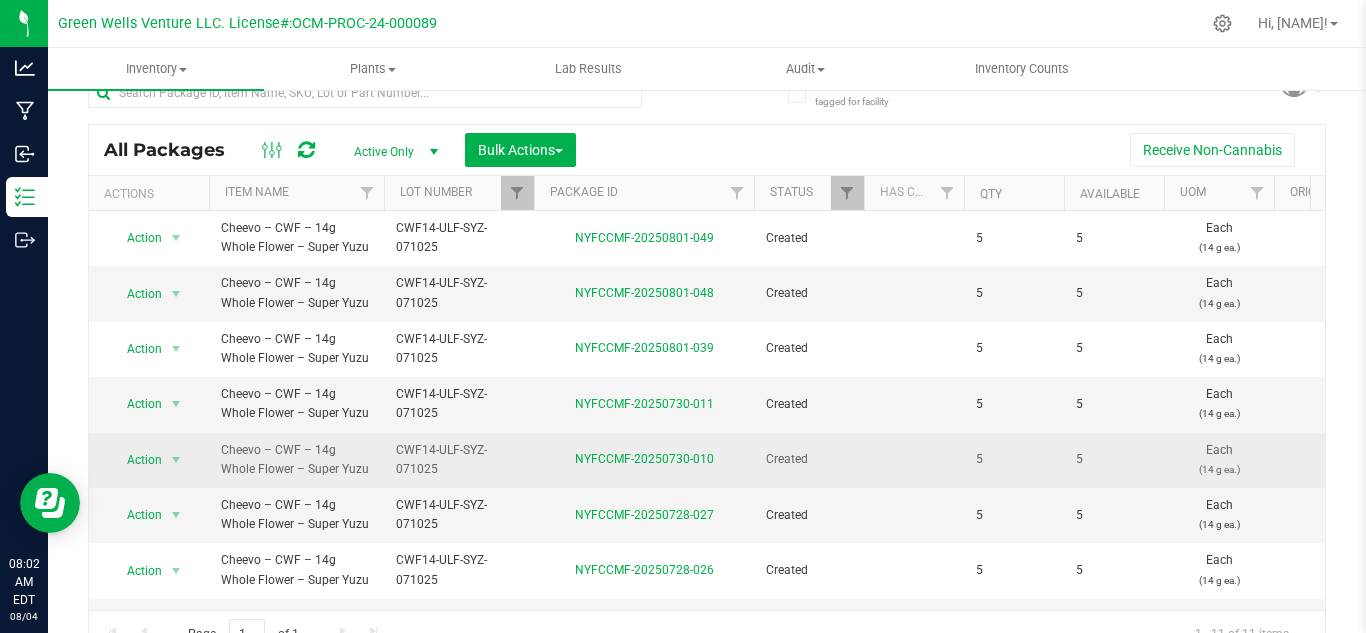 scroll, scrollTop: 225, scrollLeft: 0, axis: vertical 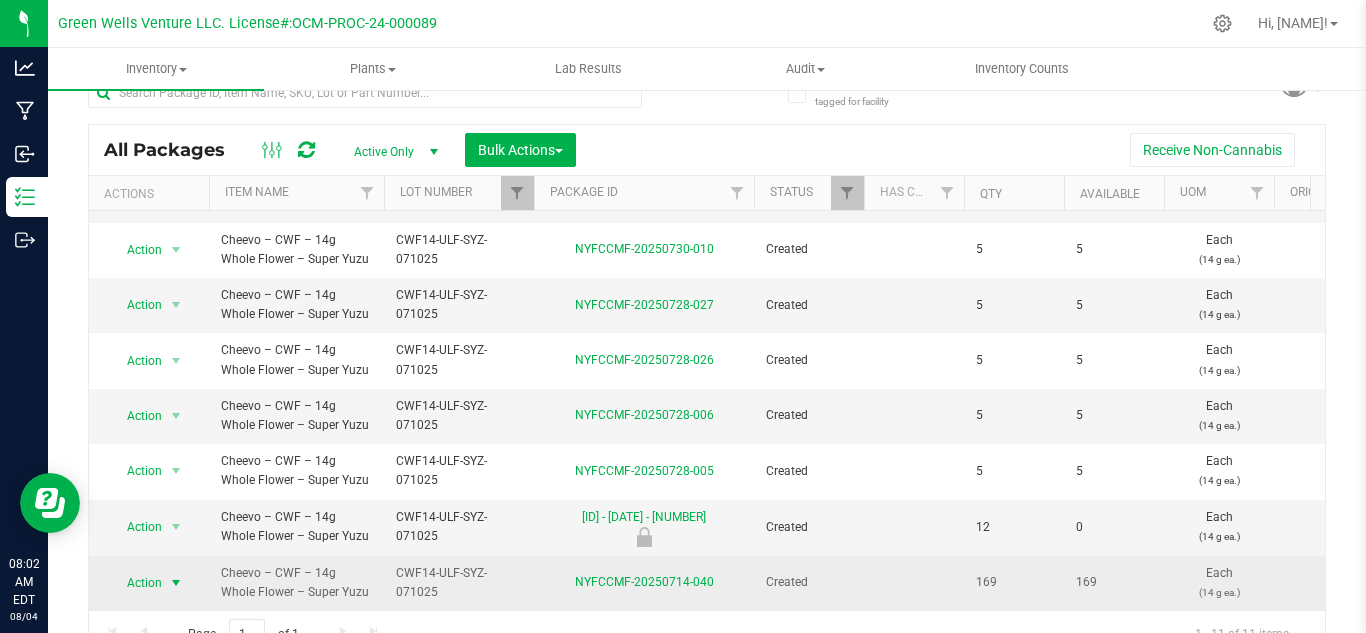 click on "Action" at bounding box center (136, 583) 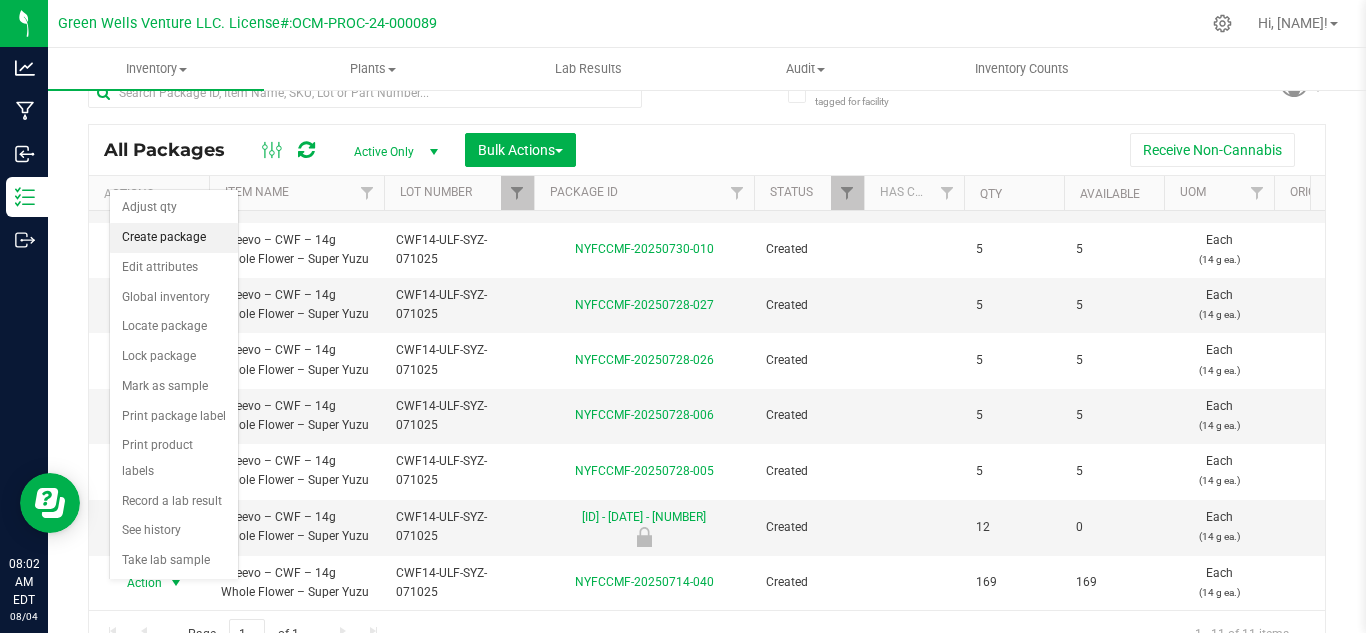 click on "Create package" at bounding box center [174, 238] 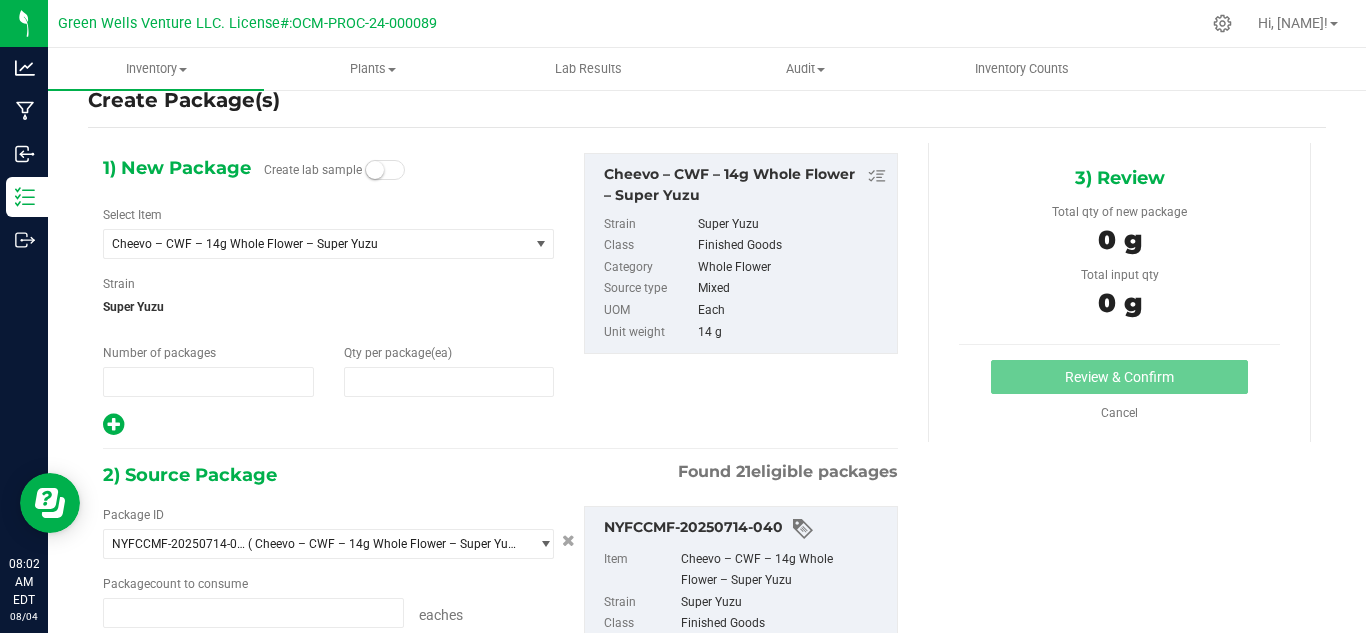 type on "1" 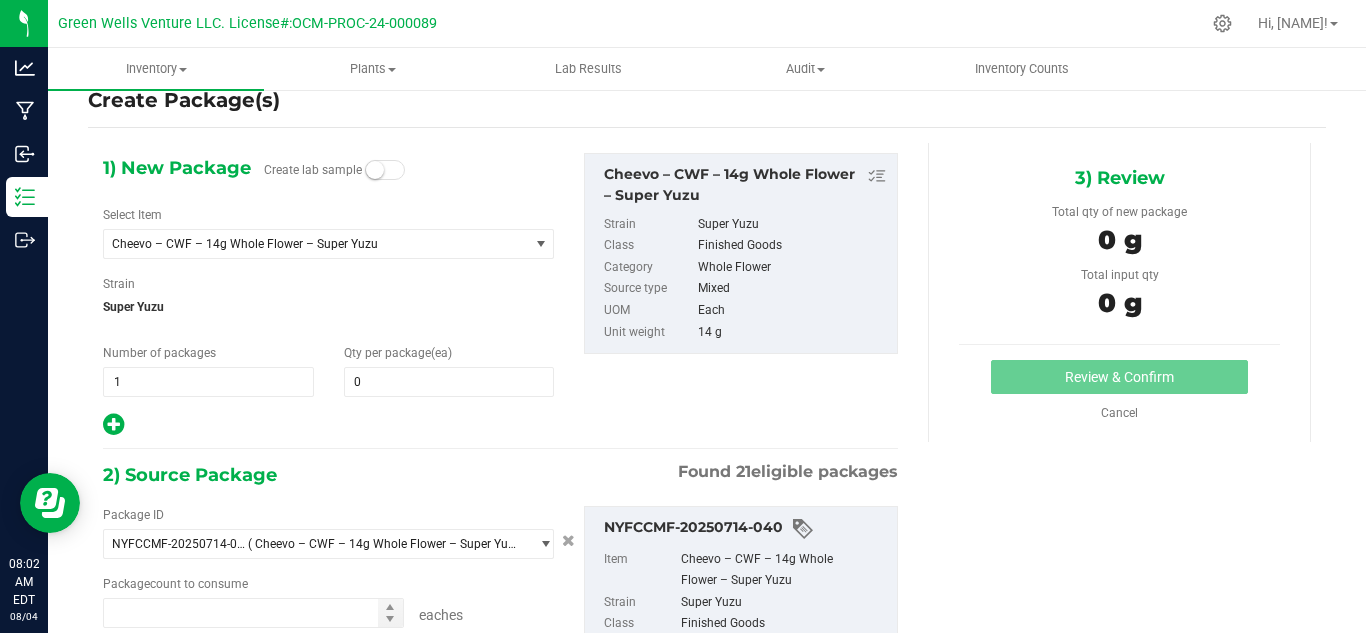 type on "0 ea" 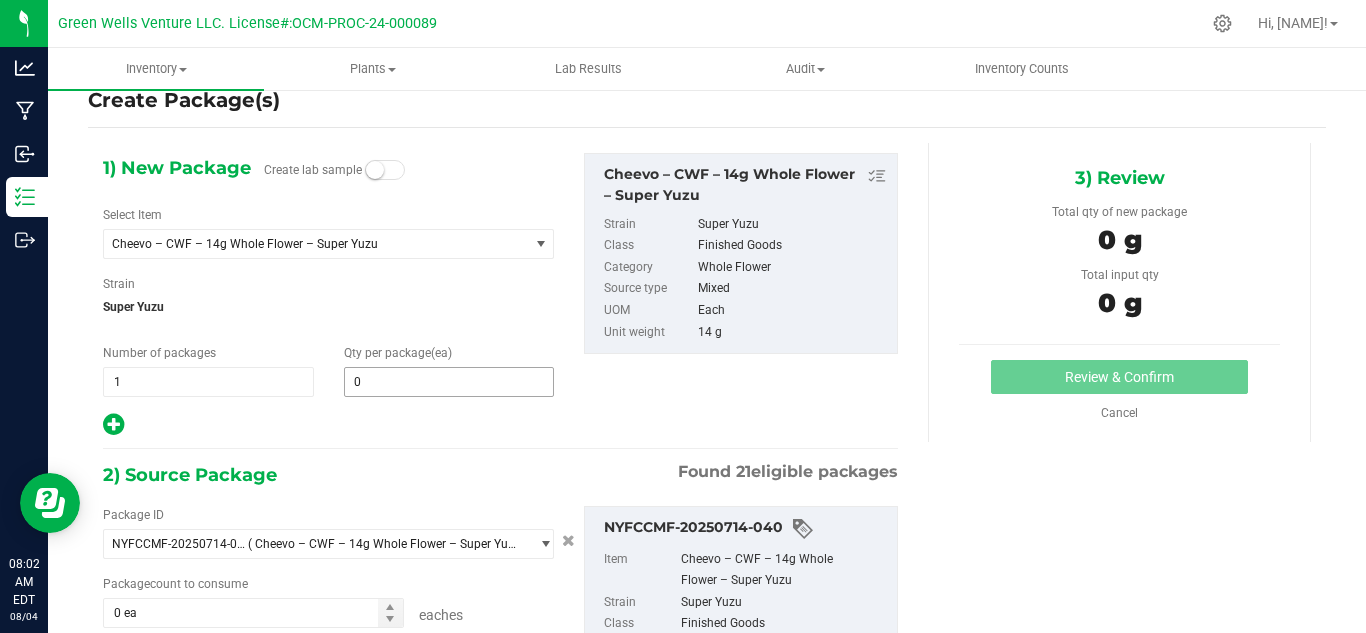 click on "0 0" at bounding box center (449, 382) 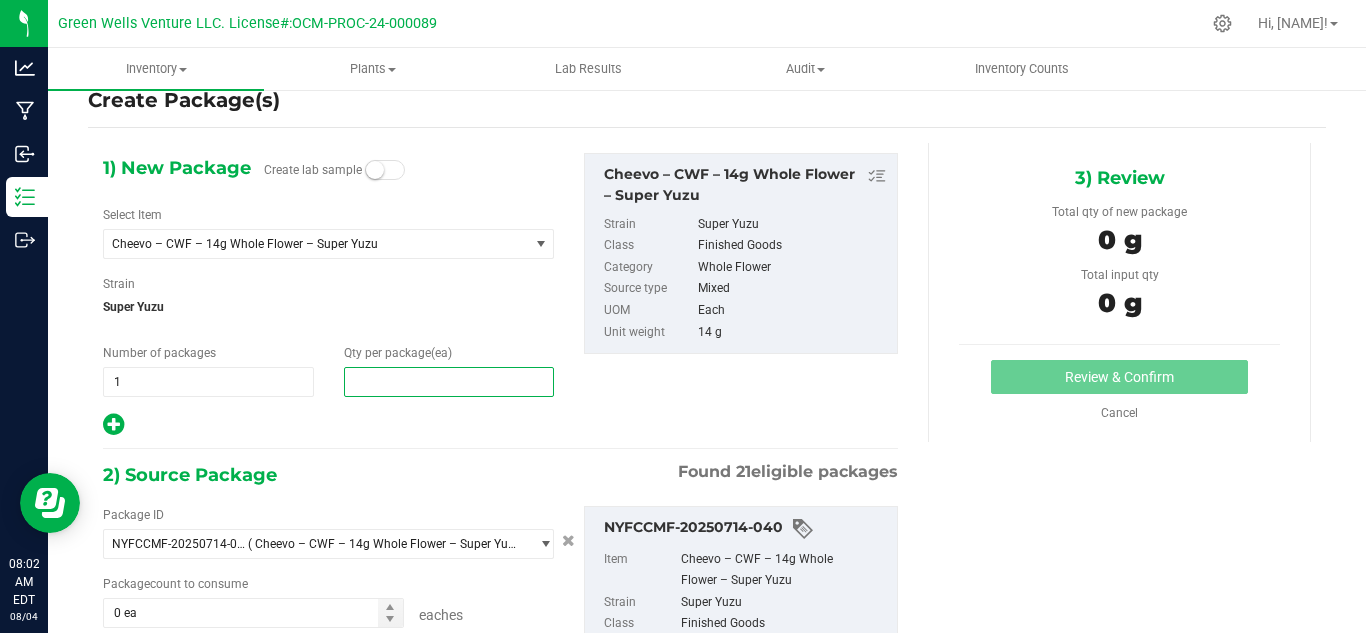 type on "1" 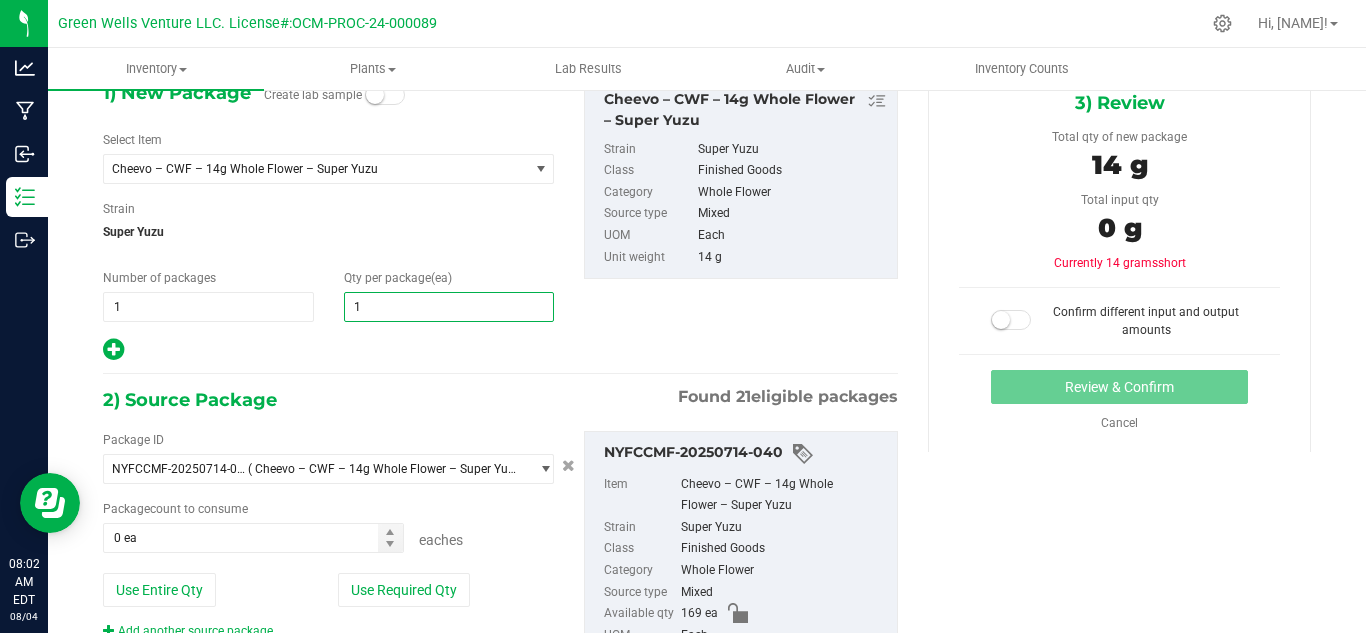 scroll, scrollTop: 234, scrollLeft: 0, axis: vertical 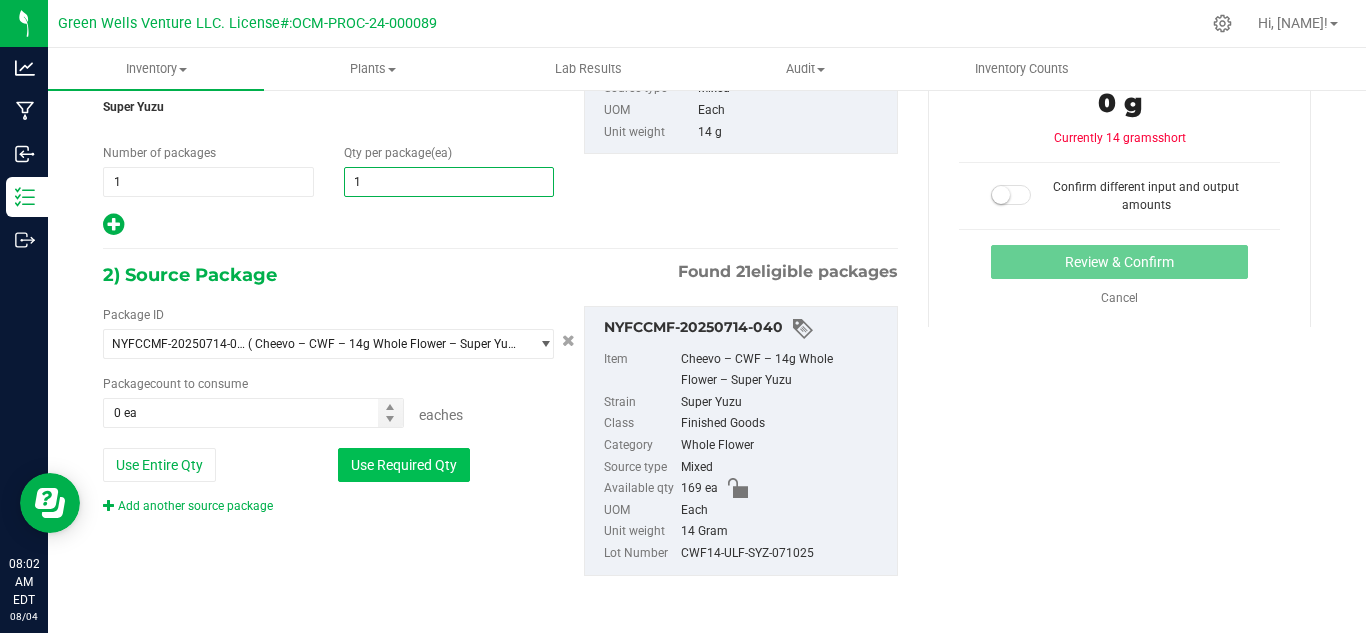 click on "Use Required Qty" at bounding box center (404, 465) 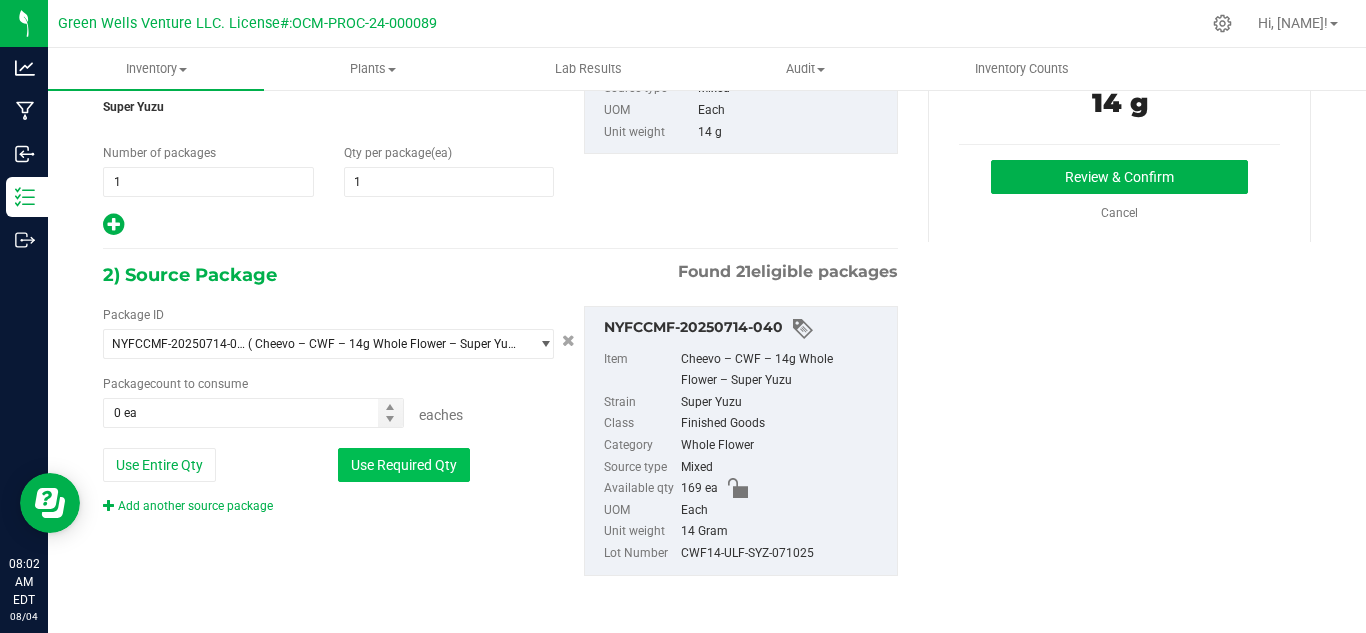 type on "1 ea" 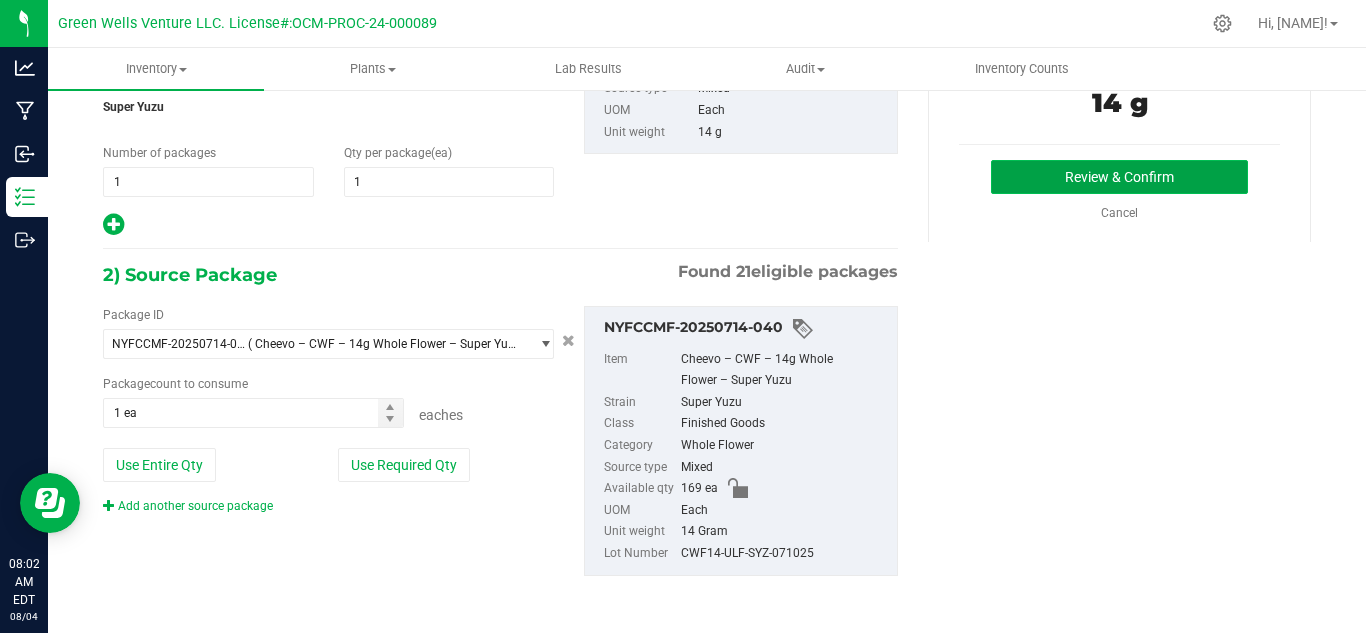 click on "Review & Confirm" at bounding box center (1119, 177) 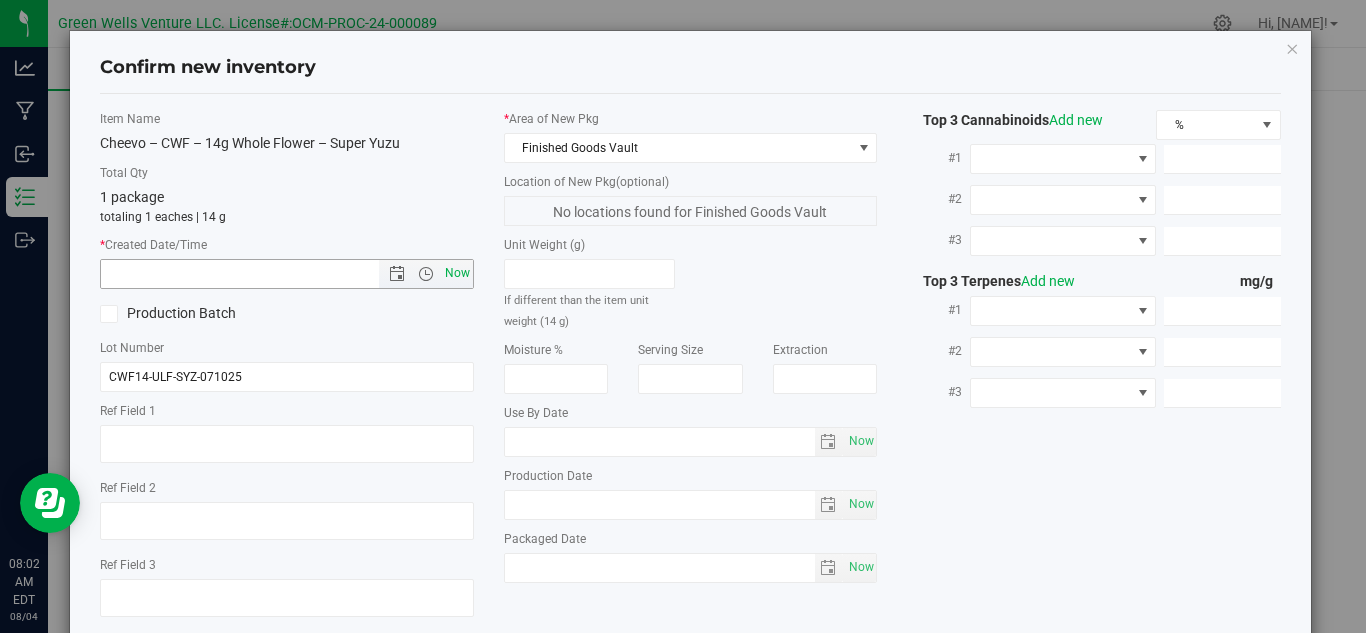 click on "Now" at bounding box center (457, 273) 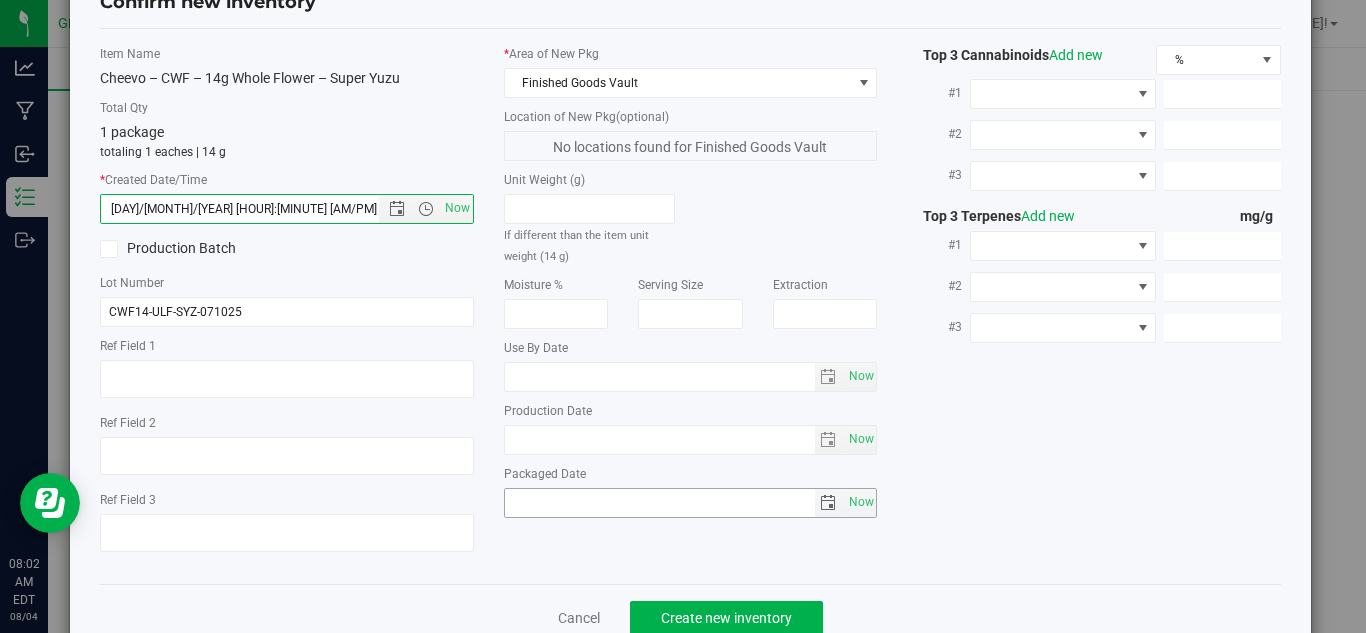 scroll, scrollTop: 114, scrollLeft: 0, axis: vertical 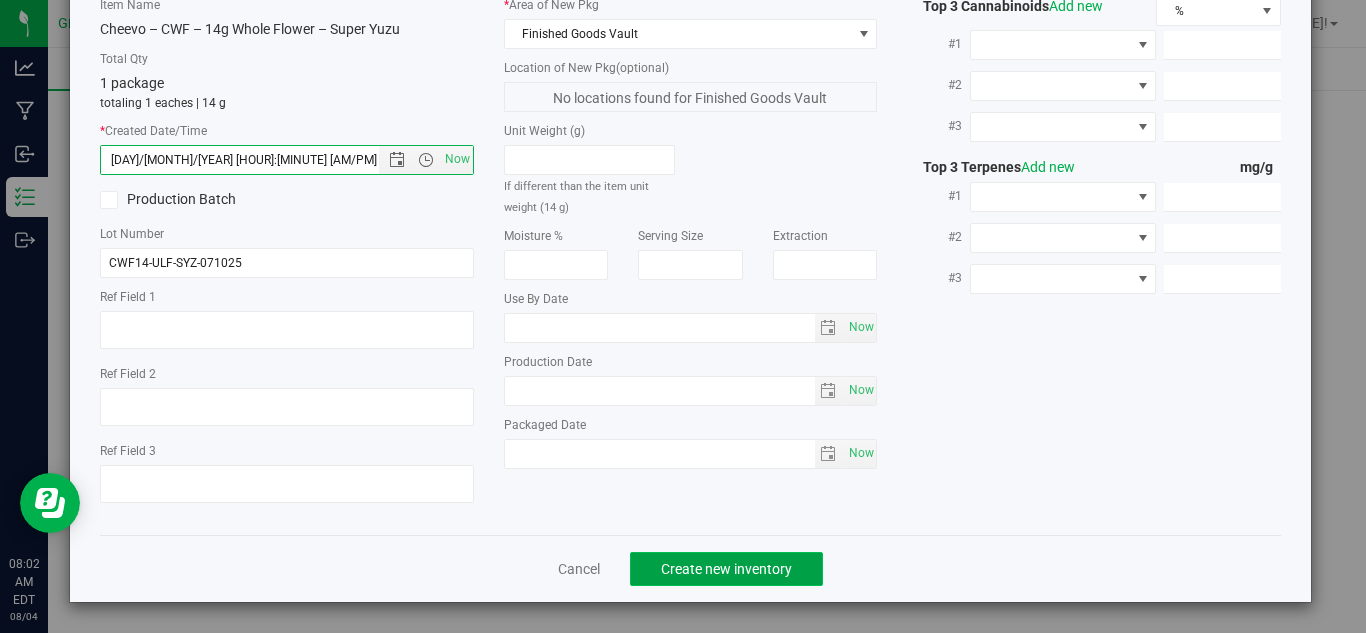 click on "Create new inventory" 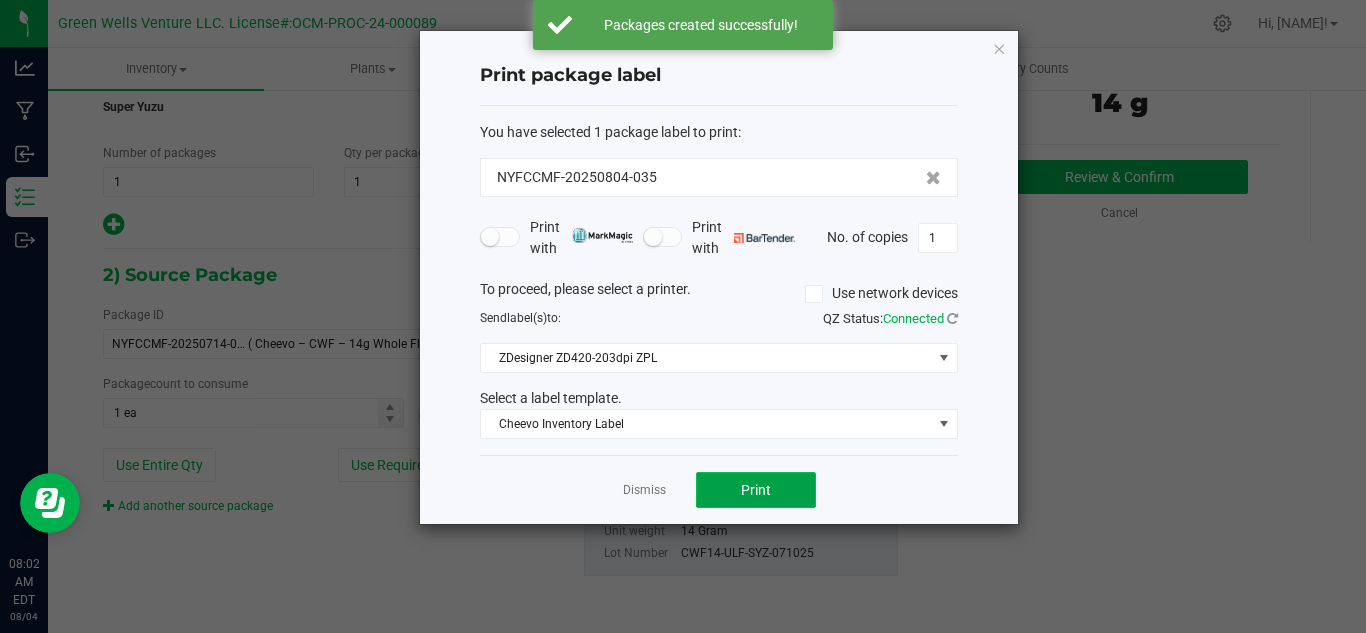 click on "Print" 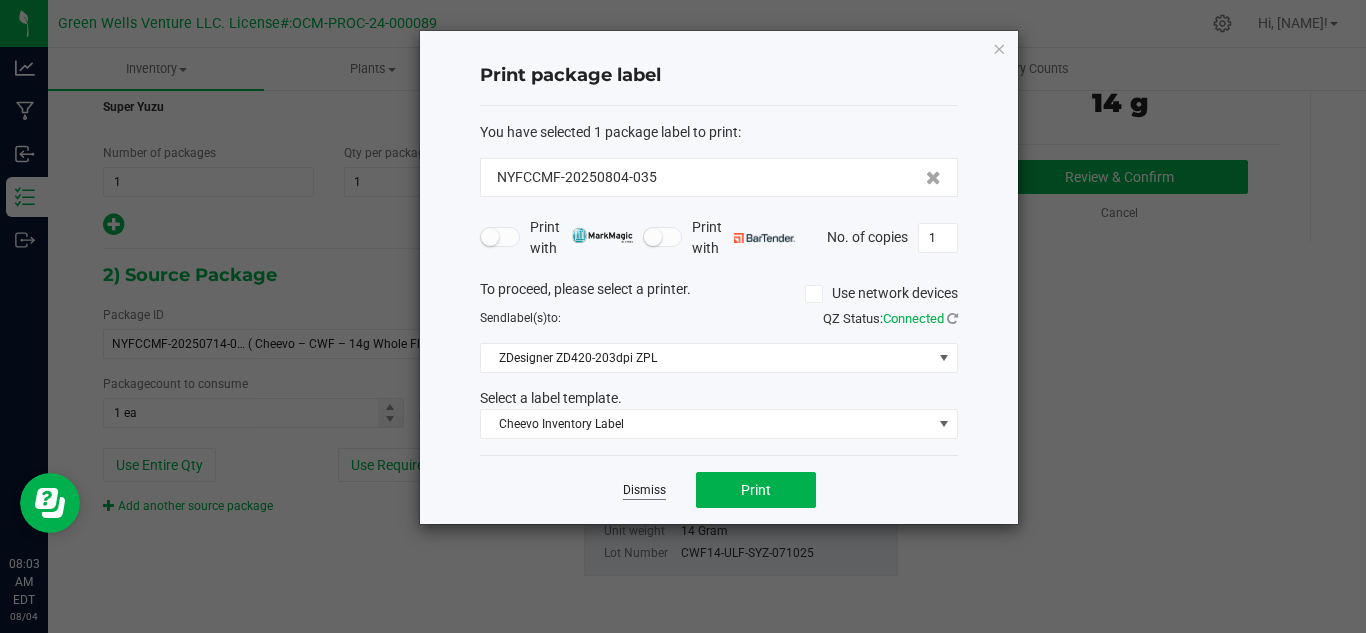click on "Dismiss" 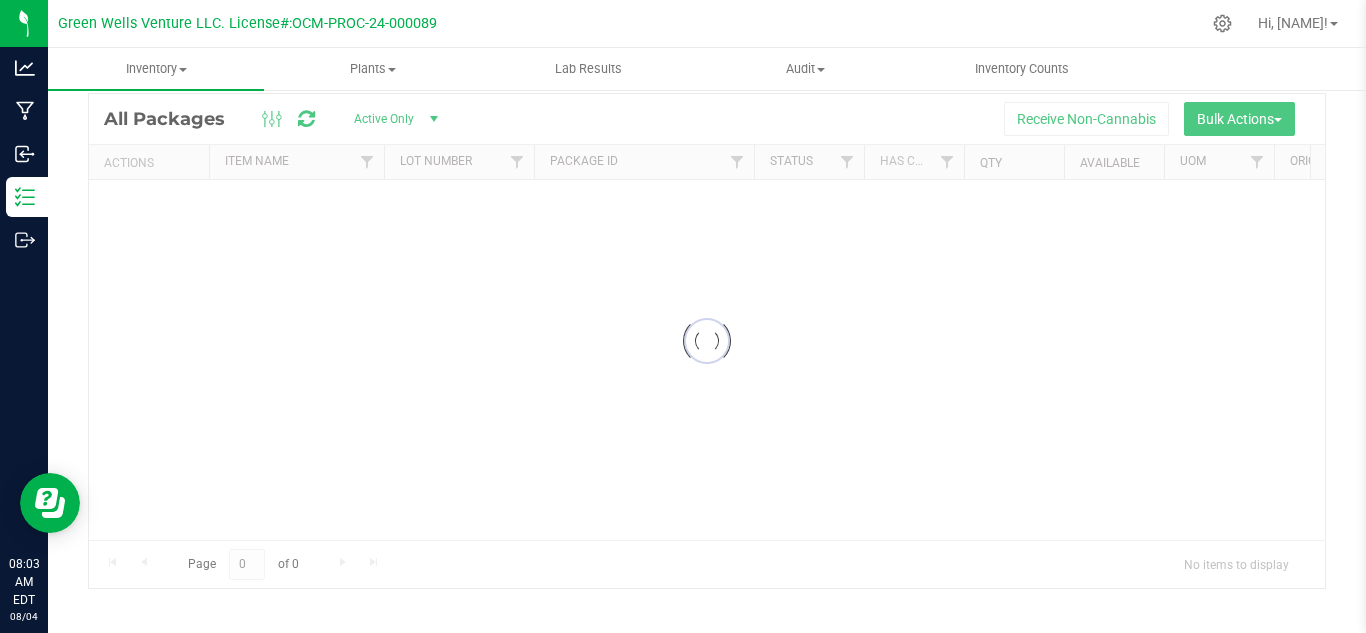 scroll, scrollTop: 65, scrollLeft: 0, axis: vertical 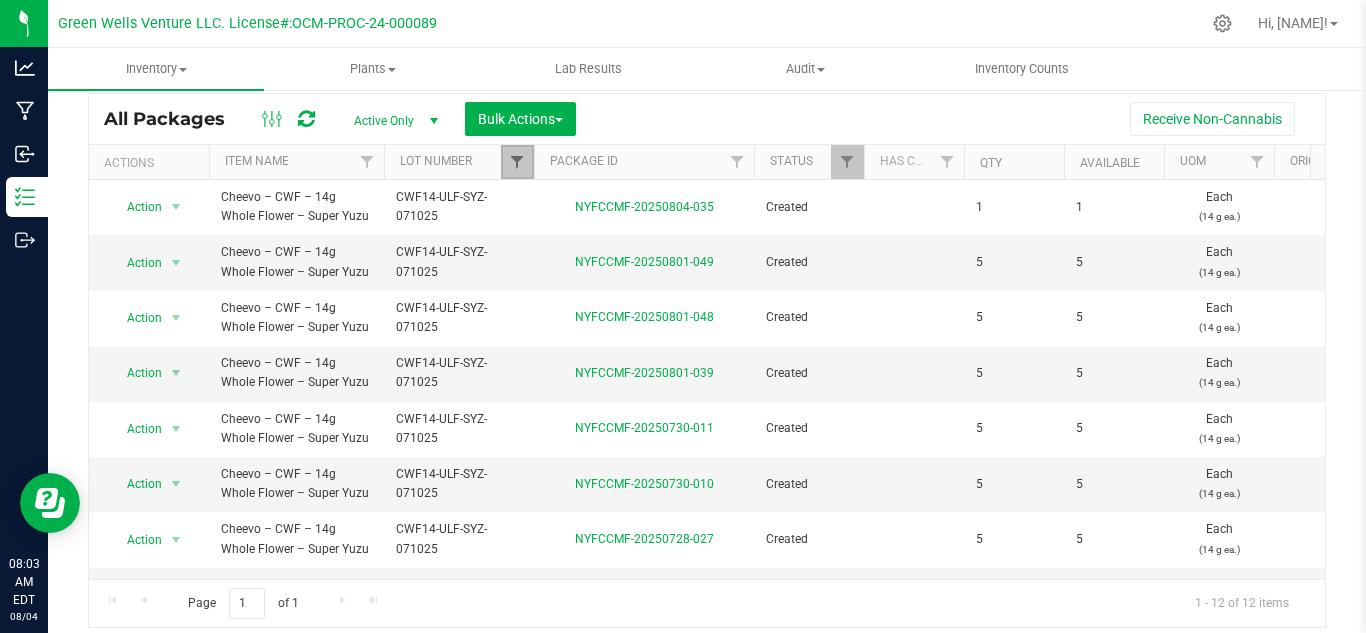 click at bounding box center [517, 162] 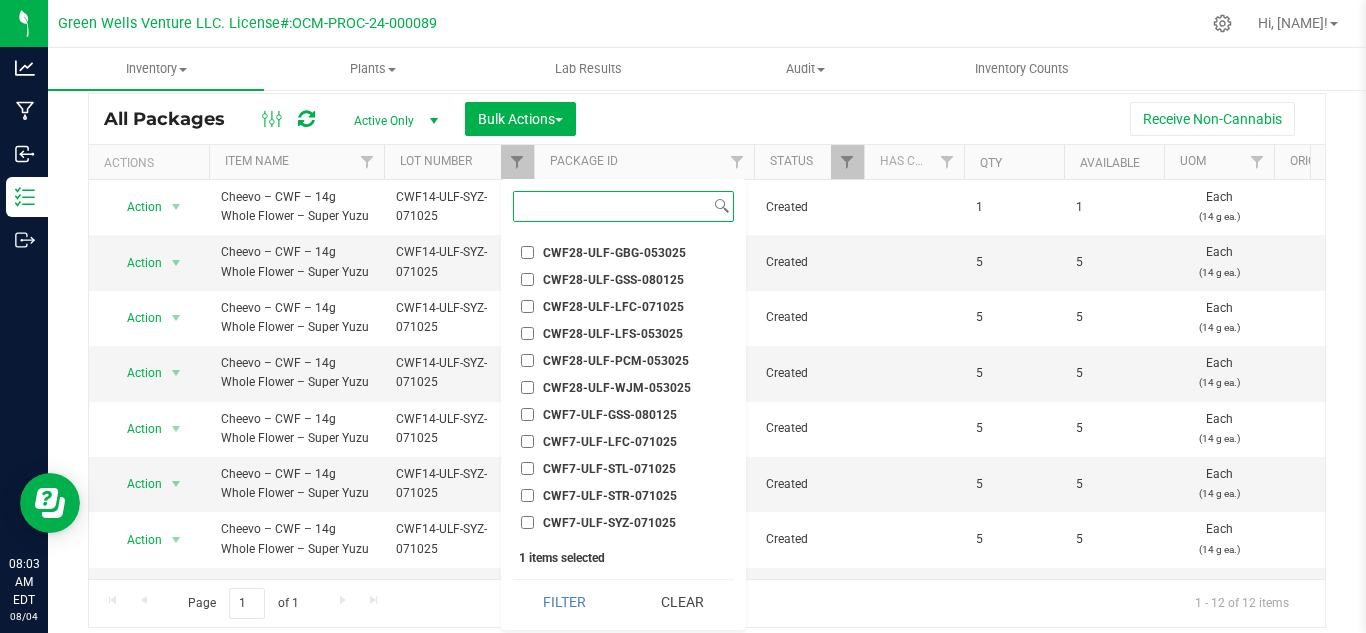 scroll, scrollTop: 3000, scrollLeft: 0, axis: vertical 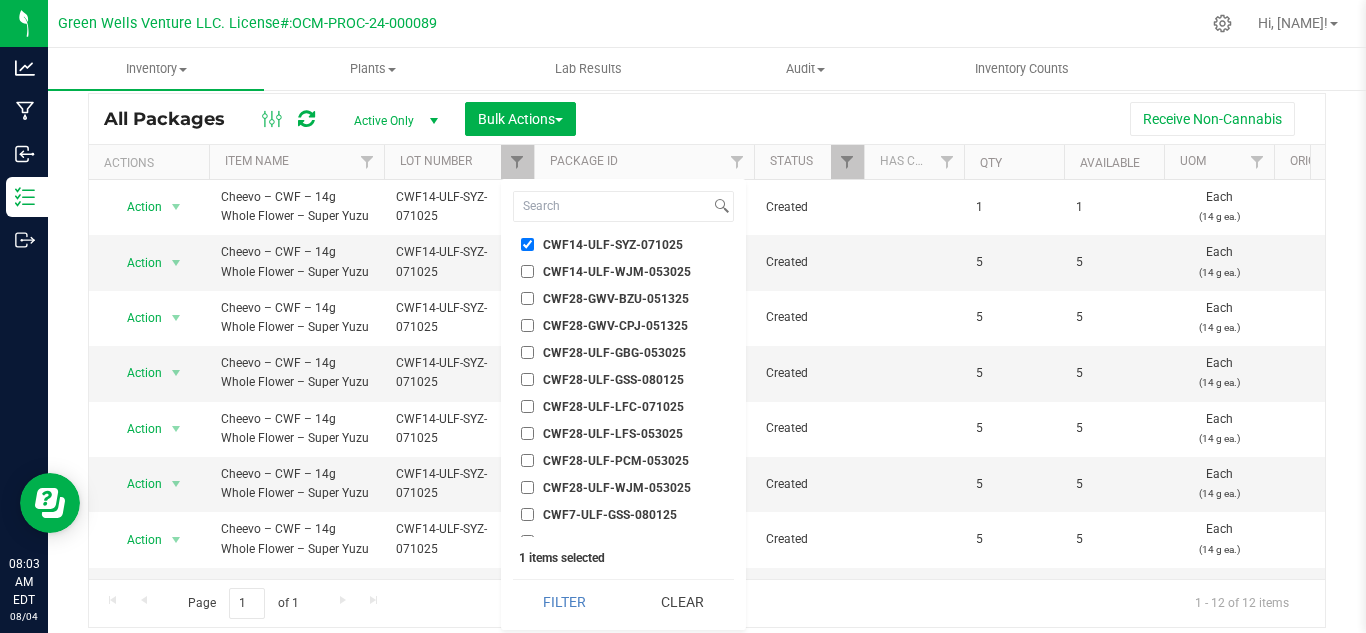 click on "CWF14-ULF-SYZ-071025" at bounding box center [527, 244] 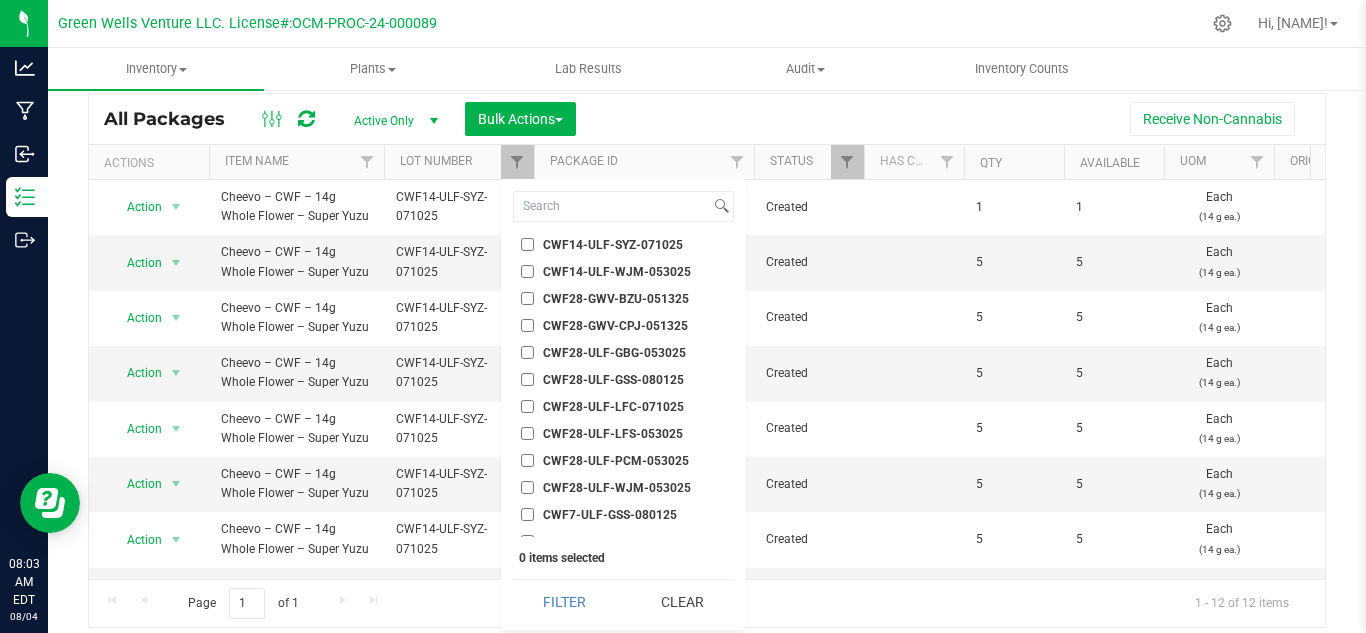 click on "CWF28-ULF-LFC-071025" at bounding box center [623, 406] 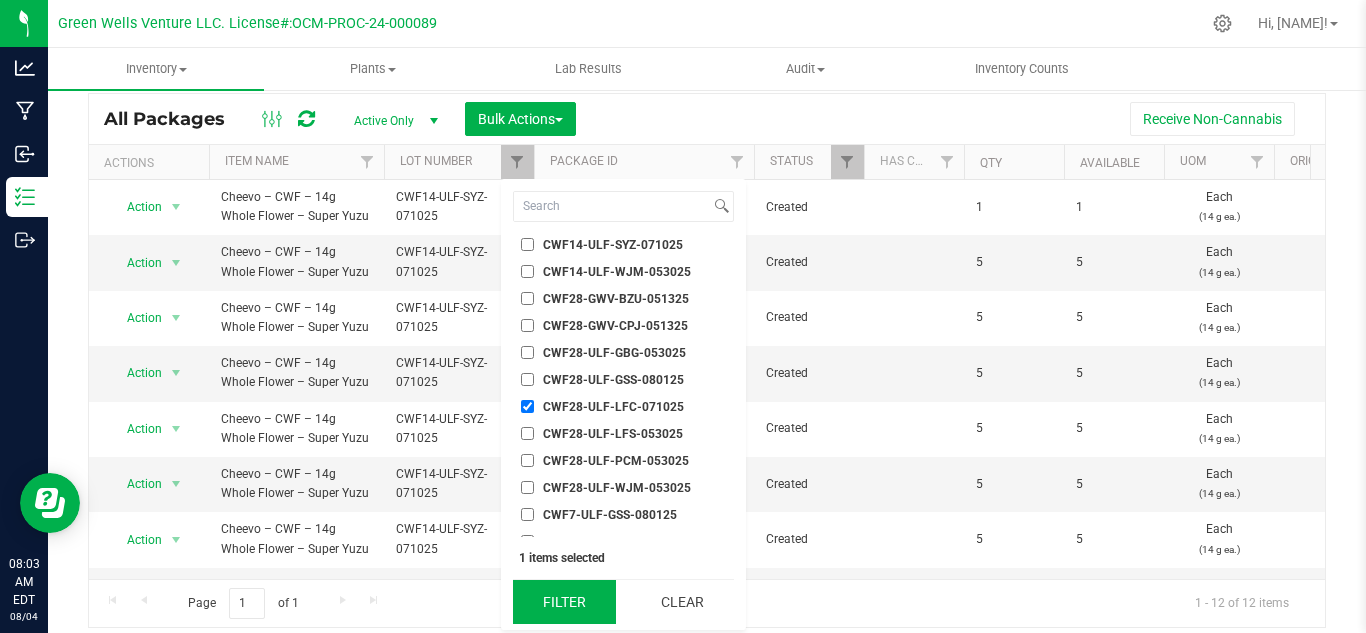 click on "Filter" at bounding box center (564, 602) 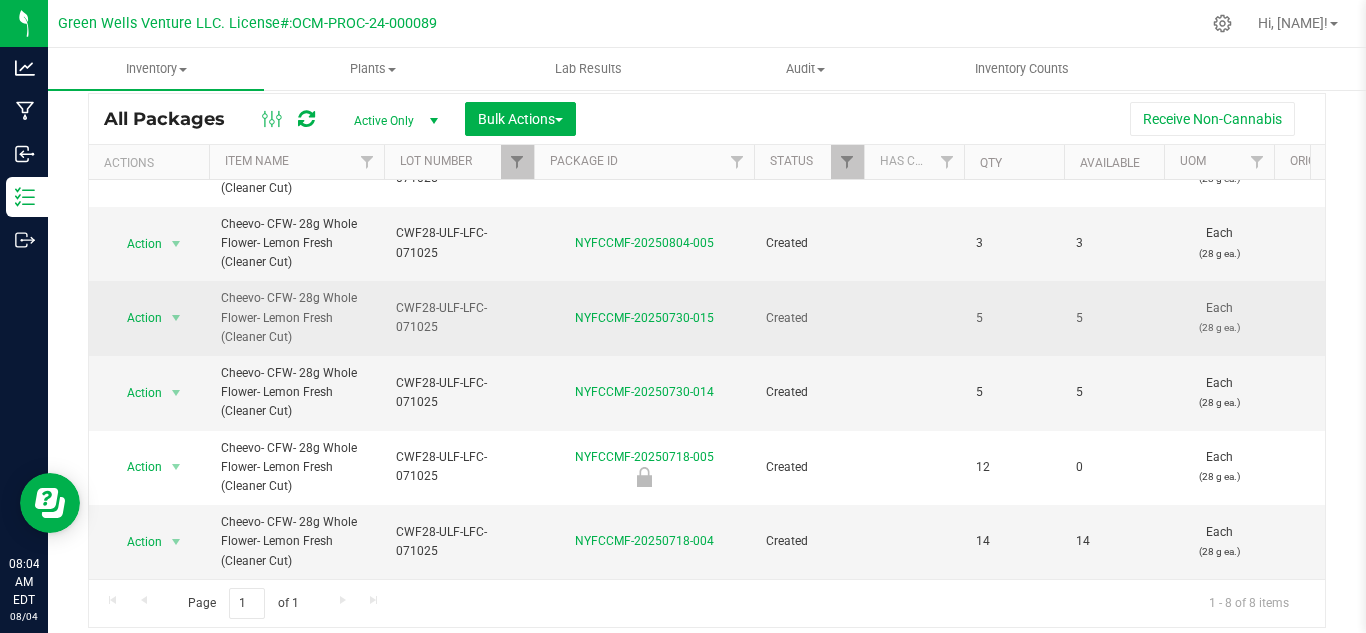 scroll, scrollTop: 212, scrollLeft: 0, axis: vertical 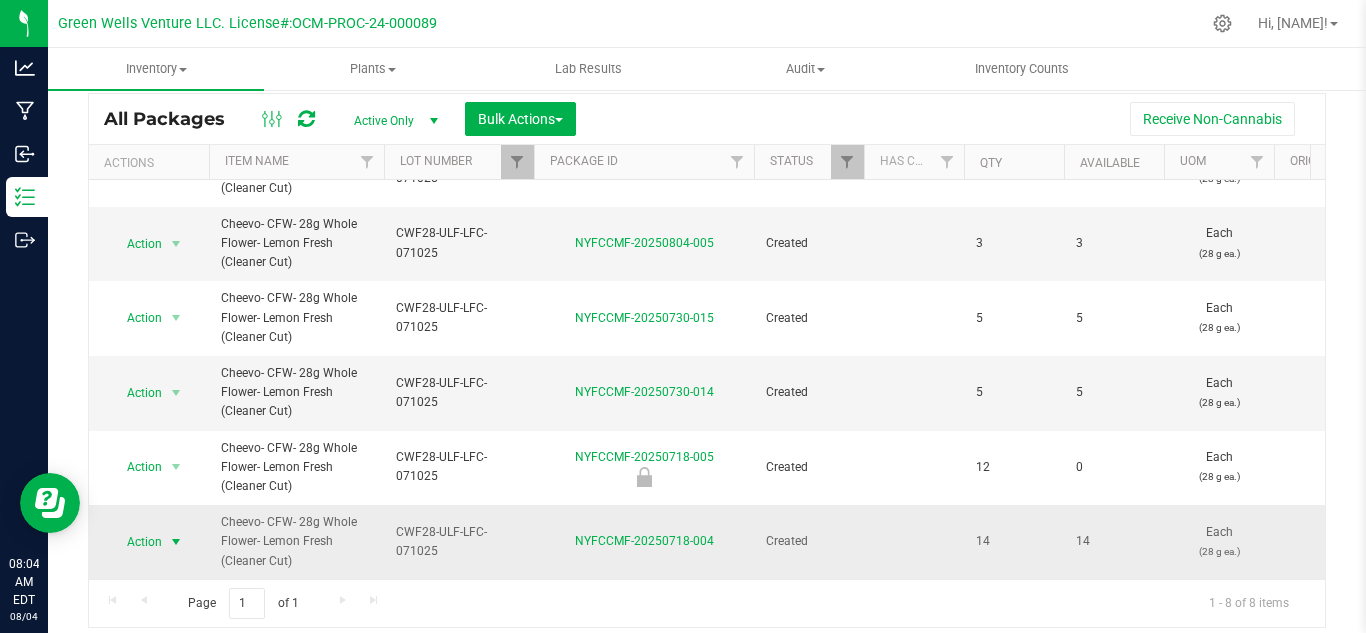 click on "Action" at bounding box center [136, 542] 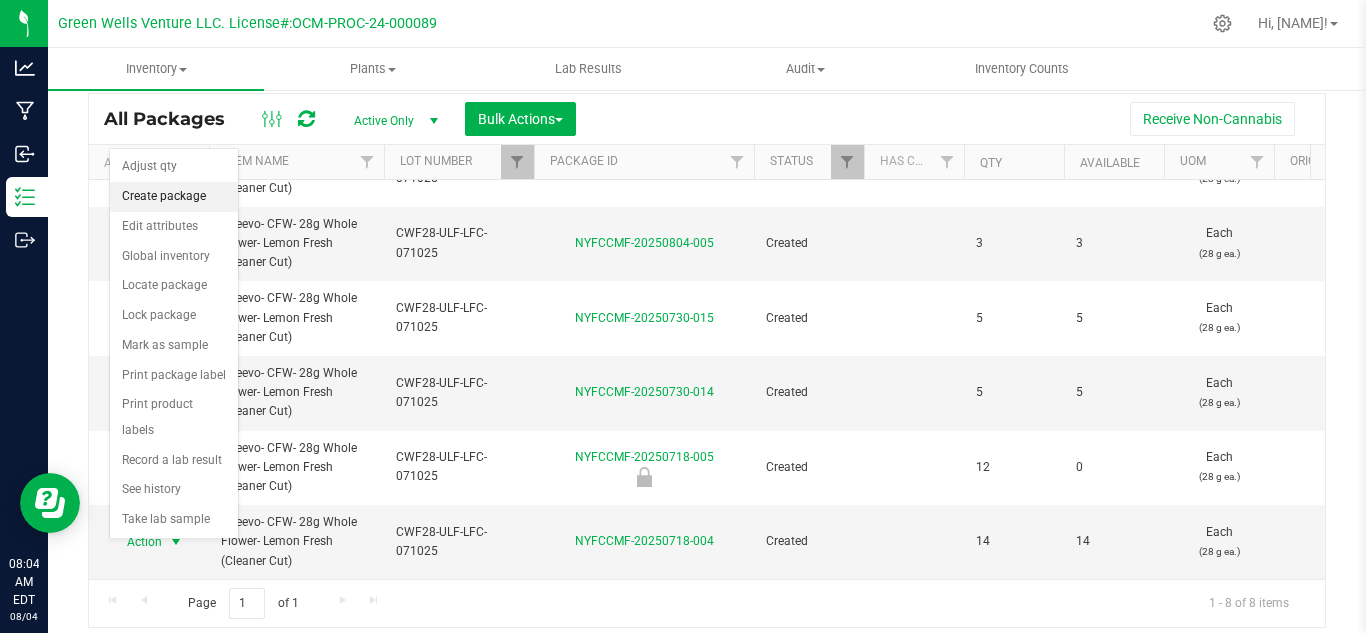 click on "Create package" at bounding box center (174, 197) 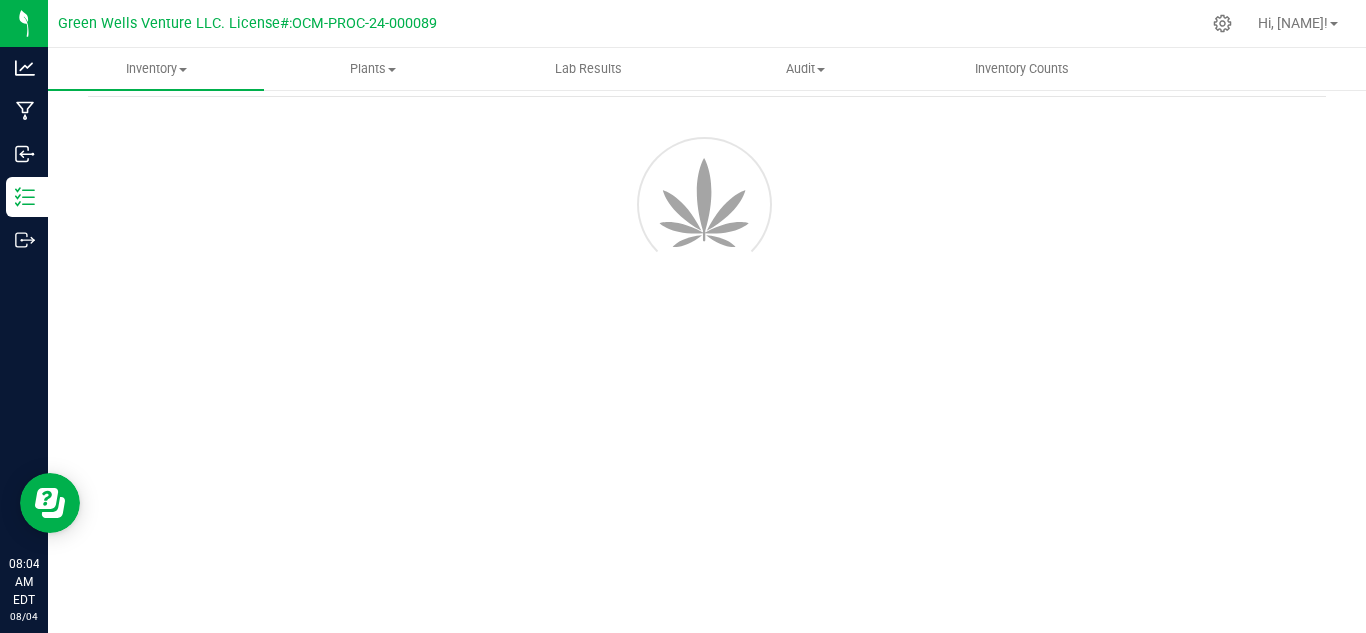 scroll, scrollTop: 80, scrollLeft: 0, axis: vertical 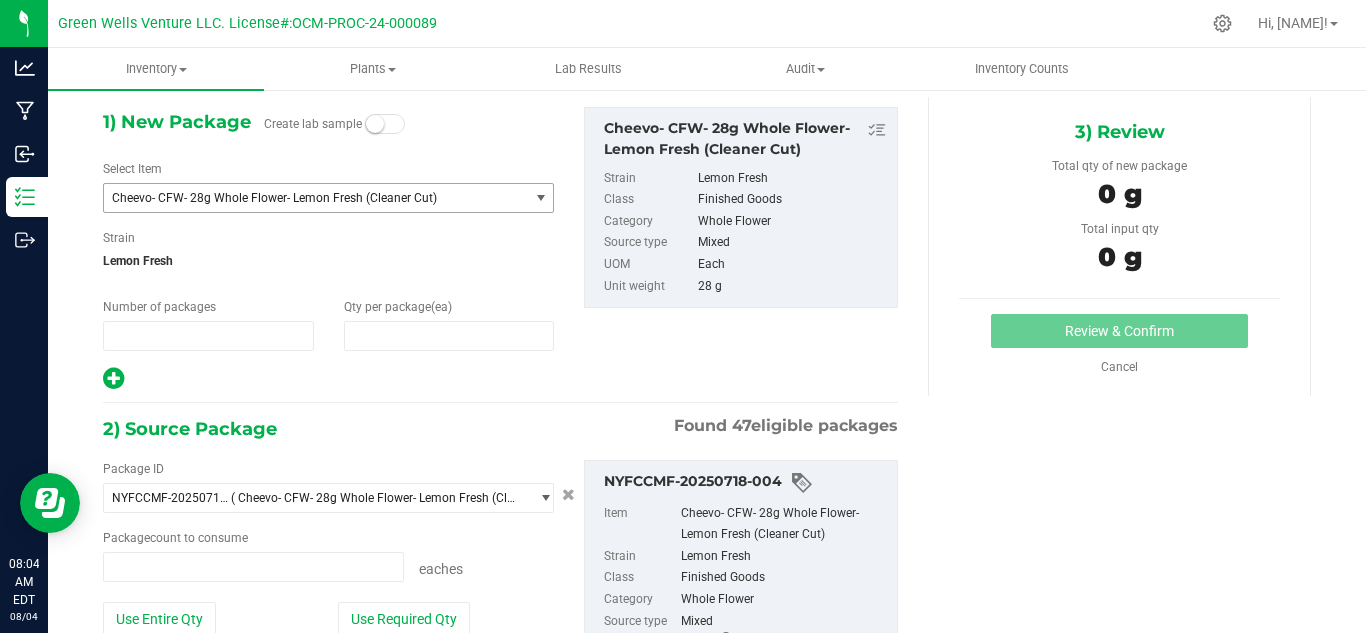 type on "1" 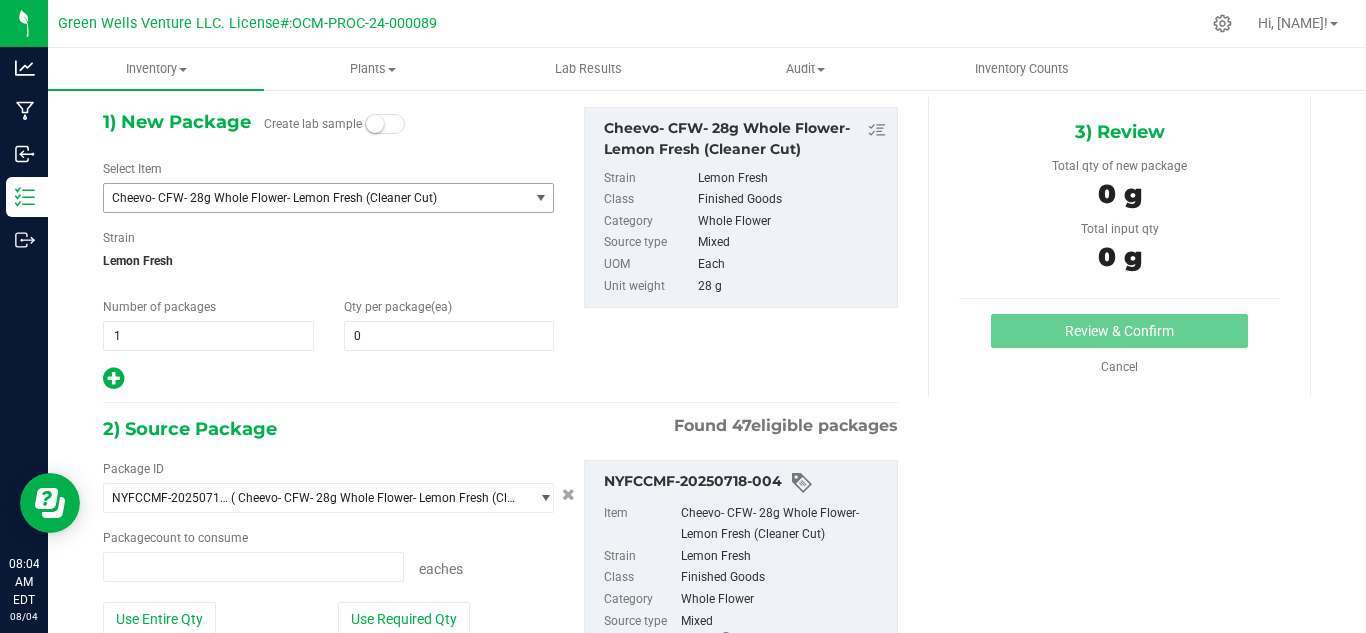 type on "0 ea" 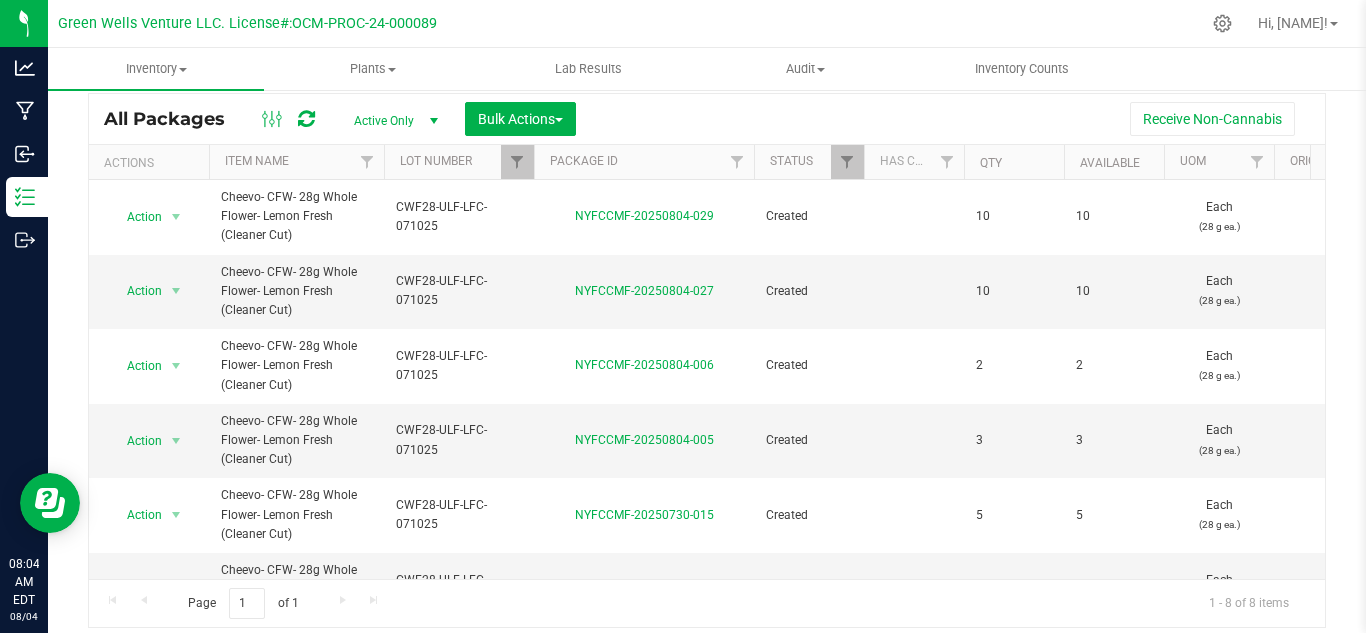 scroll, scrollTop: 65, scrollLeft: 0, axis: vertical 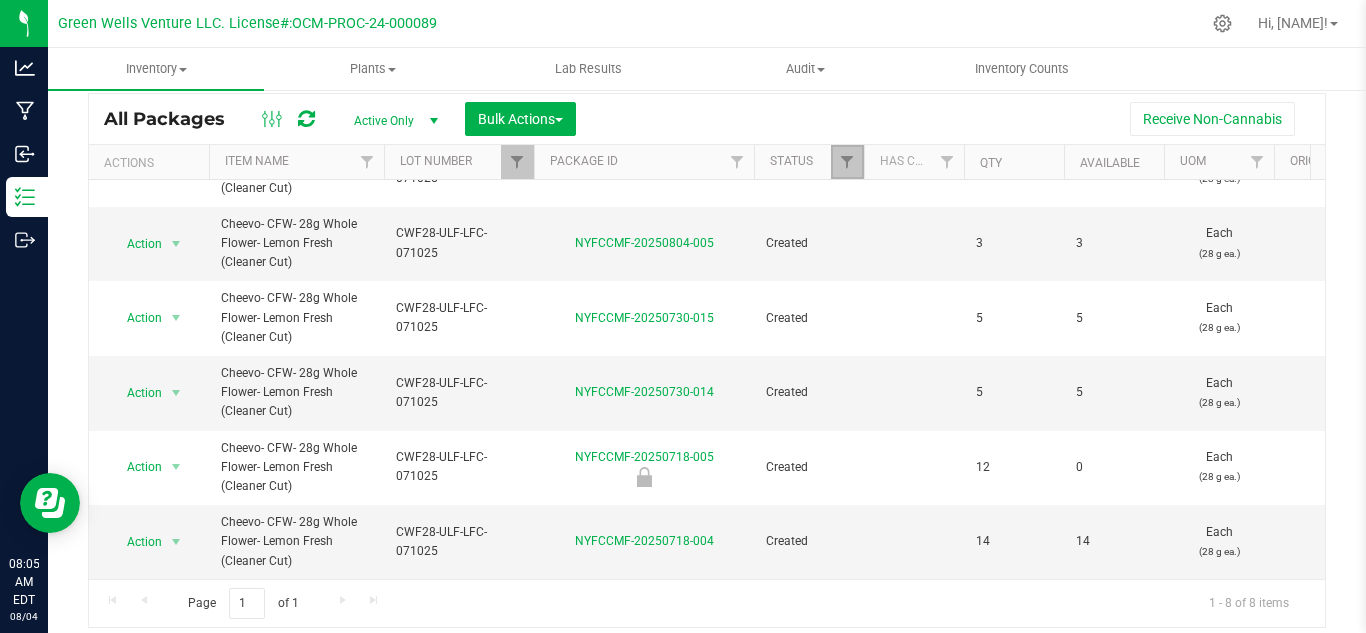 click at bounding box center [847, 162] 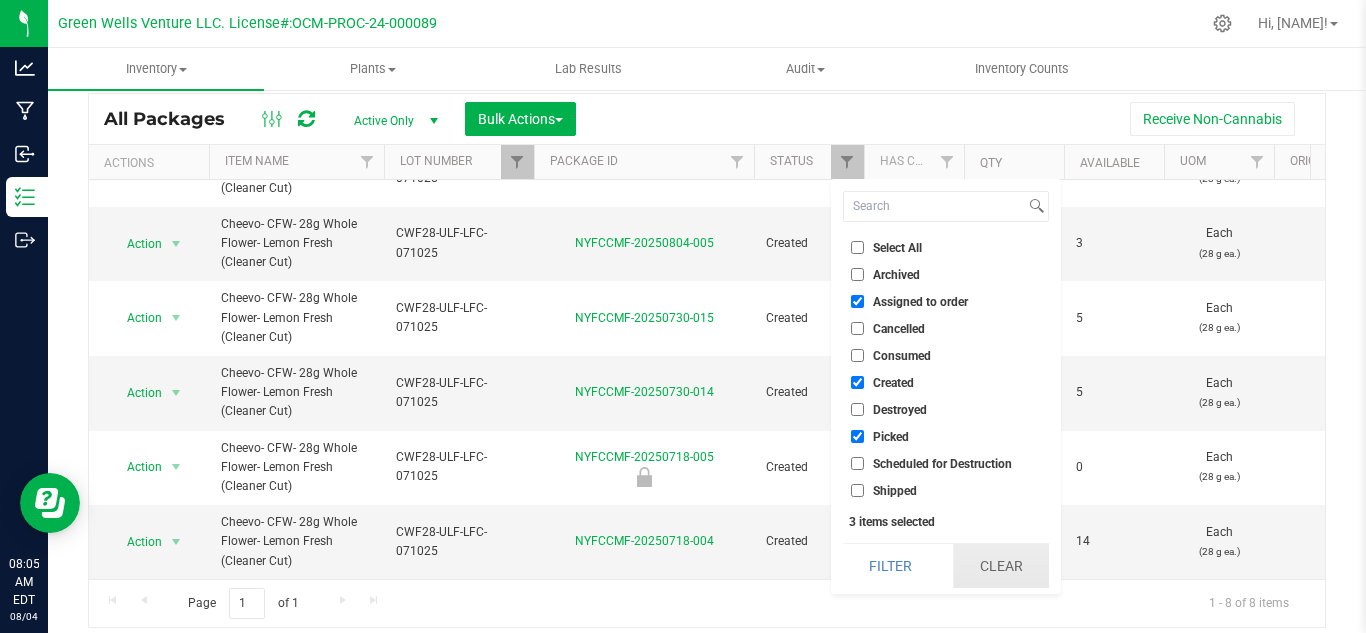 click on "Clear" at bounding box center (1001, 566) 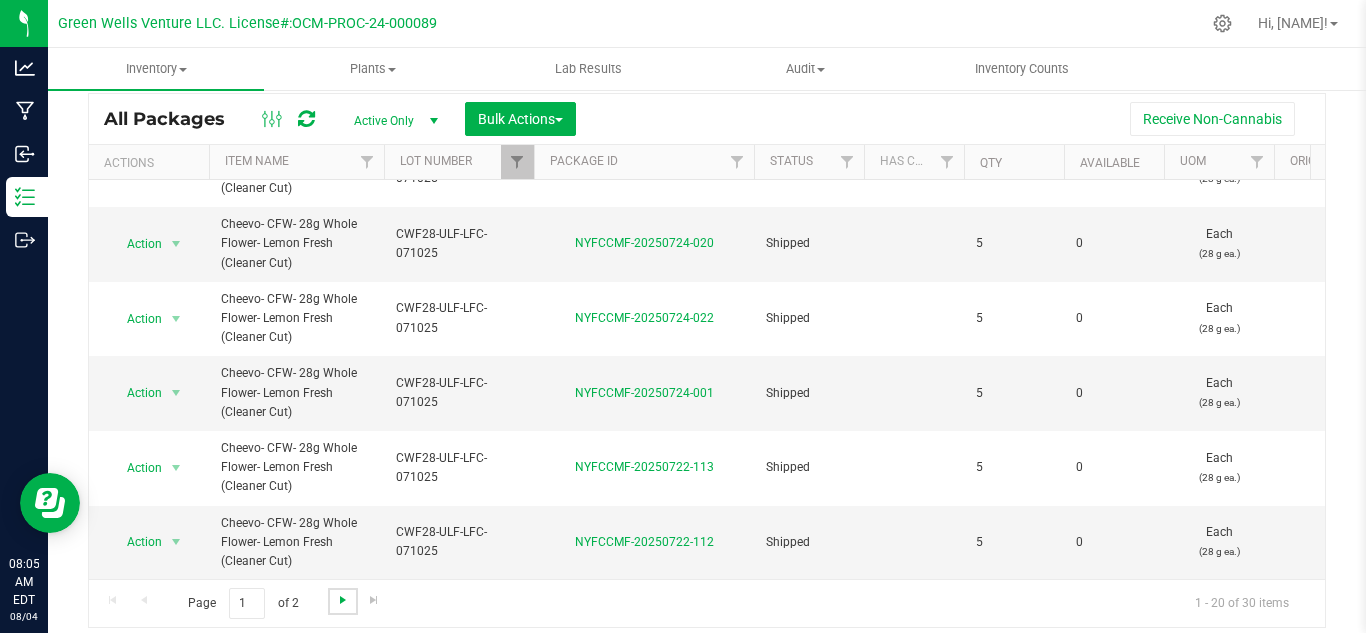 click at bounding box center (343, 600) 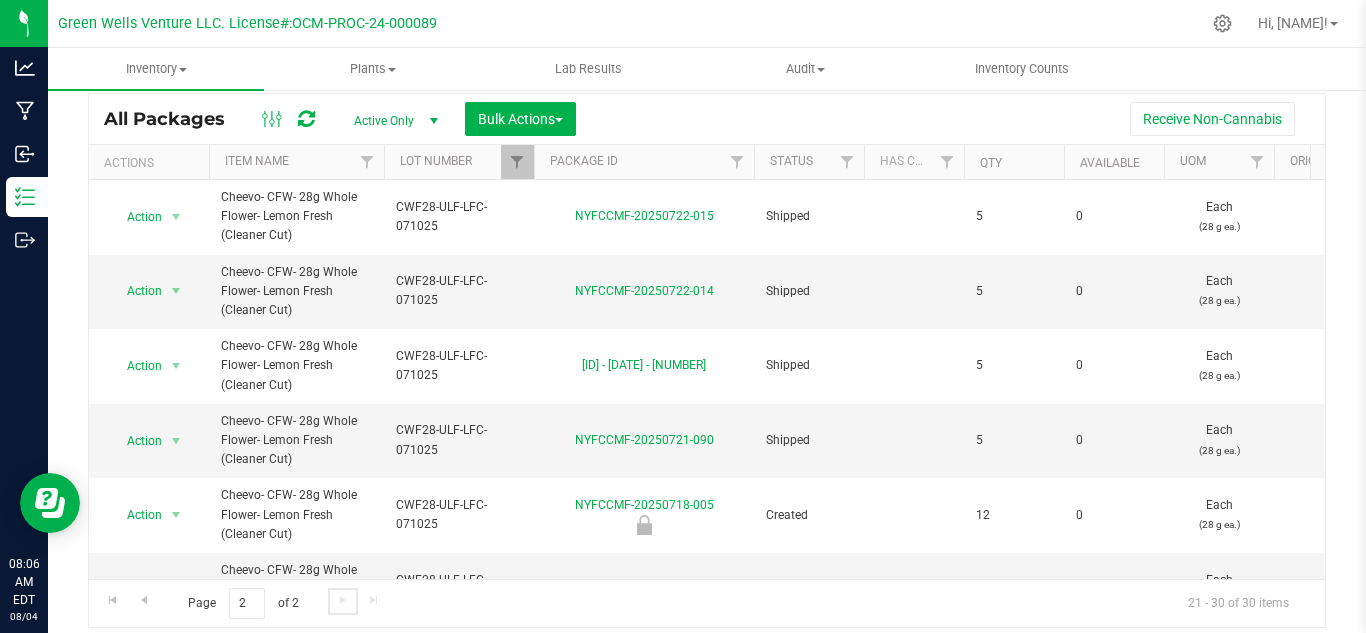 scroll, scrollTop: 285, scrollLeft: 0, axis: vertical 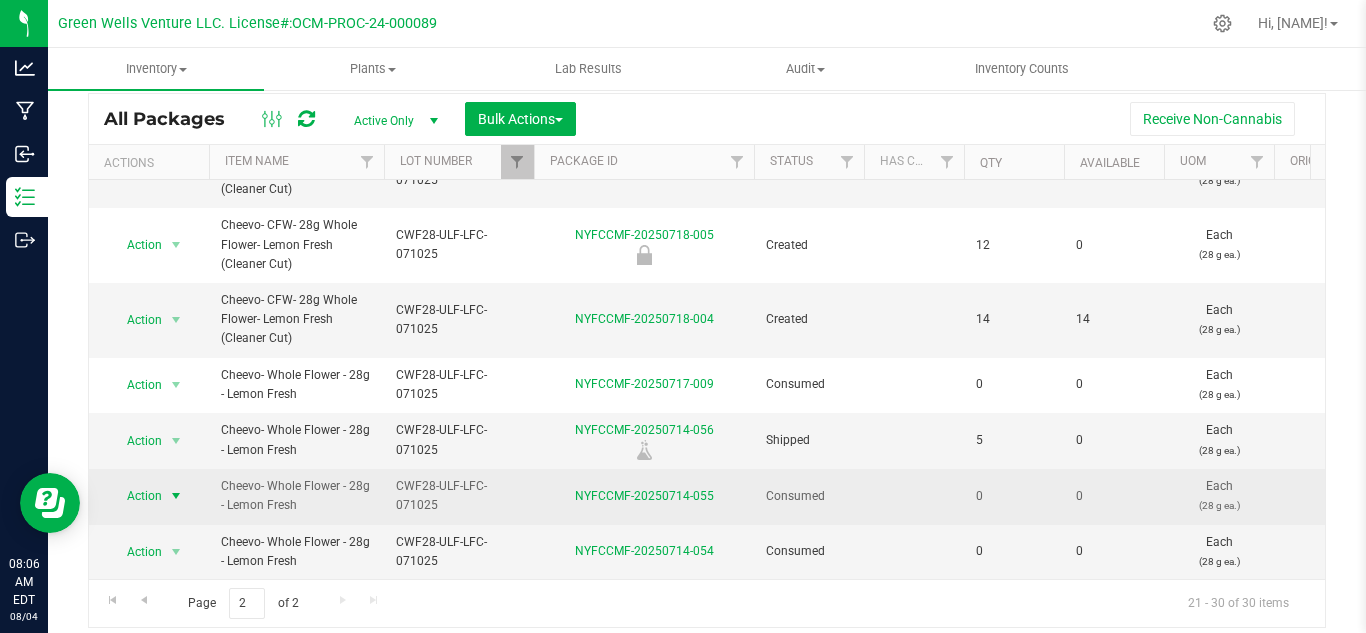 click at bounding box center [176, 496] 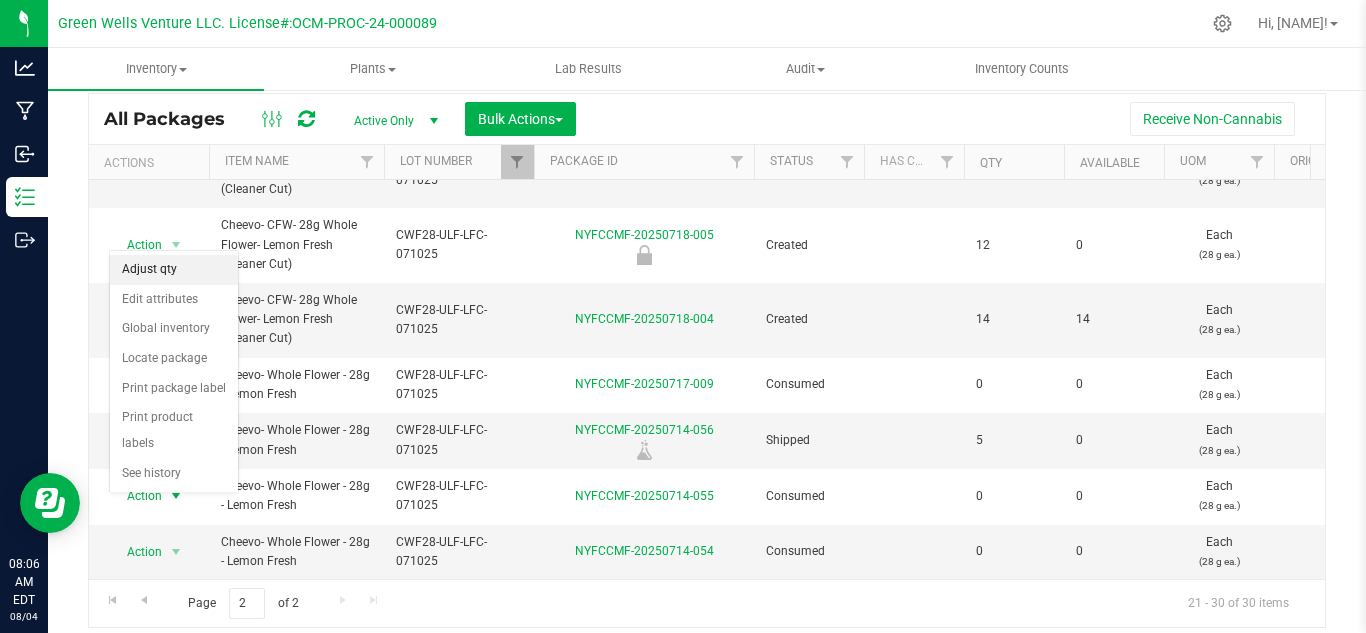 click on "Adjust qty" at bounding box center [174, 270] 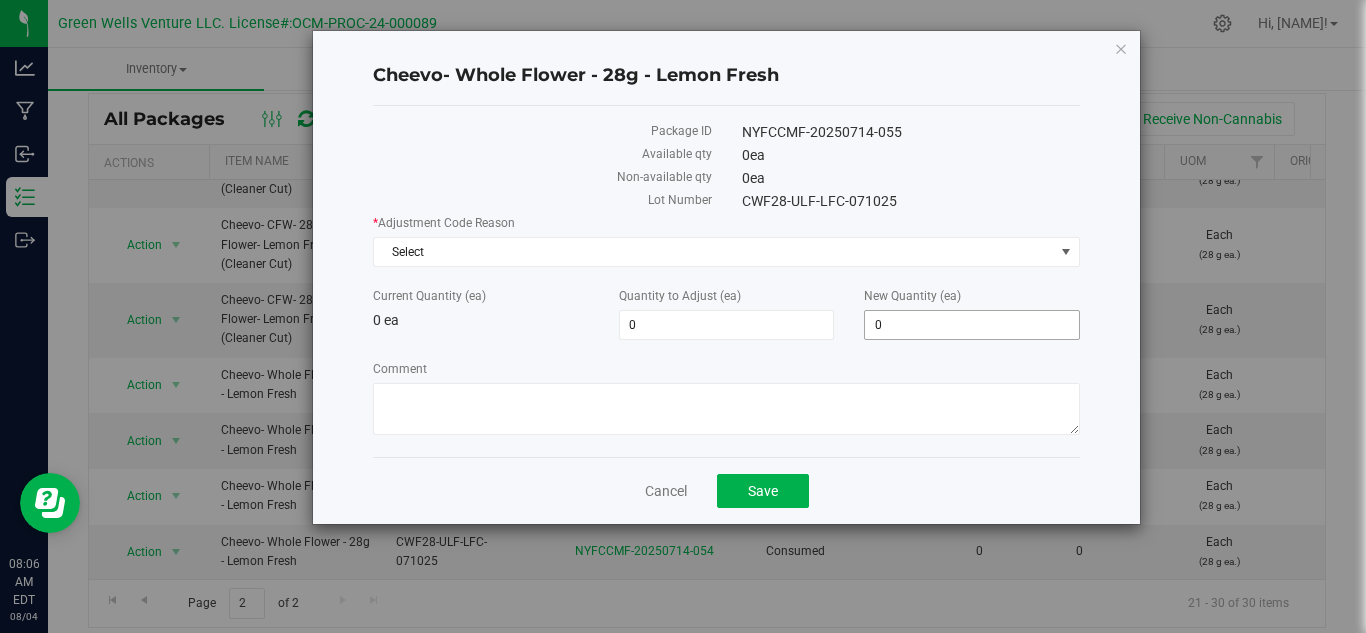 click on "0 0" at bounding box center (972, 325) 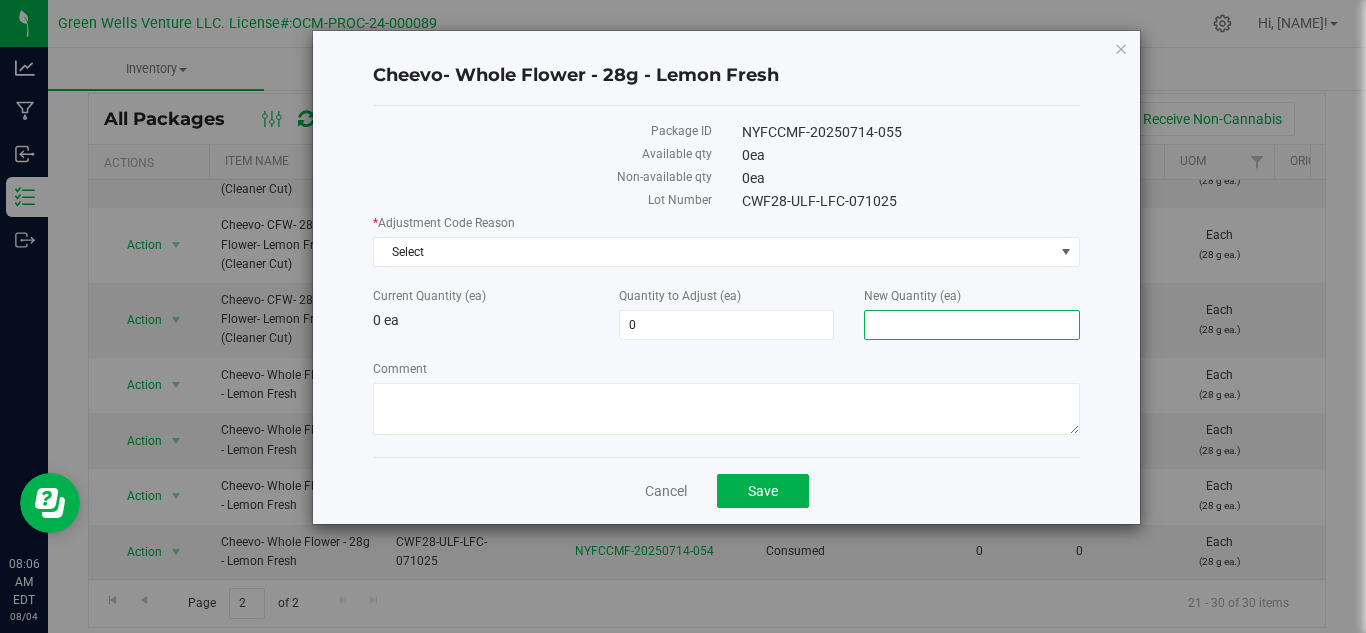 type on "1" 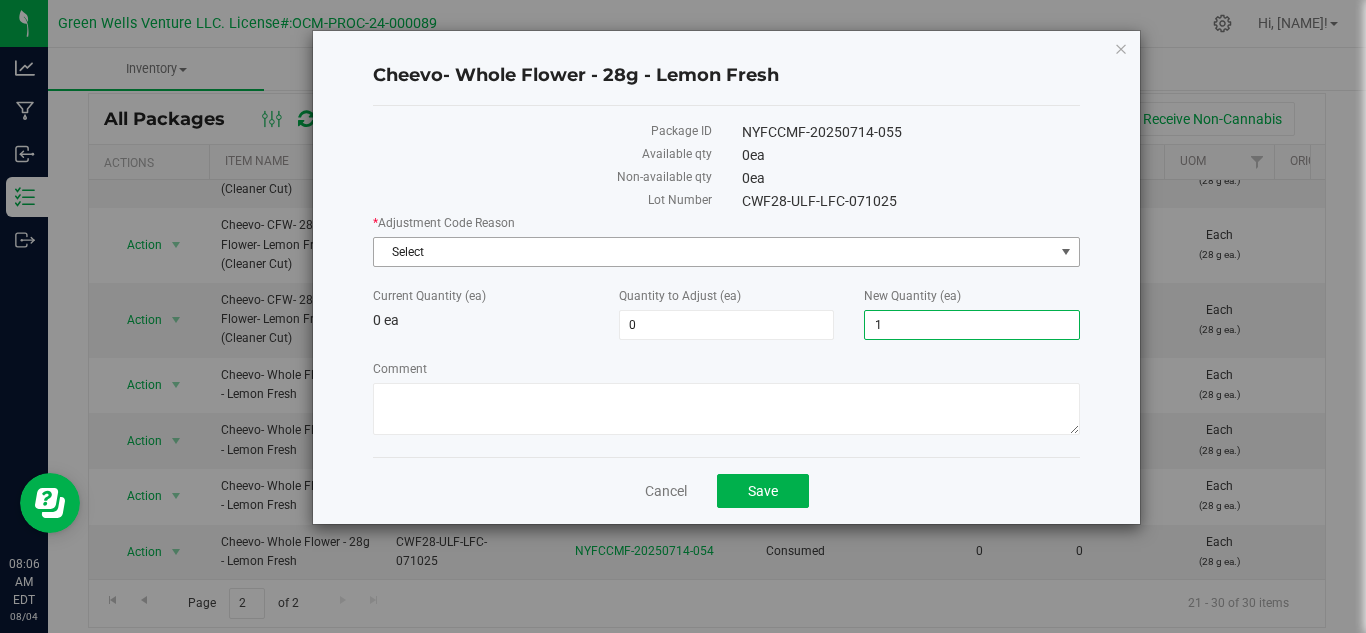 click on "Select" at bounding box center [714, 252] 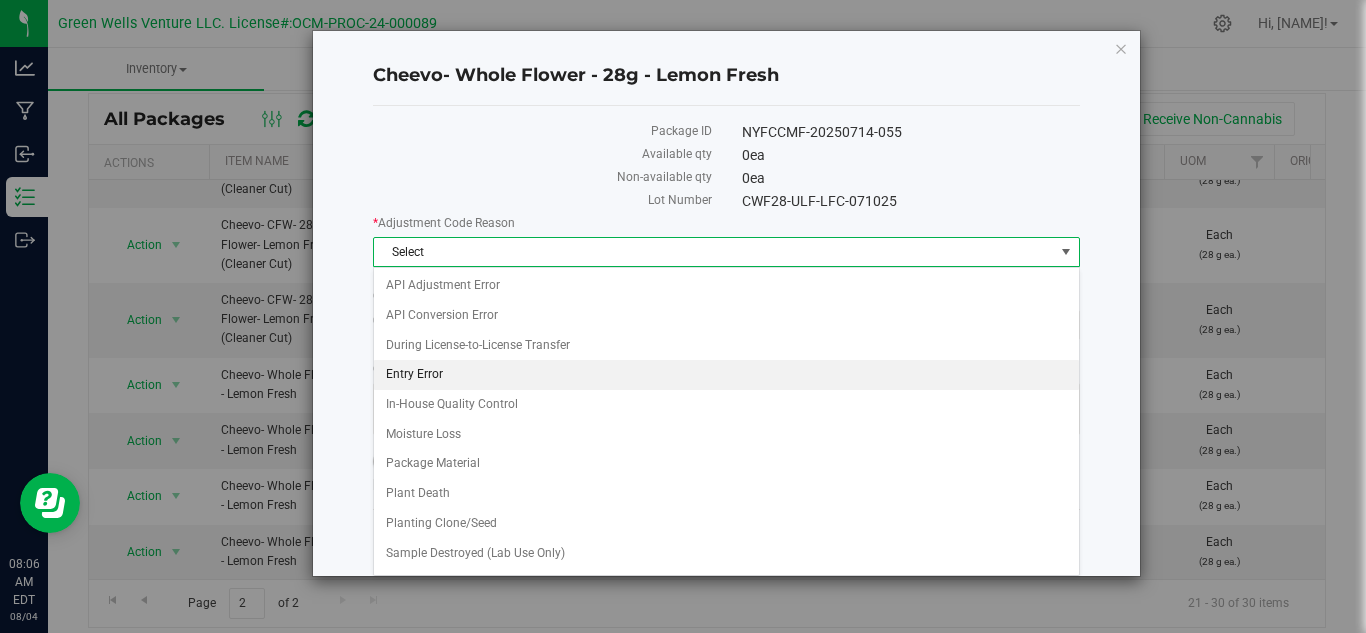 click on "Entry Error" at bounding box center (726, 375) 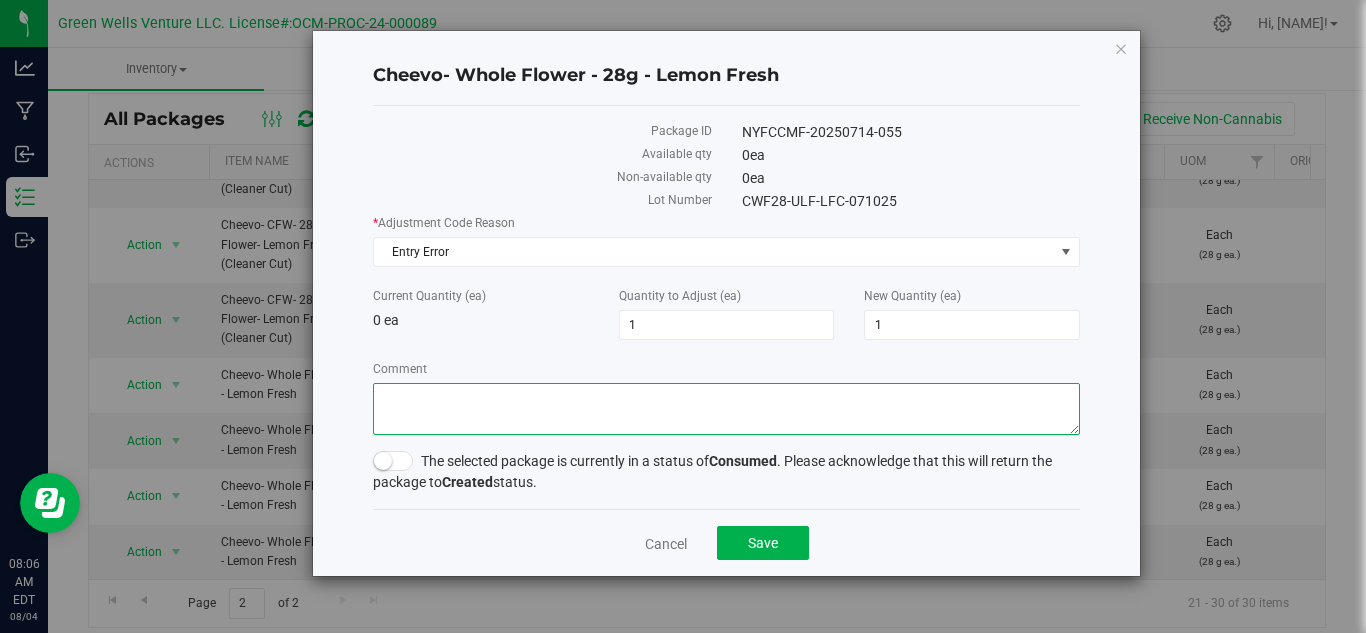 click on "Comment" at bounding box center [726, 409] 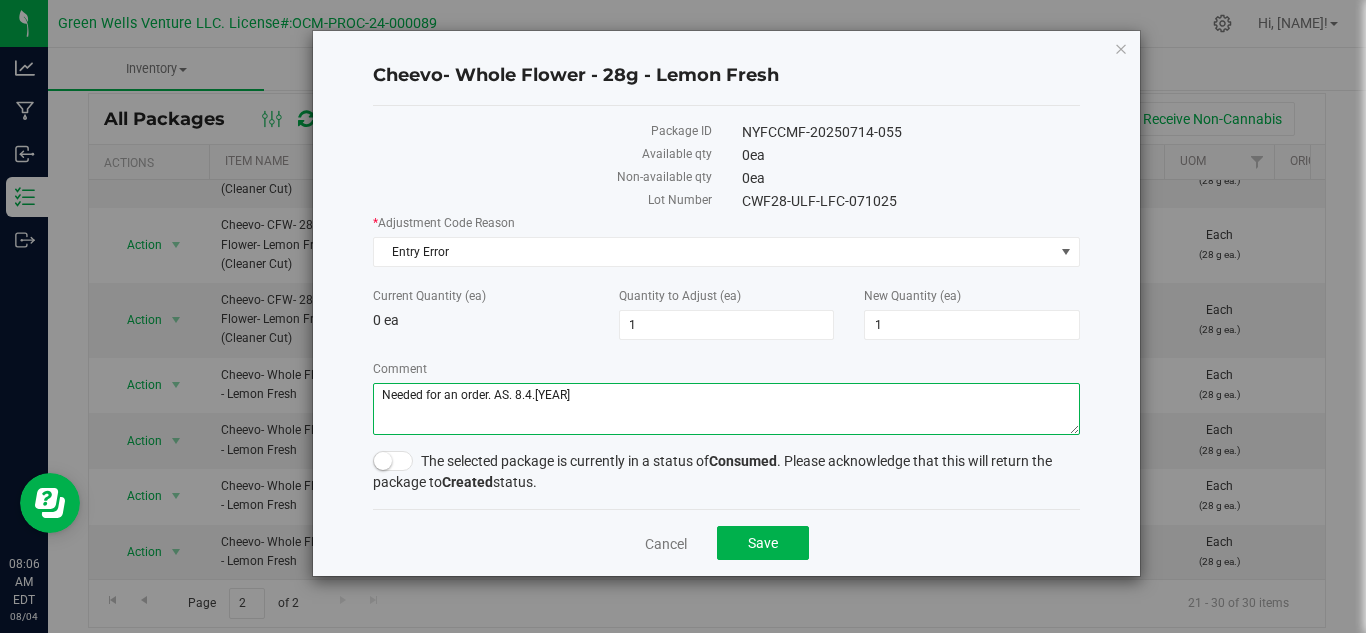 type on "Needed for an order. AS. 8.4.[YEAR]" 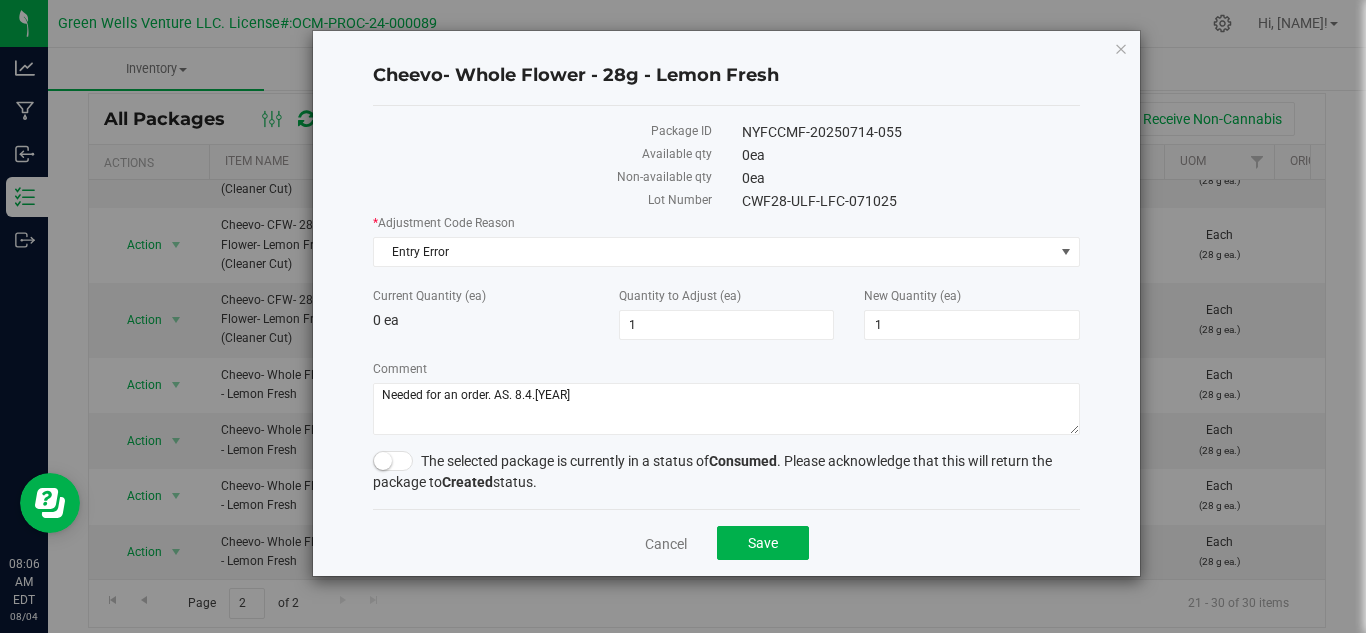 click at bounding box center (383, 461) 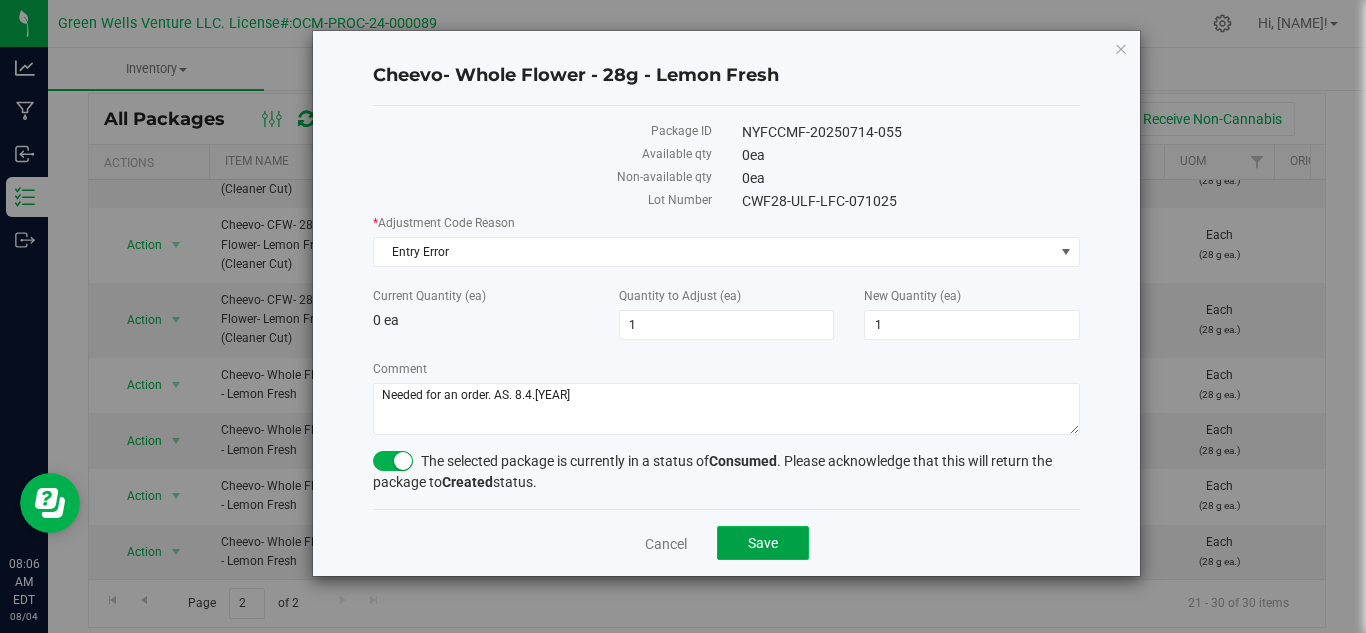 click on "Save" 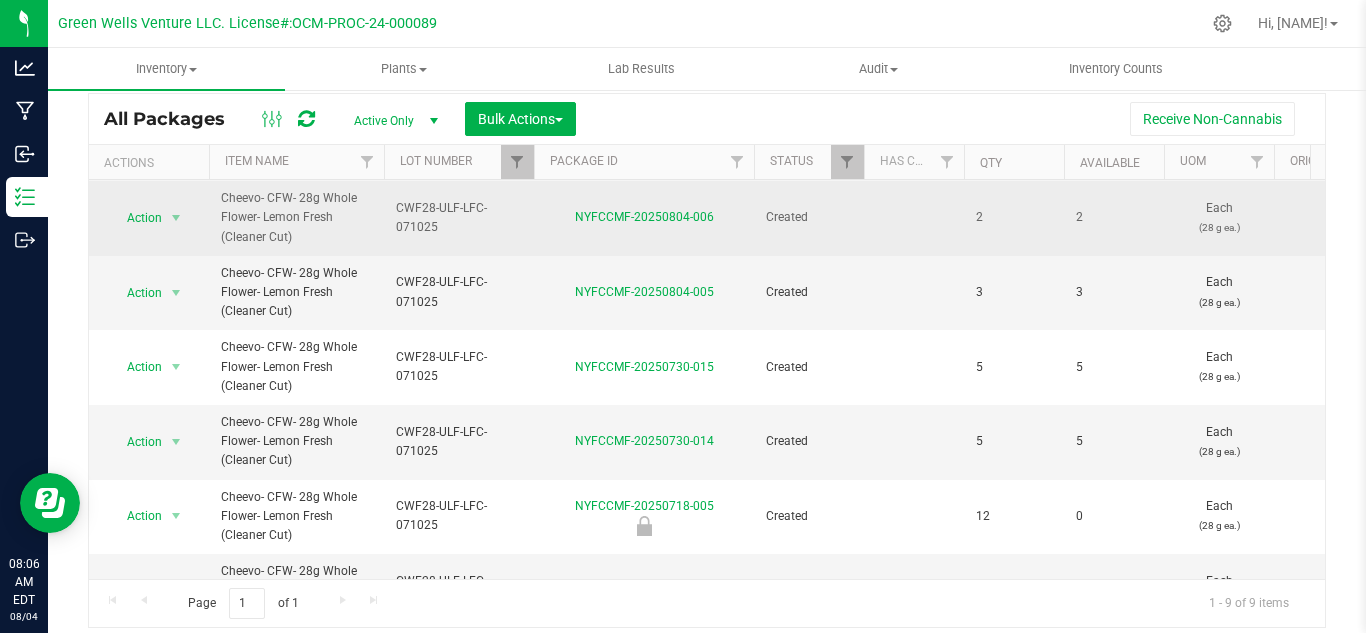 scroll, scrollTop: 267, scrollLeft: 0, axis: vertical 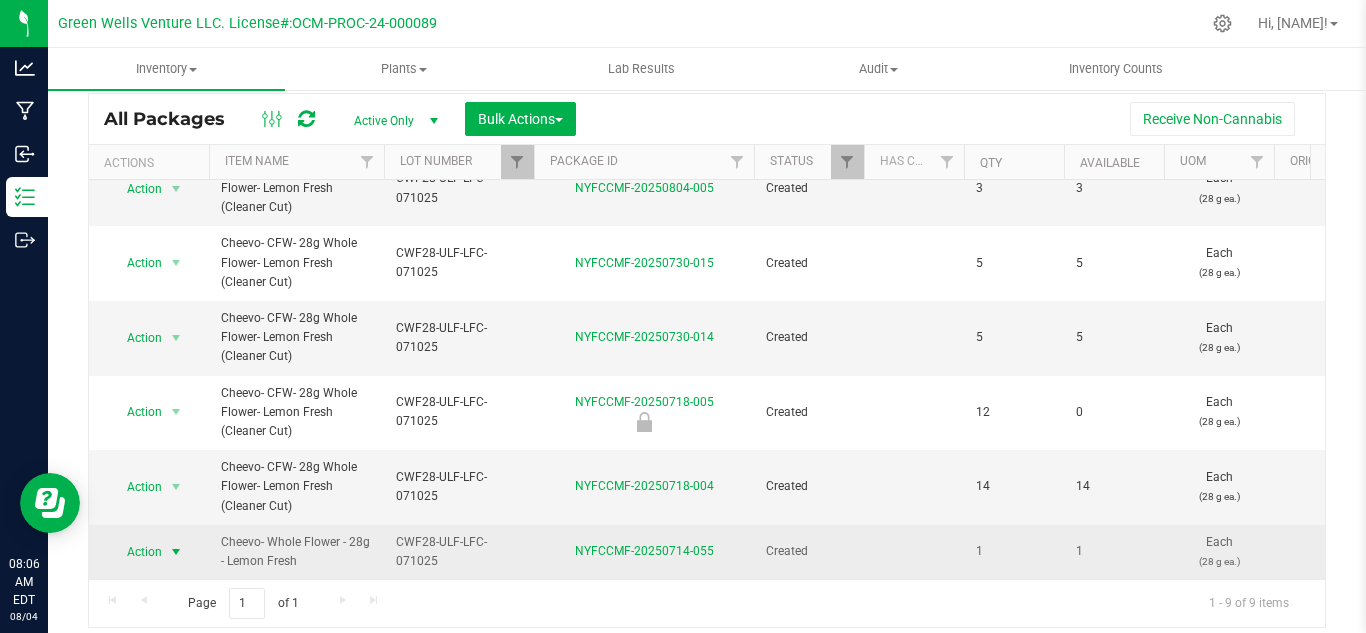 click on "Action" at bounding box center [136, 552] 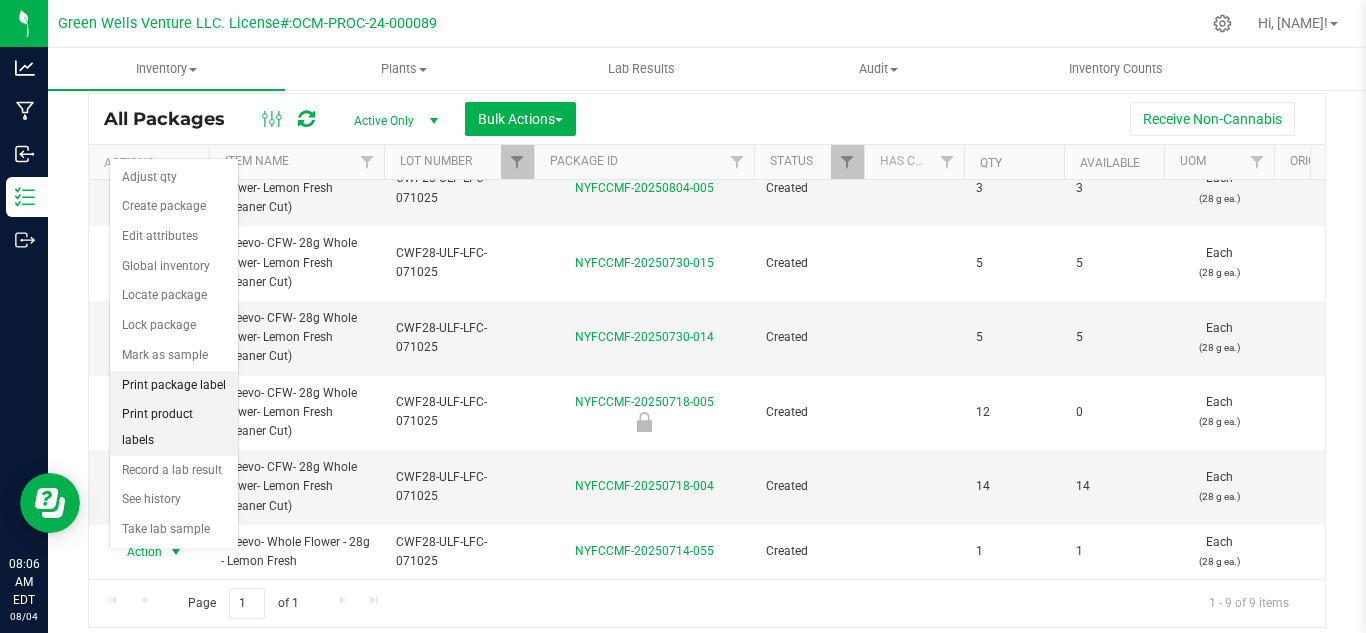 click on "Print package label" at bounding box center (174, 386) 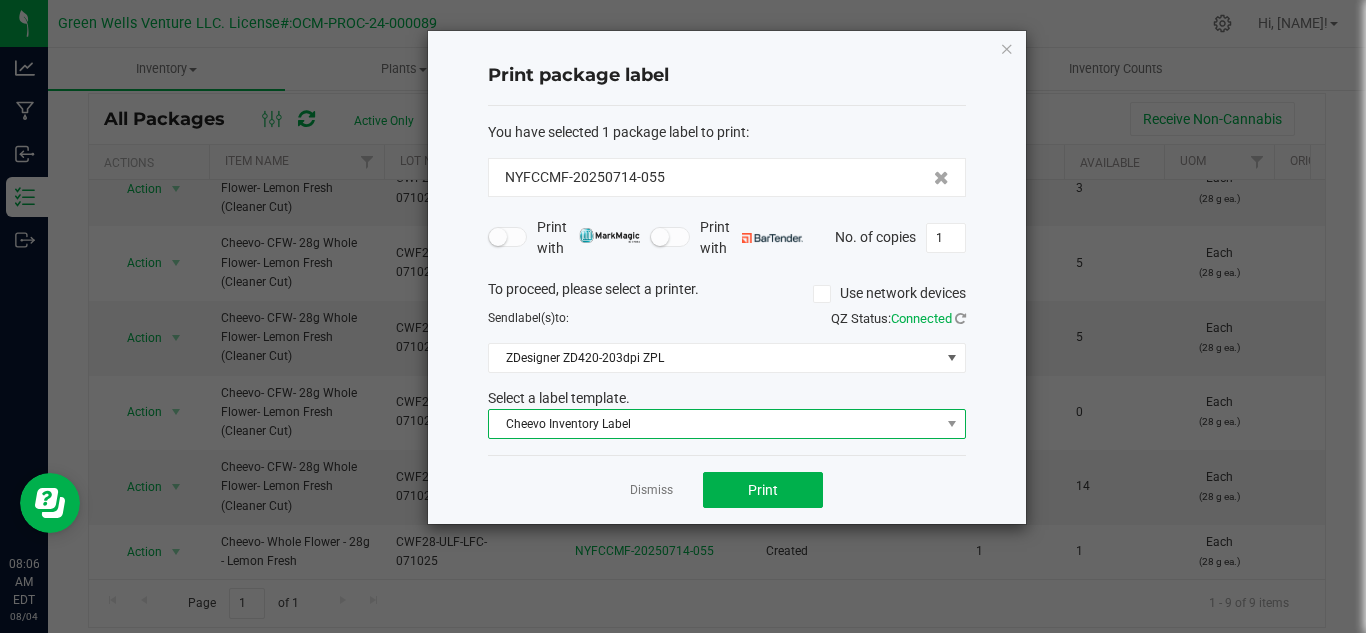 click on "Cheevo Inventory Label" at bounding box center [714, 424] 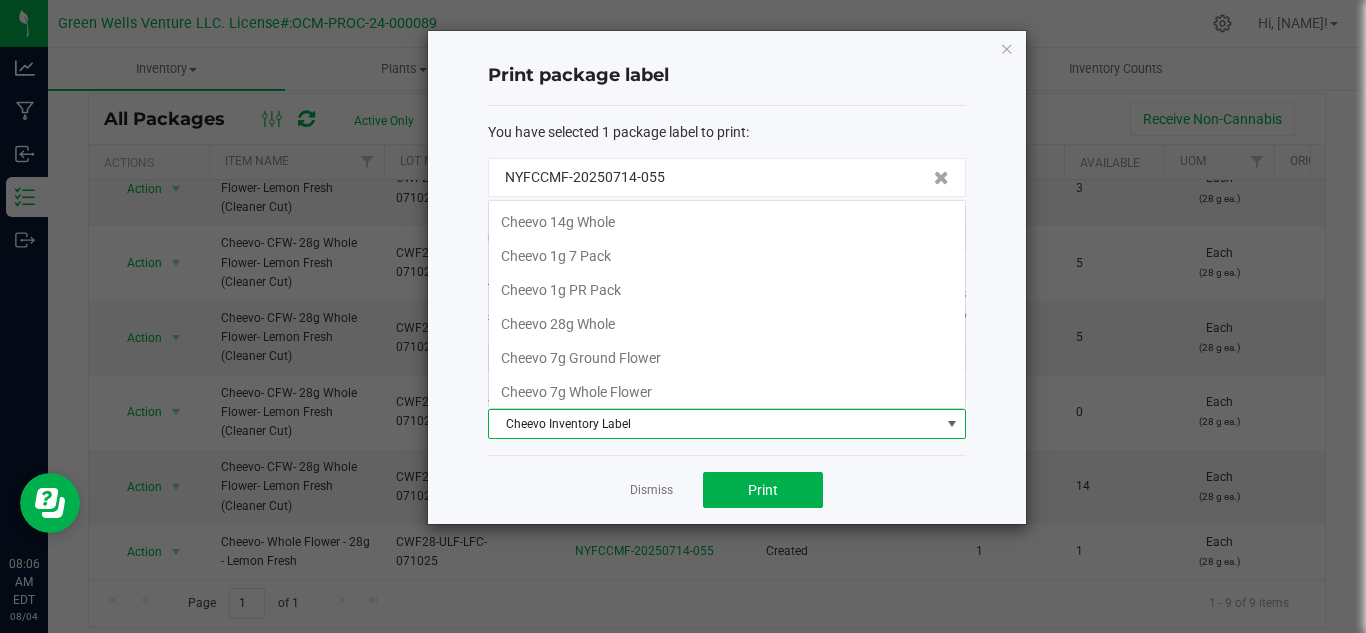 scroll, scrollTop: 99970, scrollLeft: 99522, axis: both 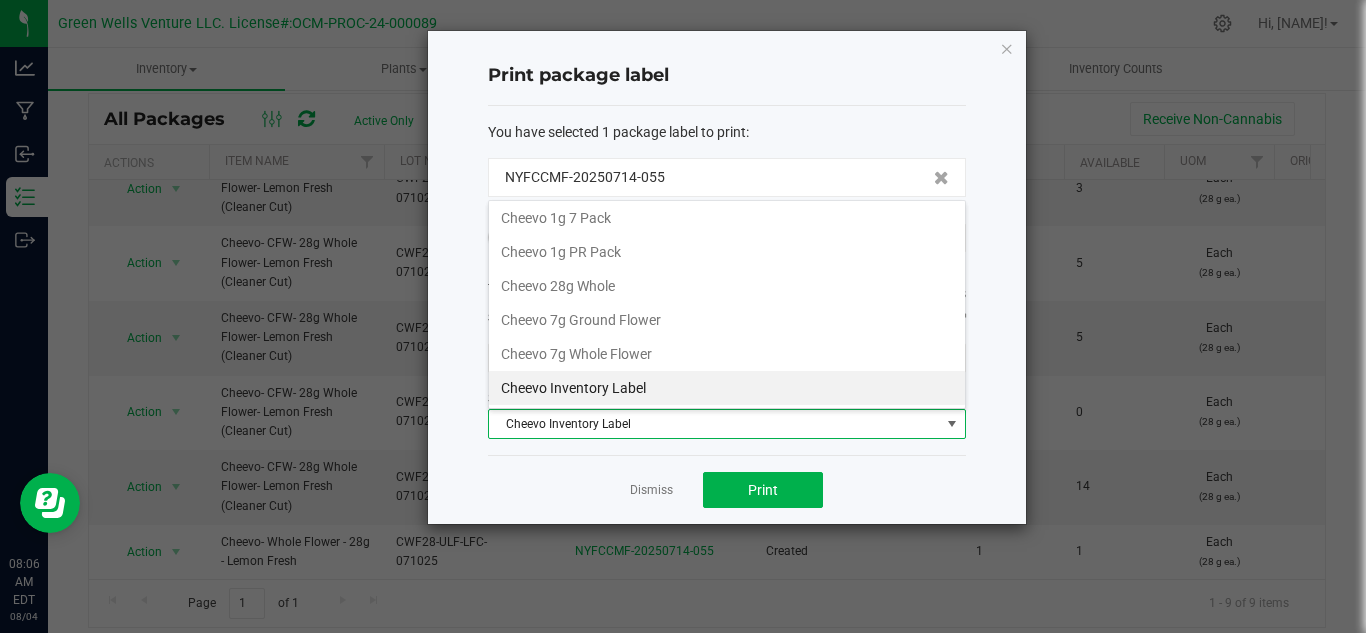click on "Cheevo Inventory Label" at bounding box center (714, 424) 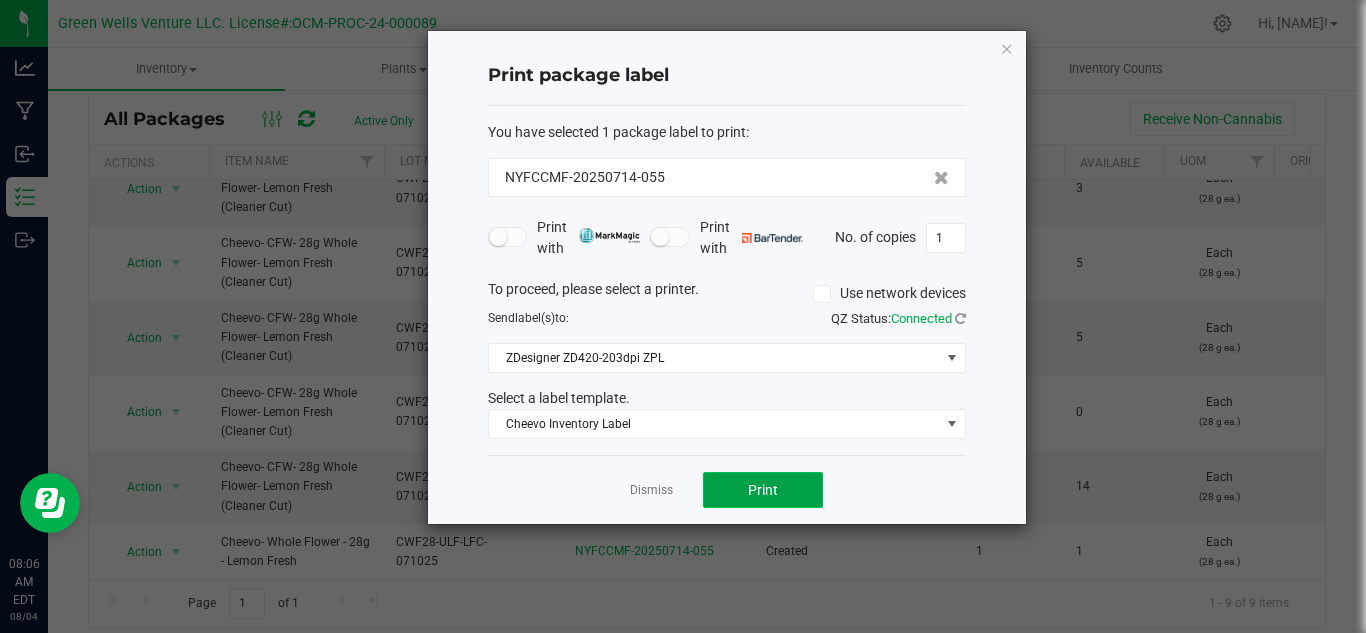 click on "Print" 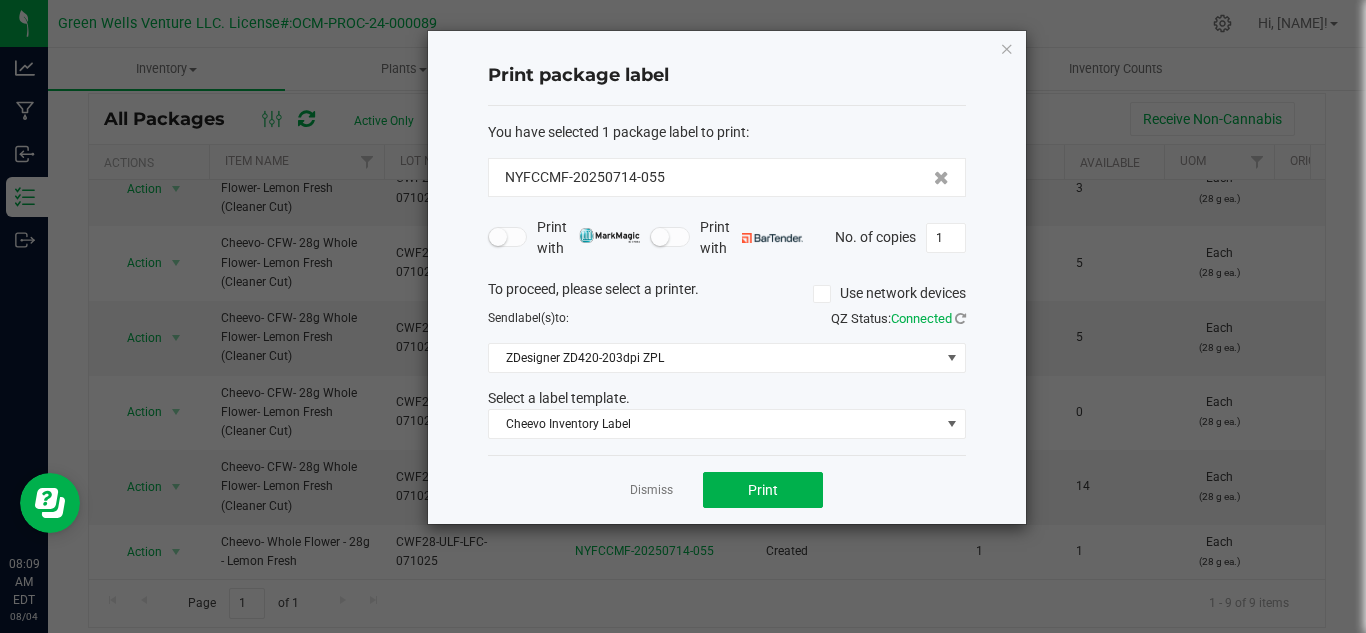 click on "Dismiss   Print" 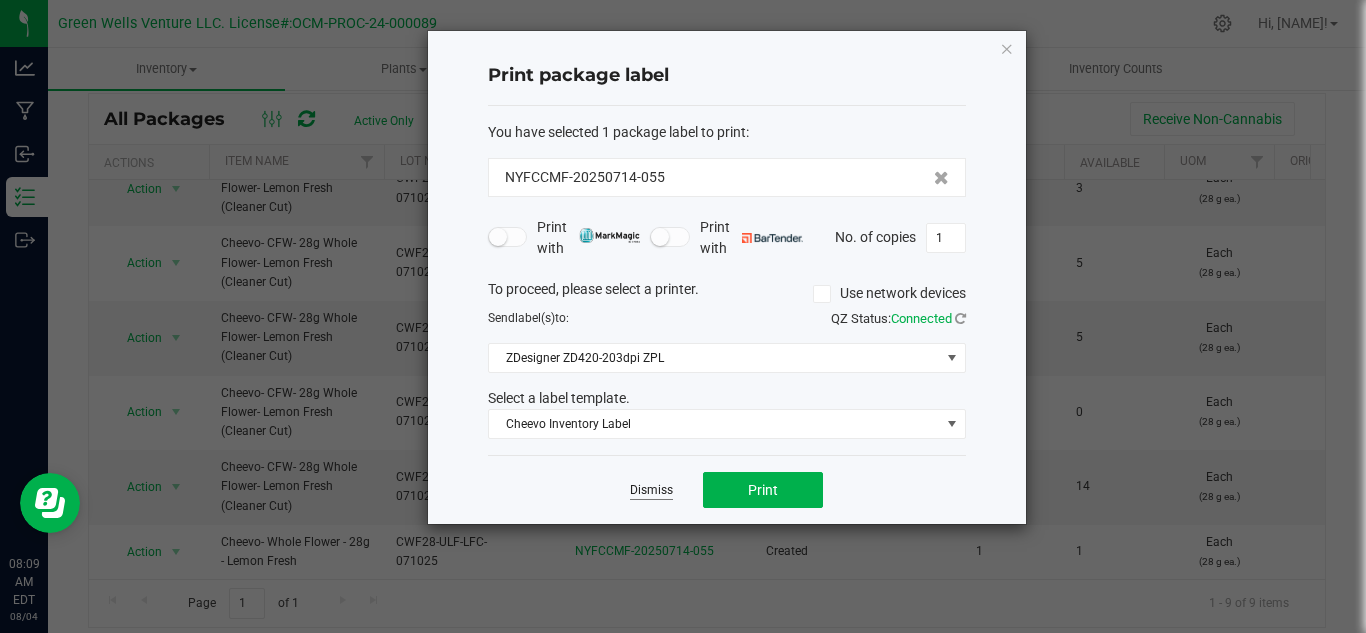click on "Dismiss" 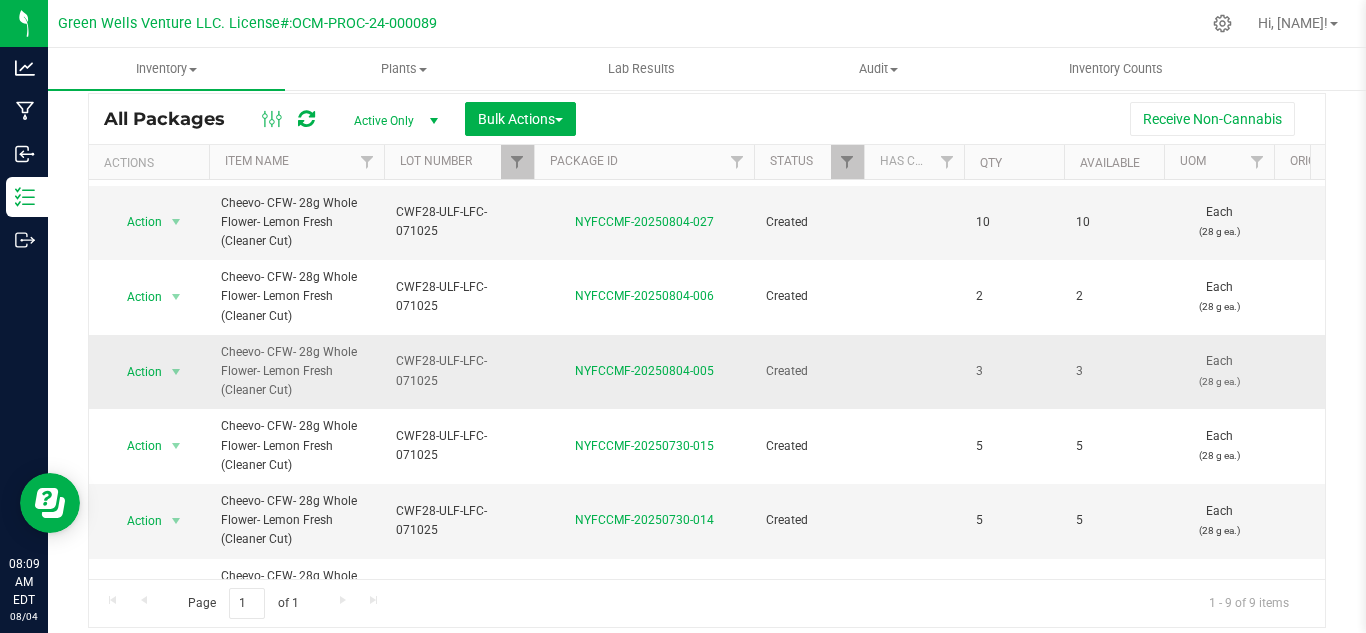 scroll, scrollTop: 0, scrollLeft: 0, axis: both 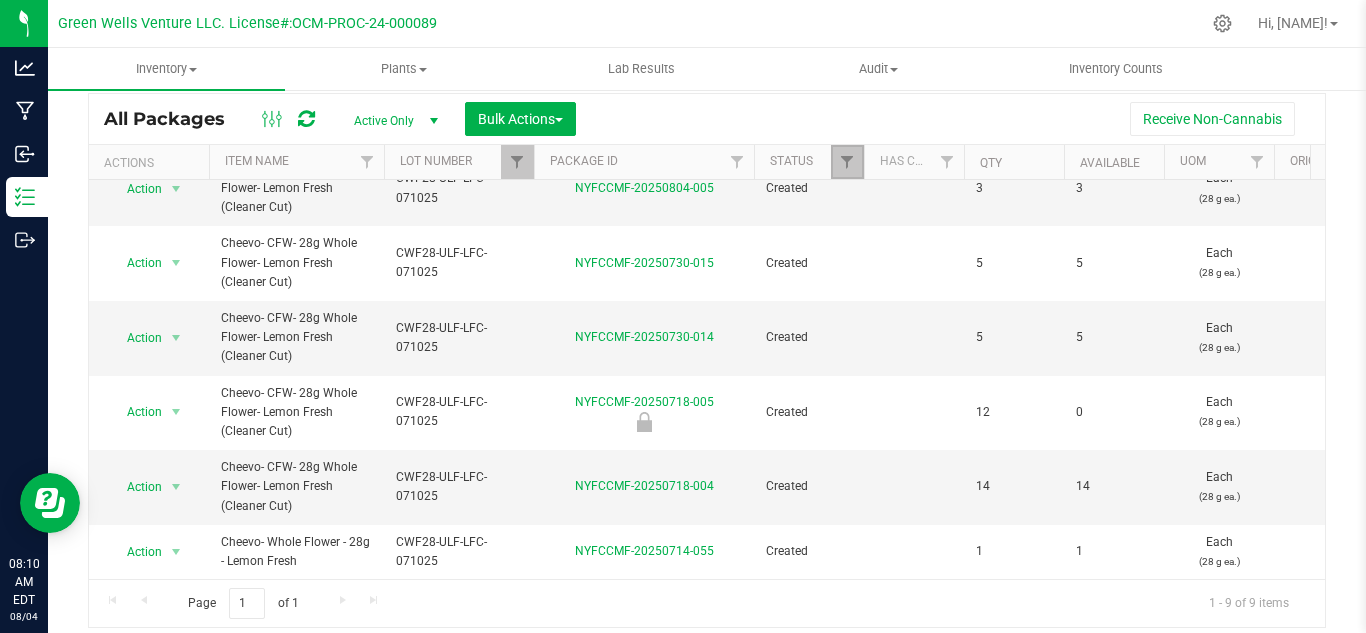 click at bounding box center (847, 162) 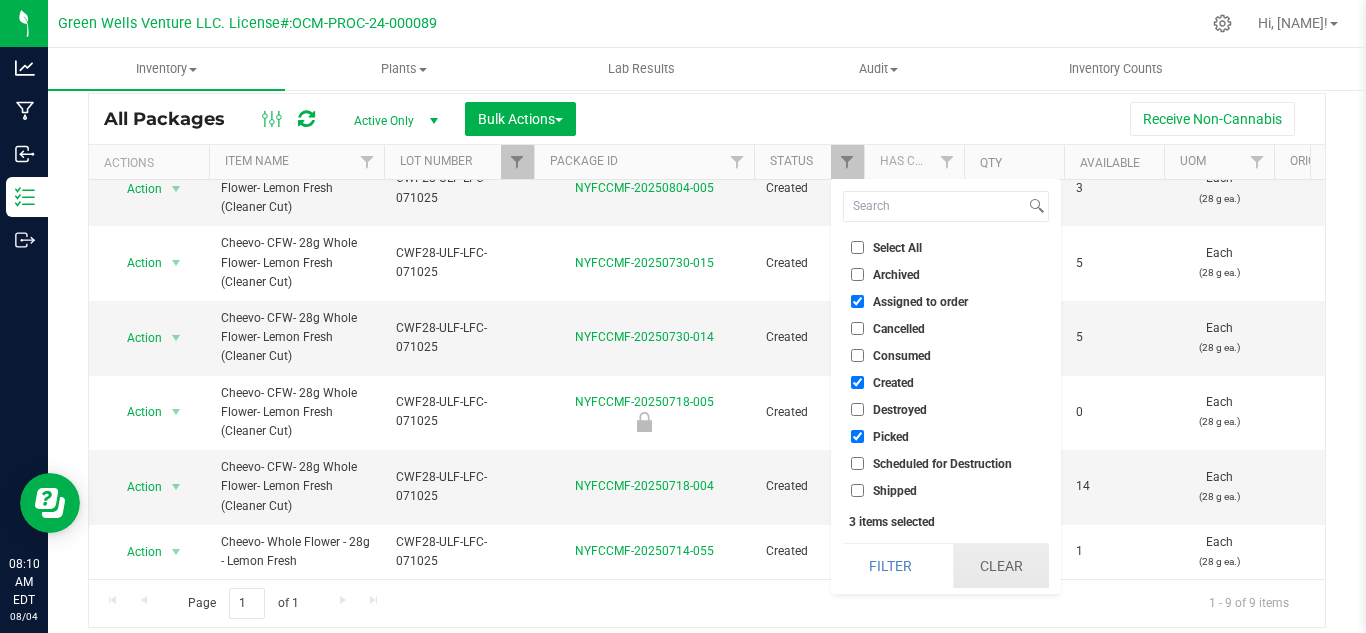 click on "Clear" at bounding box center [1001, 566] 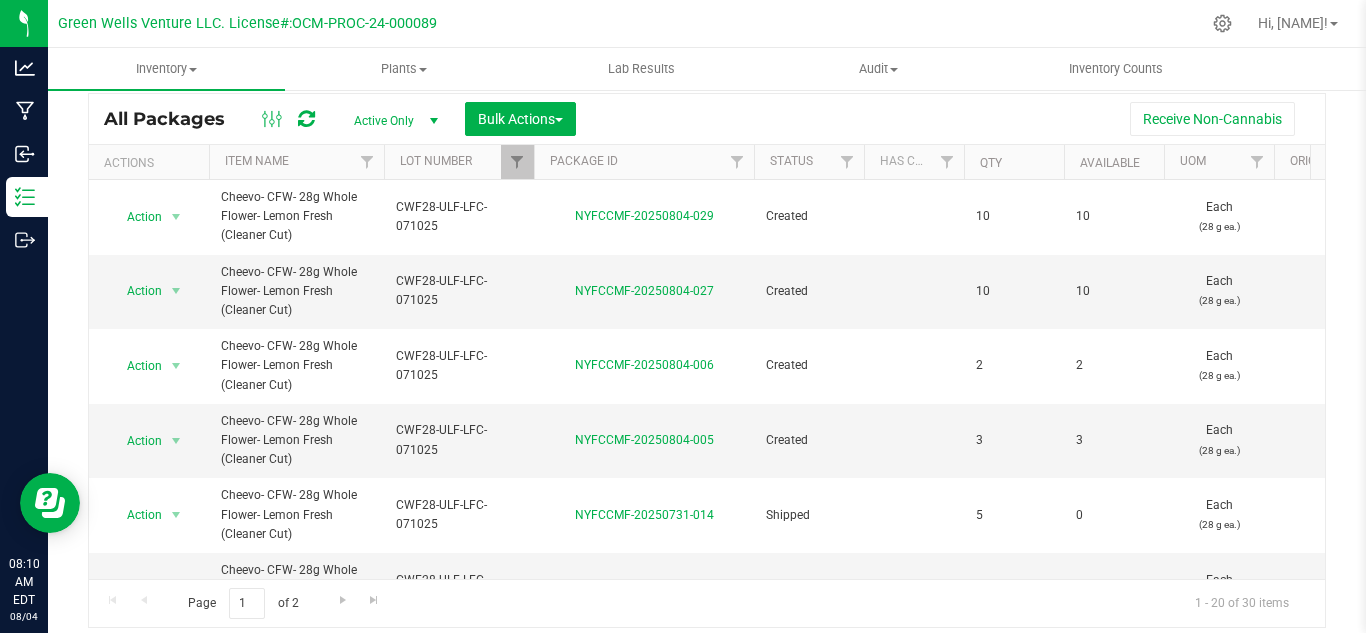scroll, scrollTop: 1107, scrollLeft: 0, axis: vertical 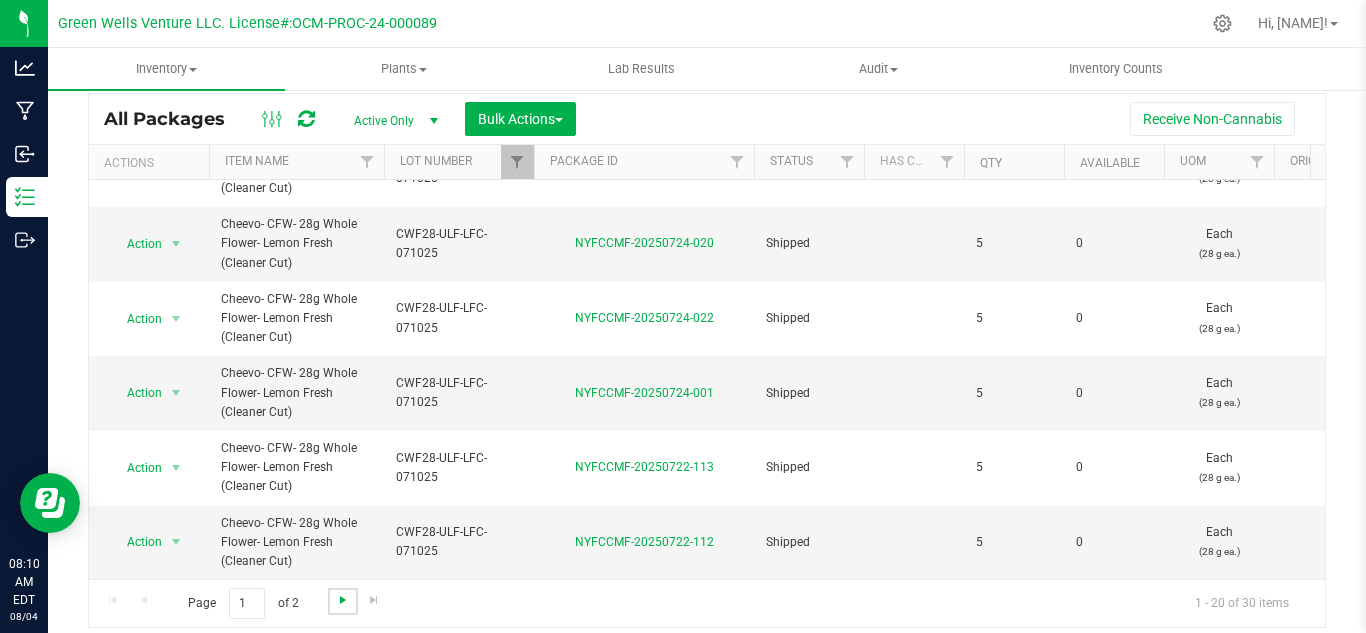 click at bounding box center [343, 600] 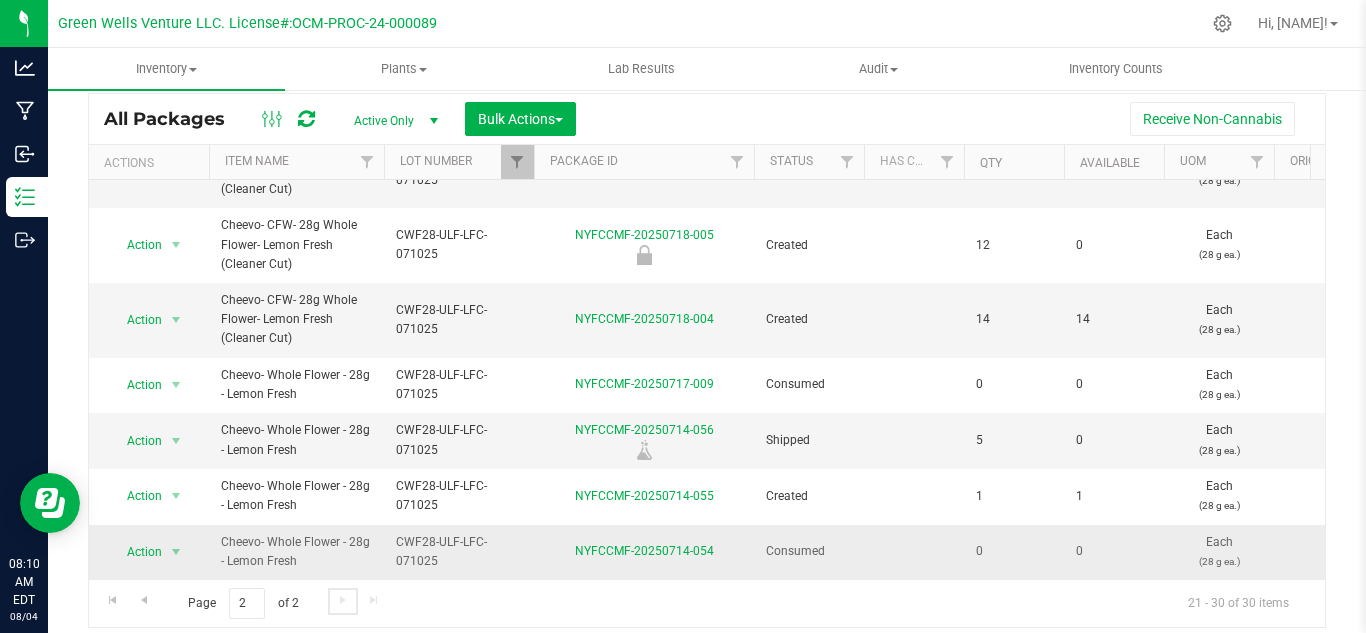 scroll, scrollTop: 285, scrollLeft: 0, axis: vertical 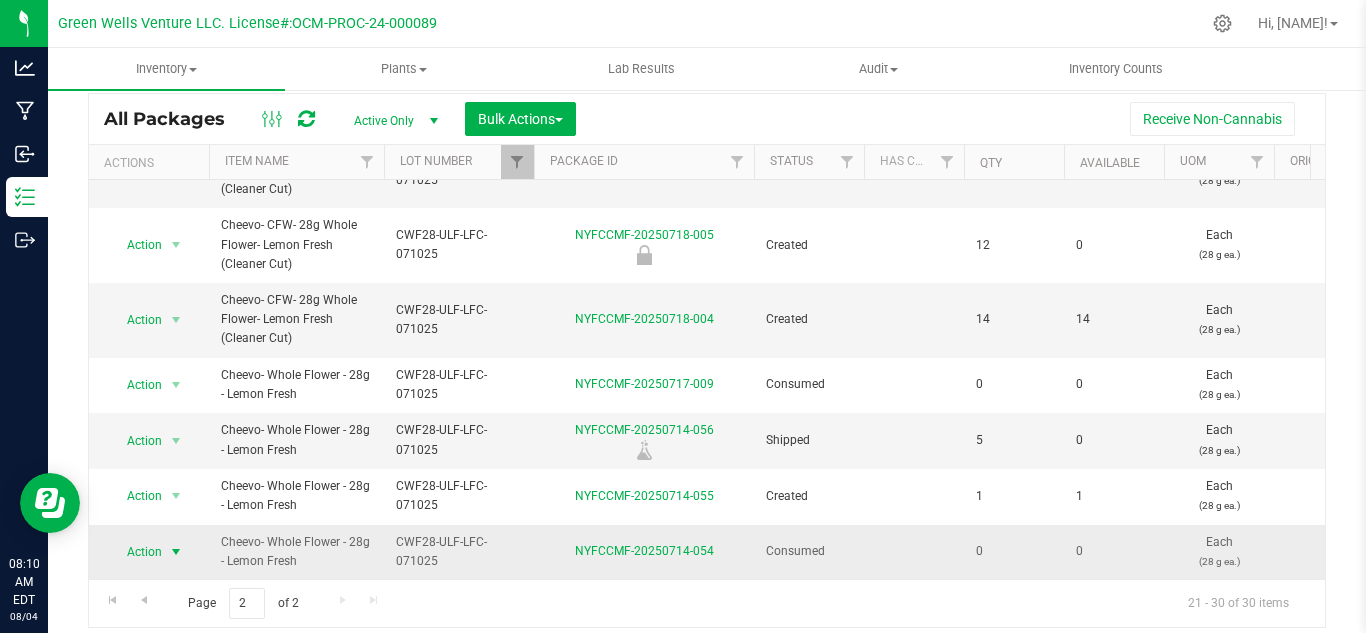 click on "Action" at bounding box center [136, 552] 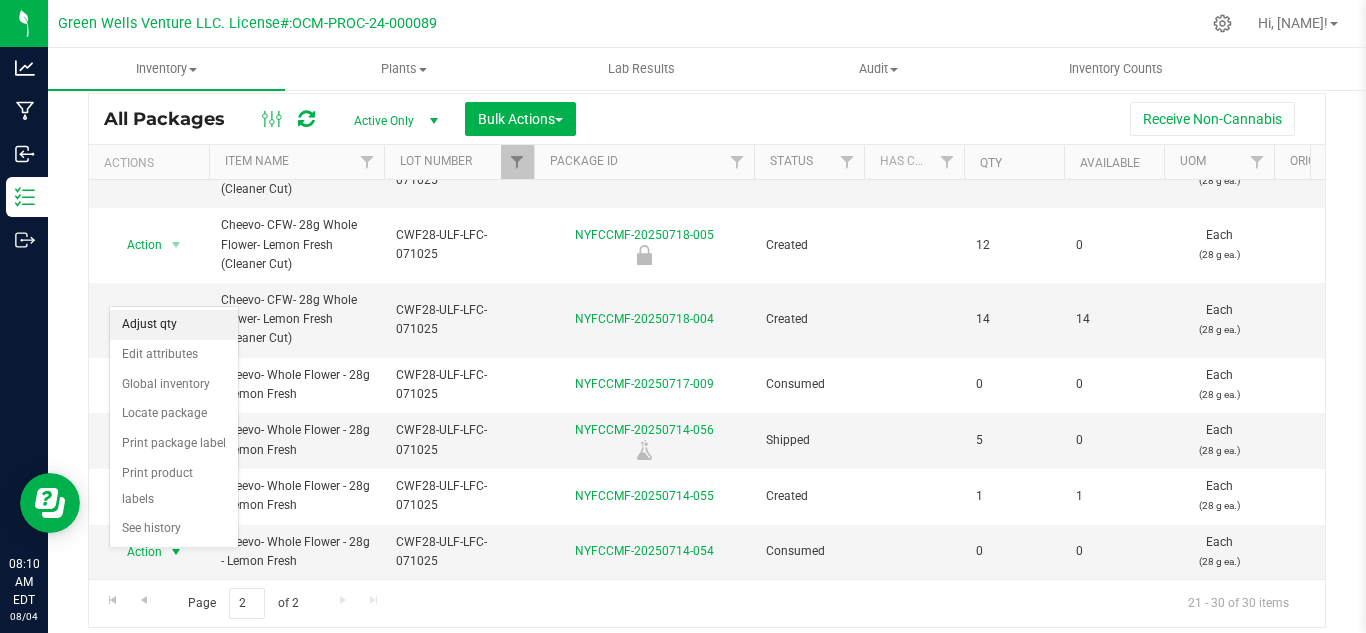 click on "Adjust qty" at bounding box center [174, 325] 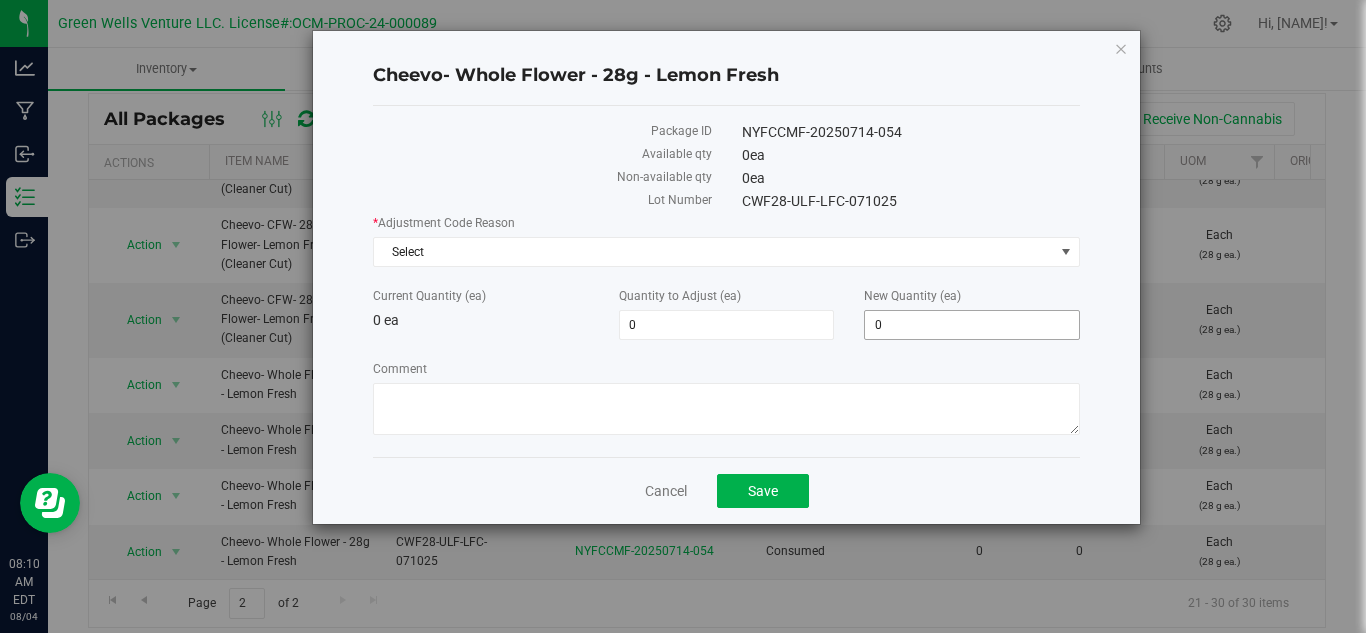 click on "0 0" at bounding box center [972, 325] 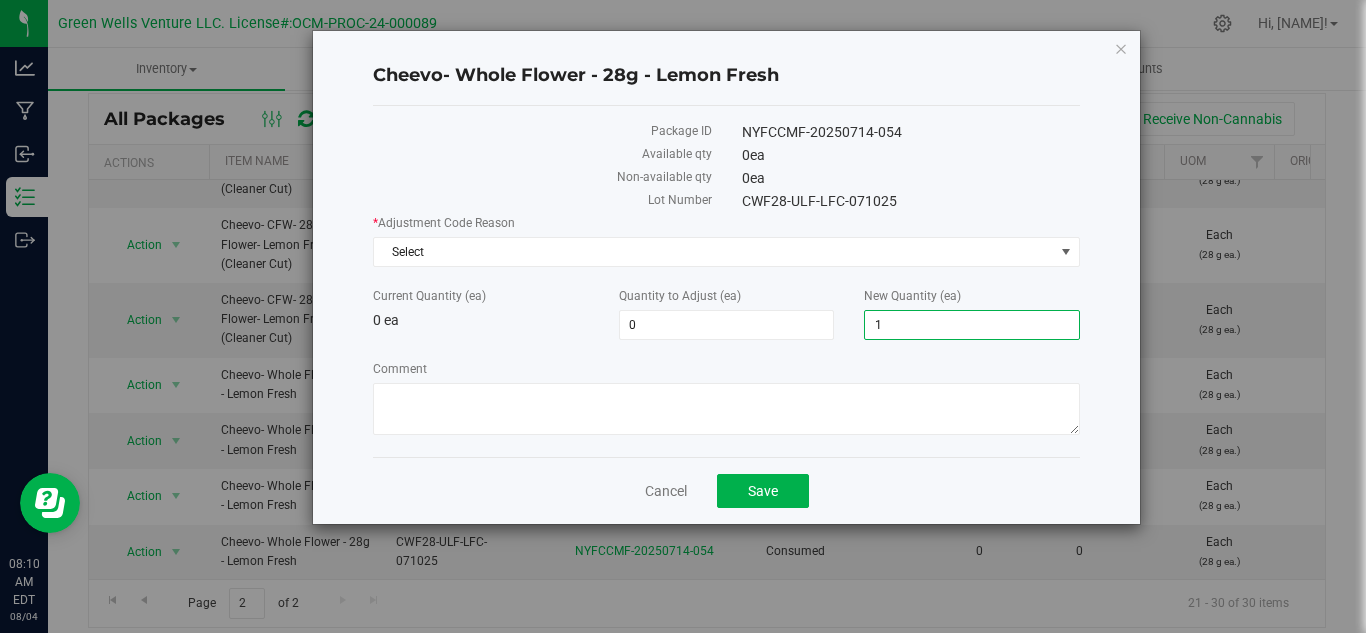 type on "10" 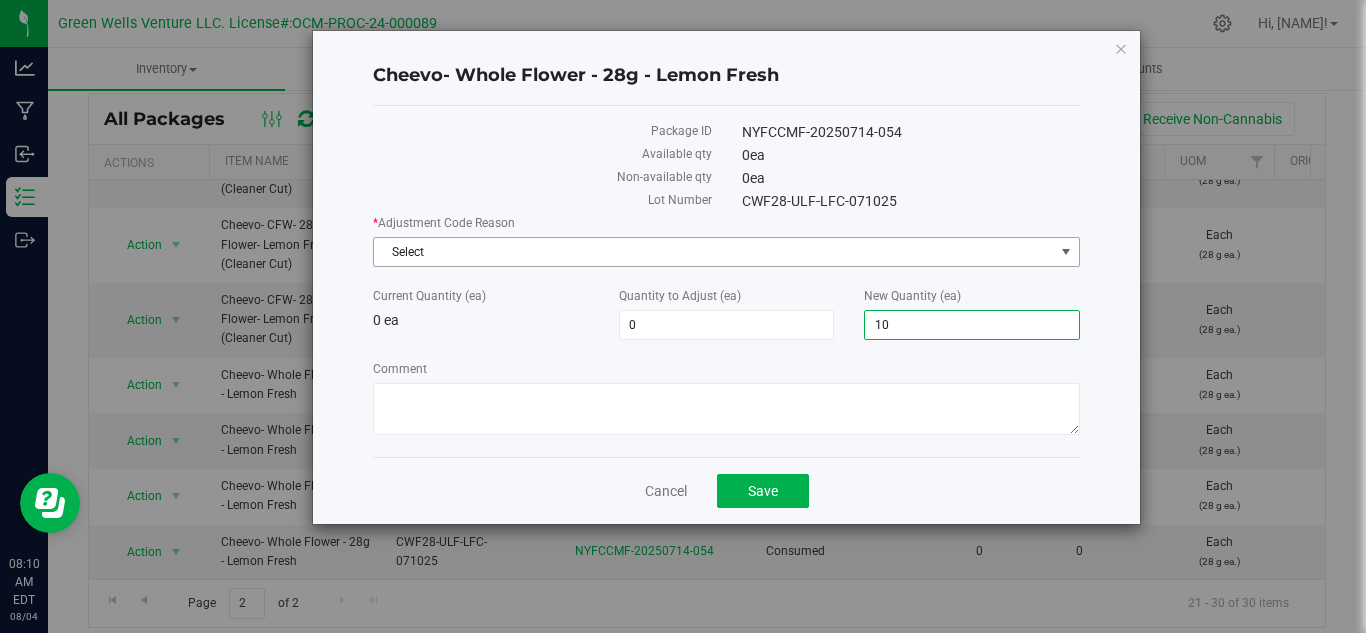 click on "Select" at bounding box center [714, 252] 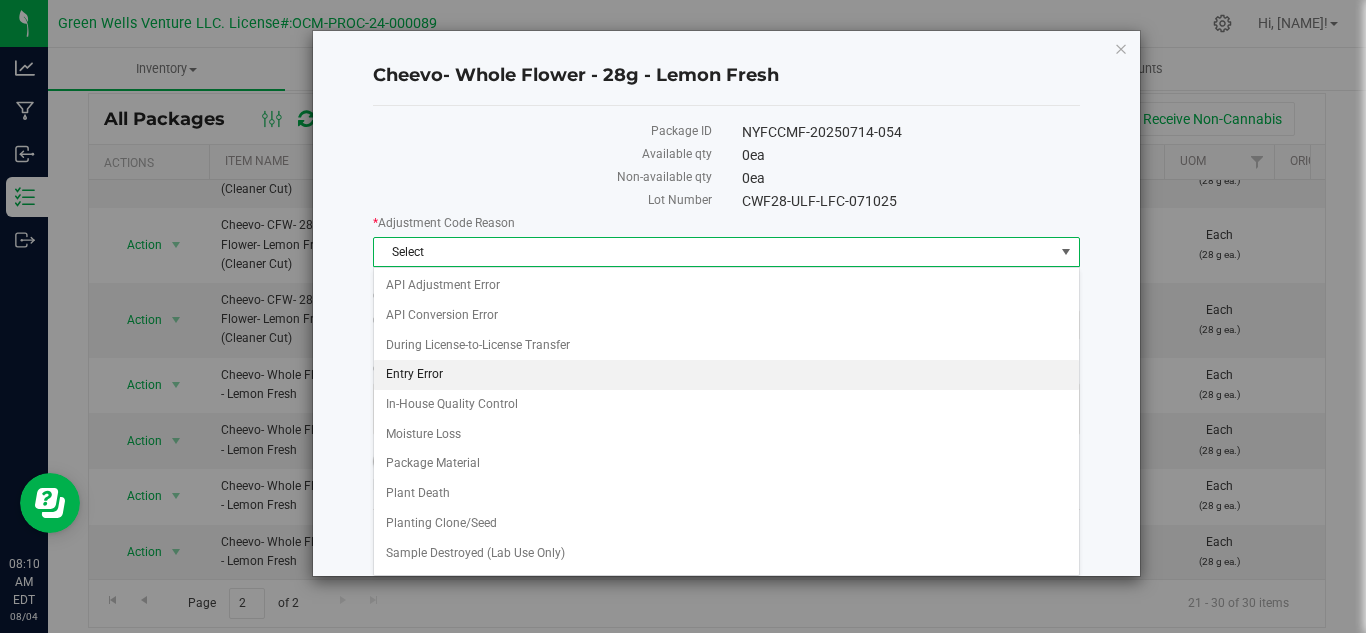 click on "Entry Error" at bounding box center (726, 375) 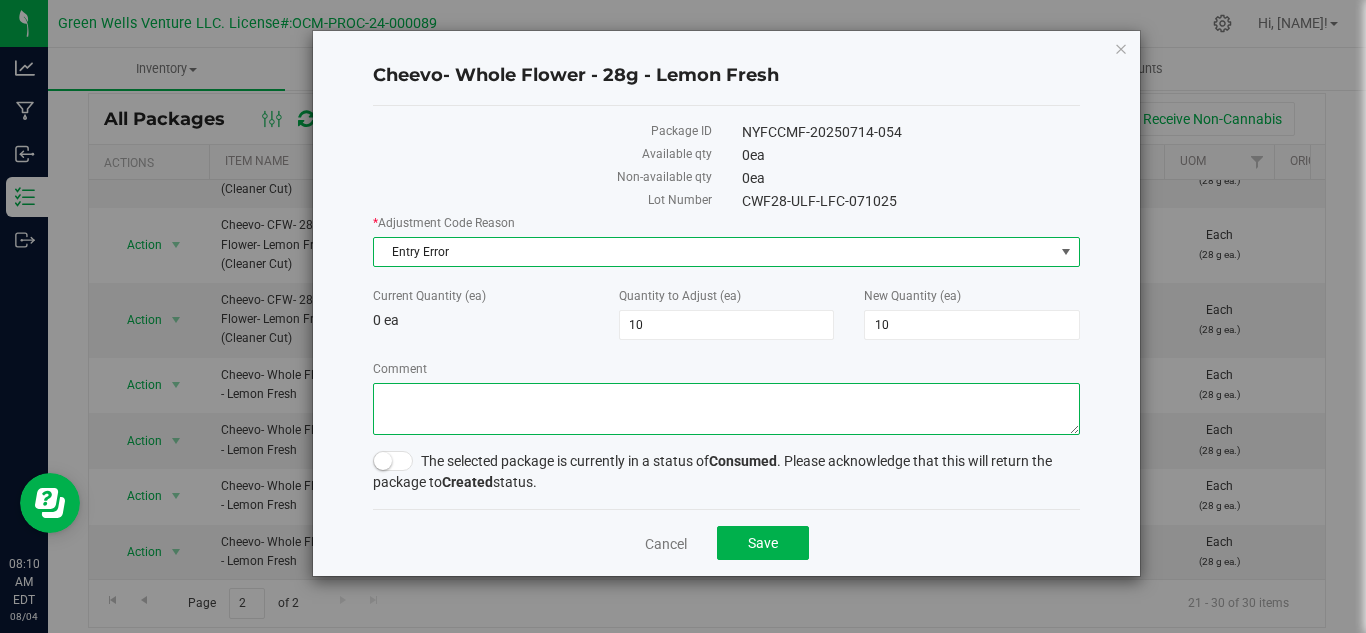 click on "Comment" at bounding box center (726, 409) 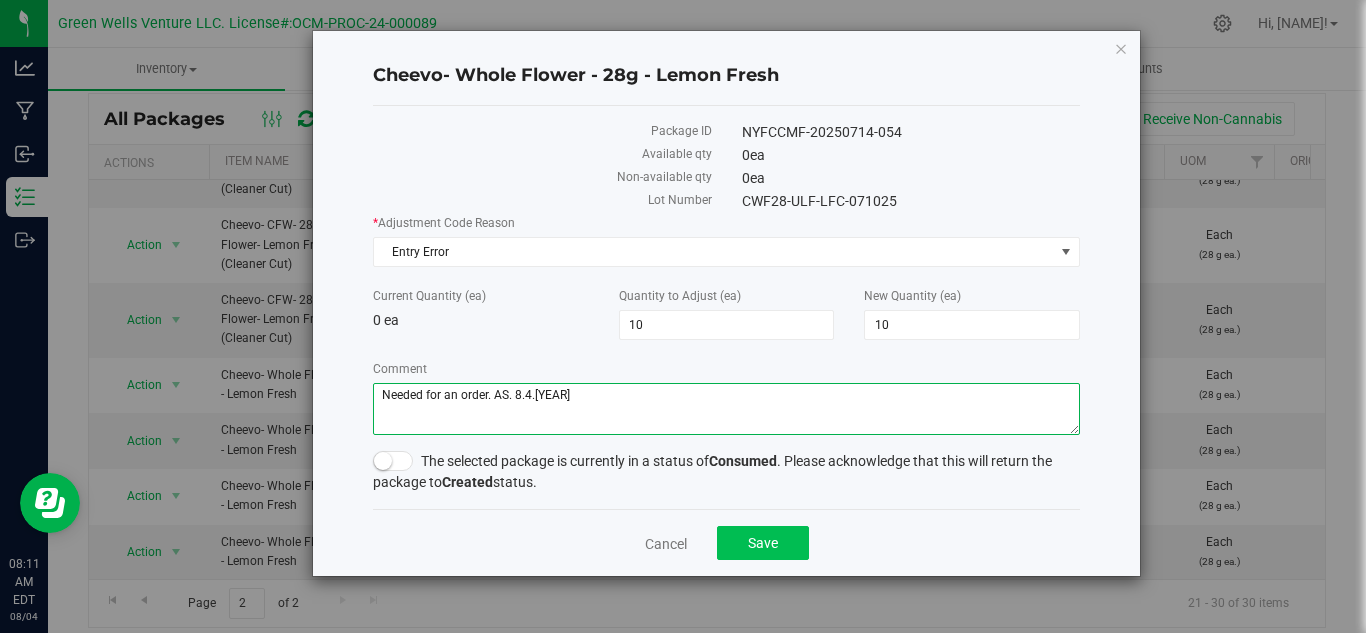 type on "Needed for an order. AS. 8.4.[YEAR]" 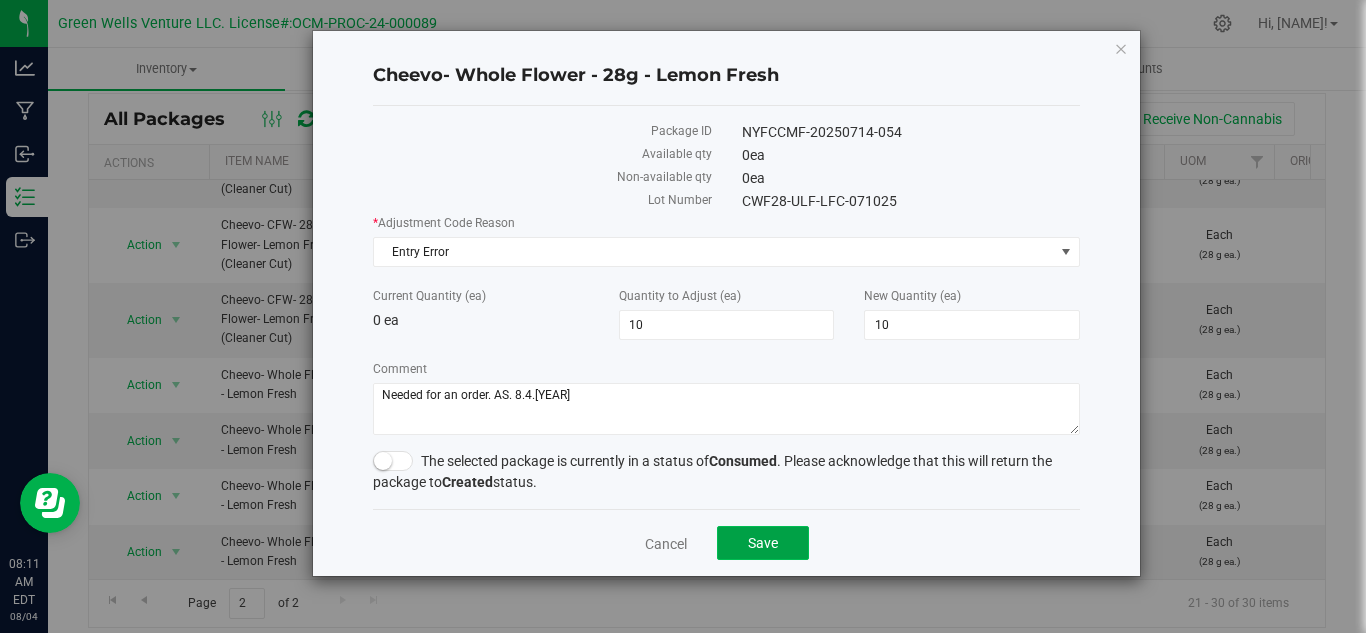 click on "Save" 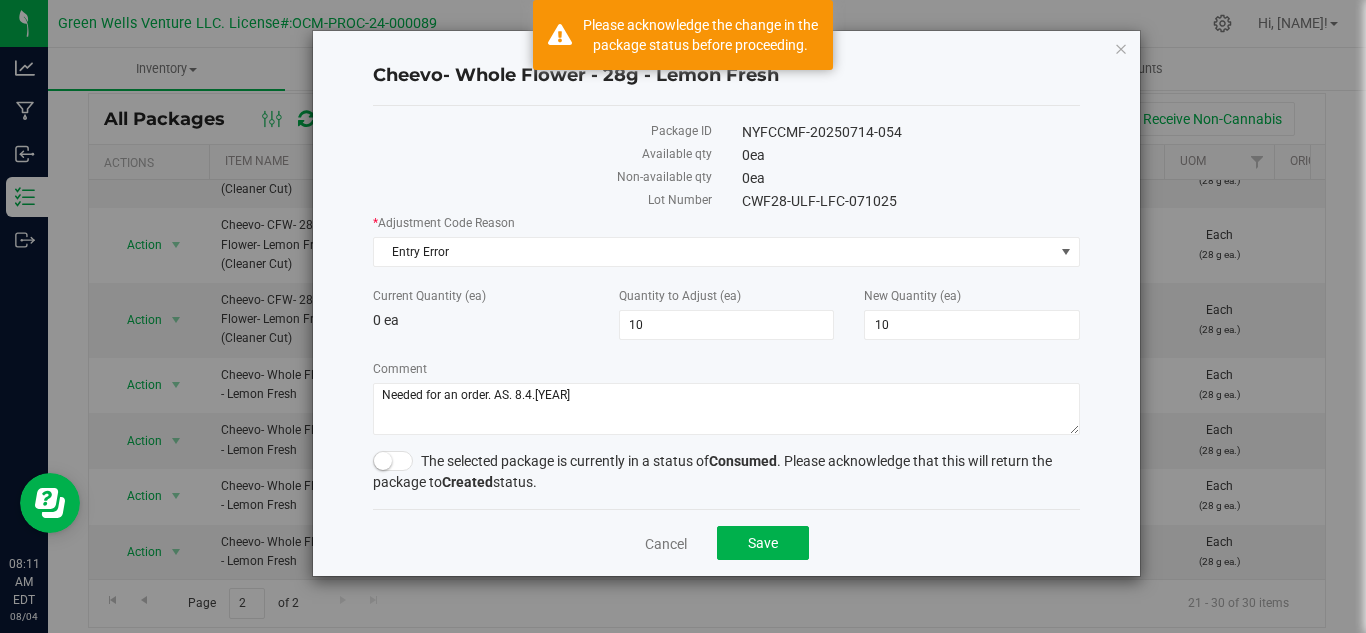 click at bounding box center (393, 461) 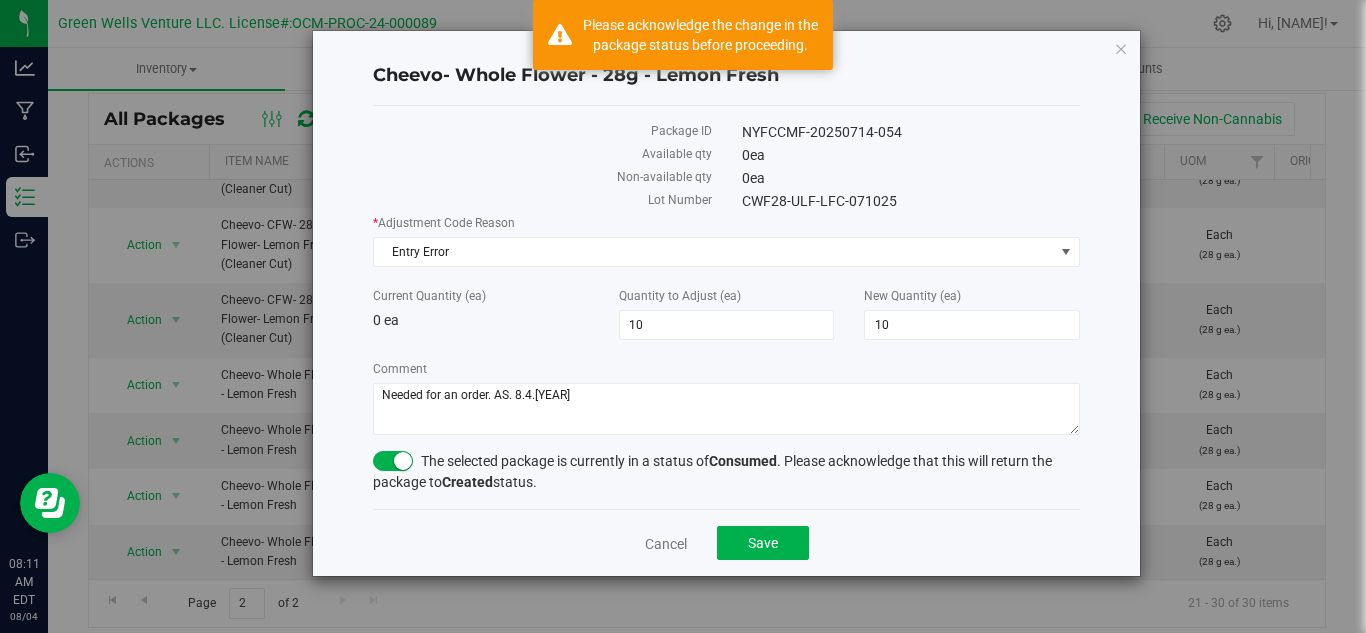 click at bounding box center (403, 461) 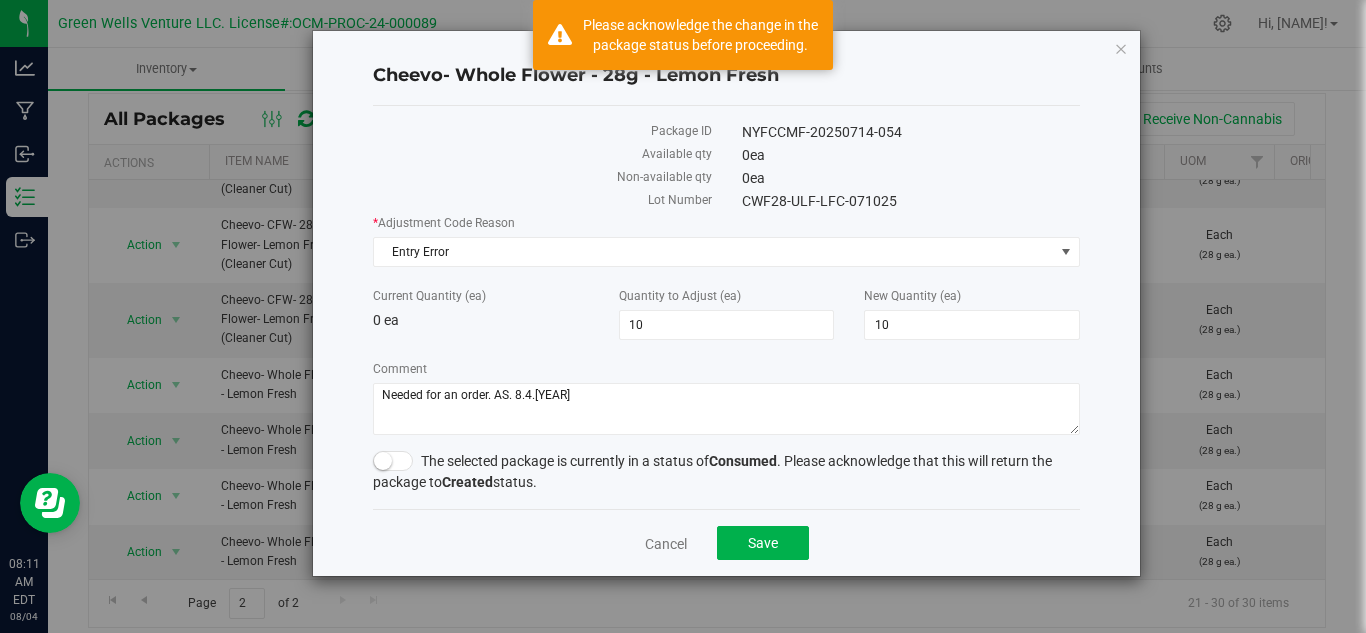 click at bounding box center [393, 461] 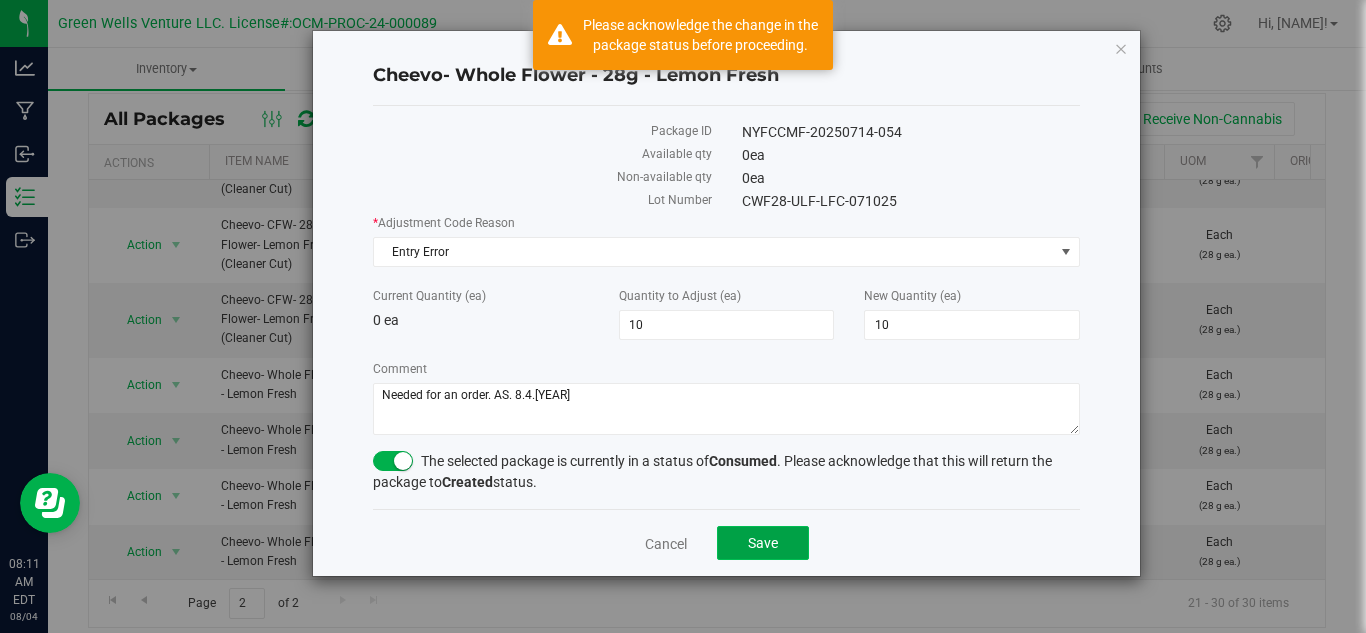 click on "Save" 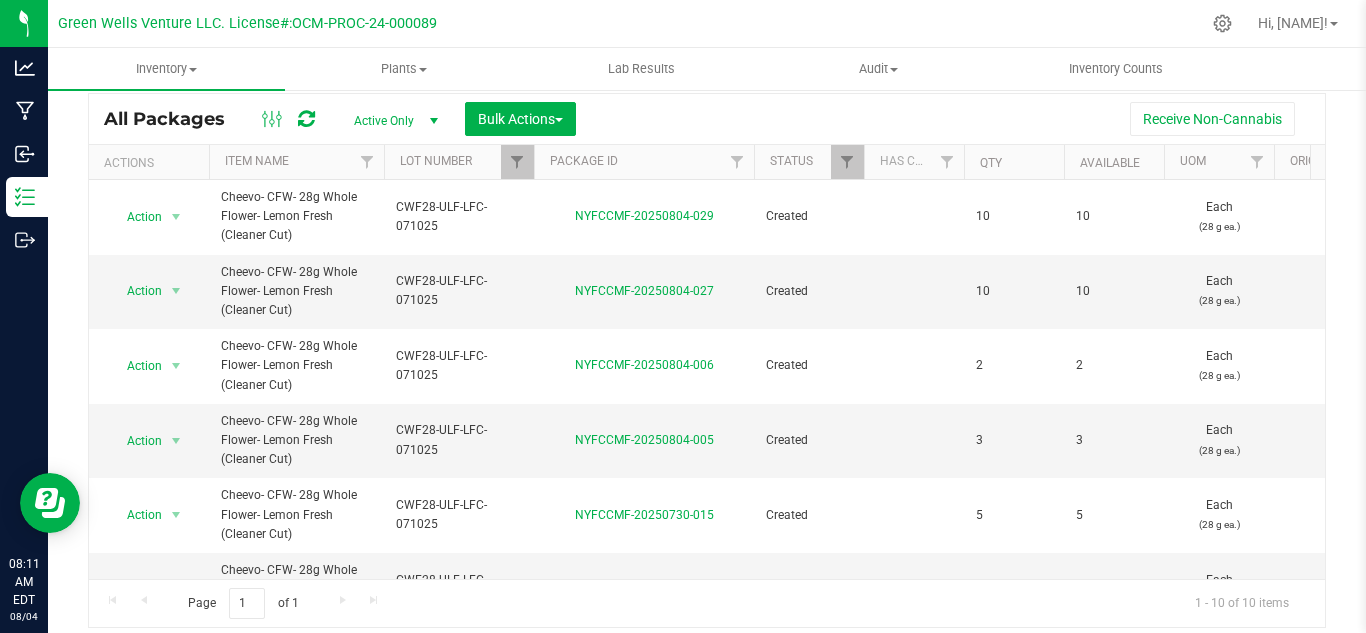 scroll, scrollTop: 0, scrollLeft: 8624, axis: horizontal 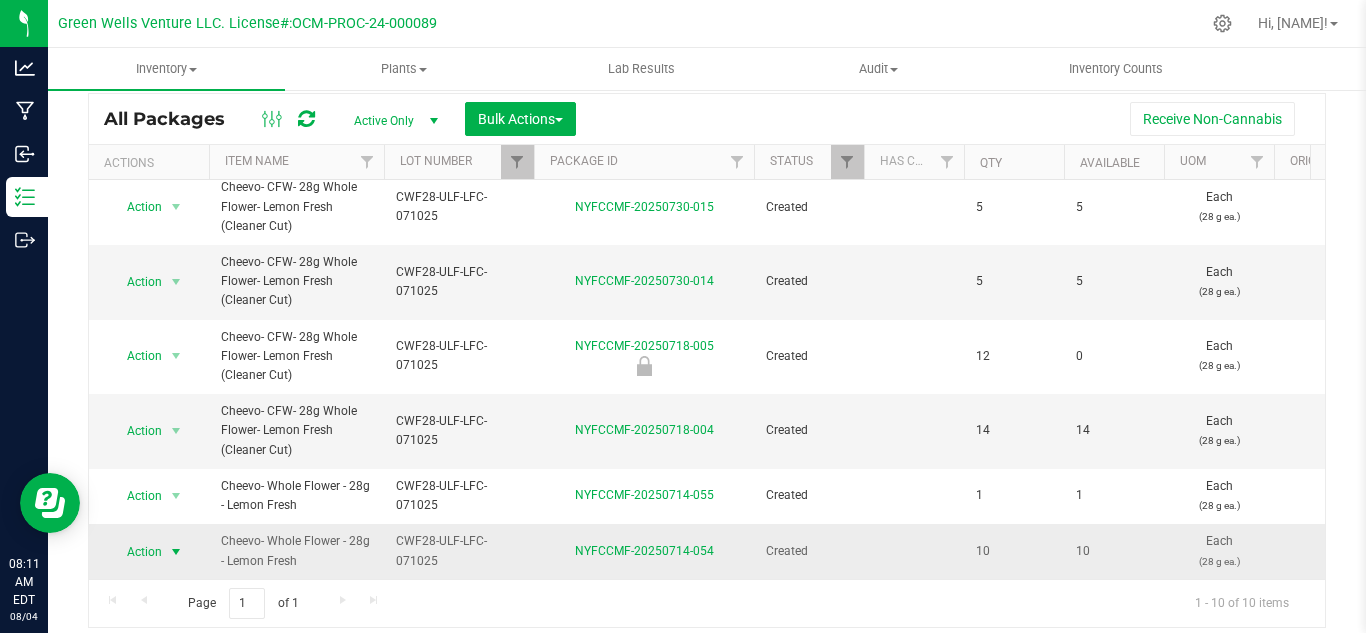 click at bounding box center [176, 552] 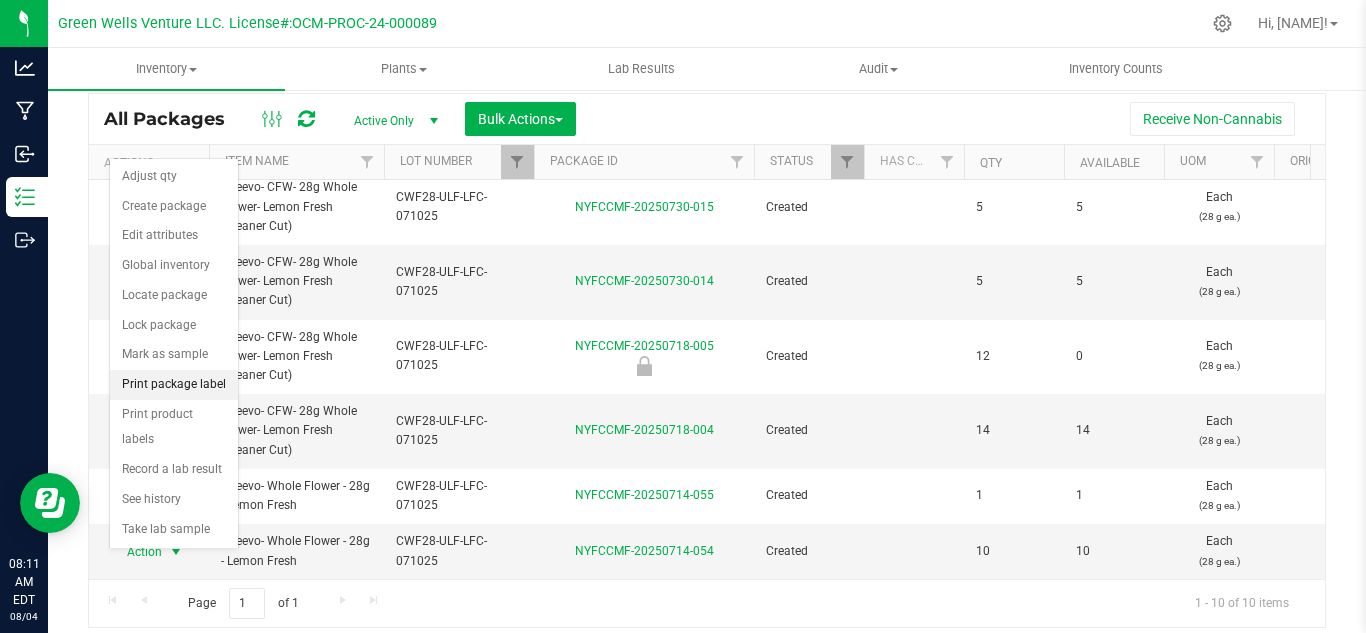 click on "Print package label" at bounding box center (174, 385) 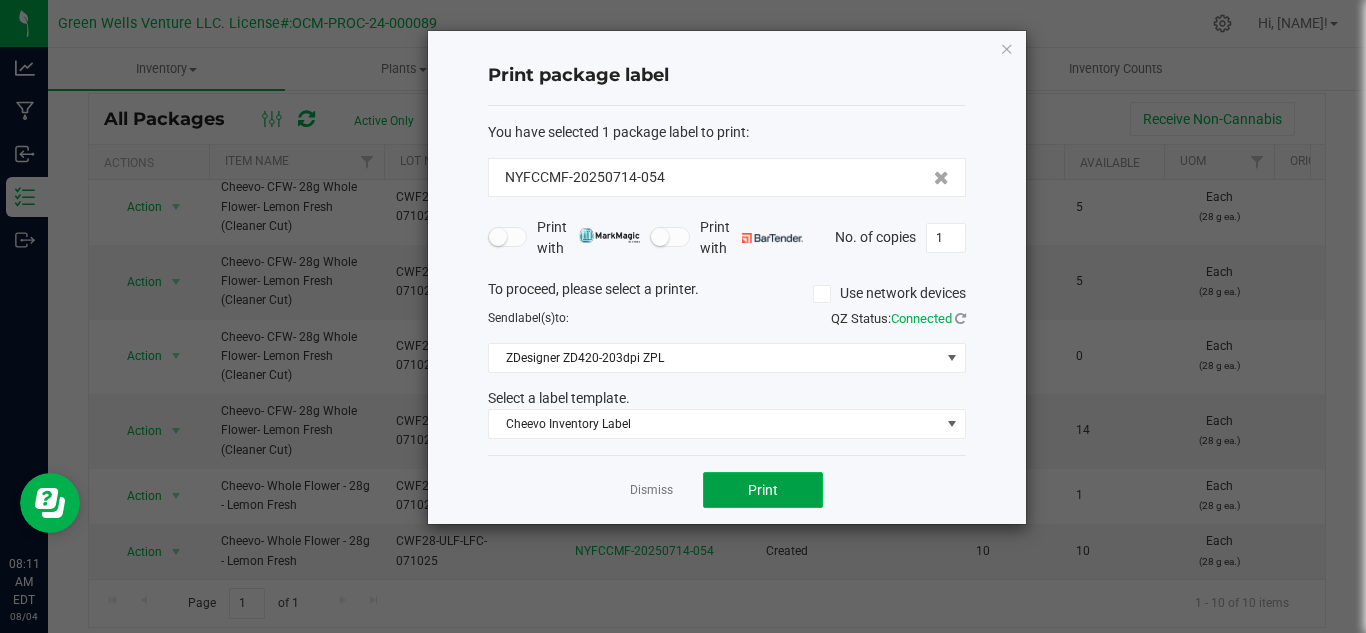 click on "Print" 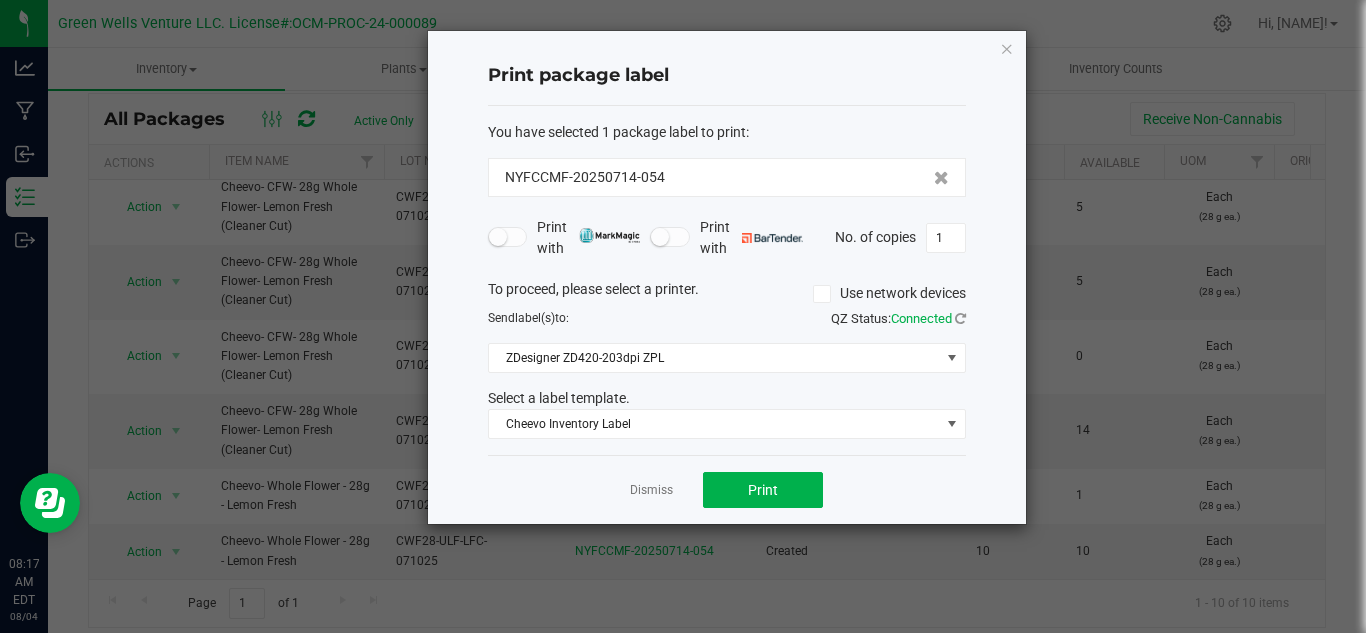 click on "Dismiss   Print" 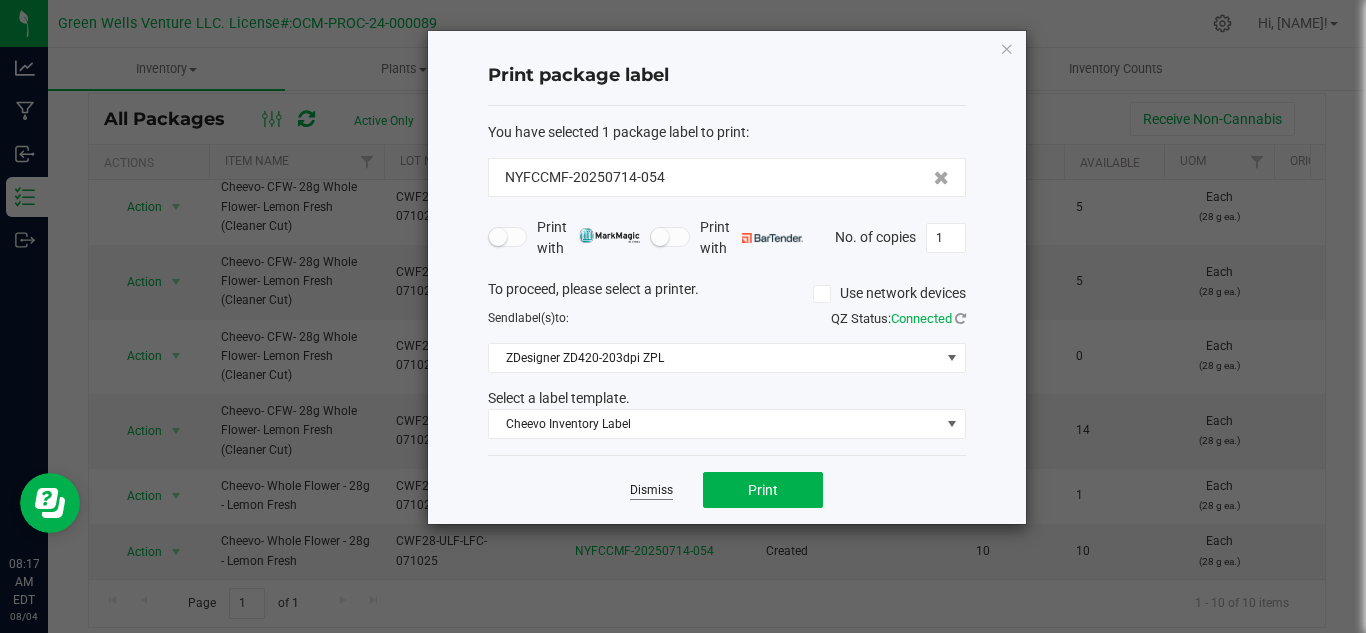 click on "Dismiss" 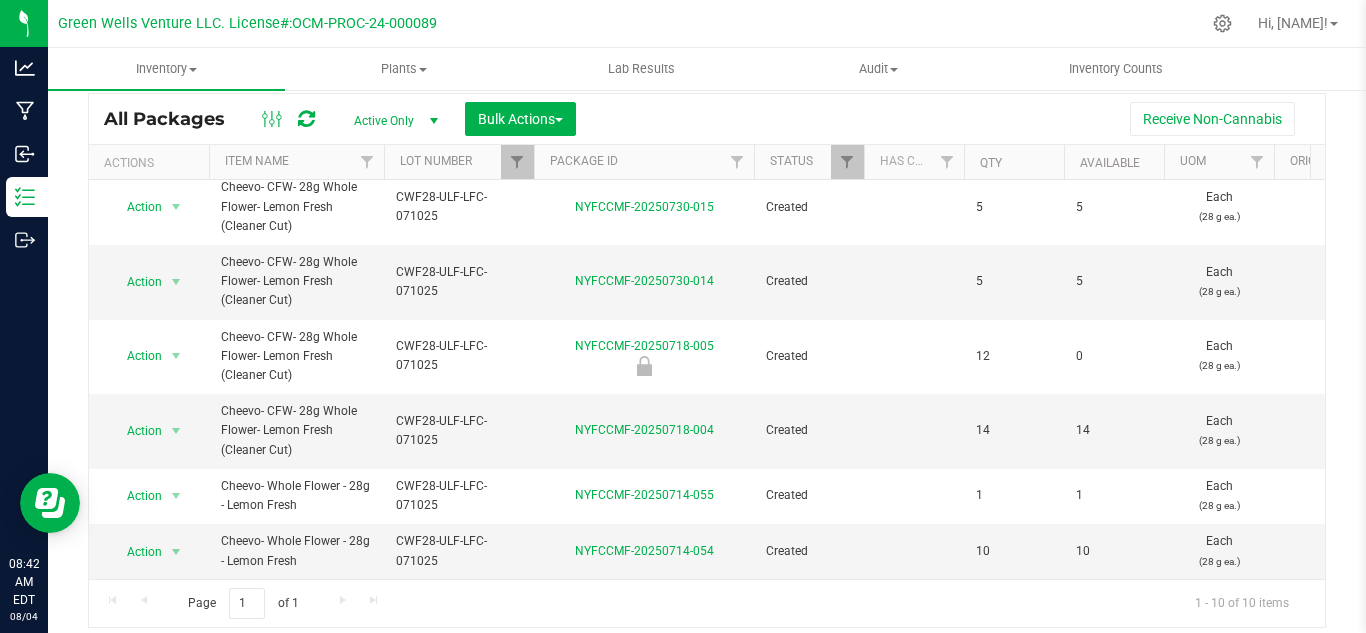 click on "Lot Number" at bounding box center (459, 162) 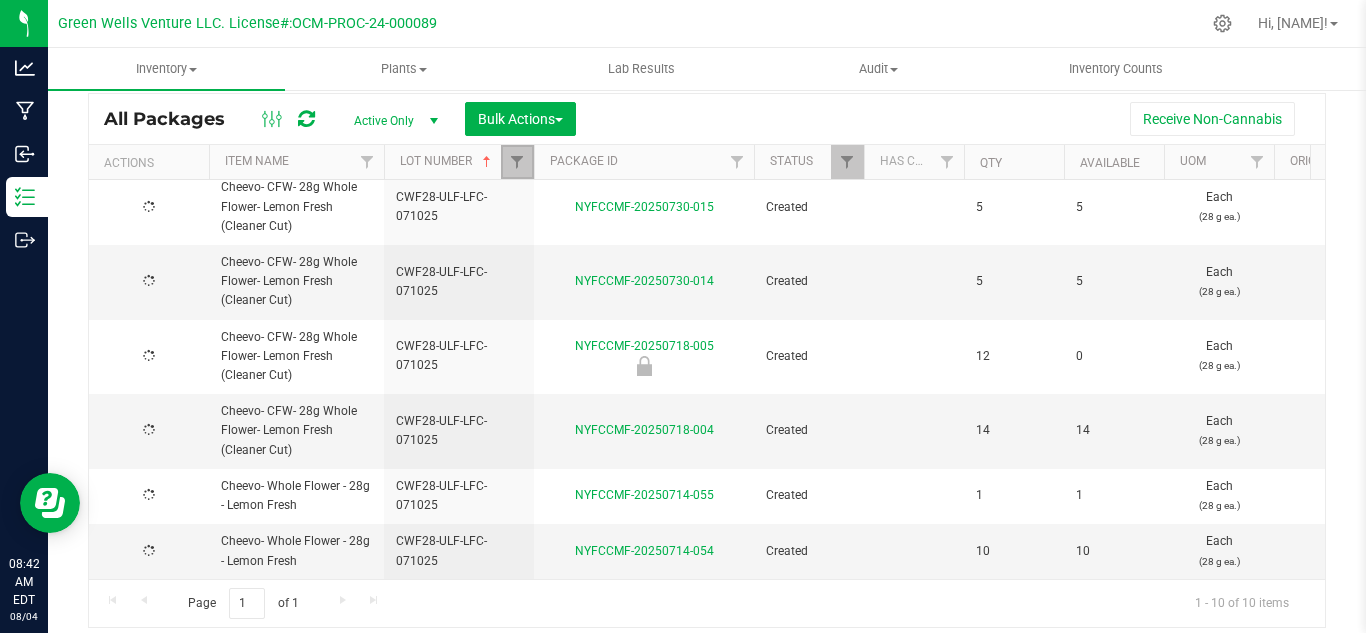 click at bounding box center [517, 162] 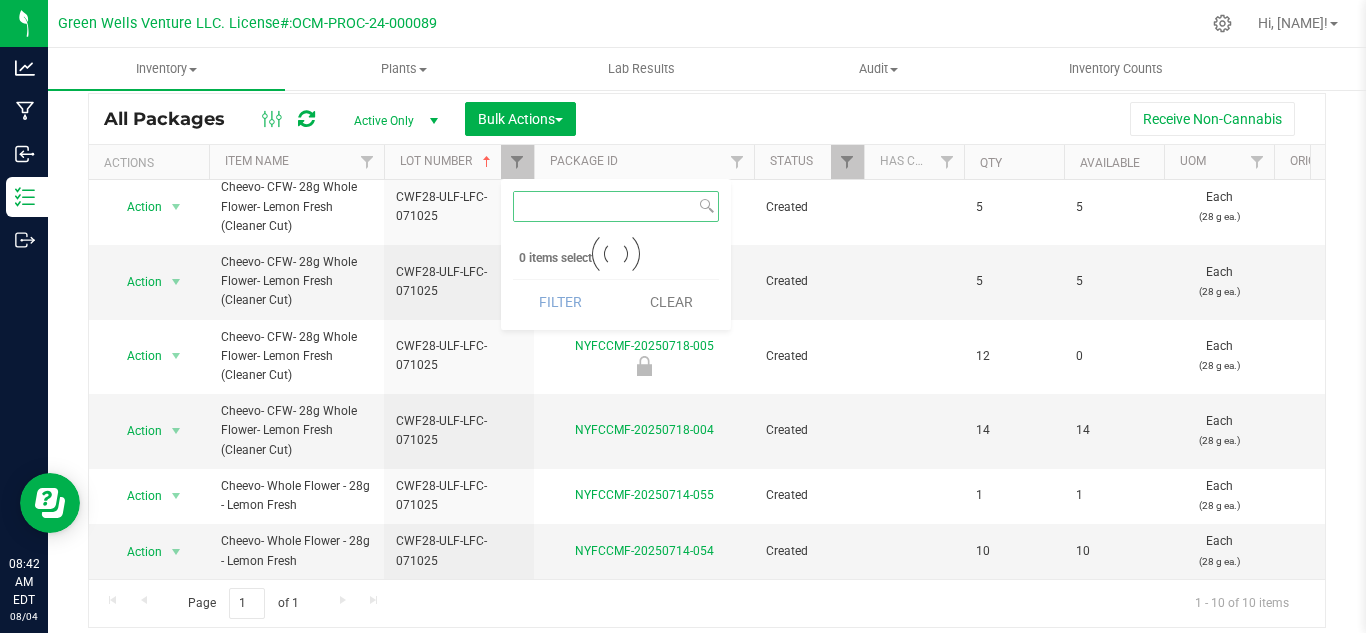 scroll, scrollTop: 0, scrollLeft: 0, axis: both 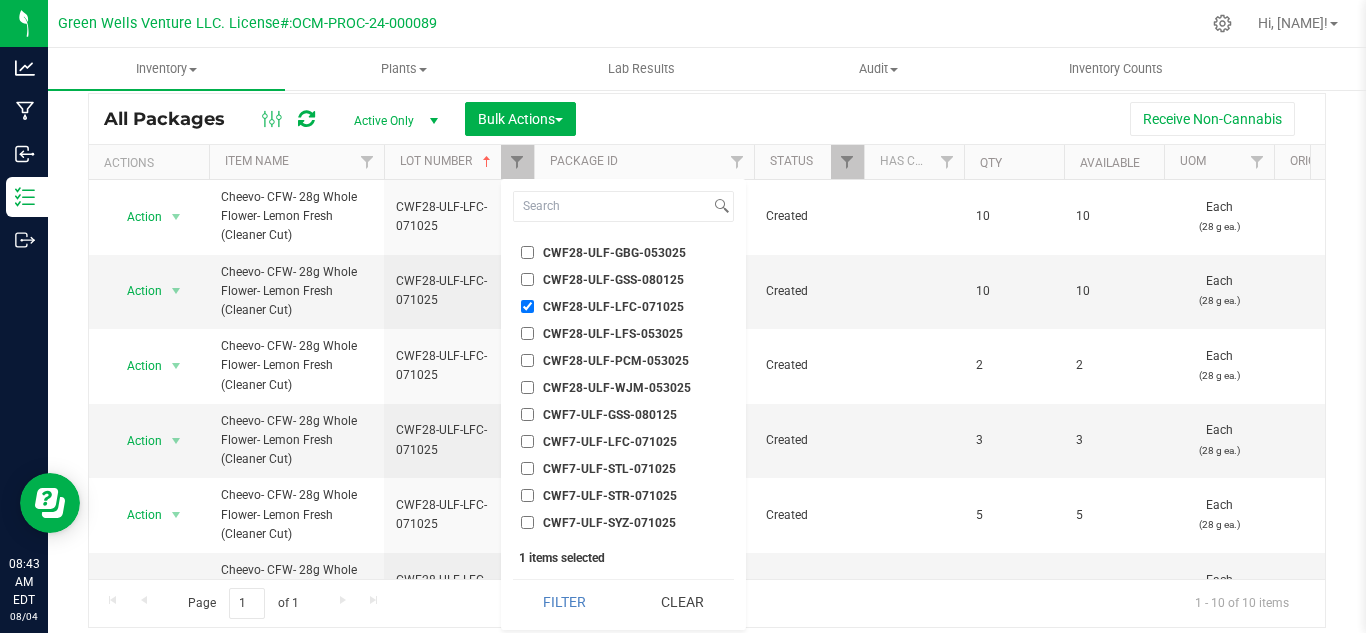 click on "CWF28-ULF-LFC-071025" at bounding box center (527, 306) 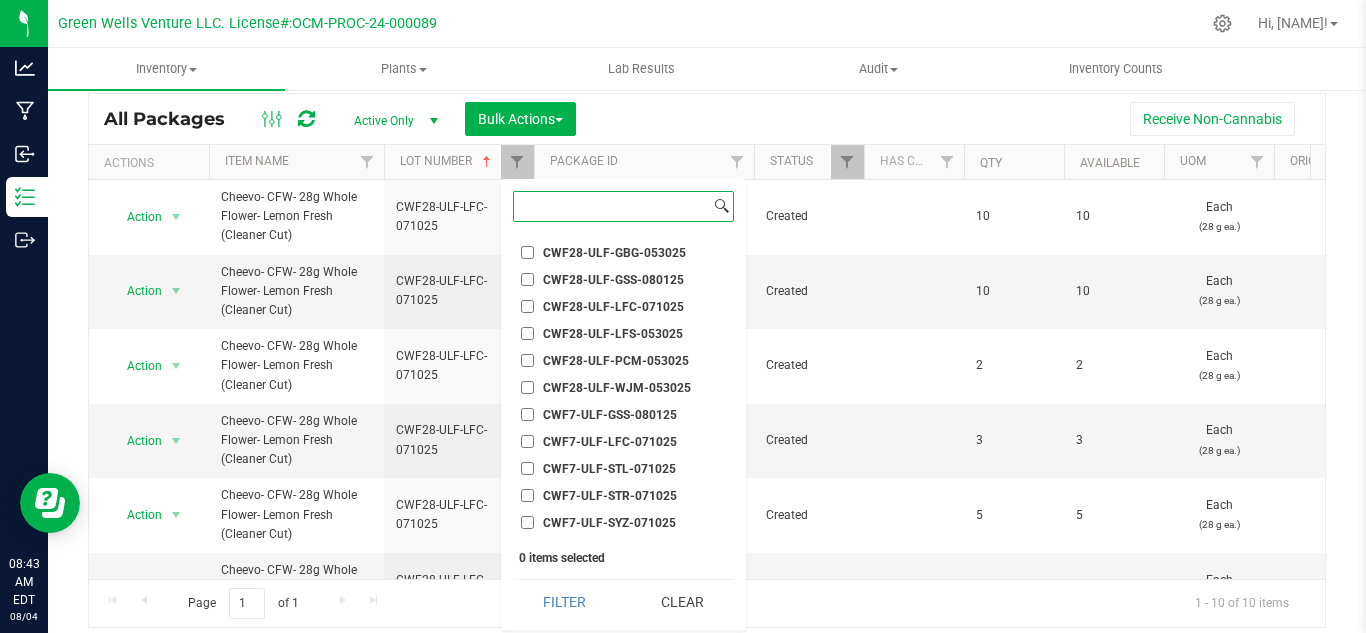click at bounding box center [612, 206] 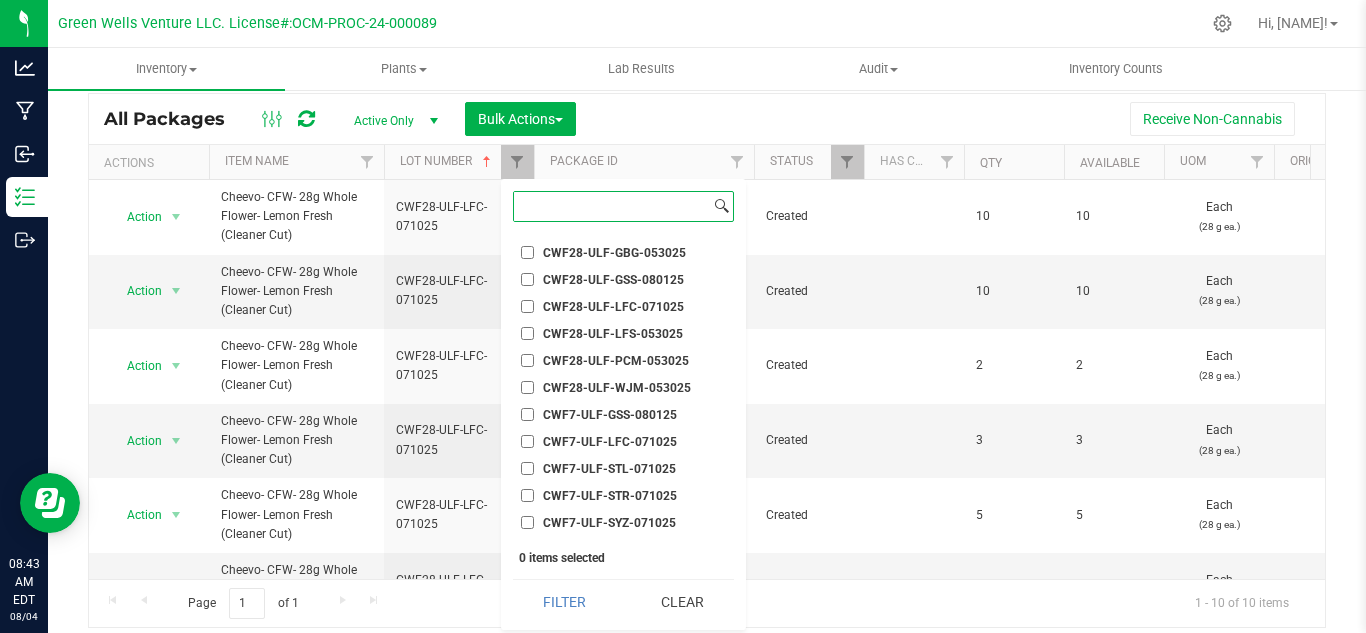 paste on "CPRJ7-GWV-BKM-061425" 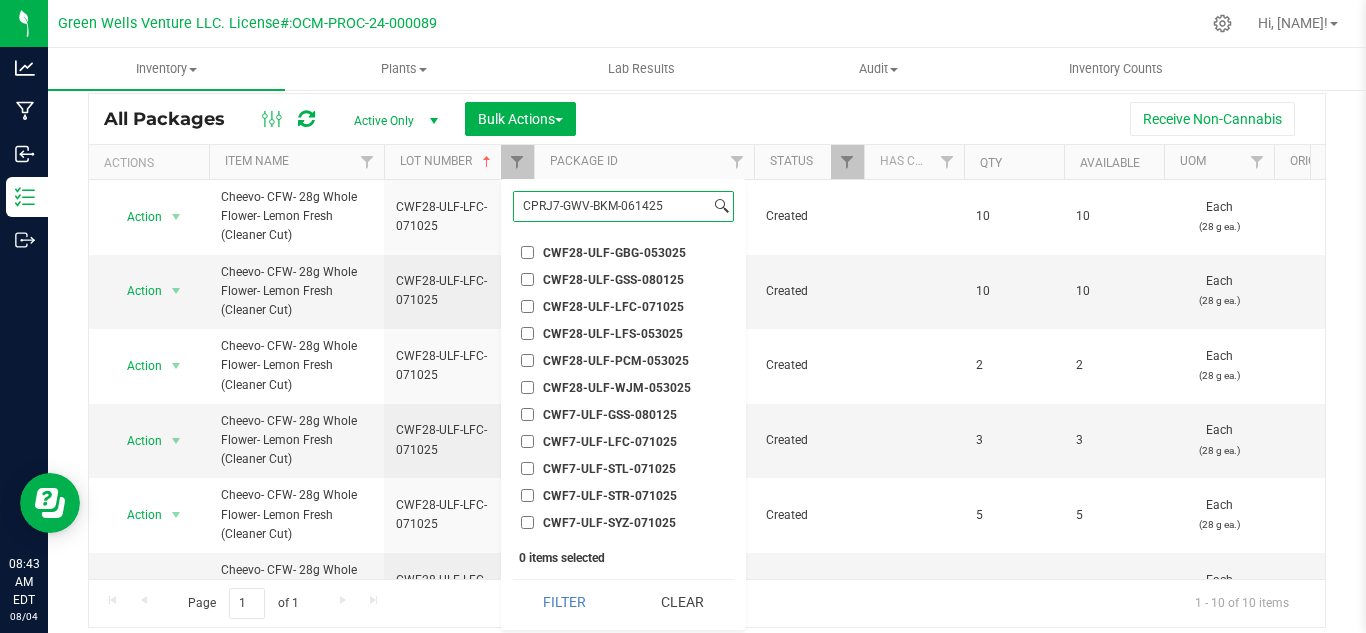 scroll, scrollTop: 0, scrollLeft: 0, axis: both 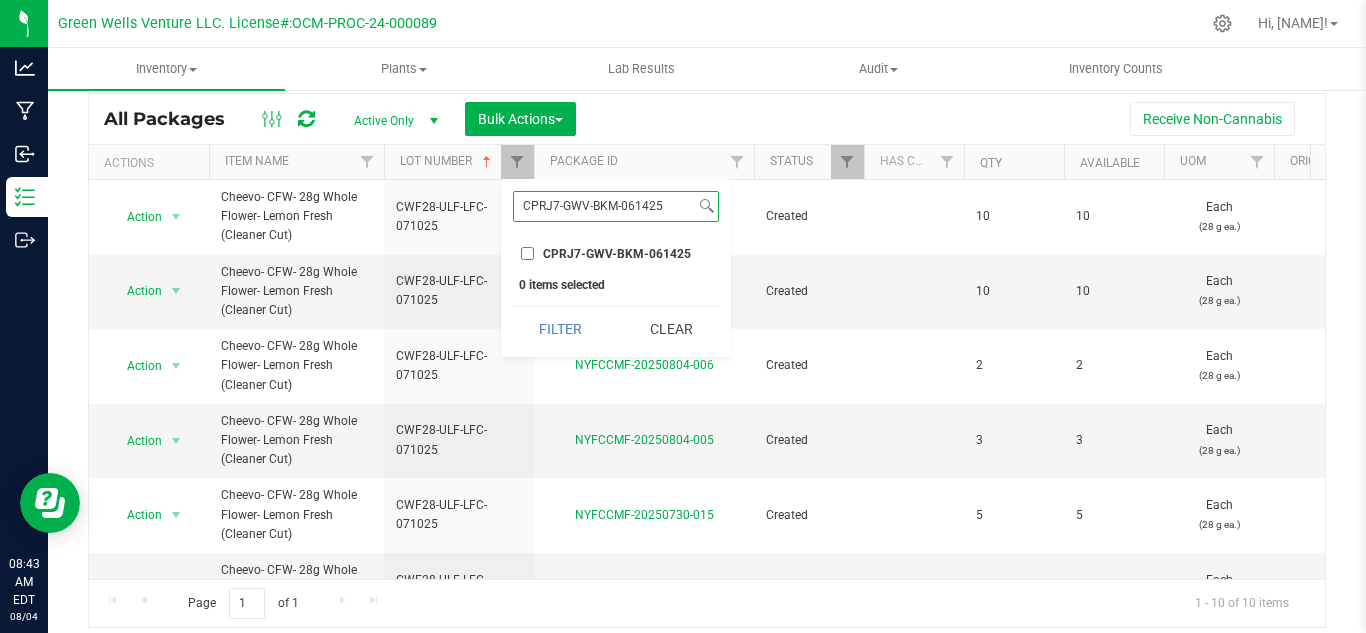 type on "CPRJ7-GWV-BKM-061425" 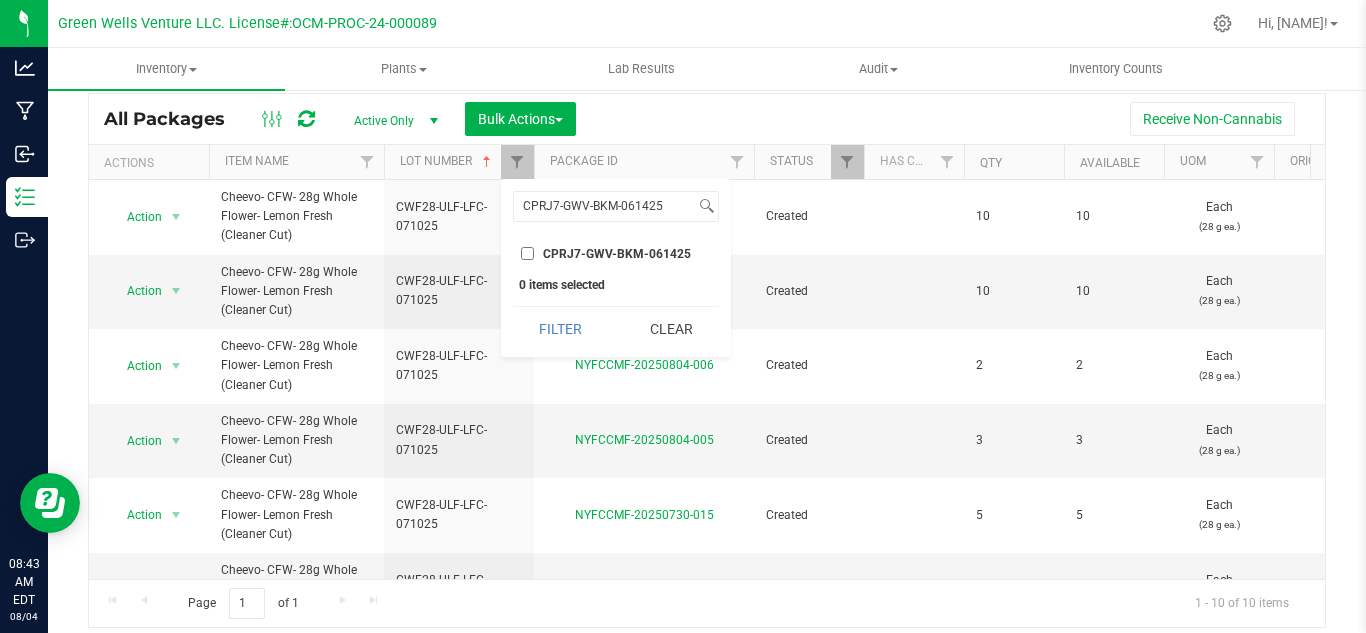 click on "CPRJ7-GWV-BKM-061425" at bounding box center [527, 253] 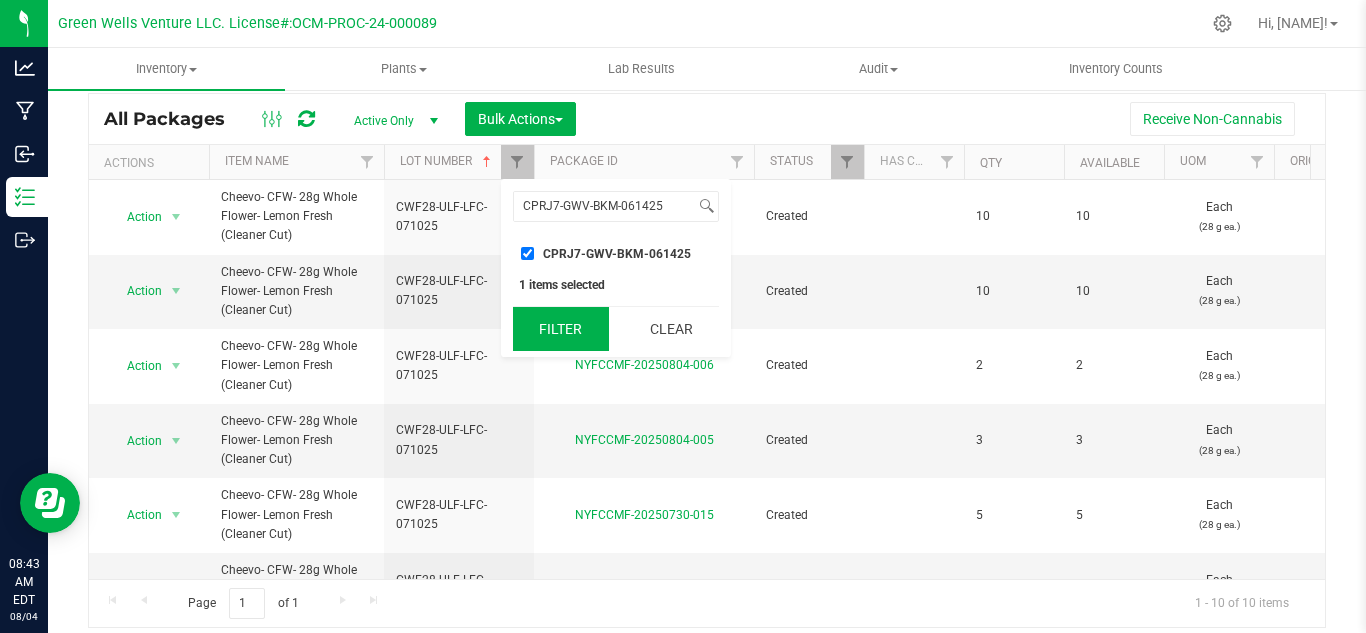 click on "Filter" at bounding box center [561, 329] 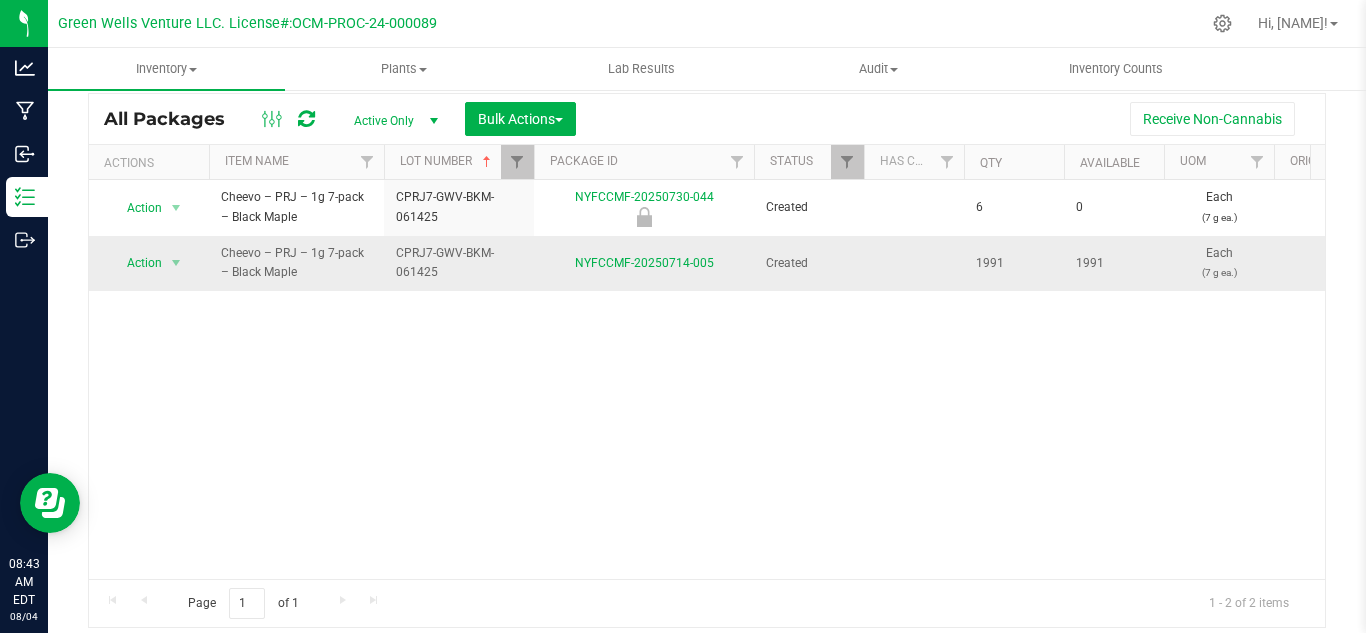 drag, startPoint x: 299, startPoint y: 276, endPoint x: 206, endPoint y: 259, distance: 94.54099 